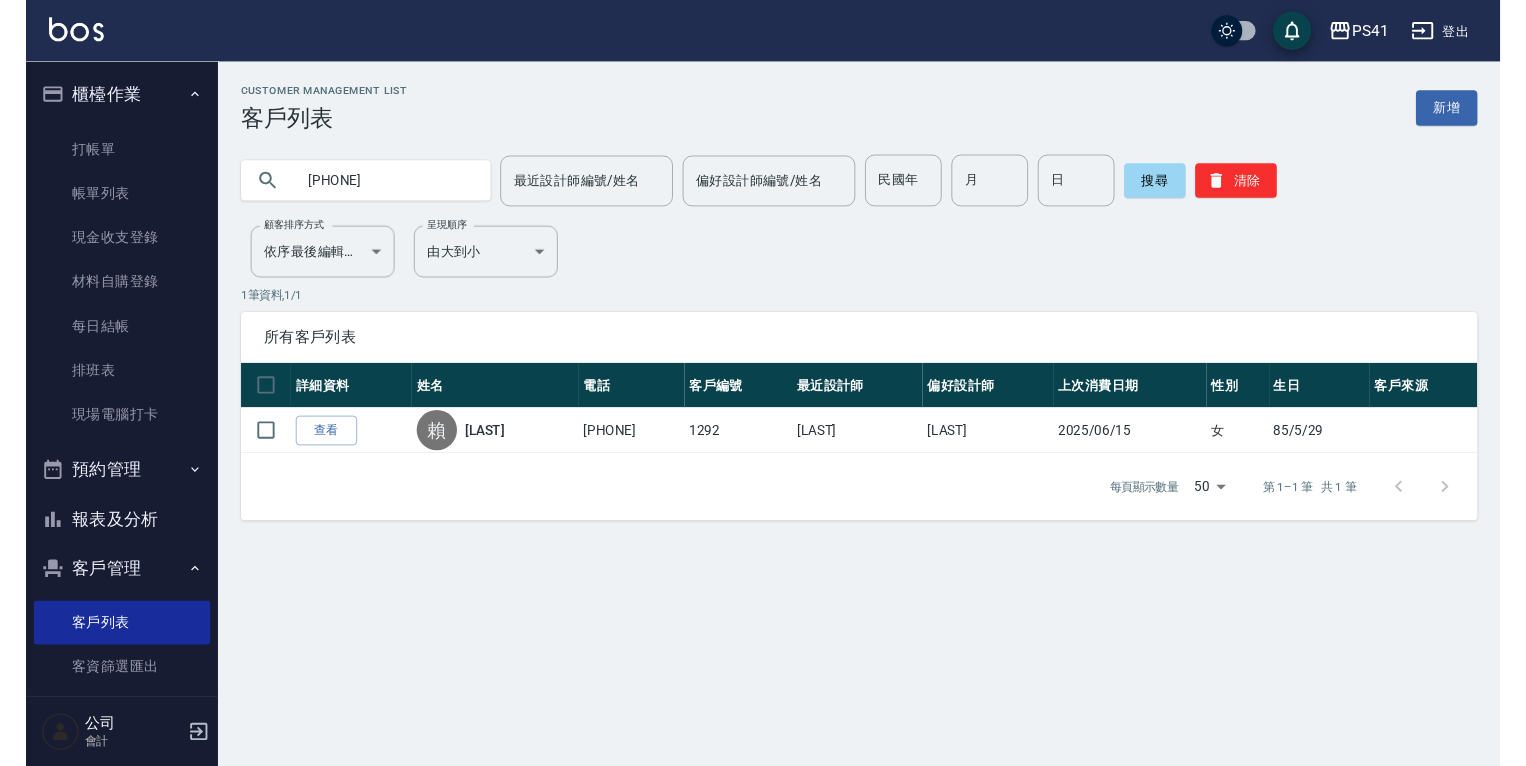 scroll, scrollTop: 0, scrollLeft: 0, axis: both 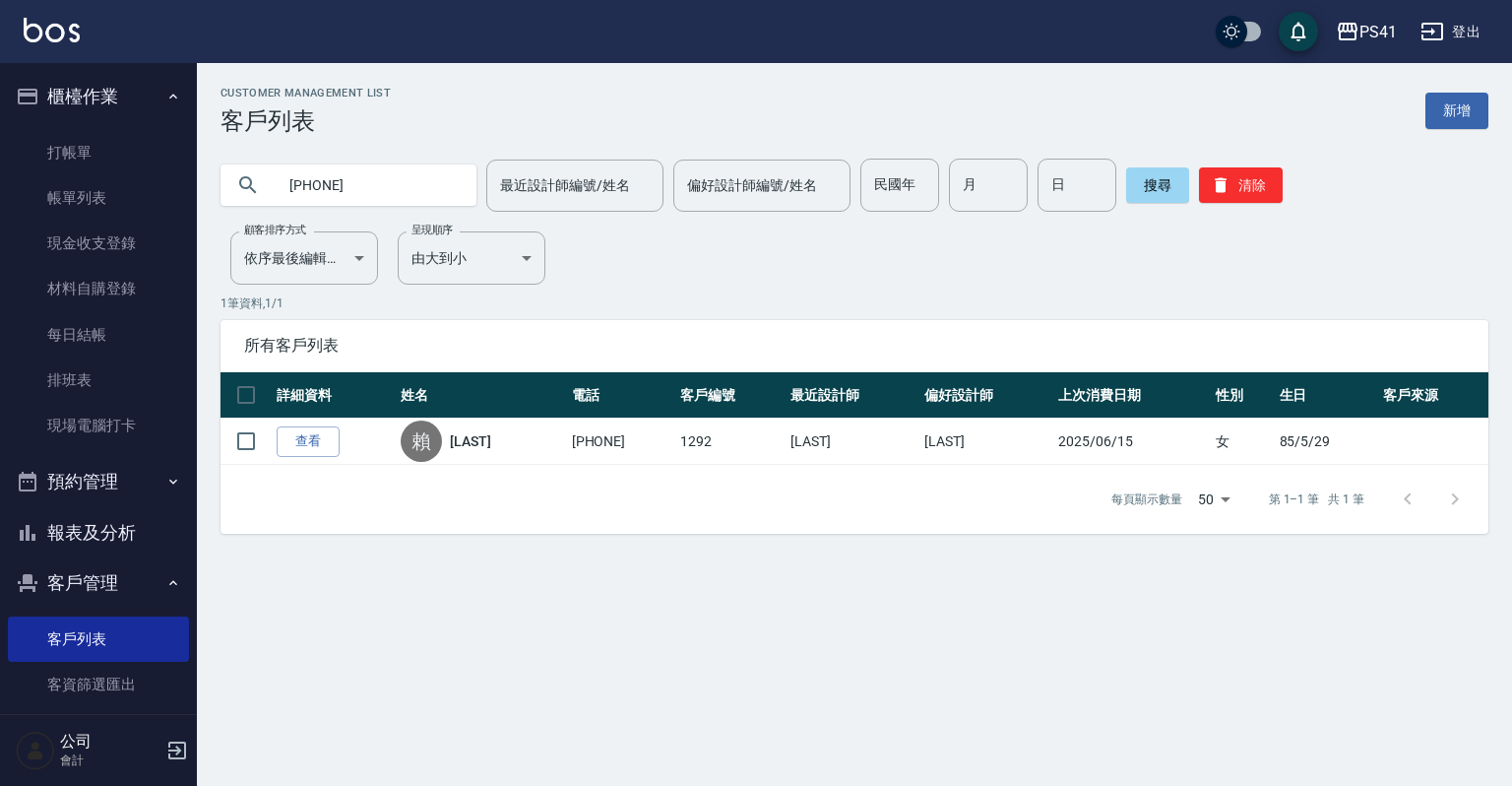 type on "[PHONE]" 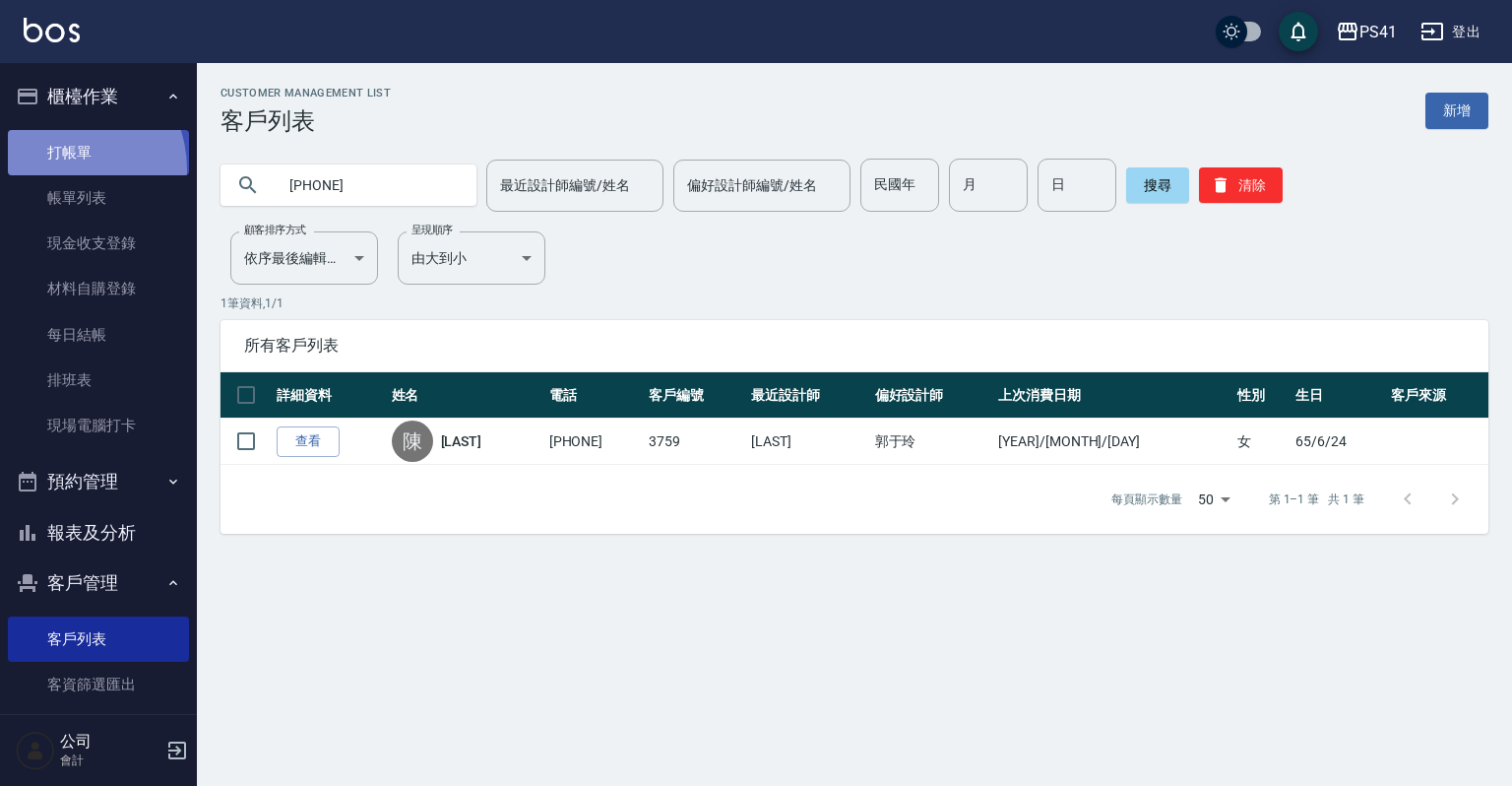 click on "打帳單" at bounding box center [98, 153] 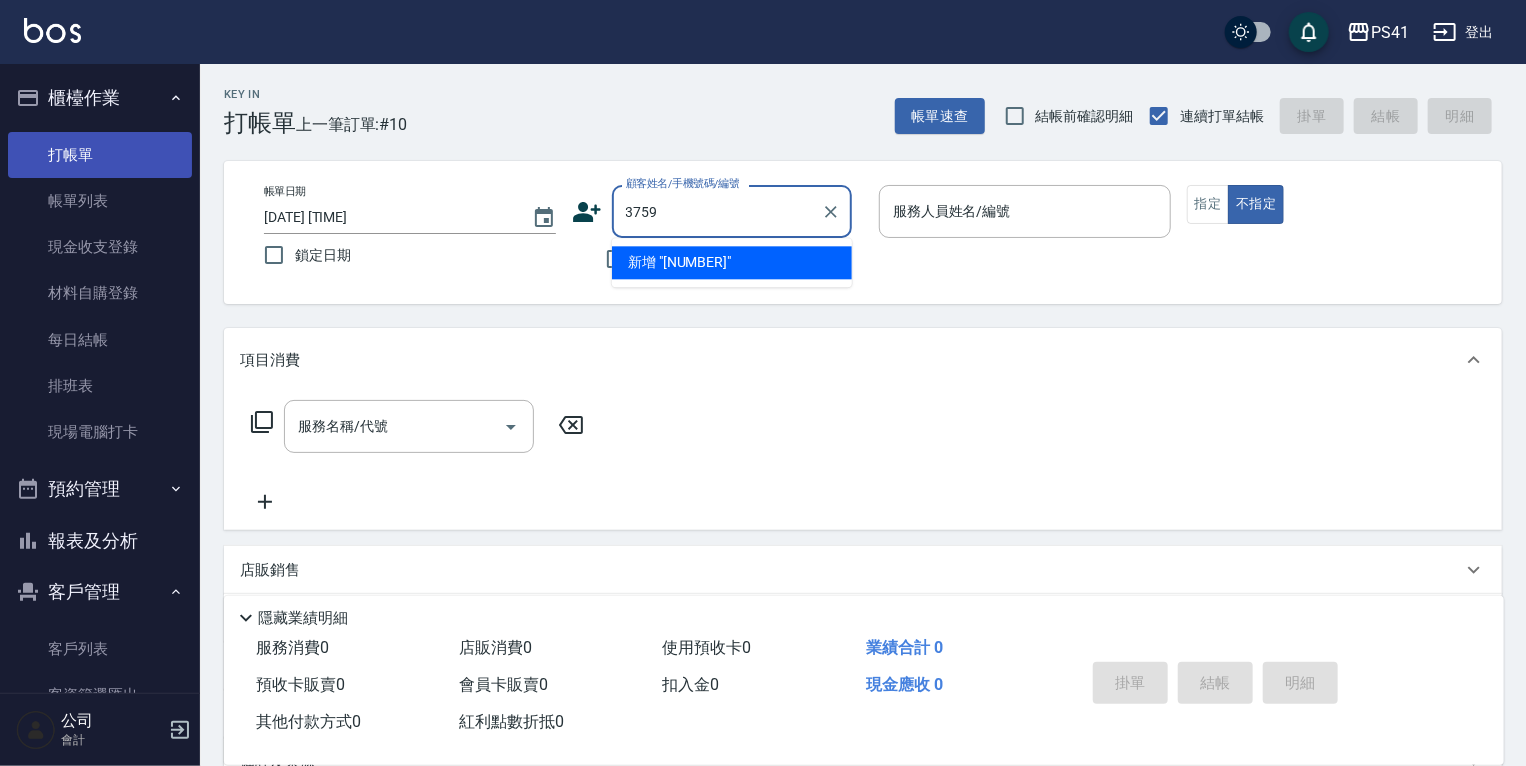 type on "3759" 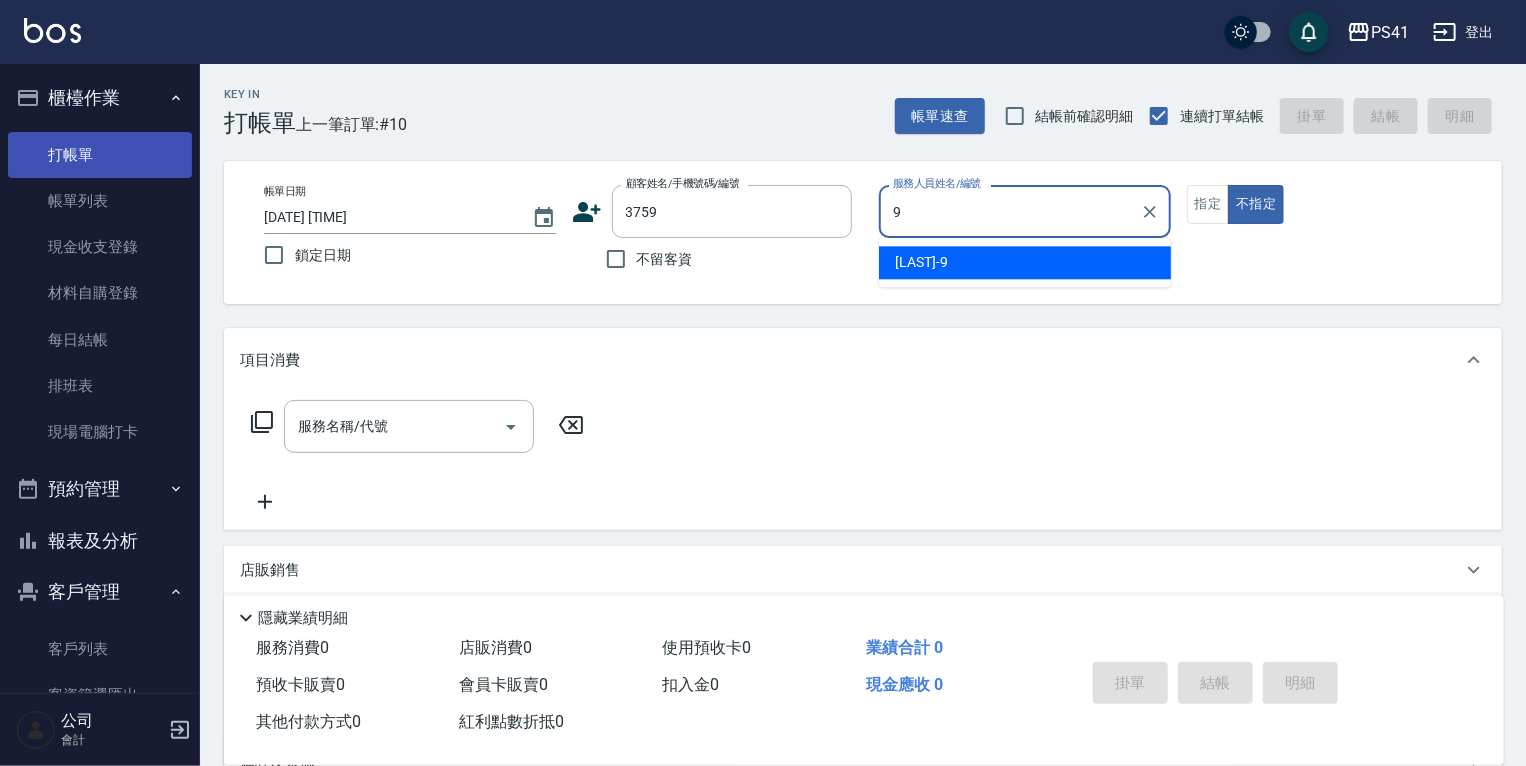 type on "[LAST]-9" 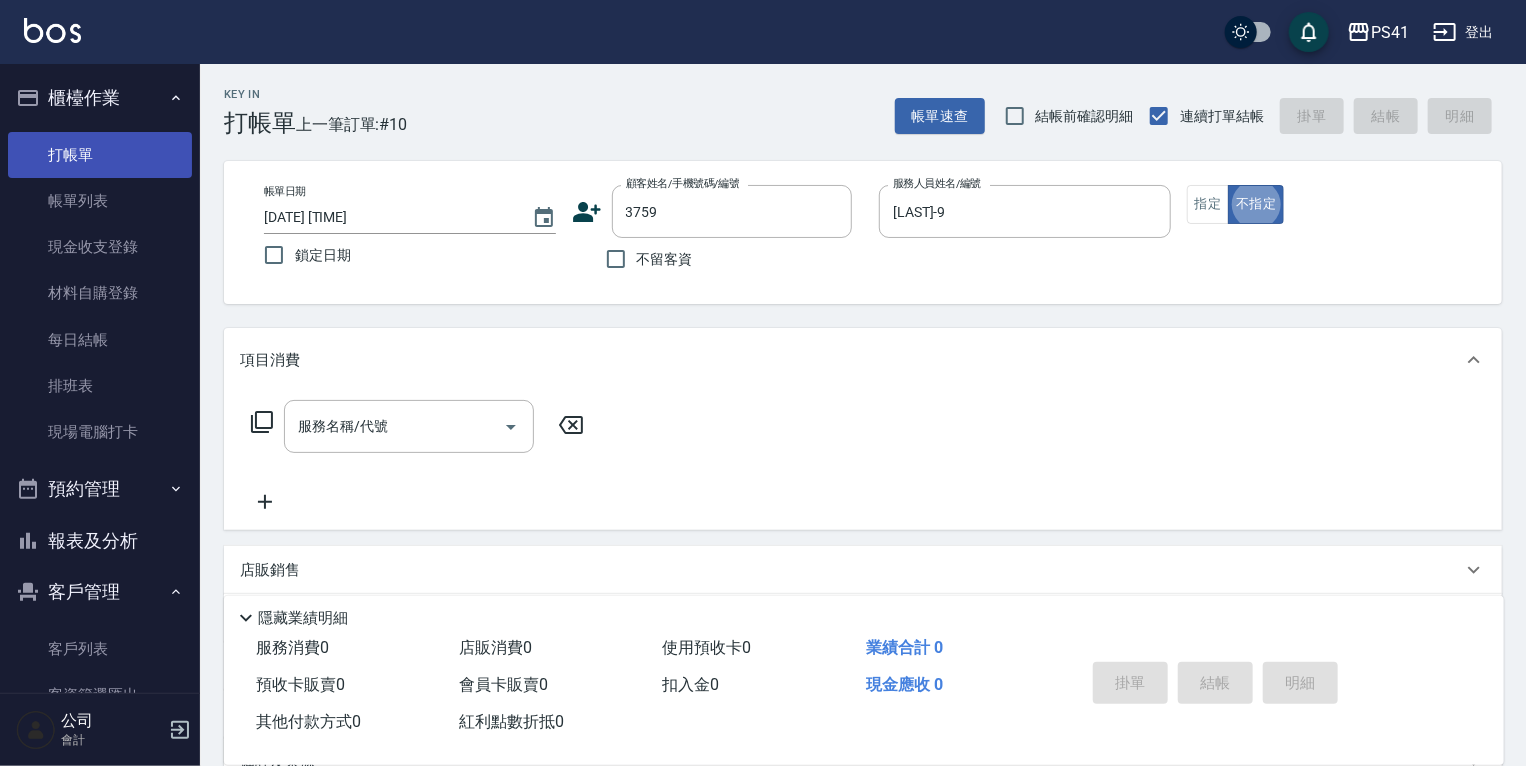 type on "false" 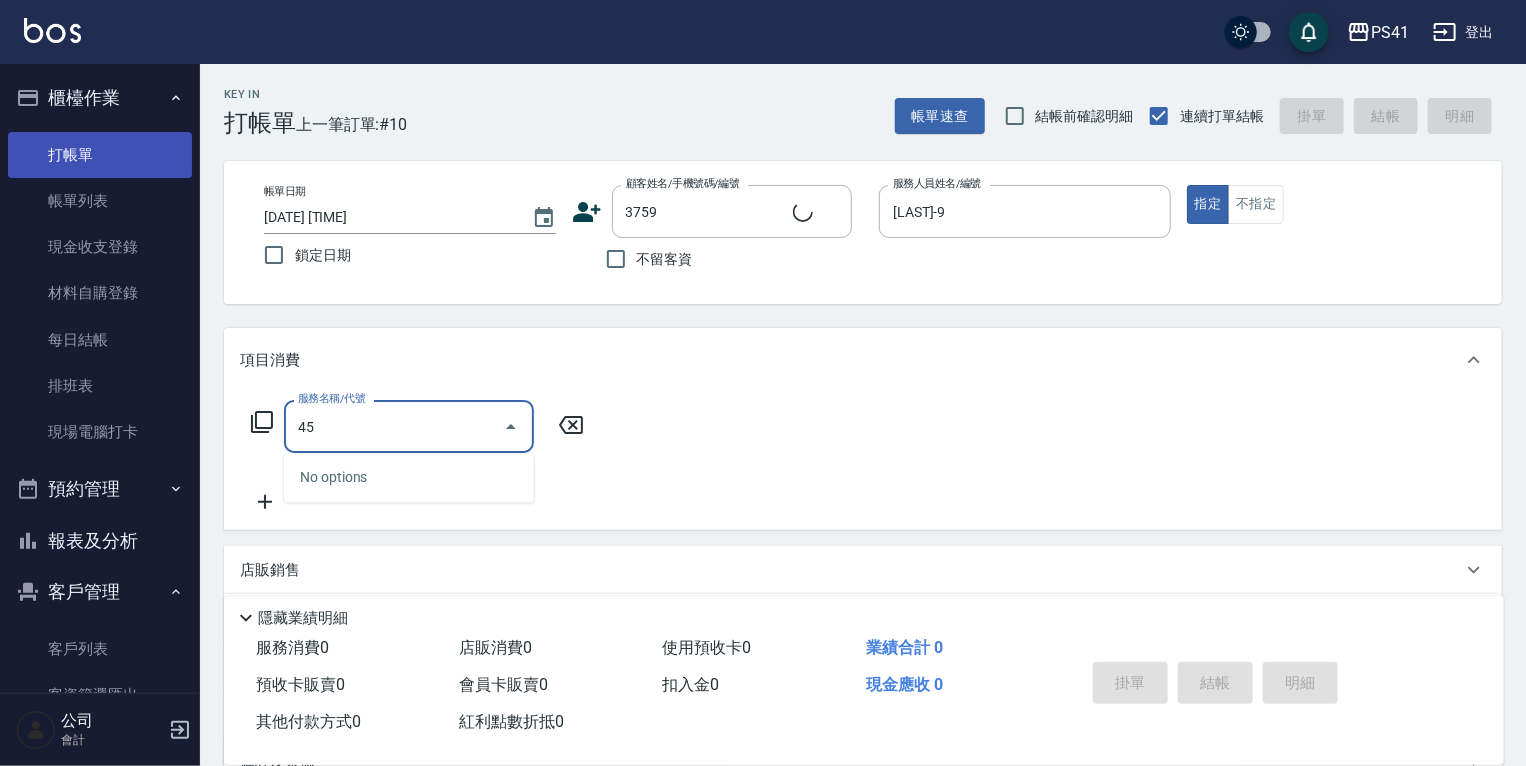 type on "4" 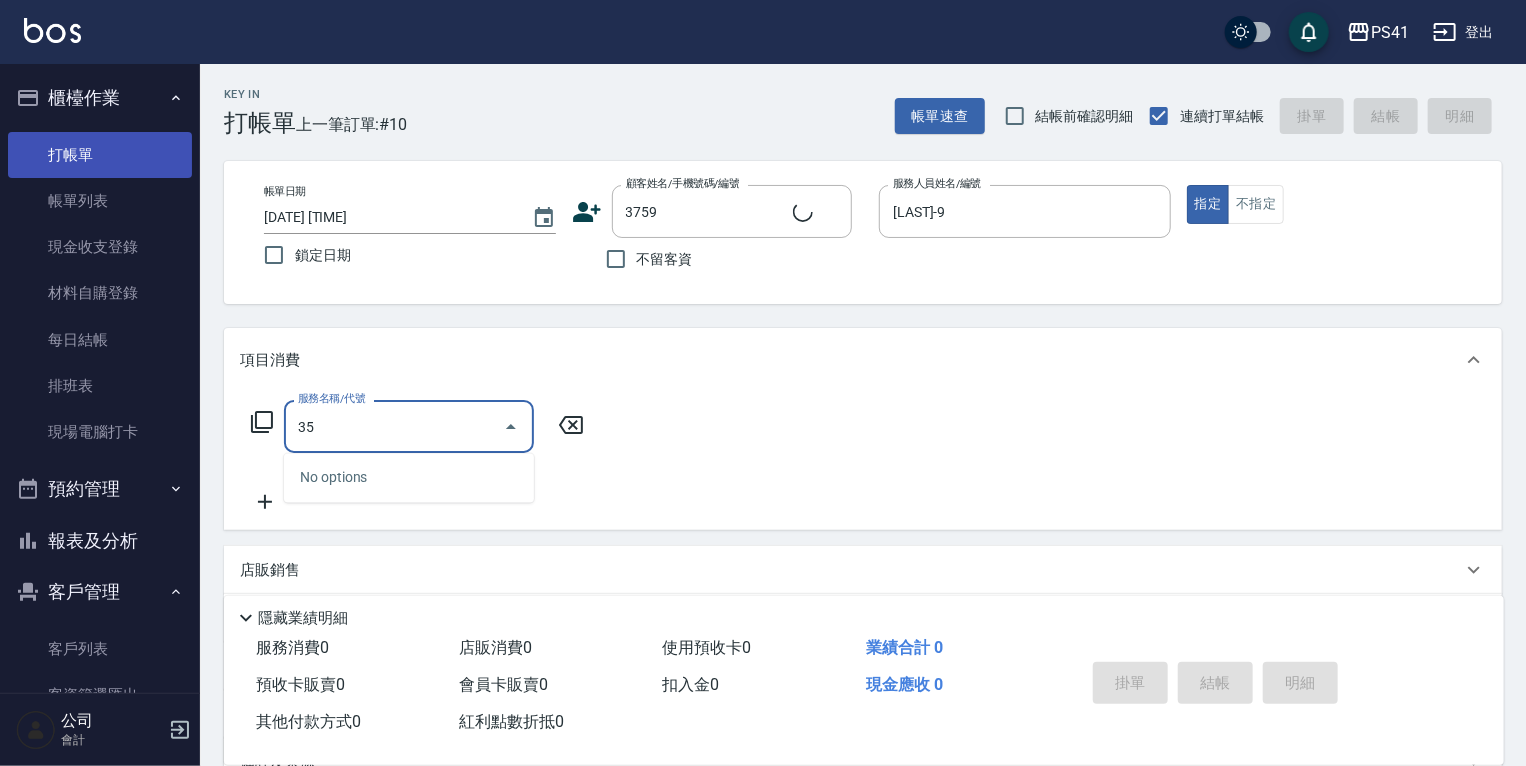 type on "350" 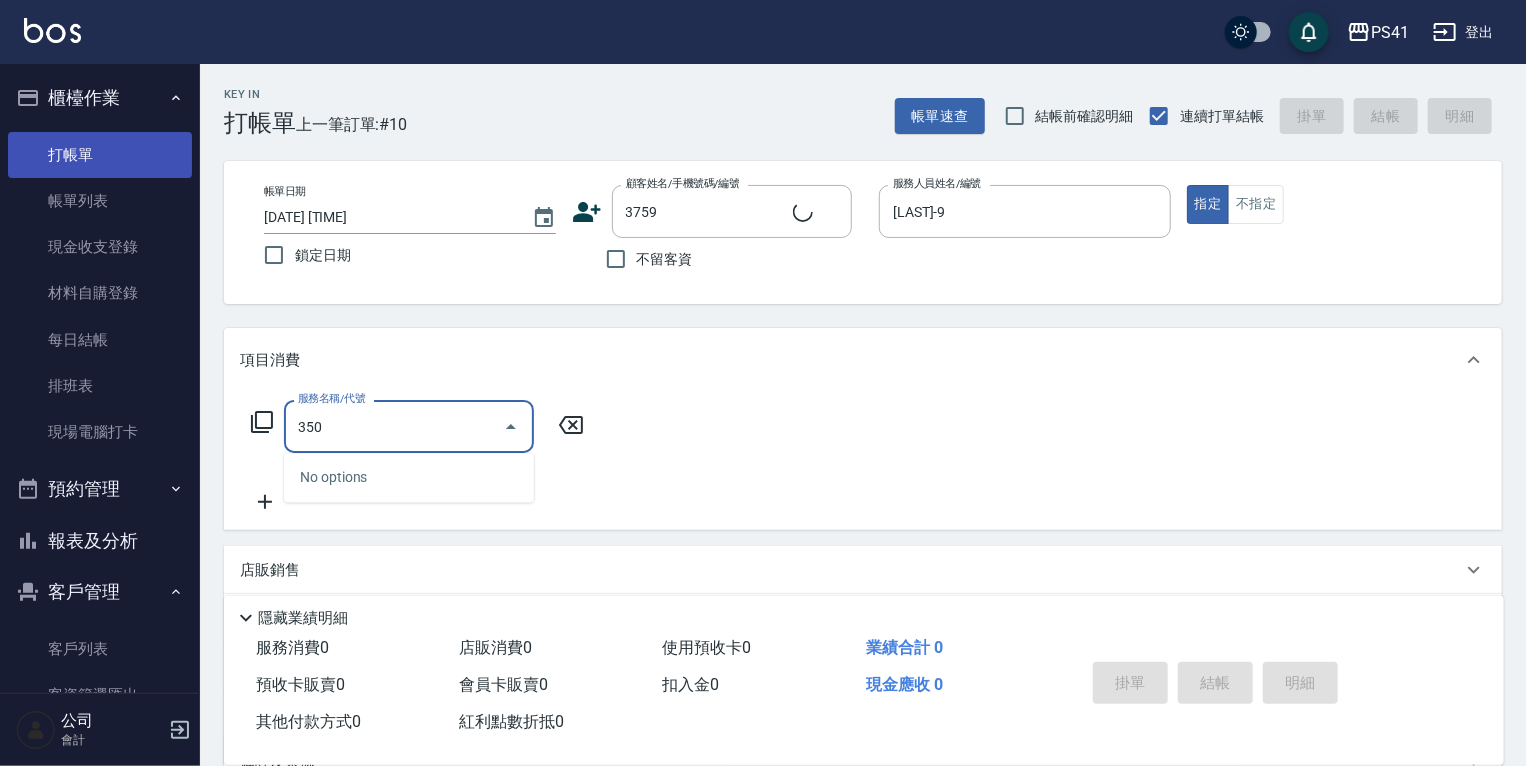 type on "[LAST]/[PHONE]/3759" 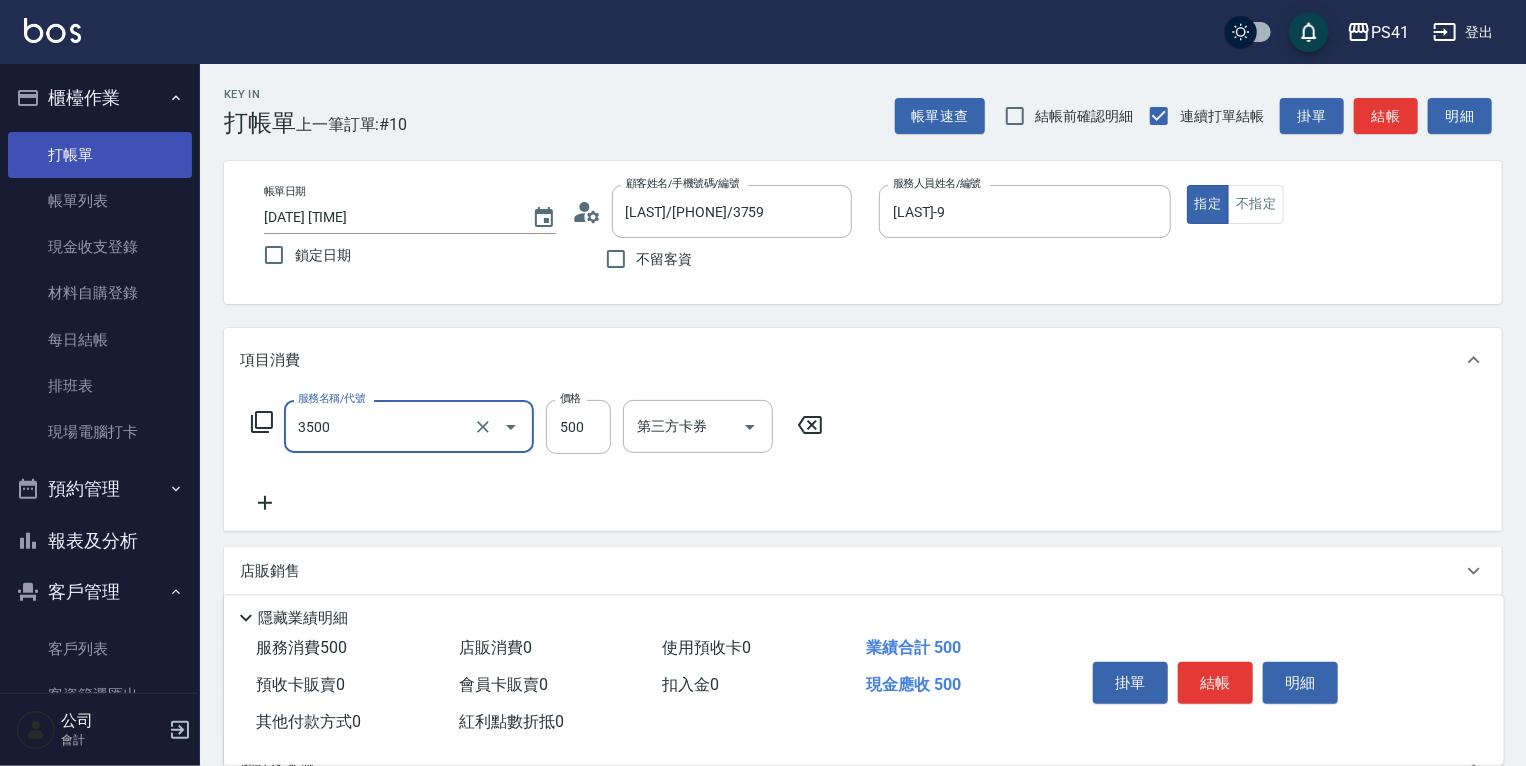 type on "補燙(3500)" 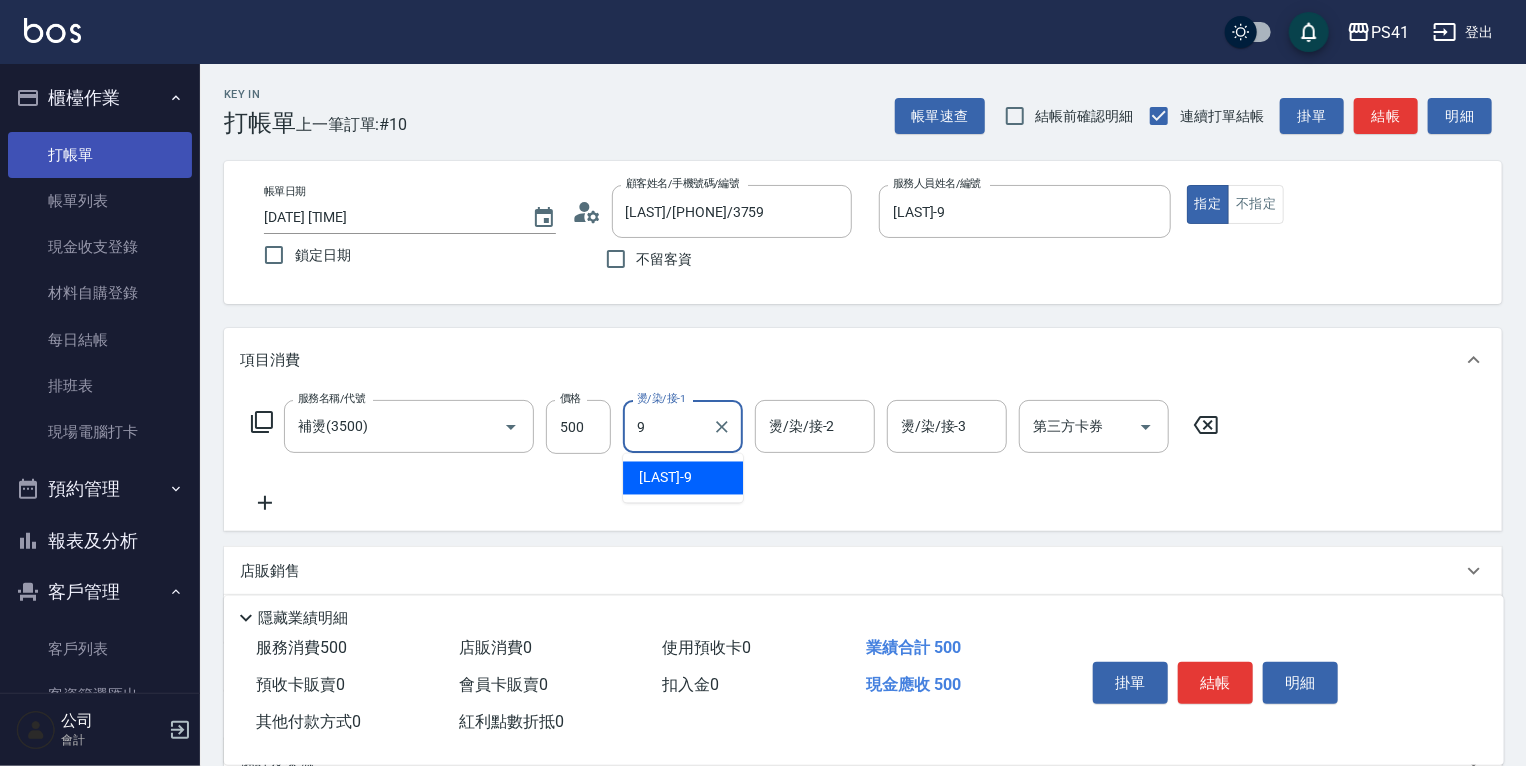 type on "[LAST]-9" 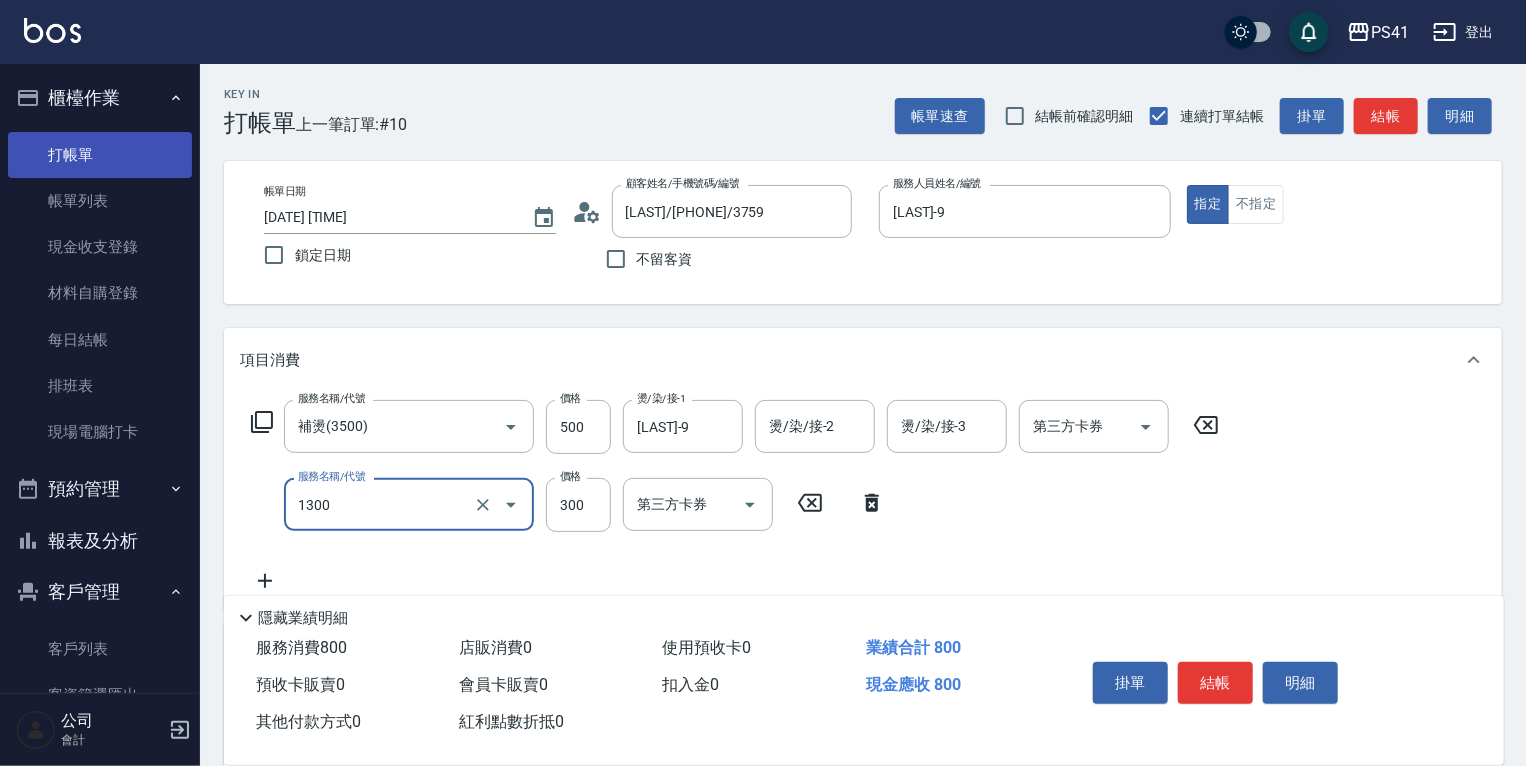 type on "洗髮300(1300)" 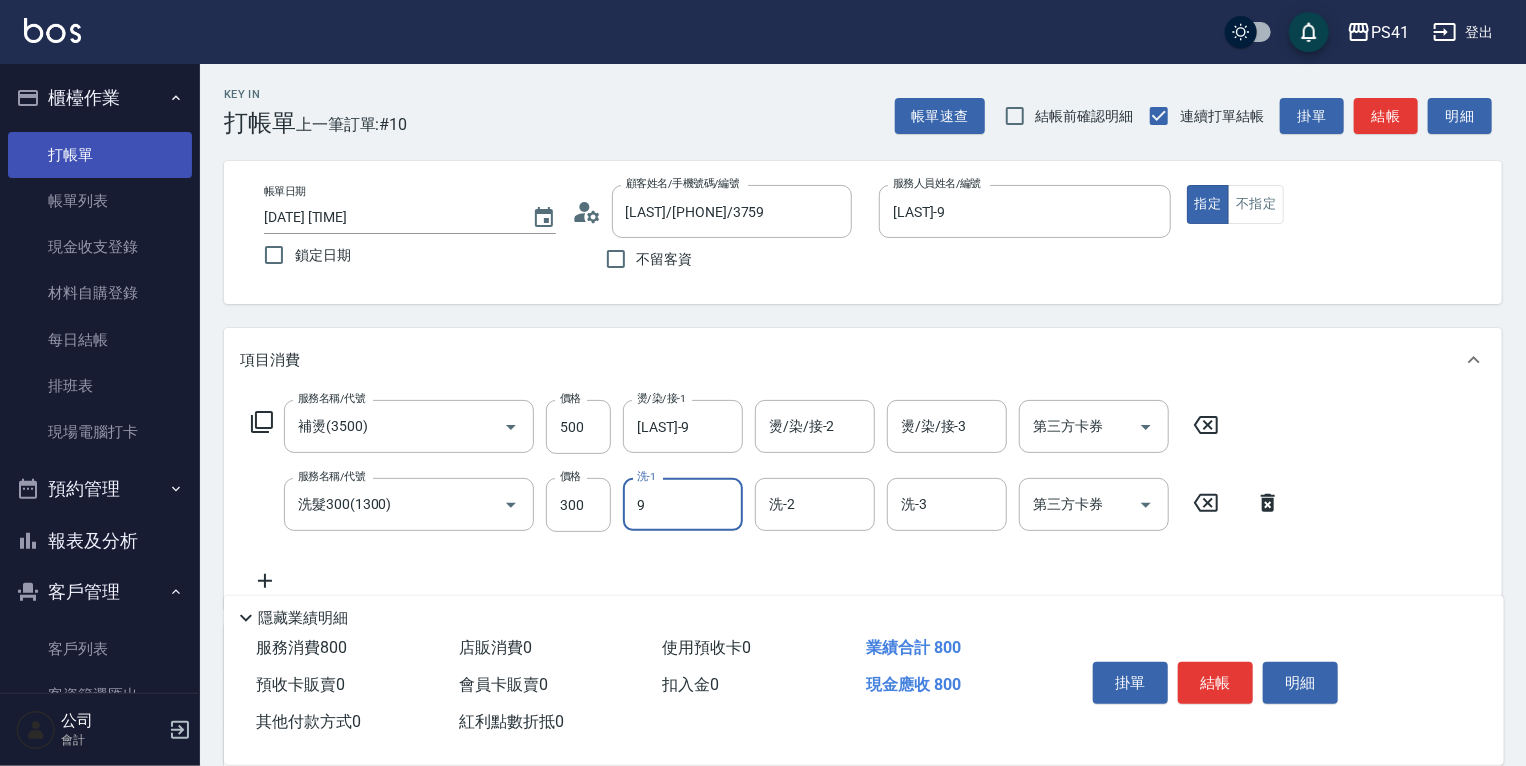 type on "[LAST]-9" 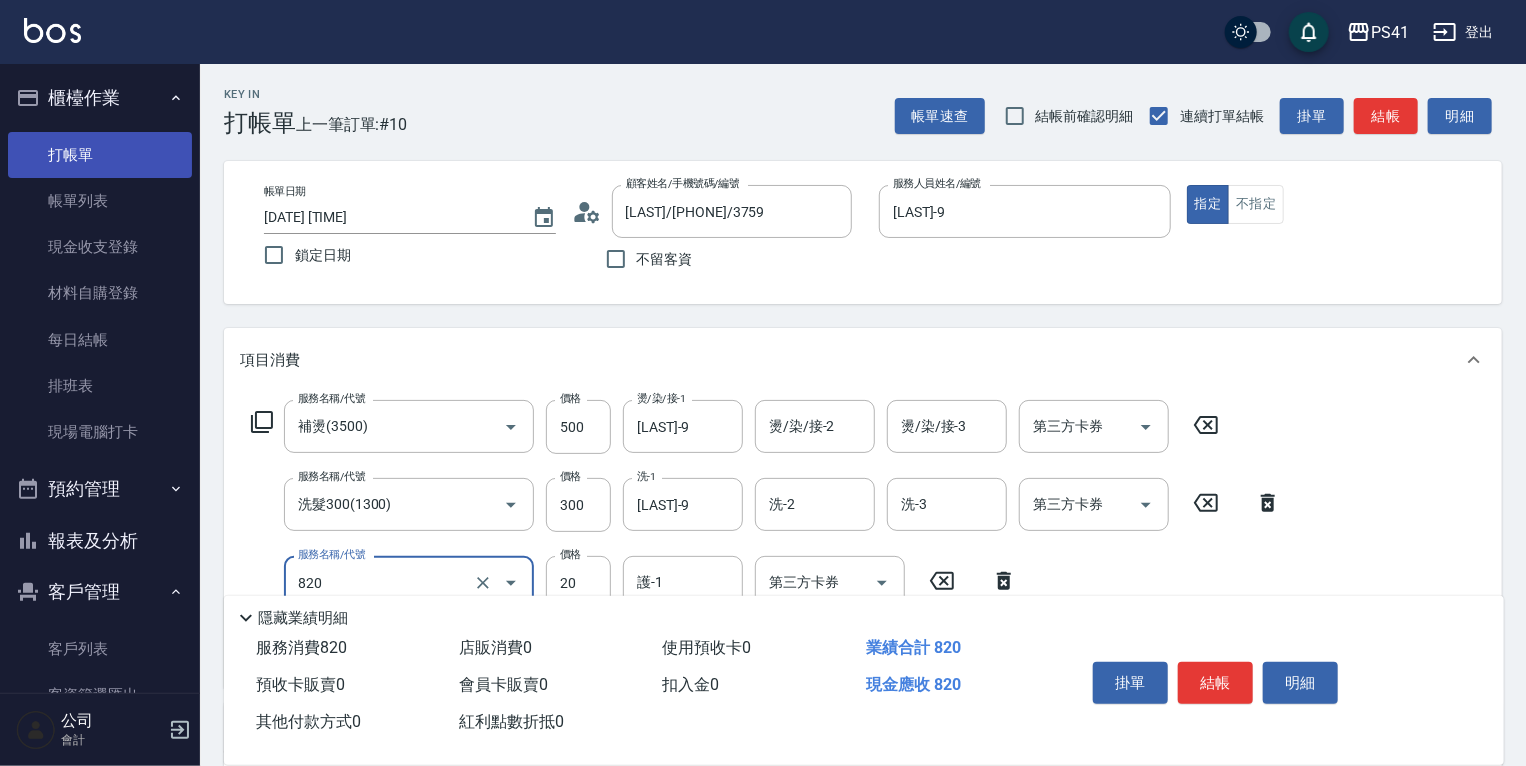 type on "潤絲(820)" 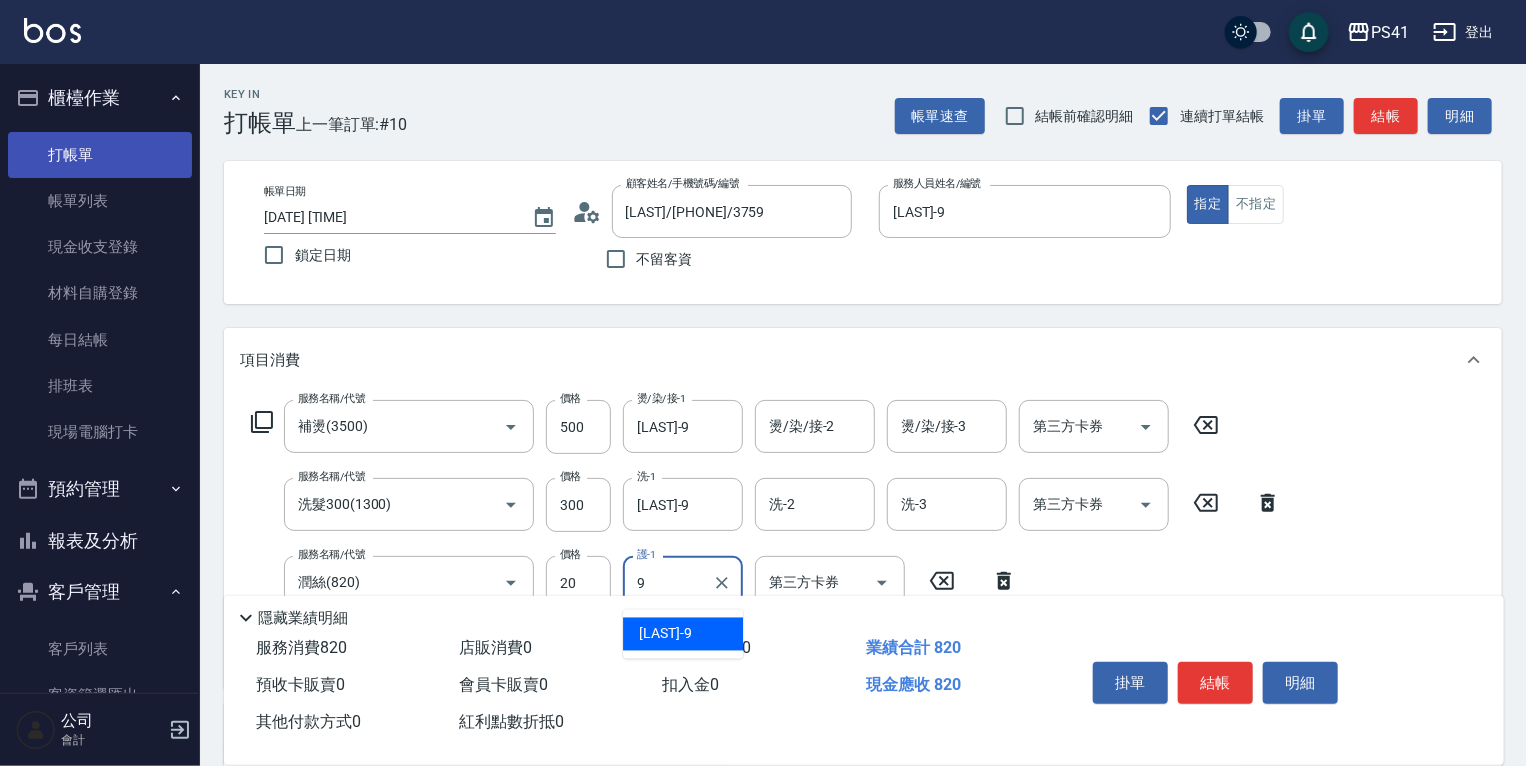 type on "[LAST]-9" 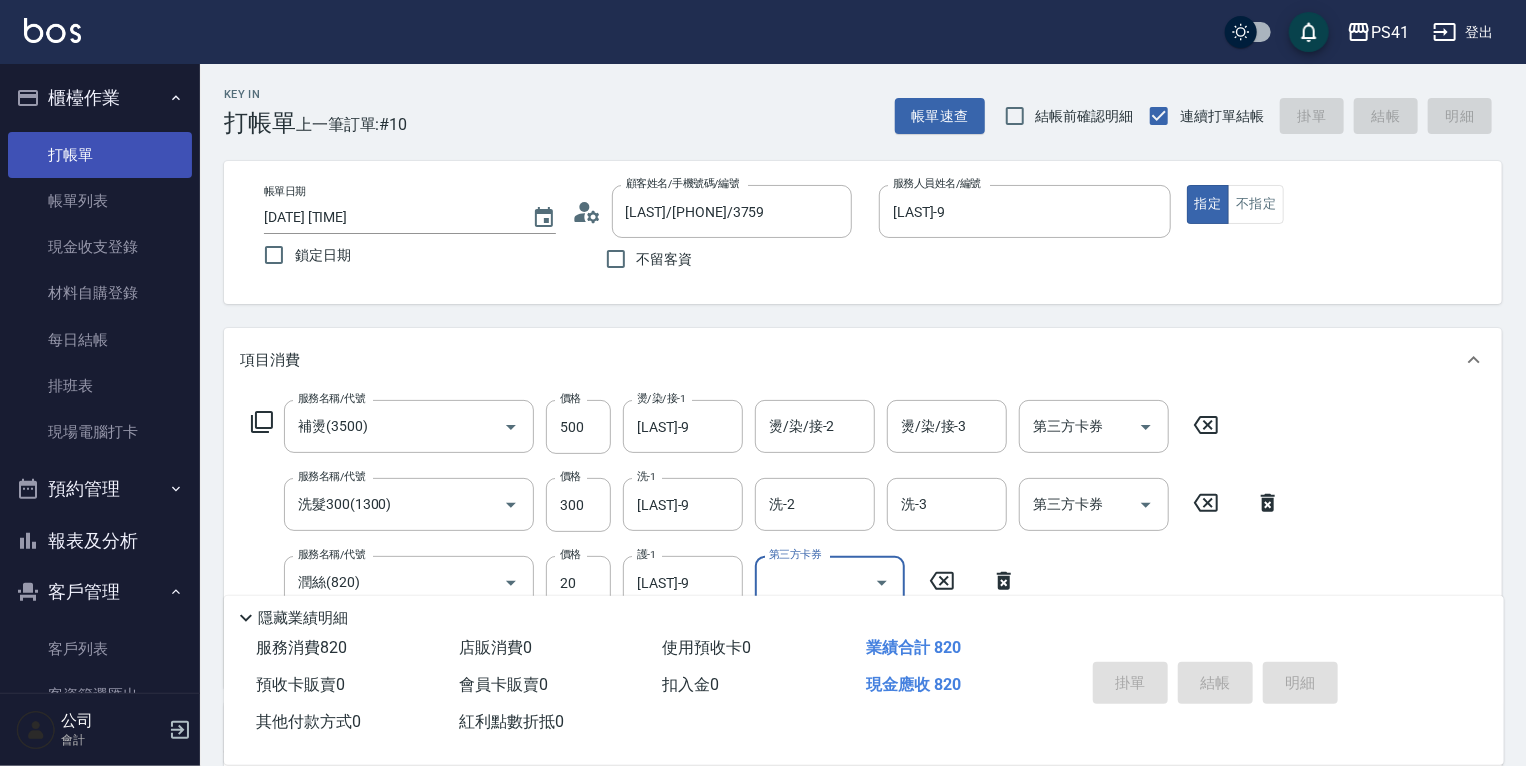 type on "2025/08/04 17:03" 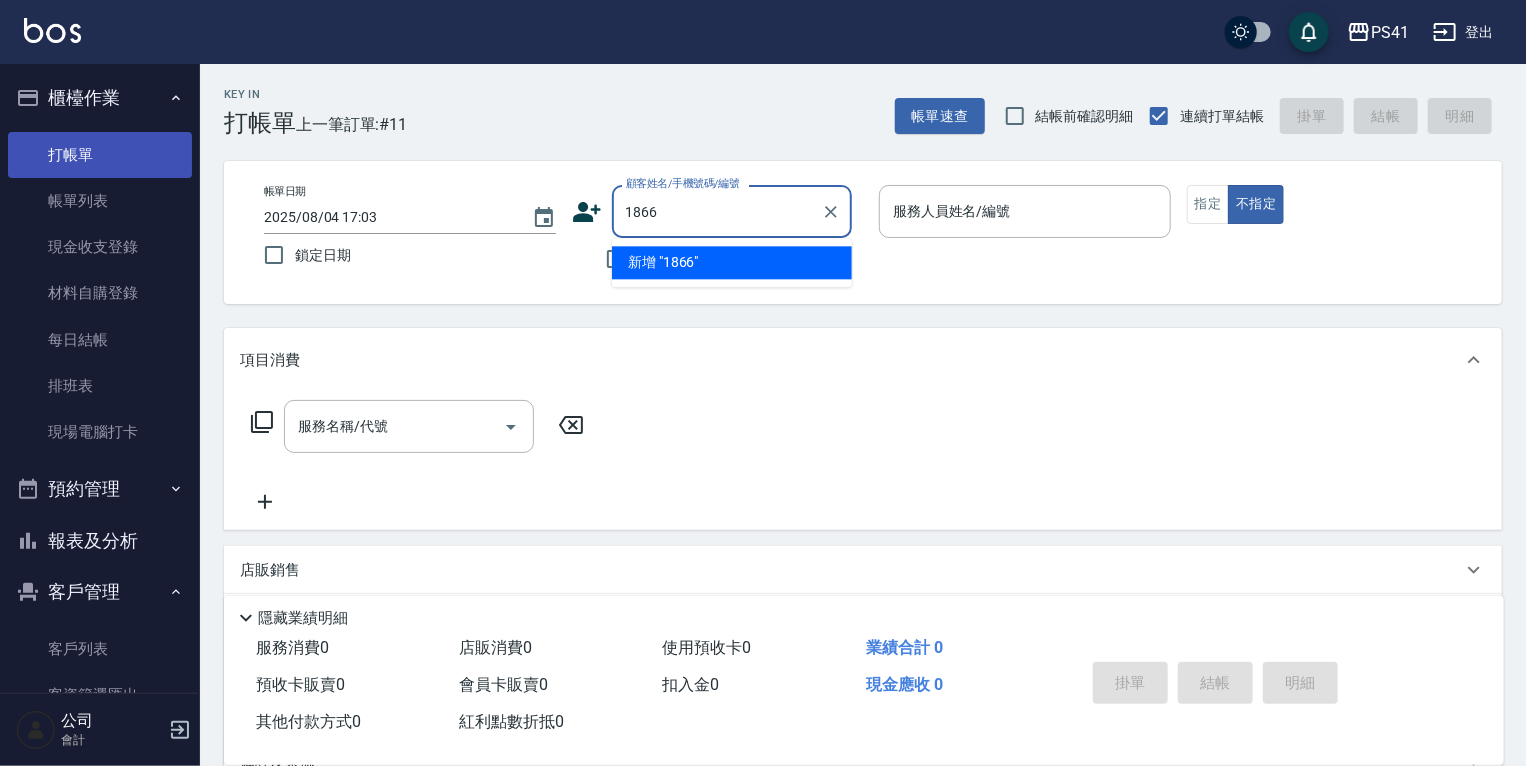 type on "1866" 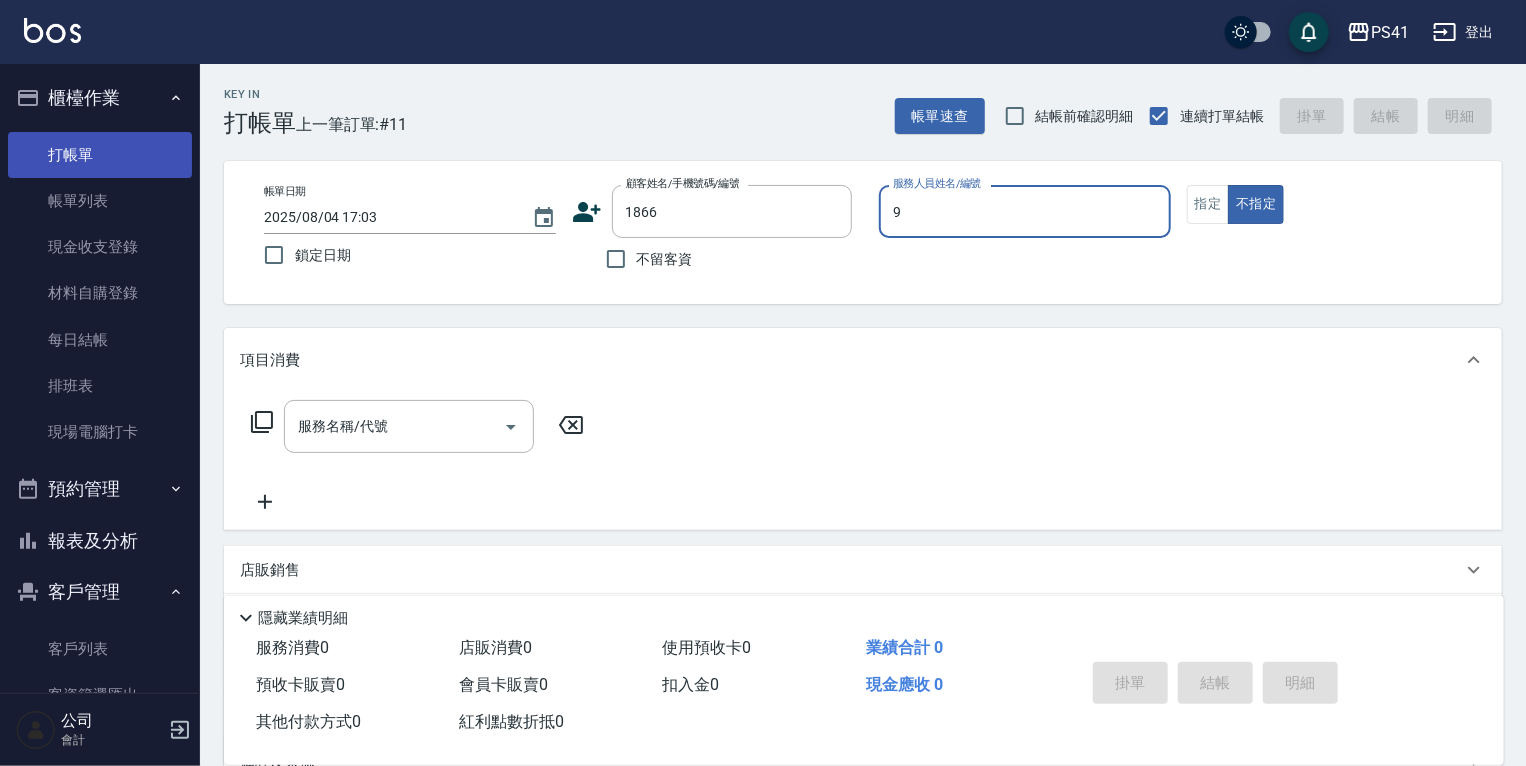 type on "[LAST]-9" 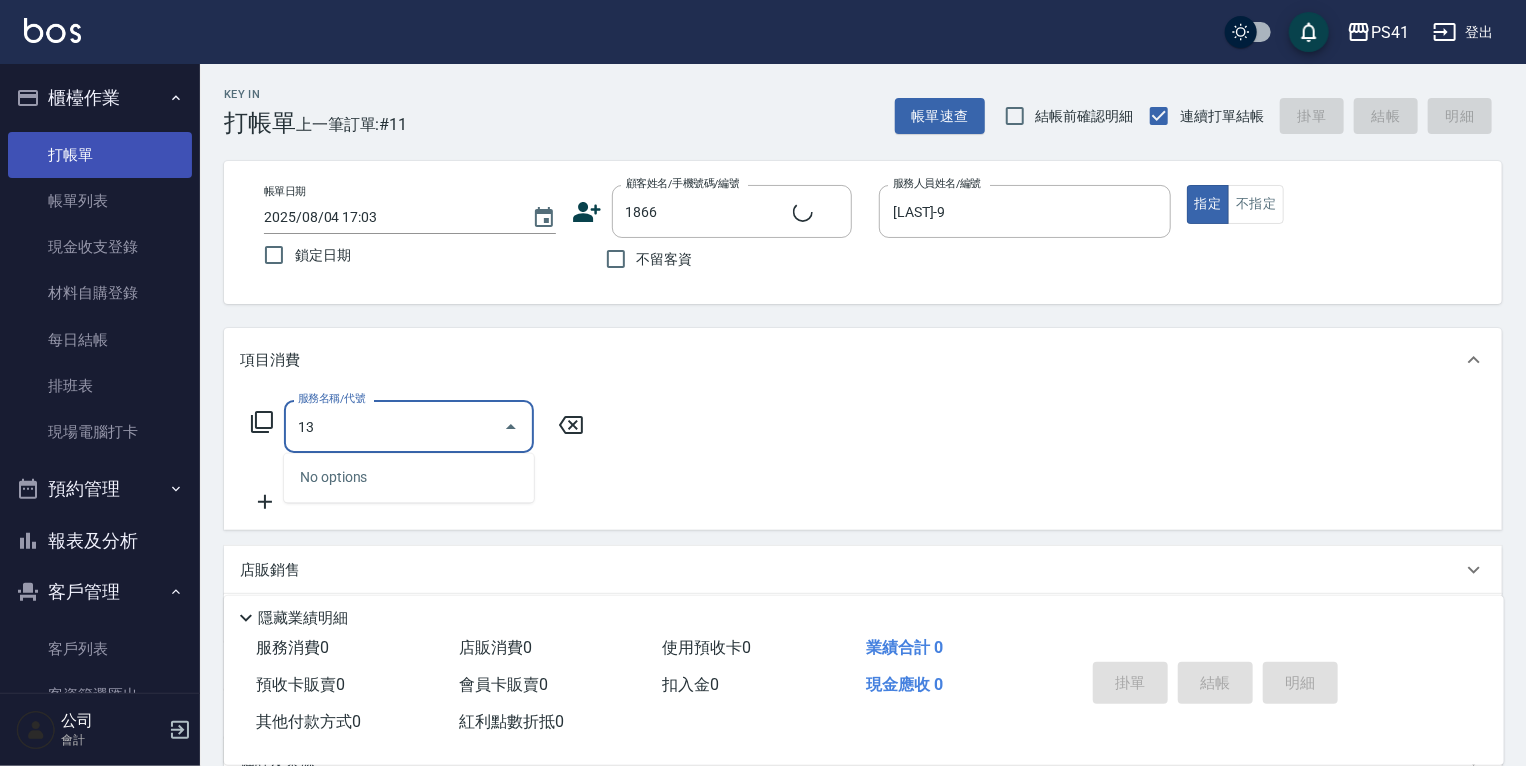 type on "130" 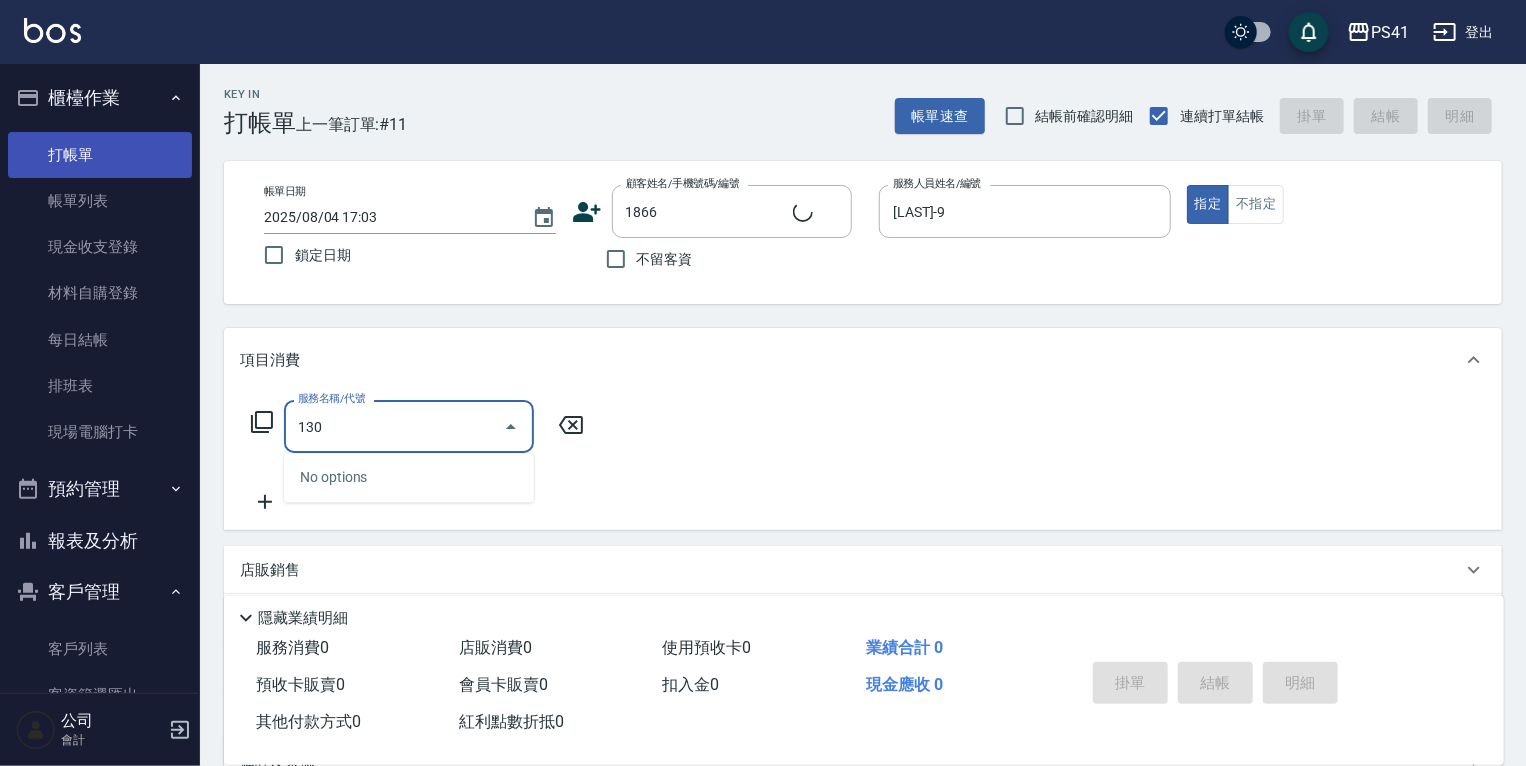 type on "[LAST]/[PHONE]/4814" 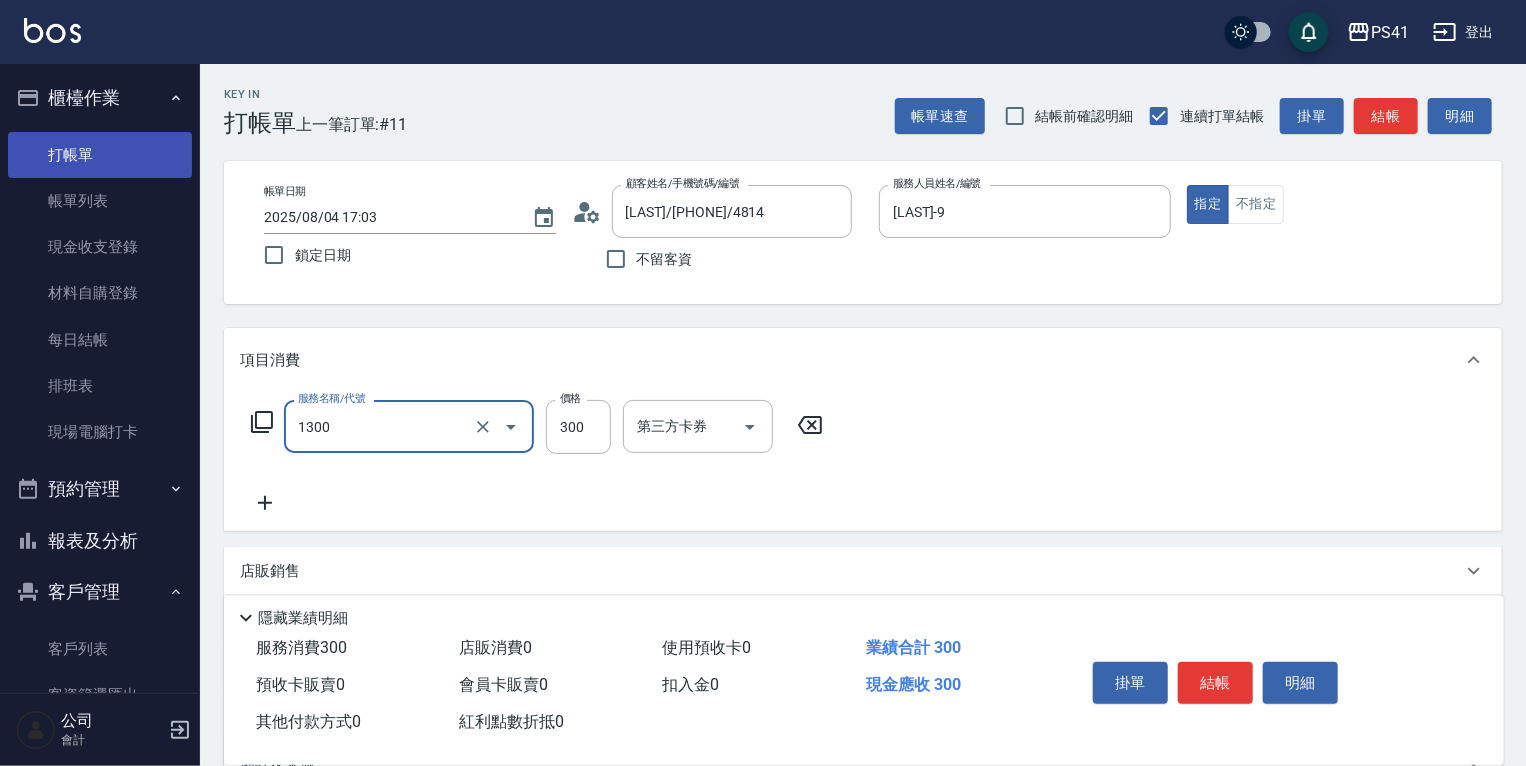 type on "洗髮300(1300)" 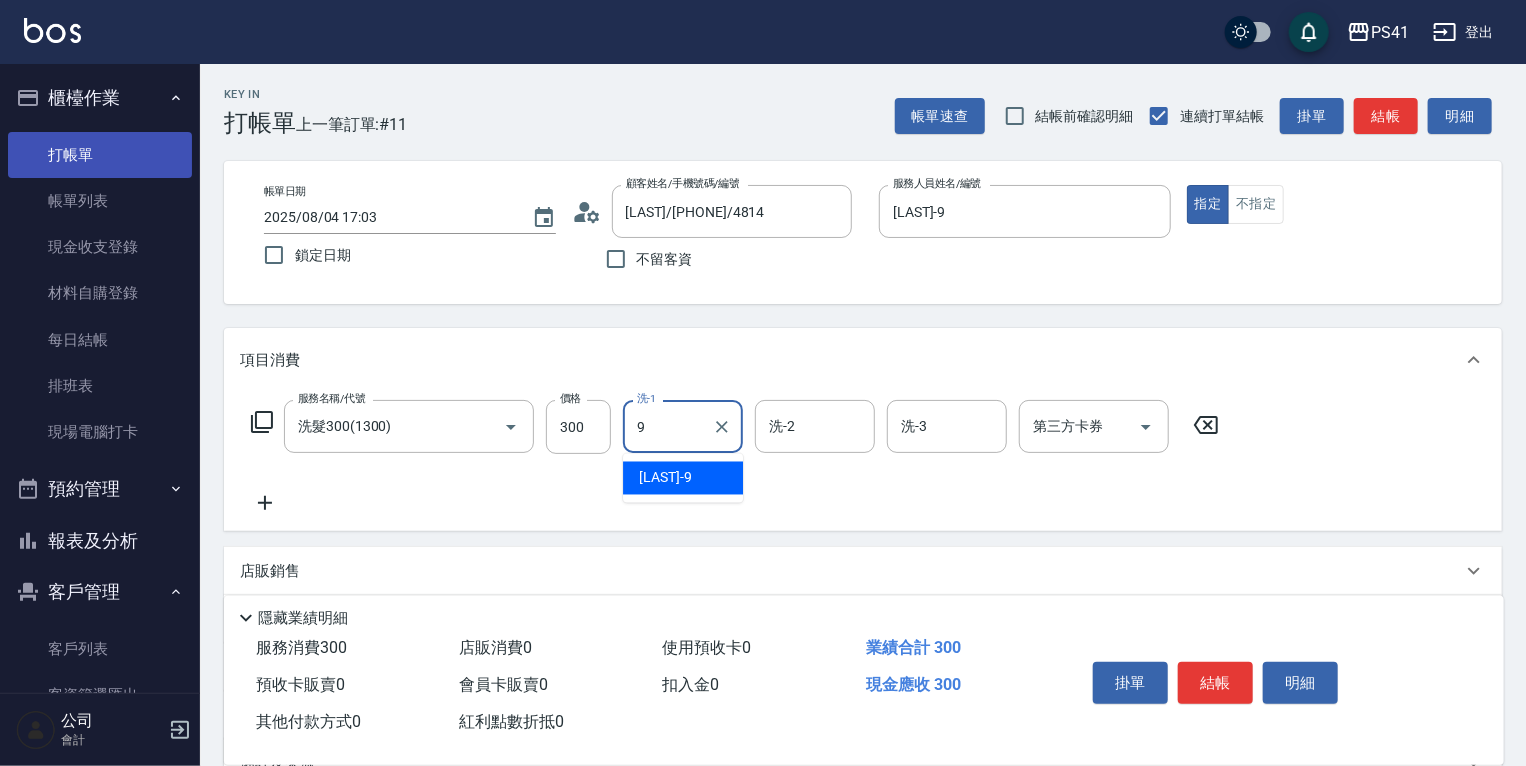 type on "[LAST]-9" 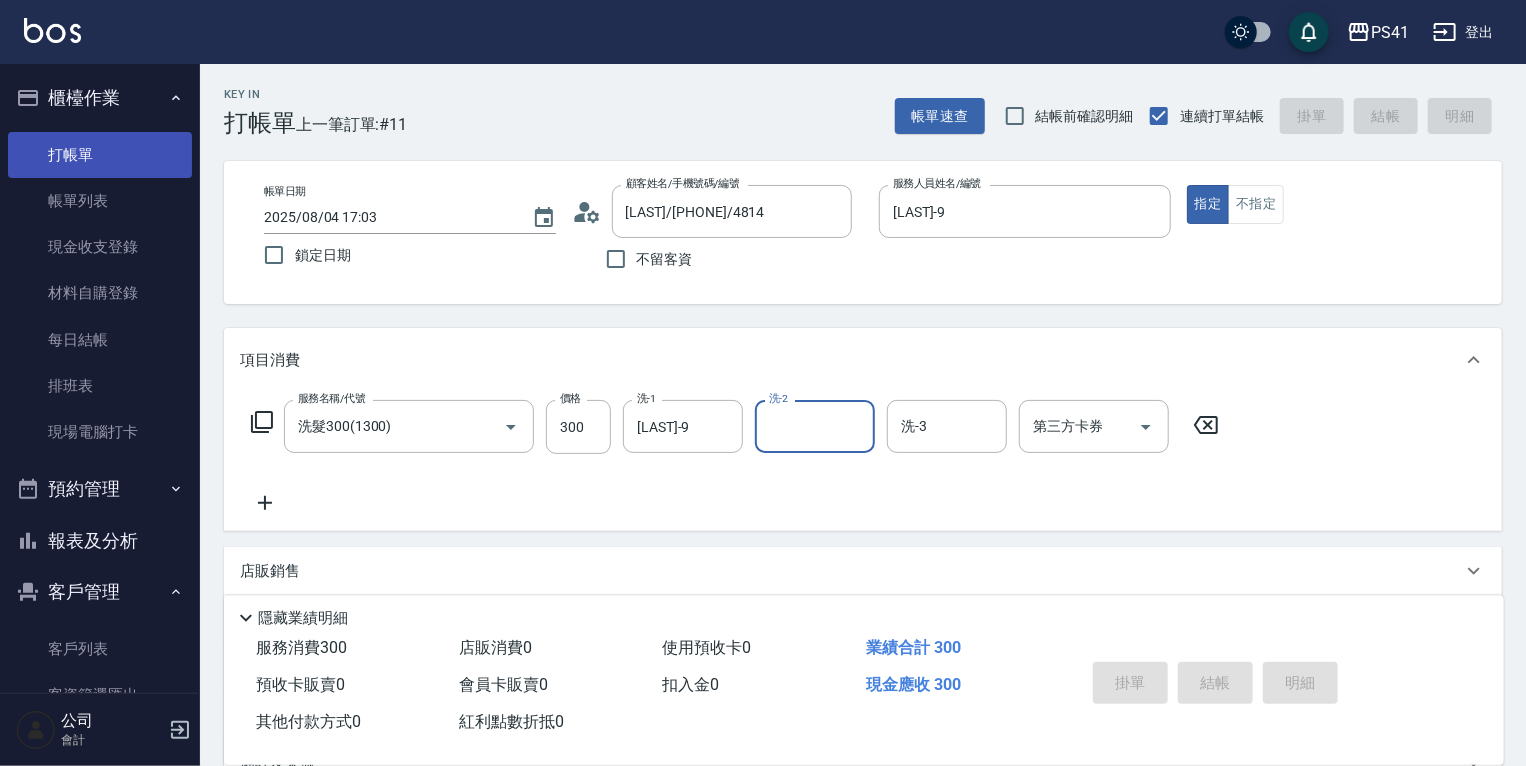 type on "[YEAR]/[MONTH]/[DAY] [TIME]" 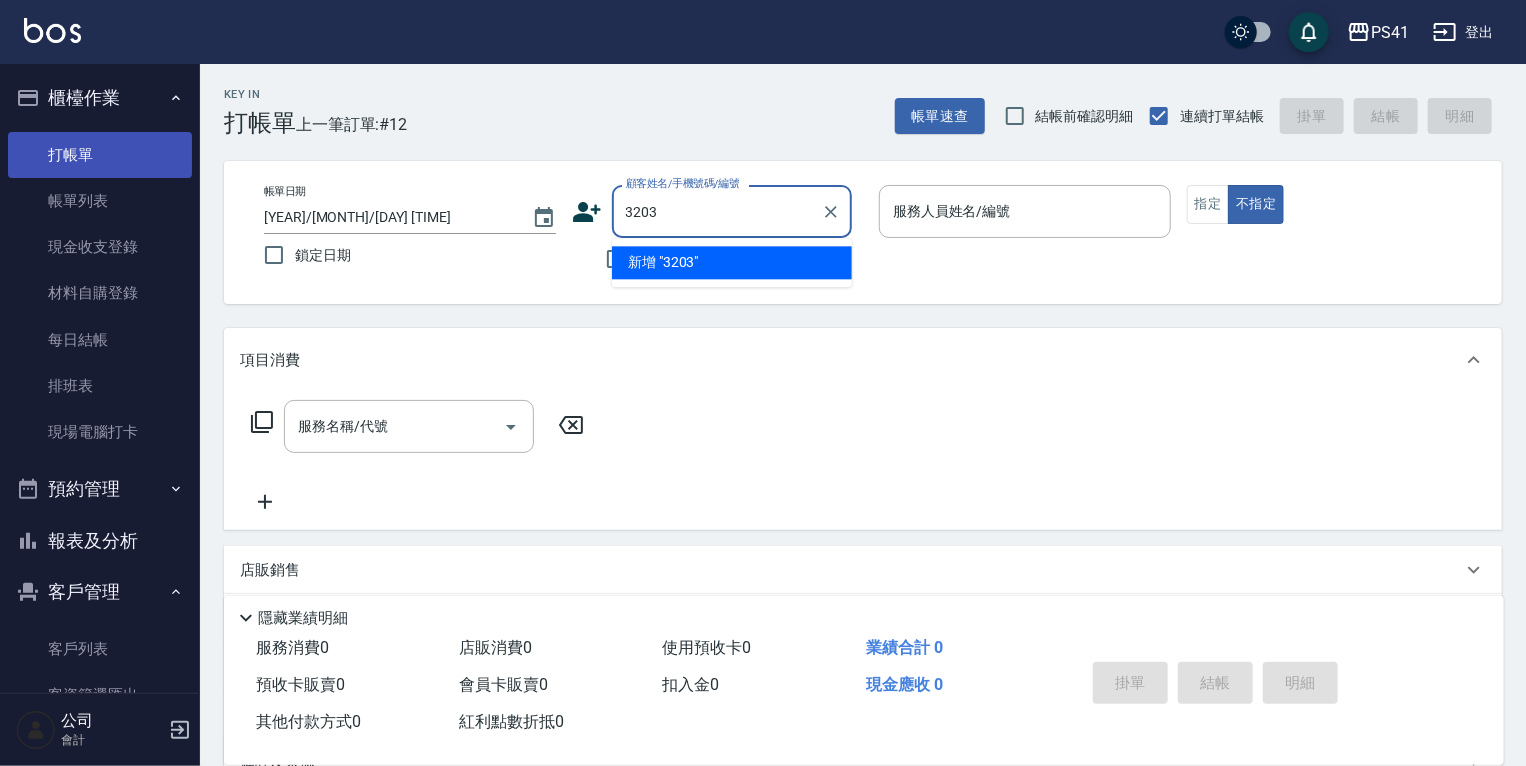type on "3203" 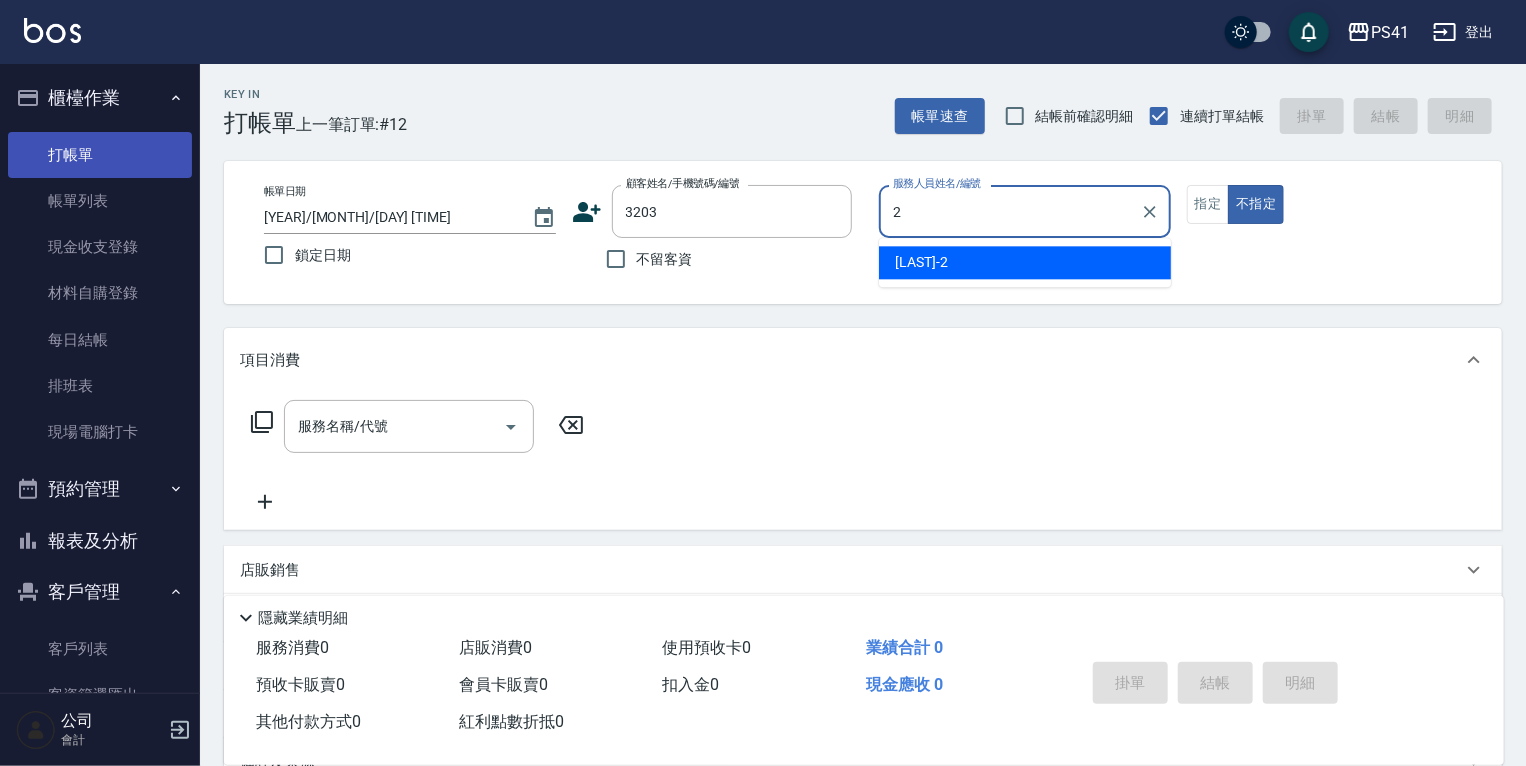 type on "[LAST]-2" 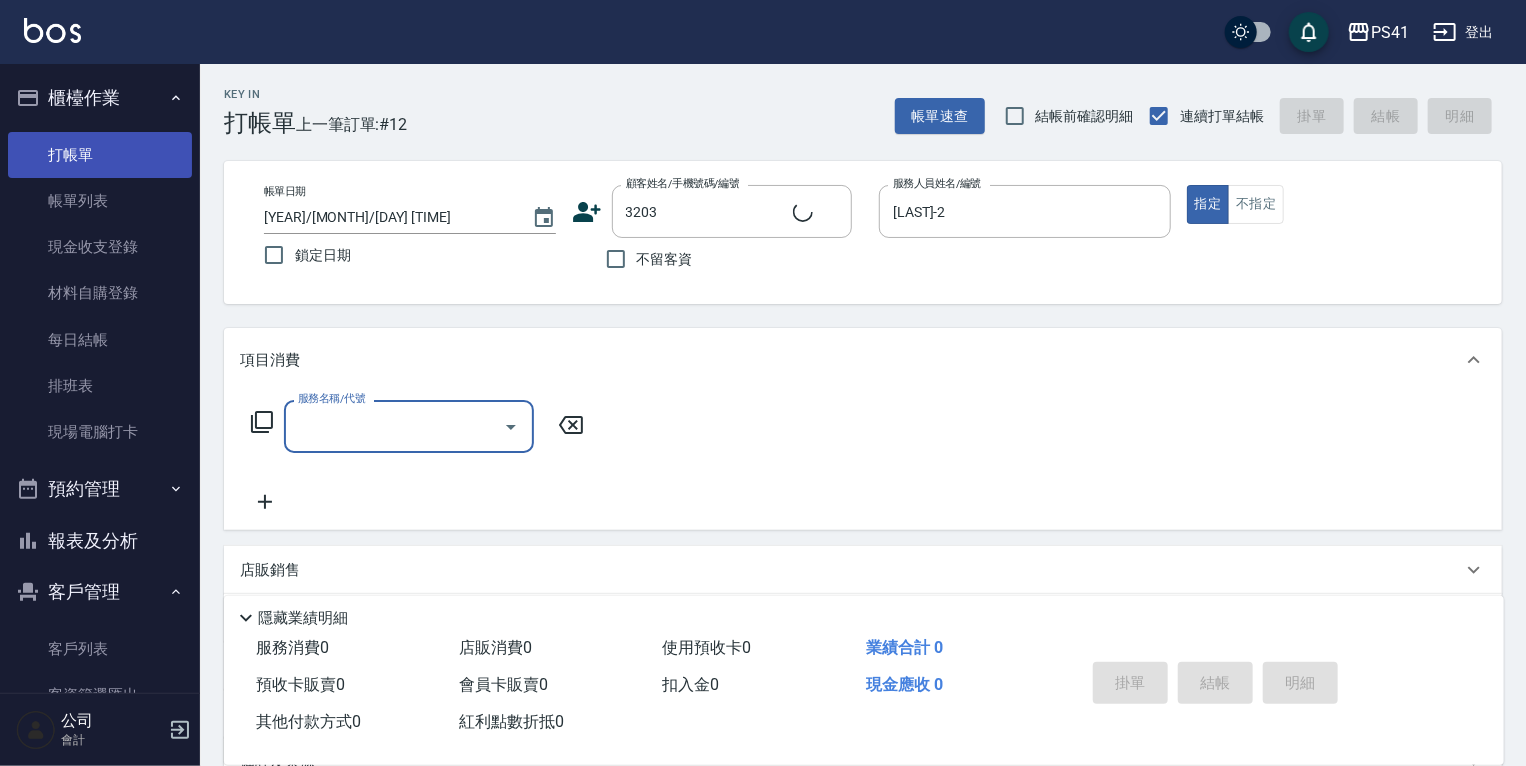 type on "[LAST]/[PHONE]/3203" 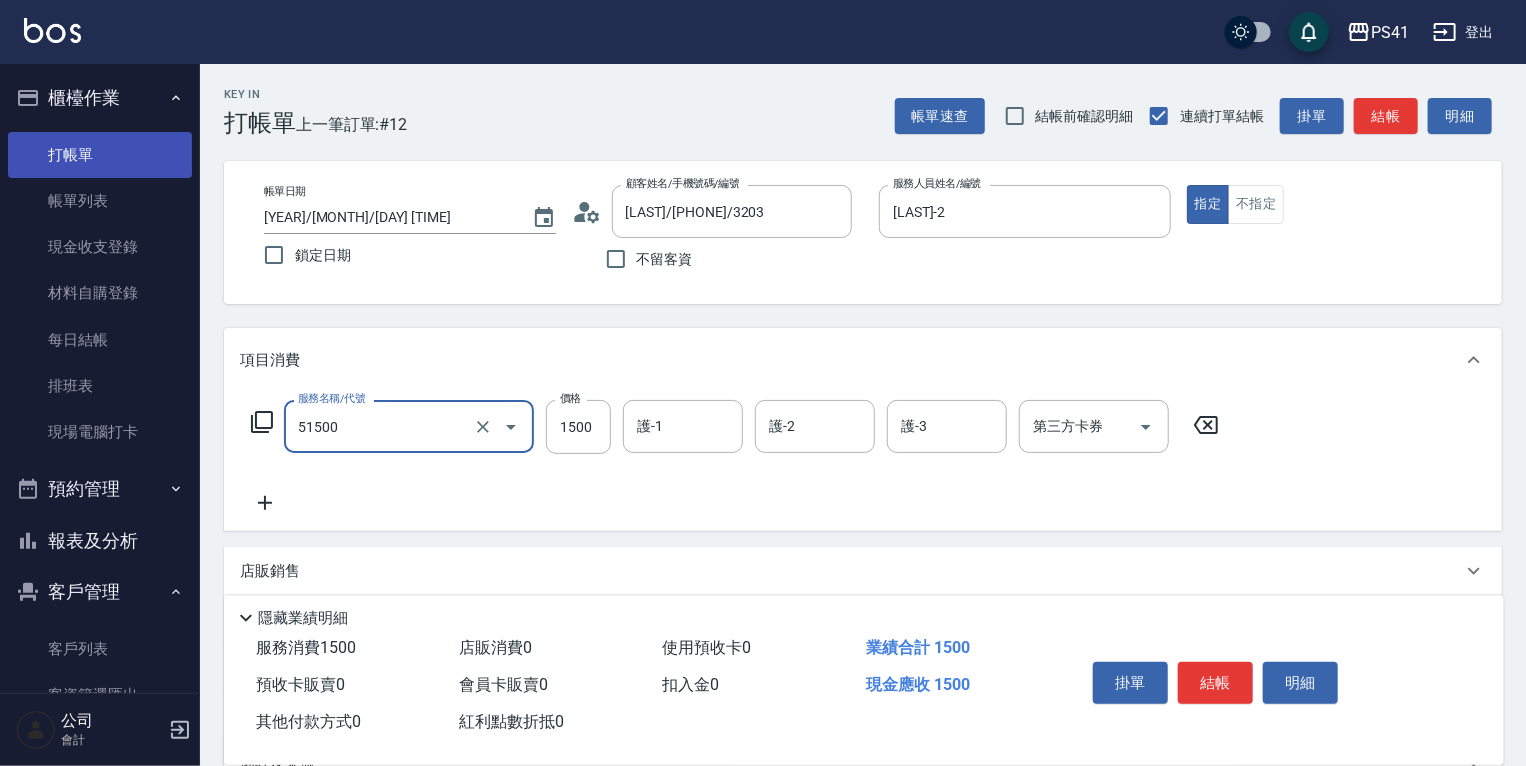 type on "原價1201~1500護髮(51500)" 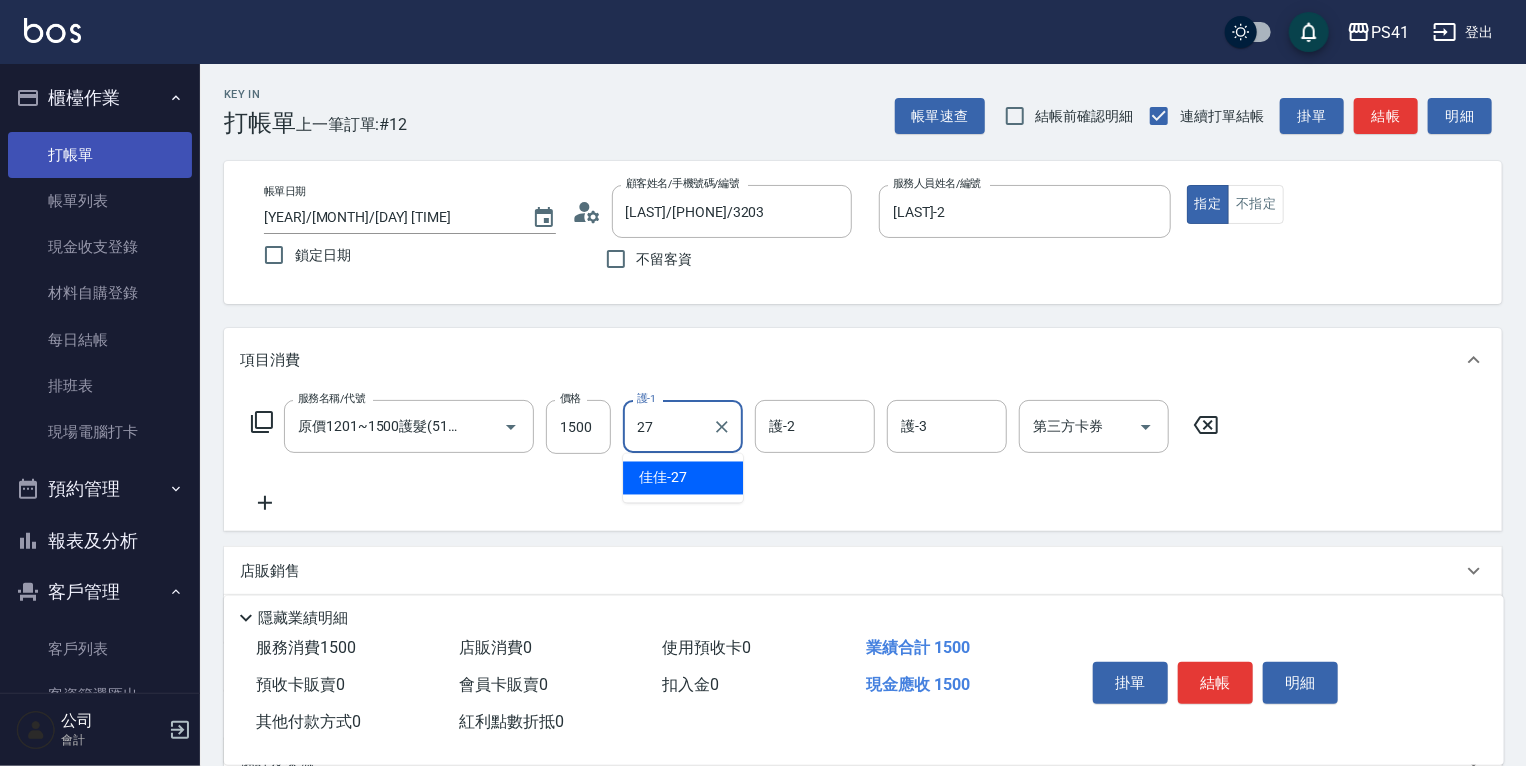 type on "佳佳-27" 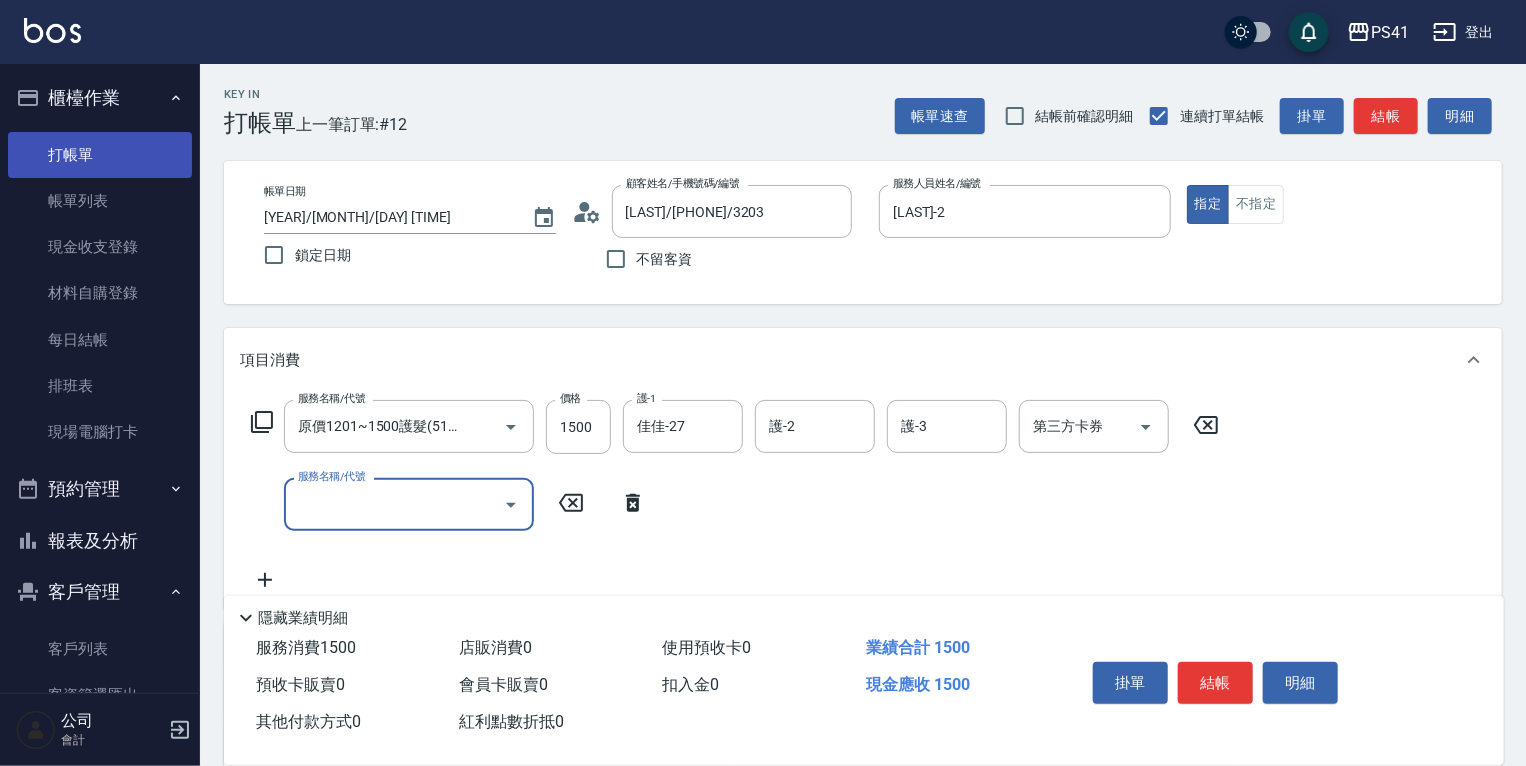 scroll, scrollTop: 0, scrollLeft: 0, axis: both 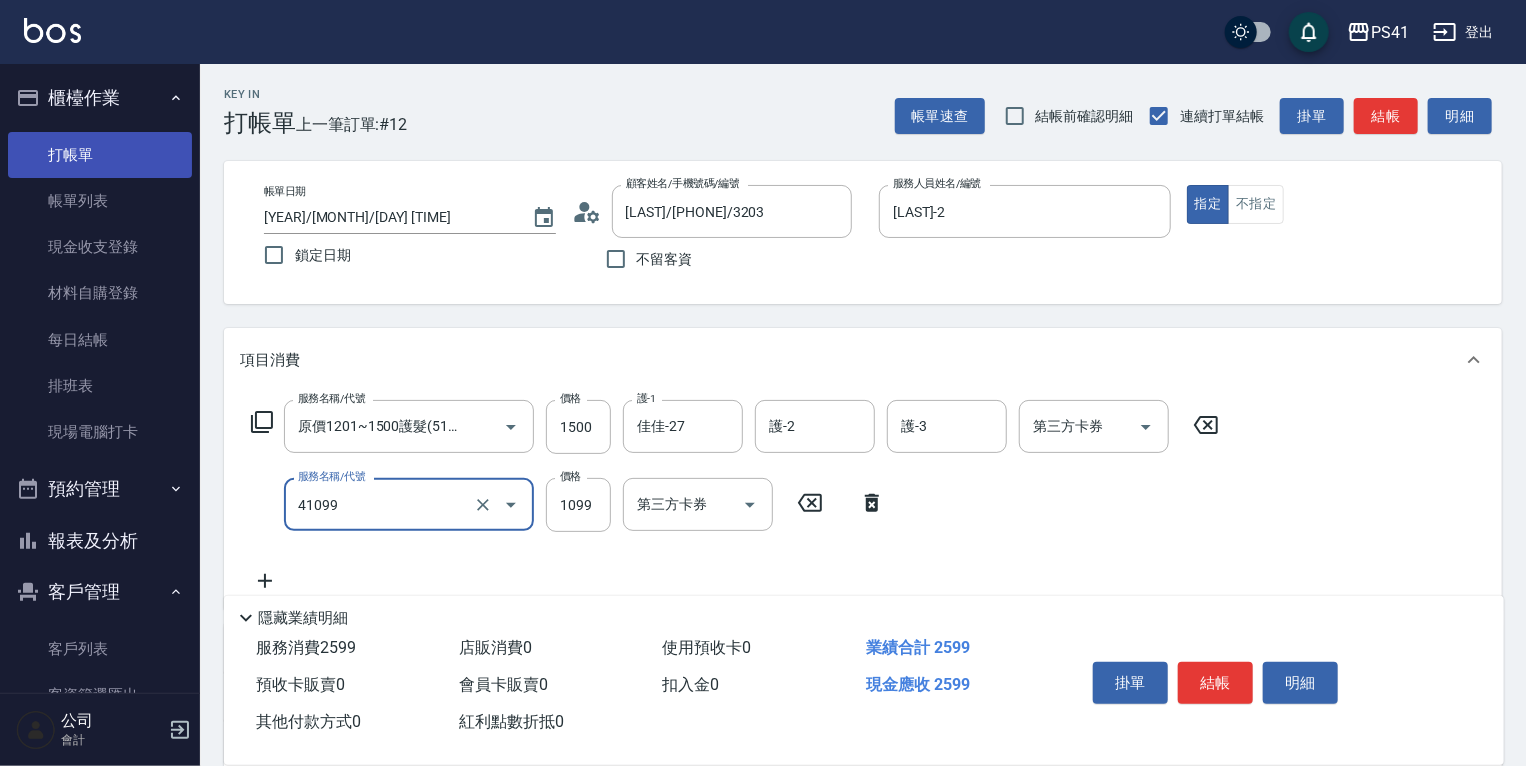 type on "公司活動/早鳥(41099)" 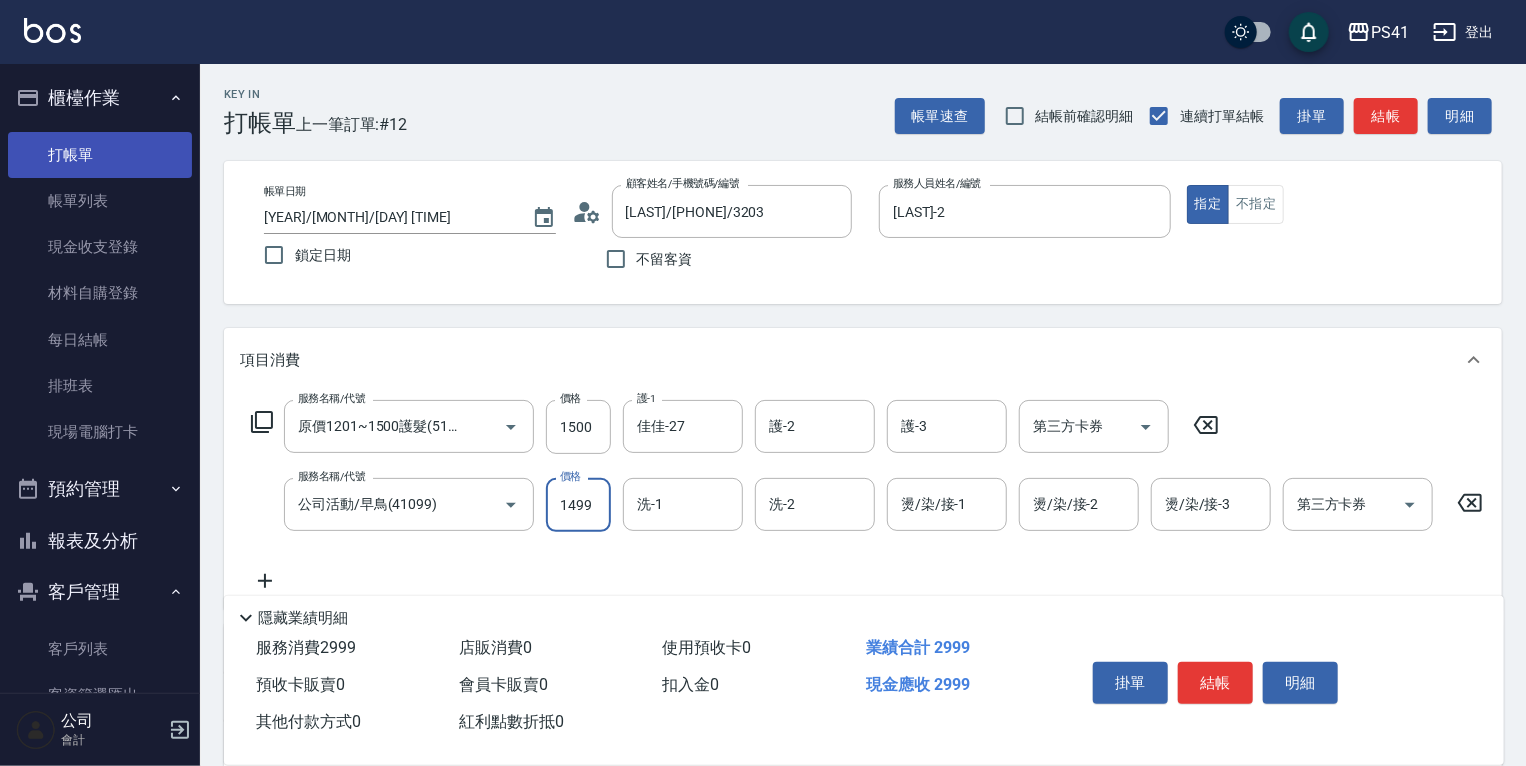 type on "1499" 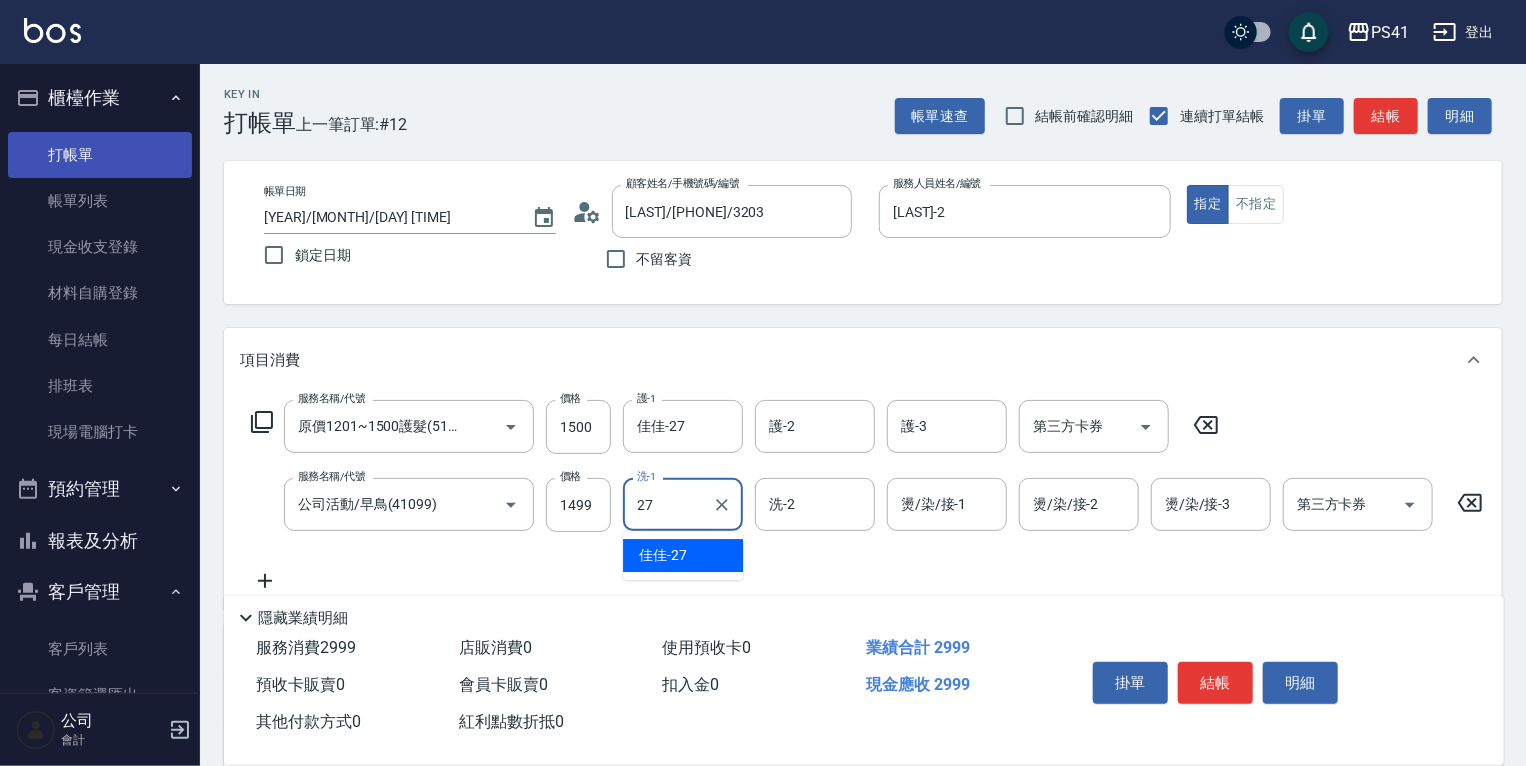 type on "佳佳-27" 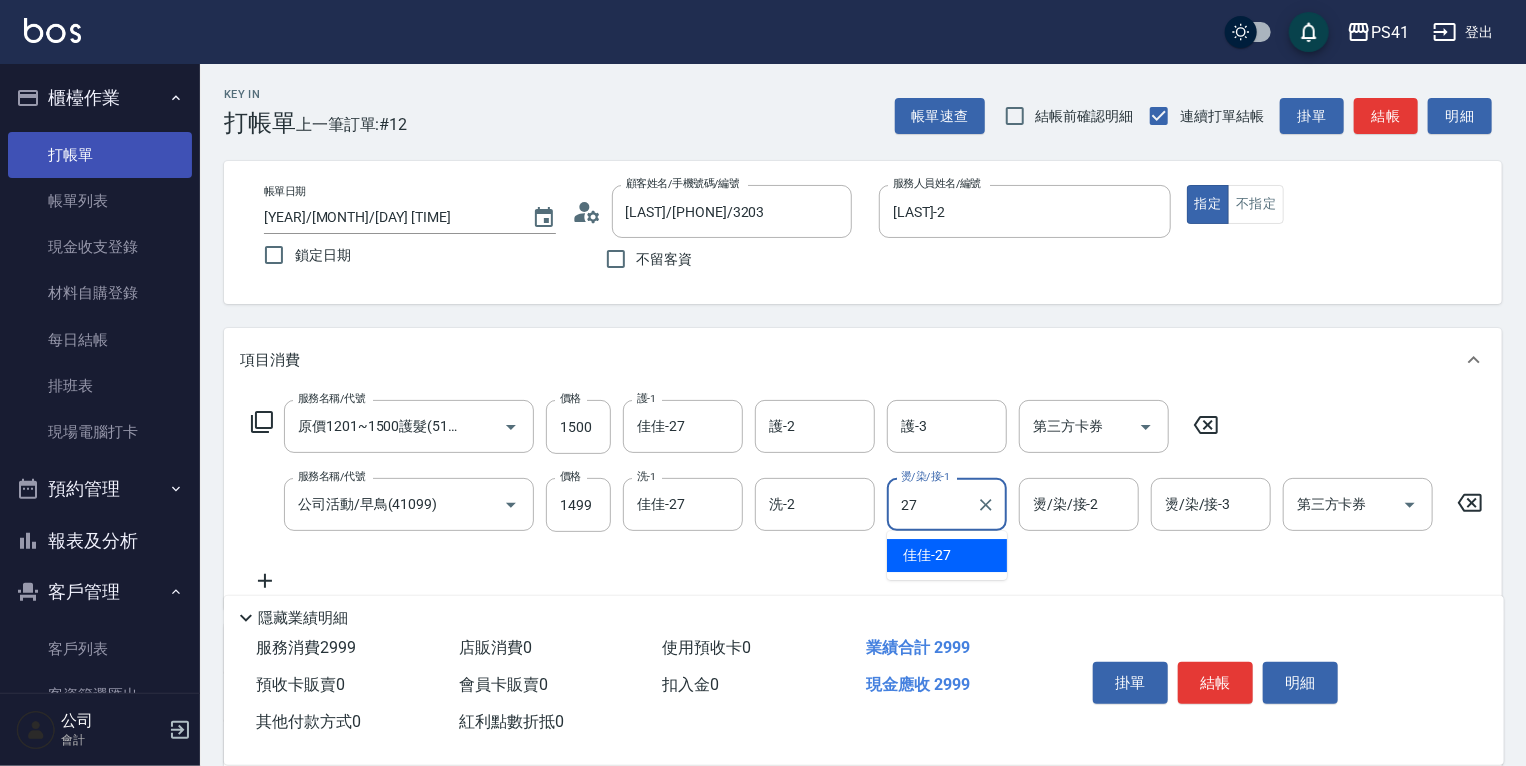type on "佳佳-27" 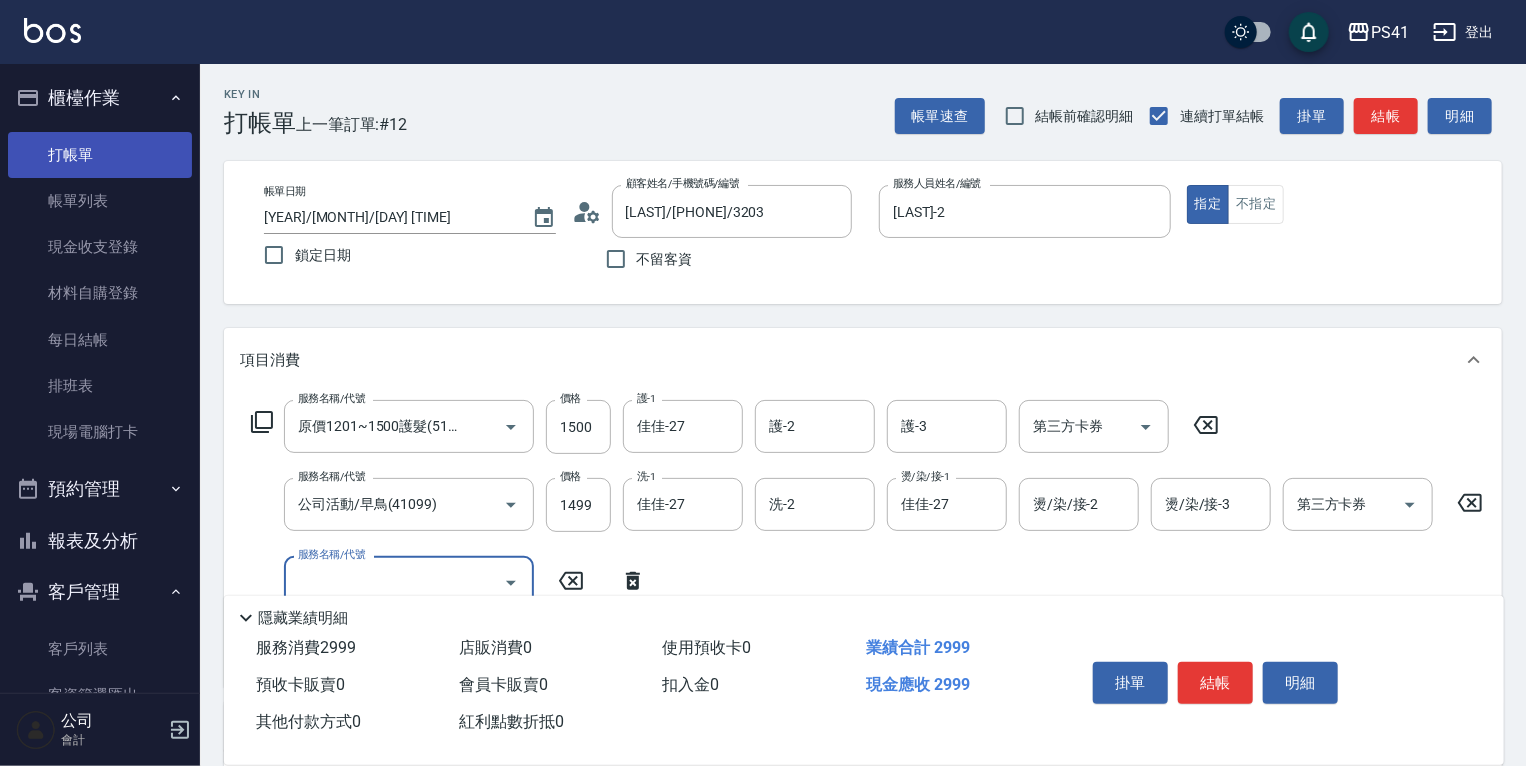 scroll, scrollTop: 0, scrollLeft: 0, axis: both 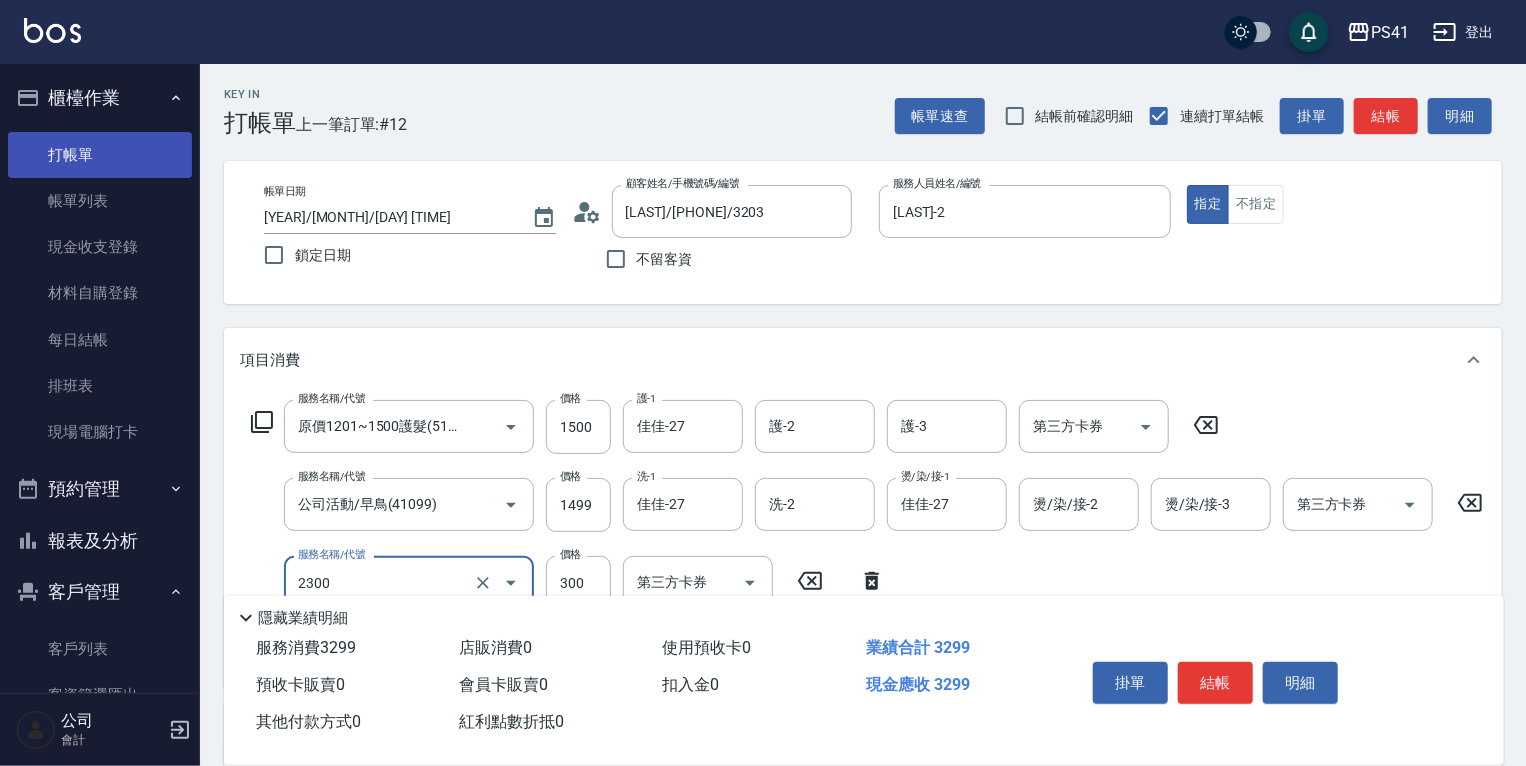 type on "剪髮(2300)" 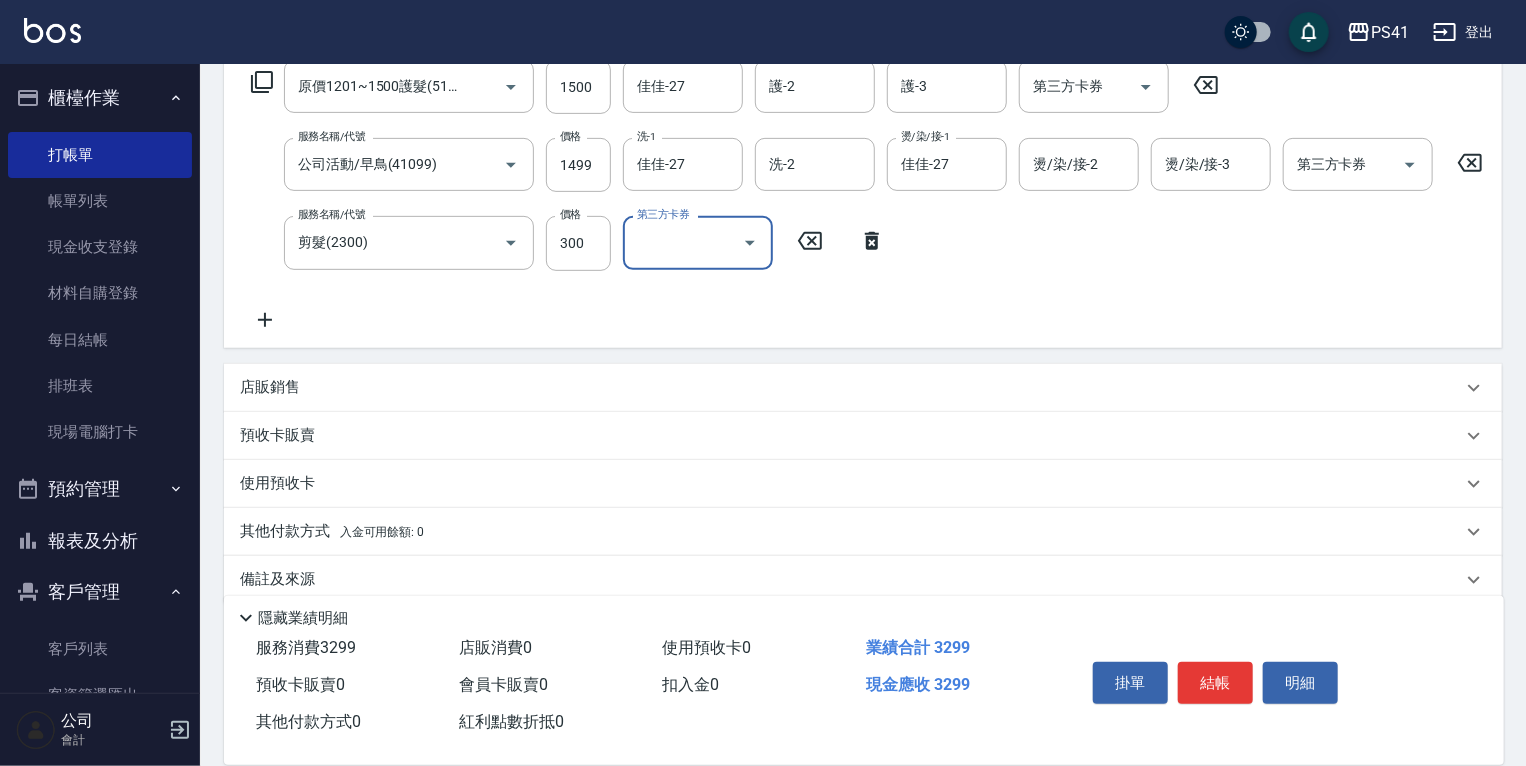 scroll, scrollTop: 379, scrollLeft: 0, axis: vertical 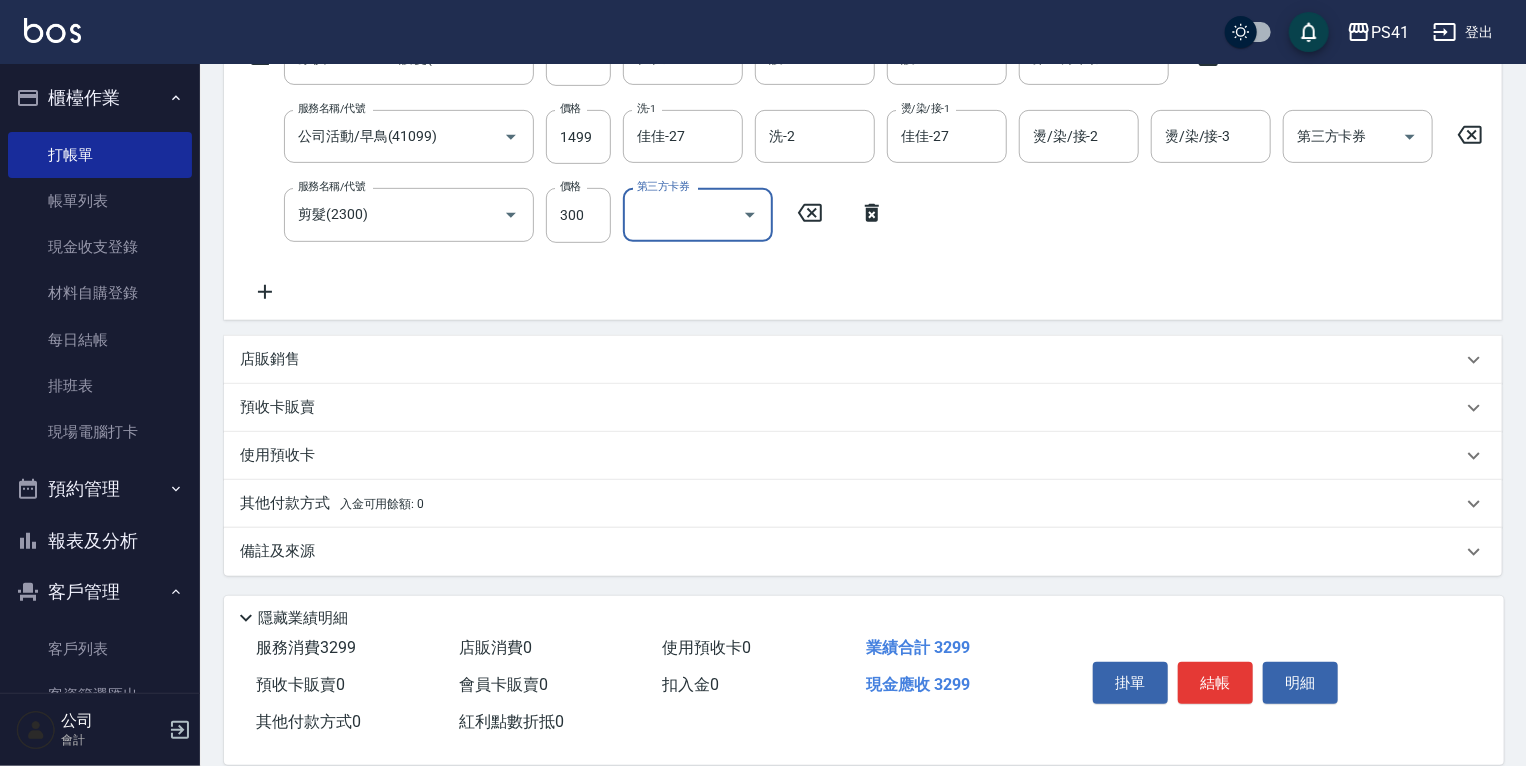 click on "其他付款方式 入金可用餘額: 0" at bounding box center (332, 504) 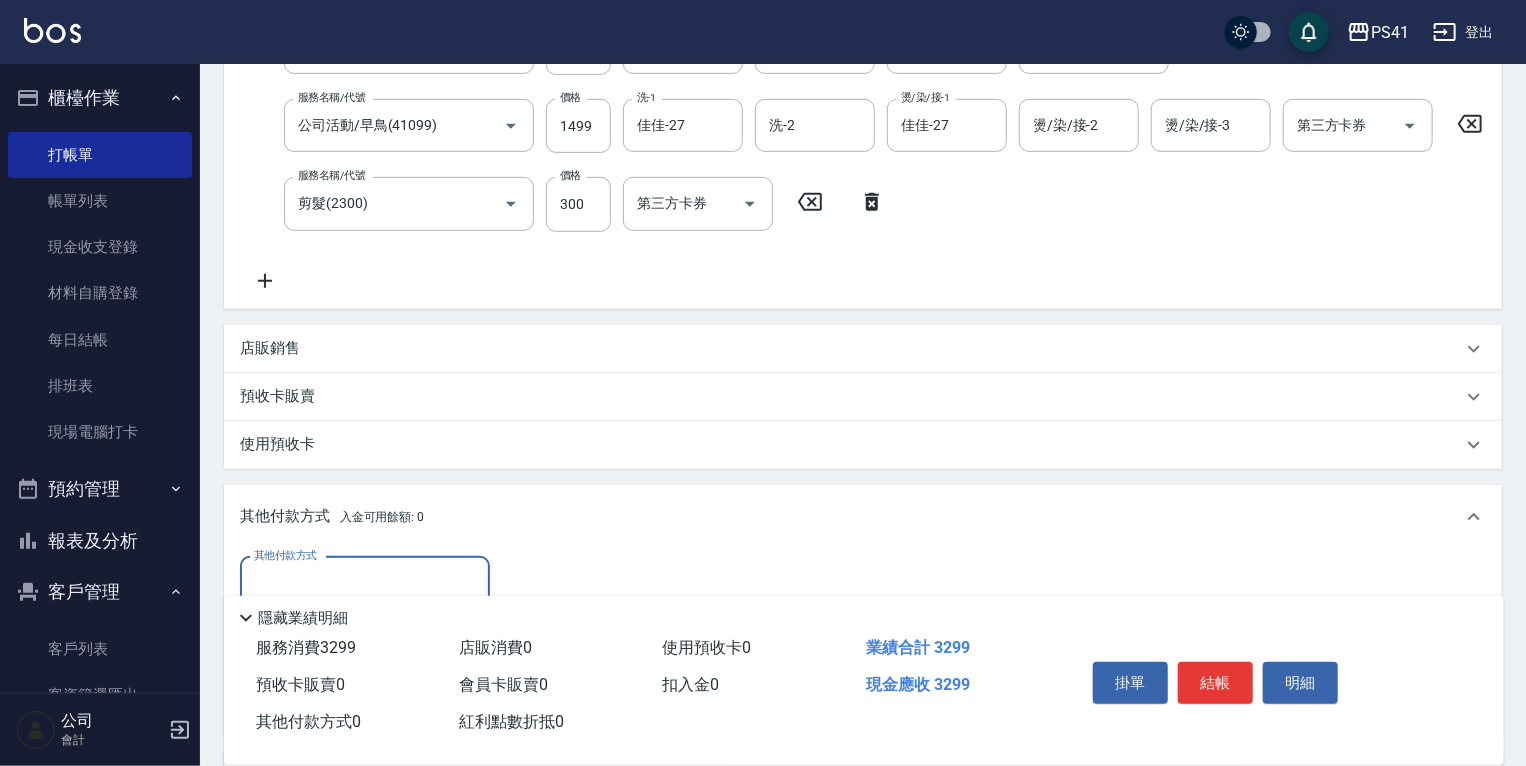 scroll, scrollTop: 34, scrollLeft: 0, axis: vertical 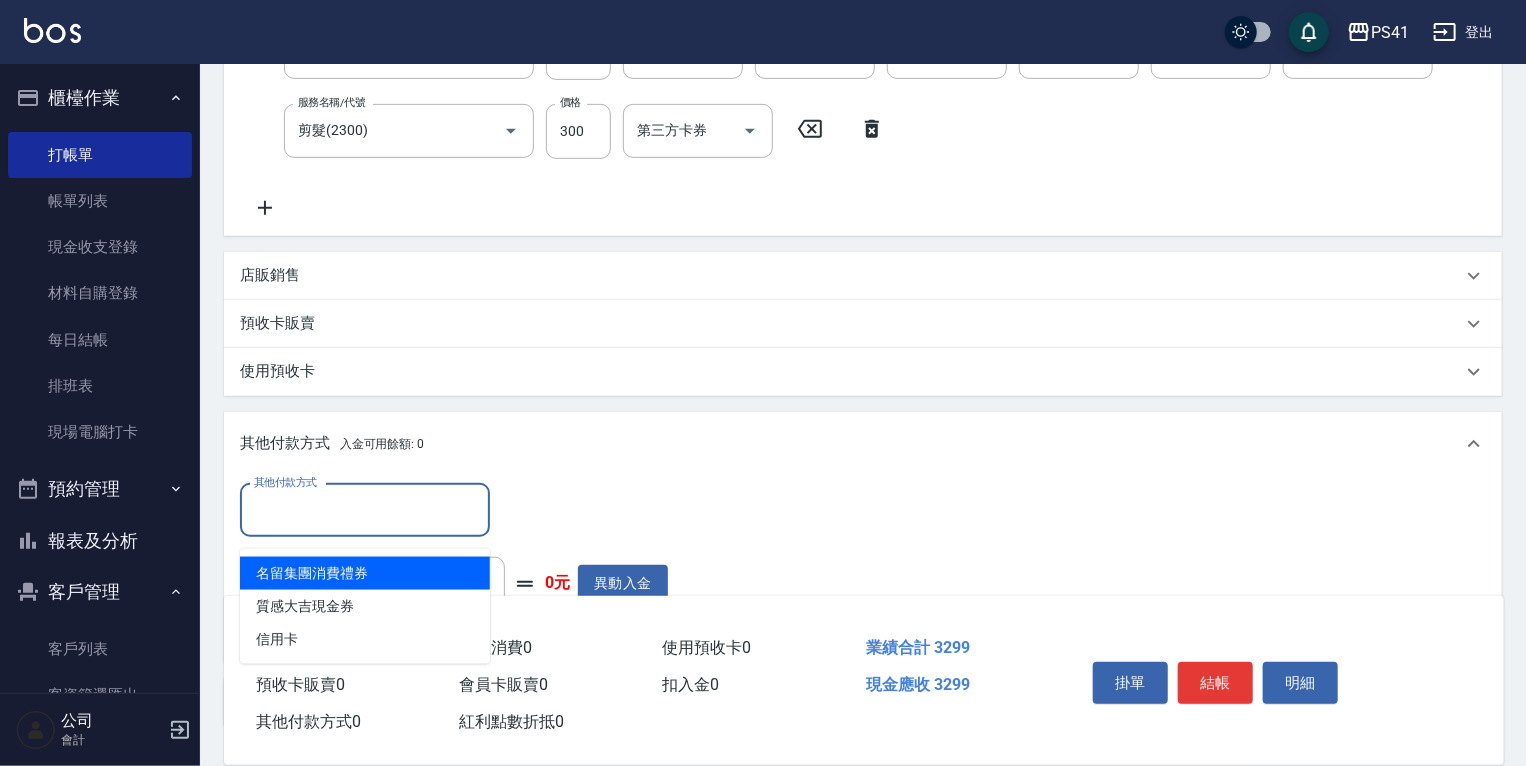 click on "其他付款方式" at bounding box center [365, 510] 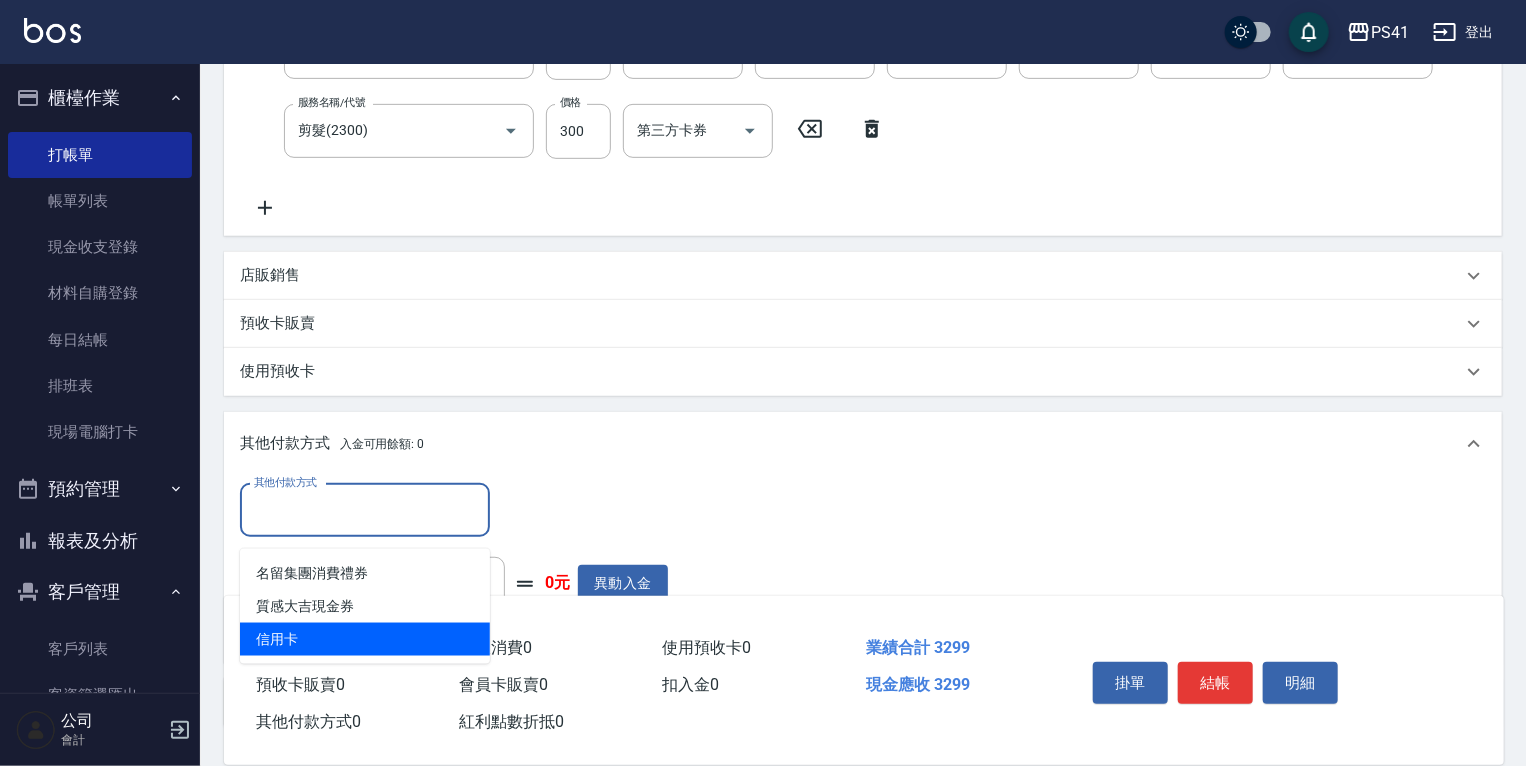 click on "信用卡" at bounding box center (365, 639) 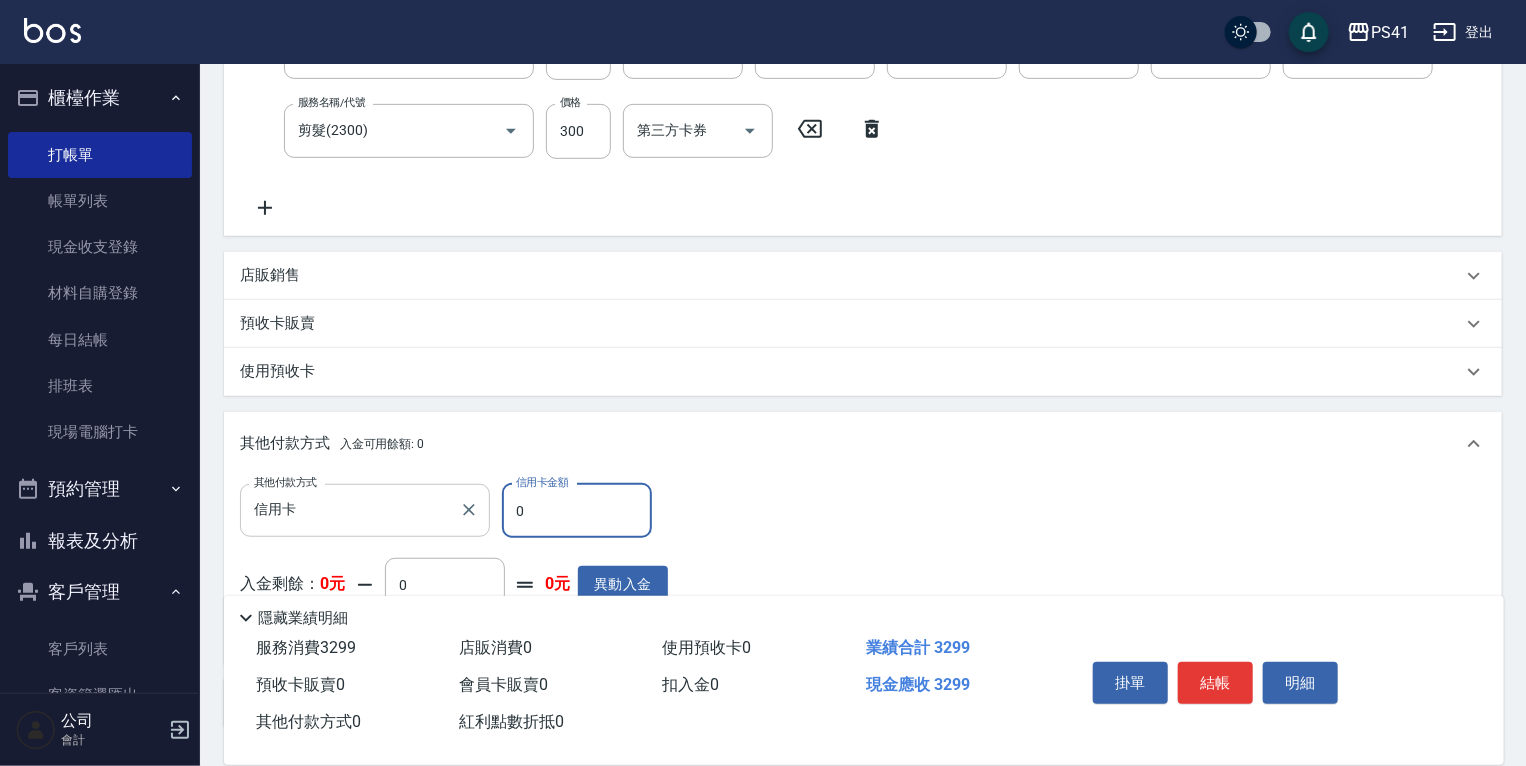 drag, startPoint x: 516, startPoint y: 502, endPoint x: 444, endPoint y: 526, distance: 75.89466 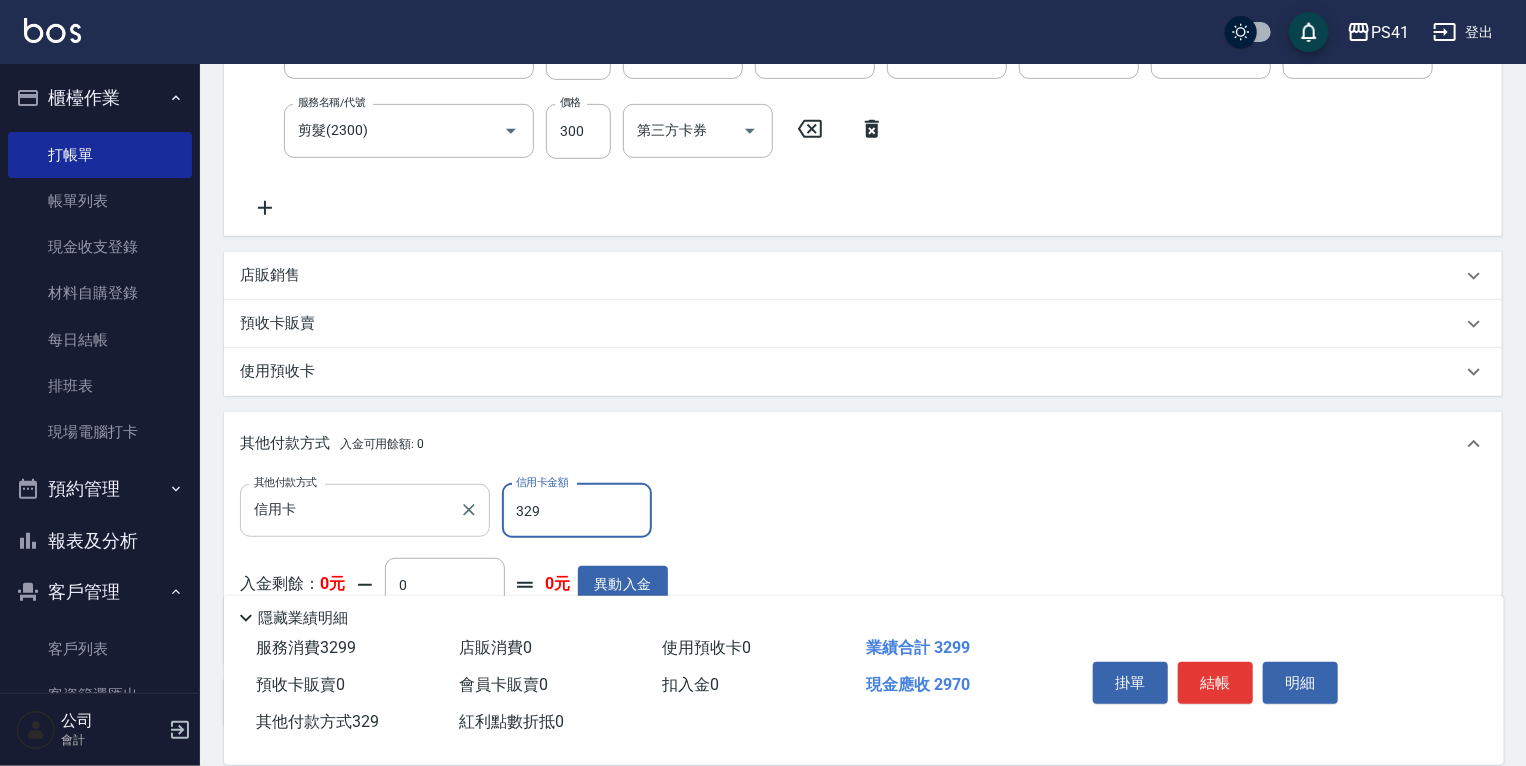 type on "3299" 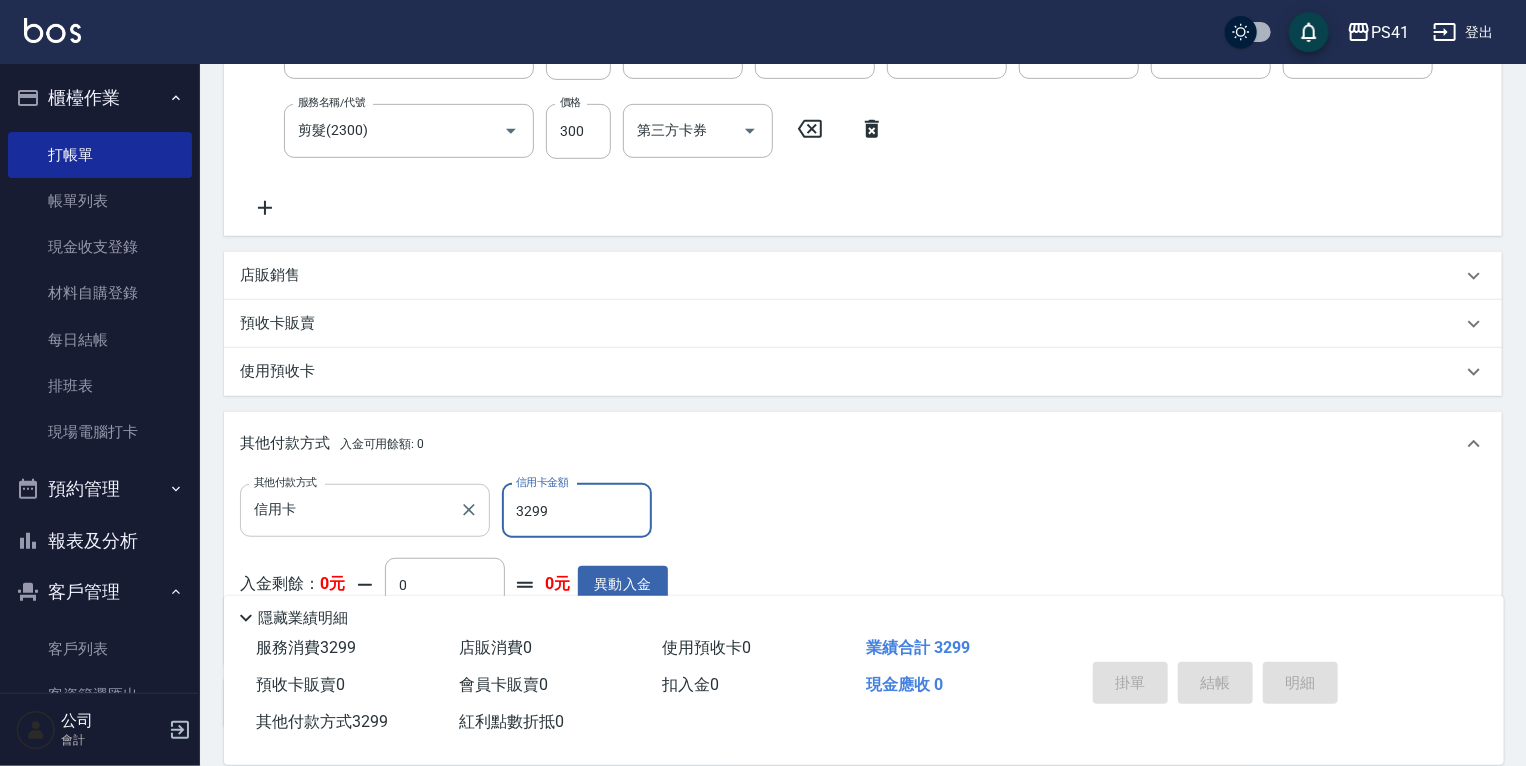 type on "[DATE] [TIME]" 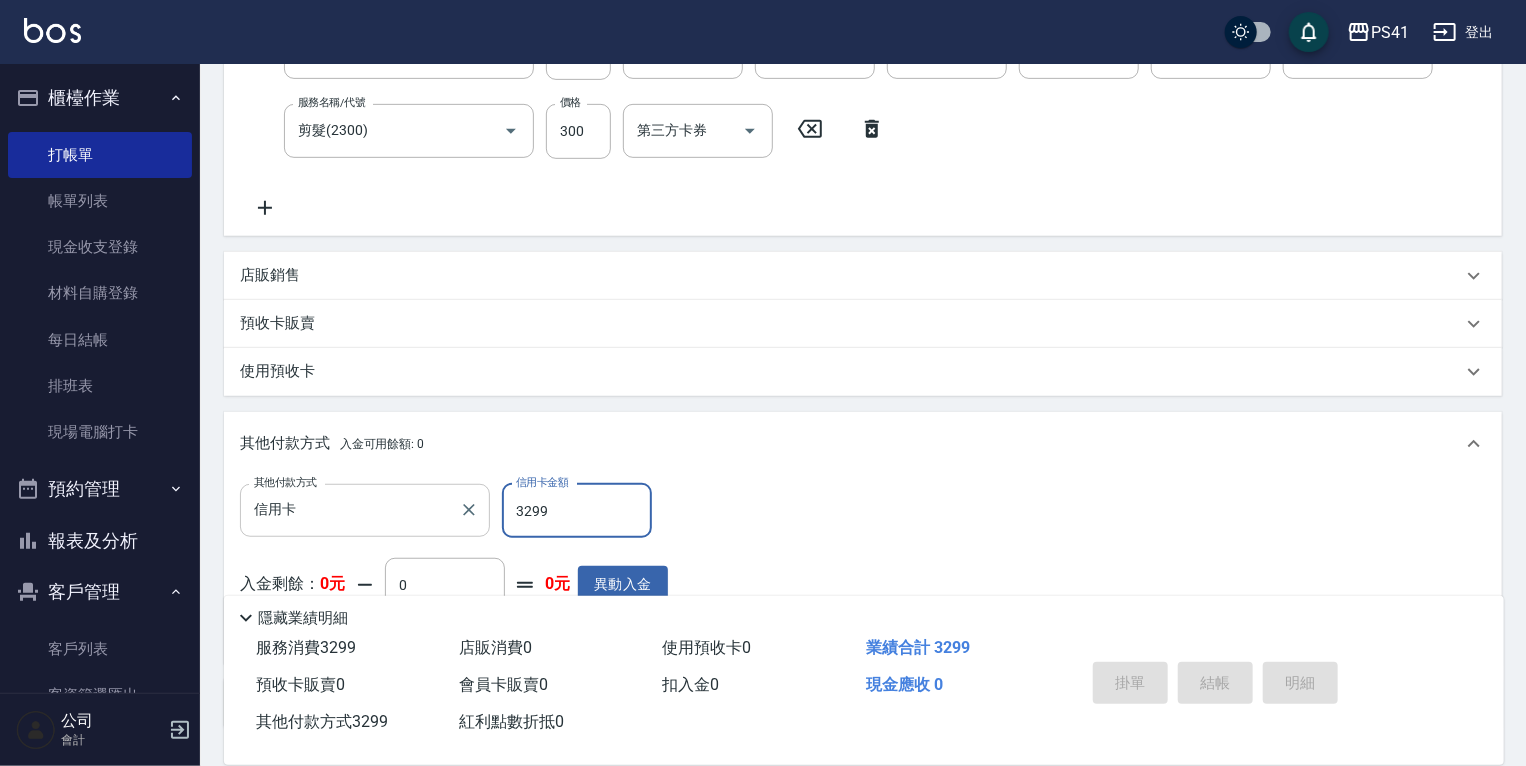 type 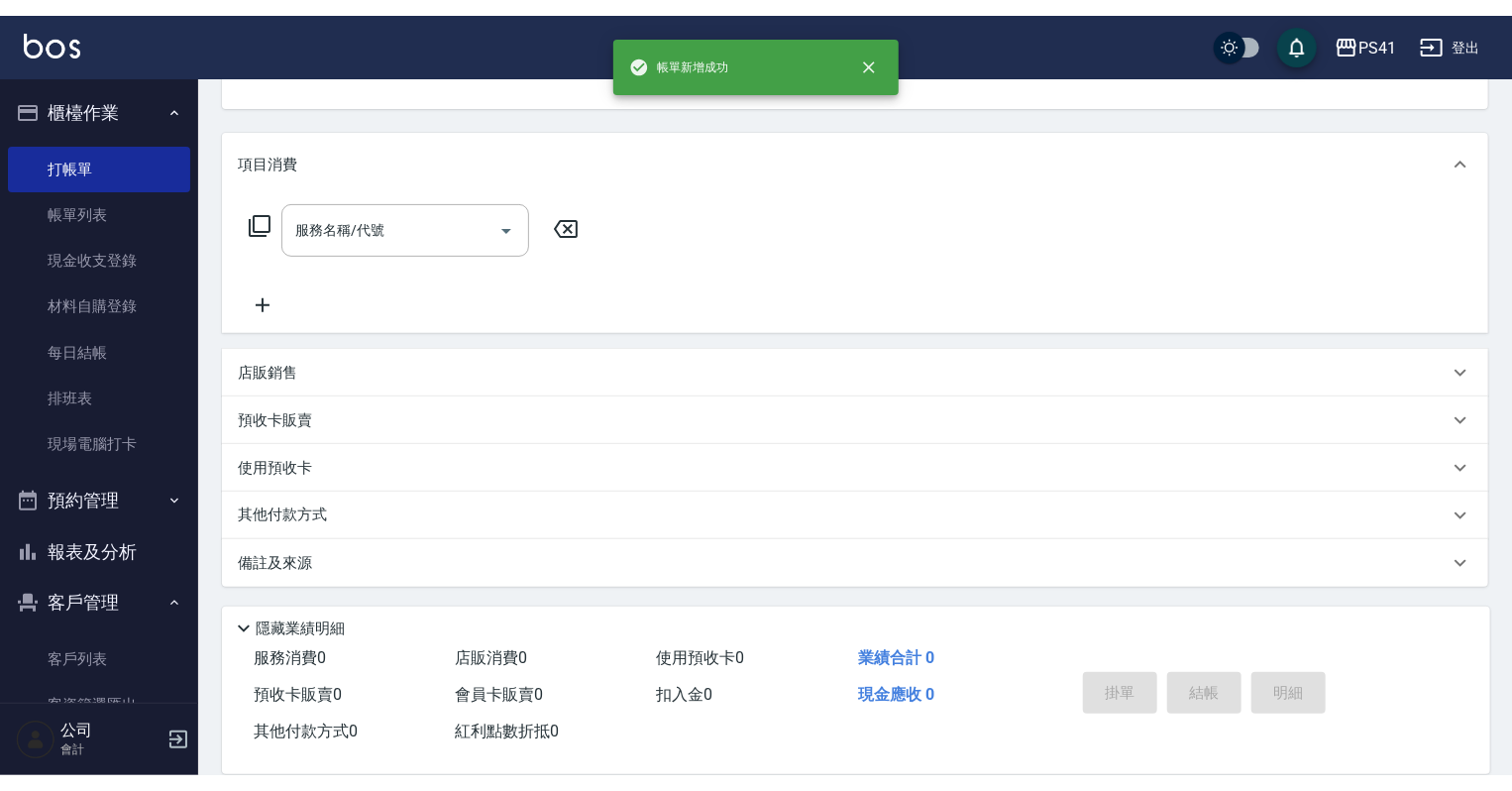 scroll, scrollTop: 0, scrollLeft: 0, axis: both 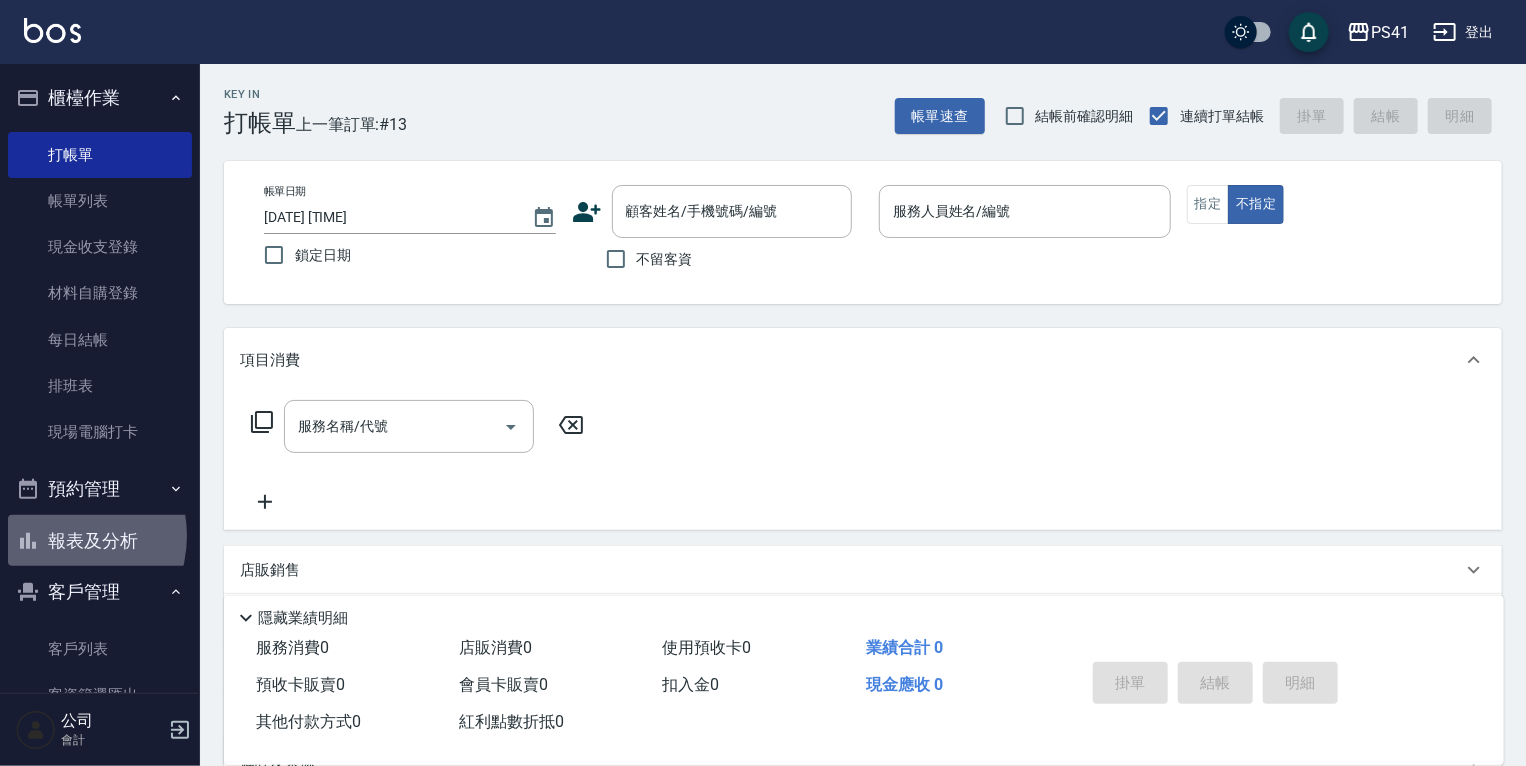 click on "報表及分析" at bounding box center (100, 541) 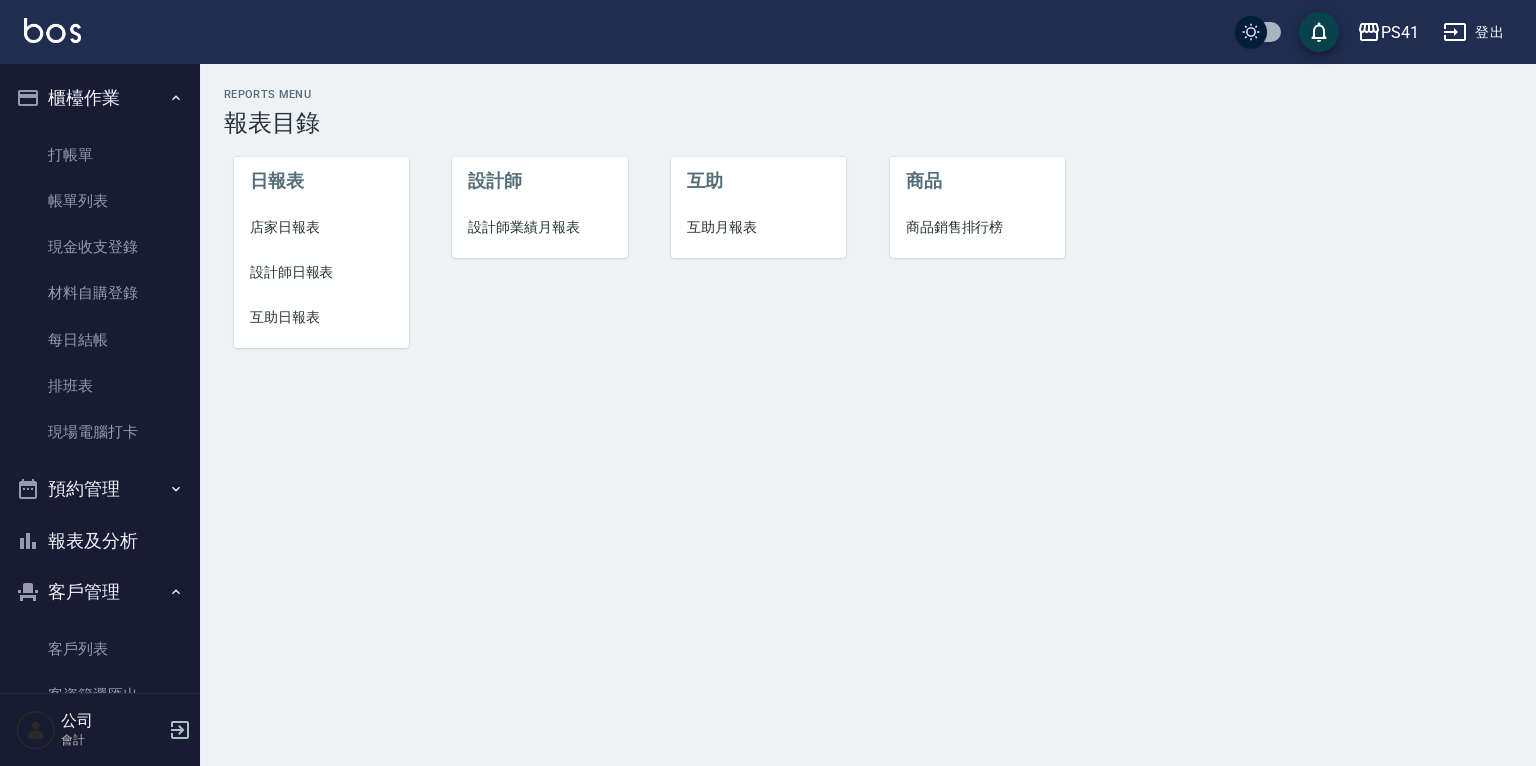 click on "客戶列表" at bounding box center (100, 649) 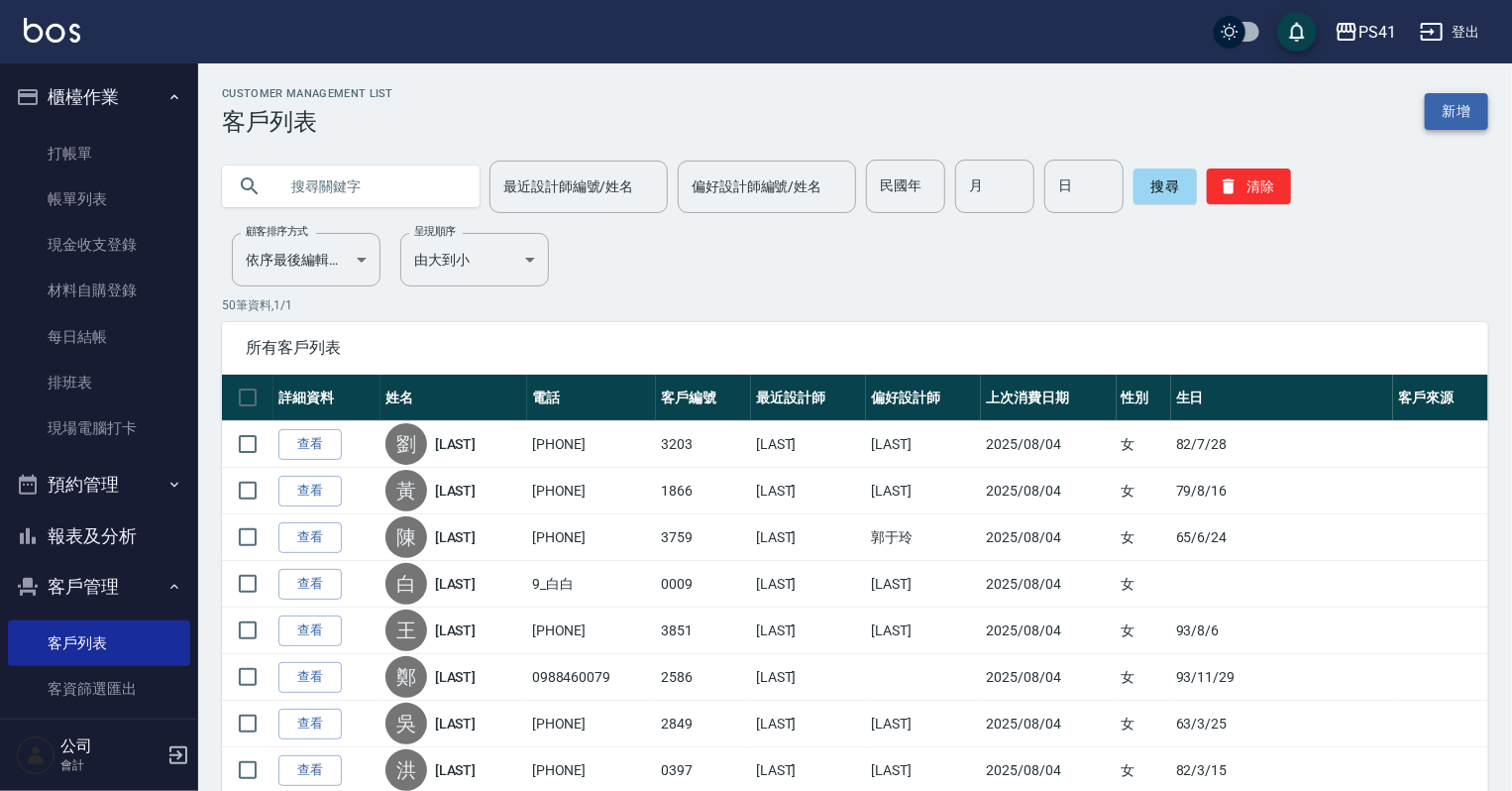 click on "新增" at bounding box center (1457, 111) 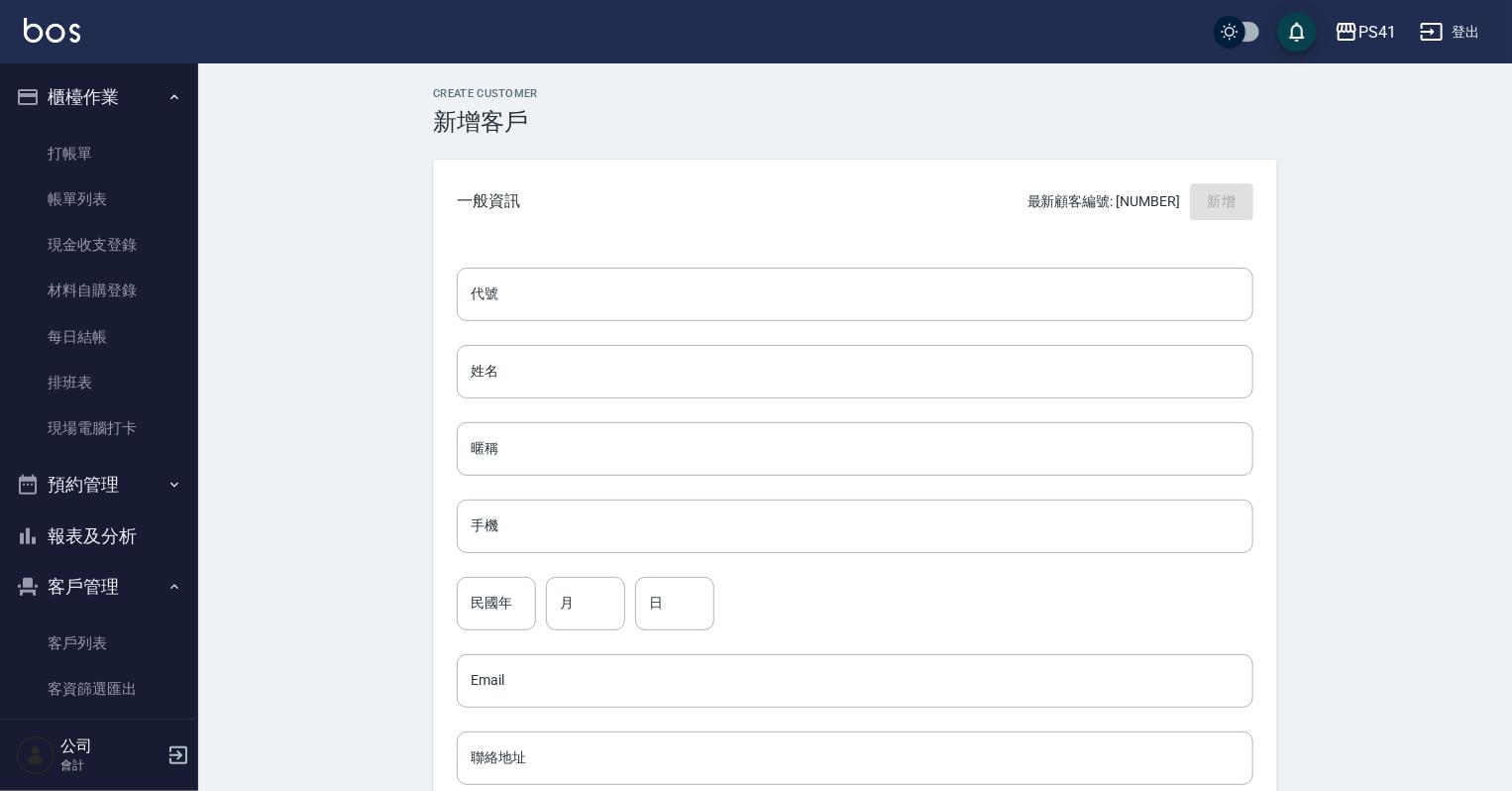 click on "代號" at bounding box center [855, 294] 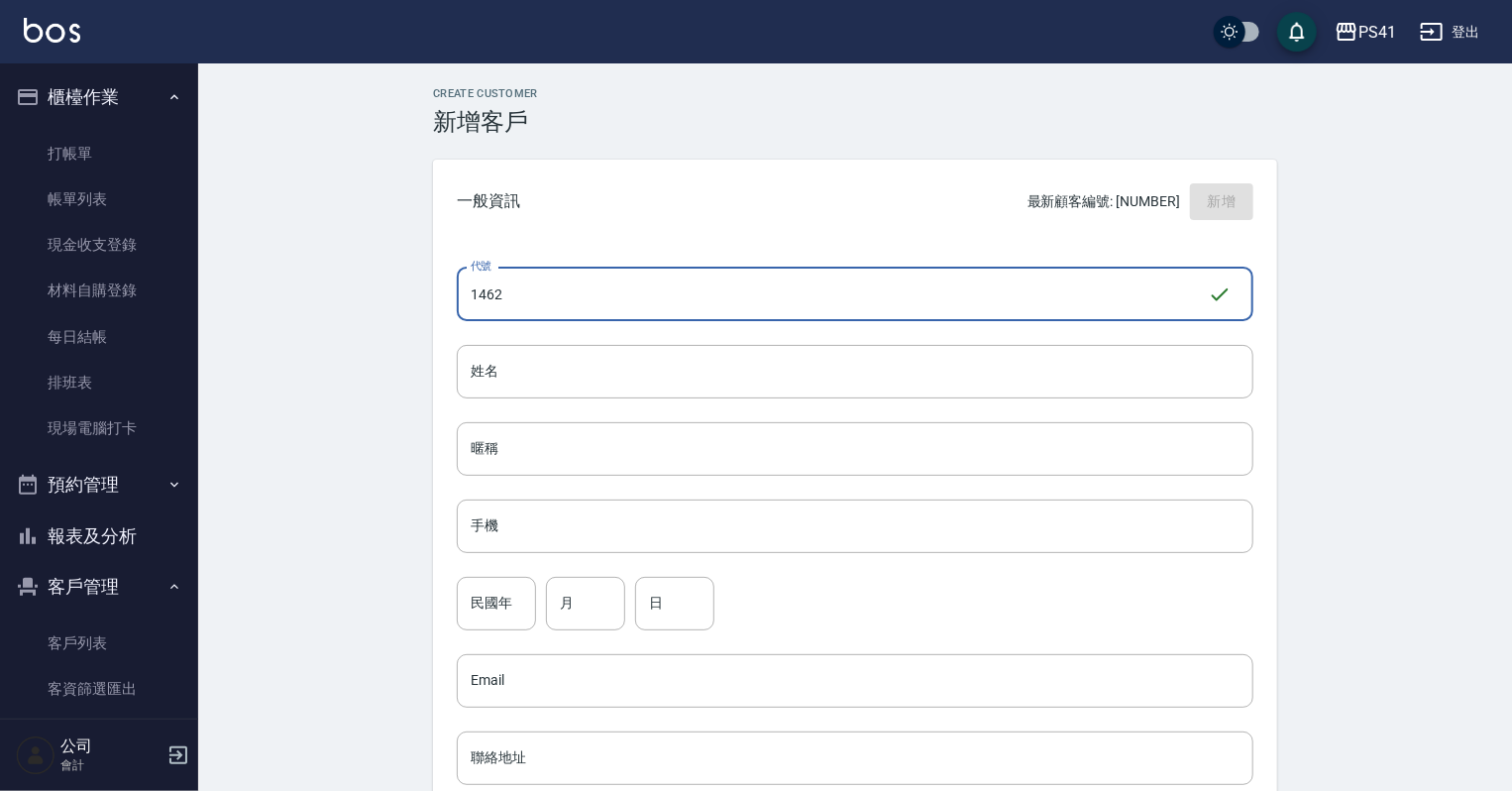 type on "1462" 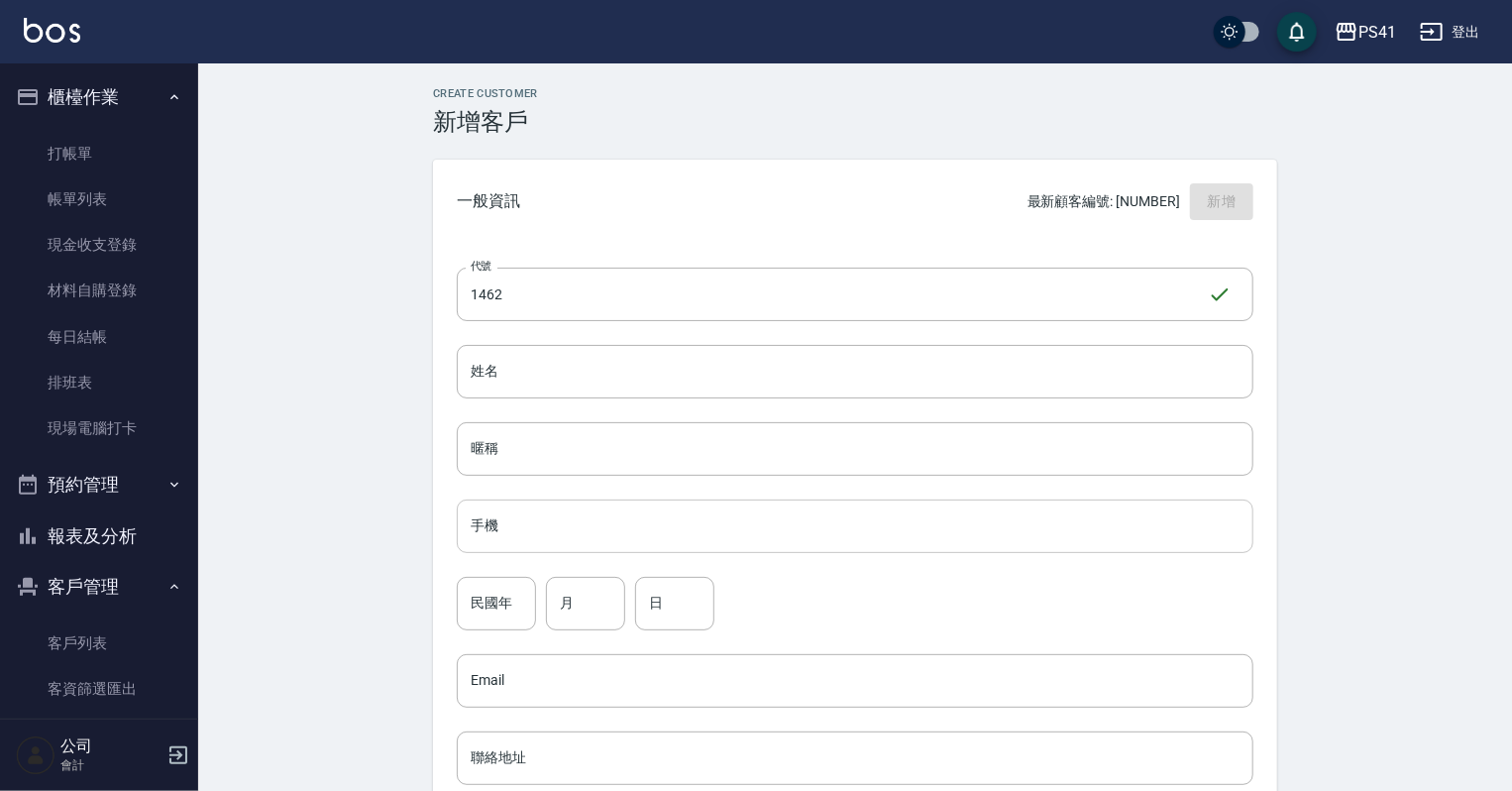 click on "手機" at bounding box center (855, 526) 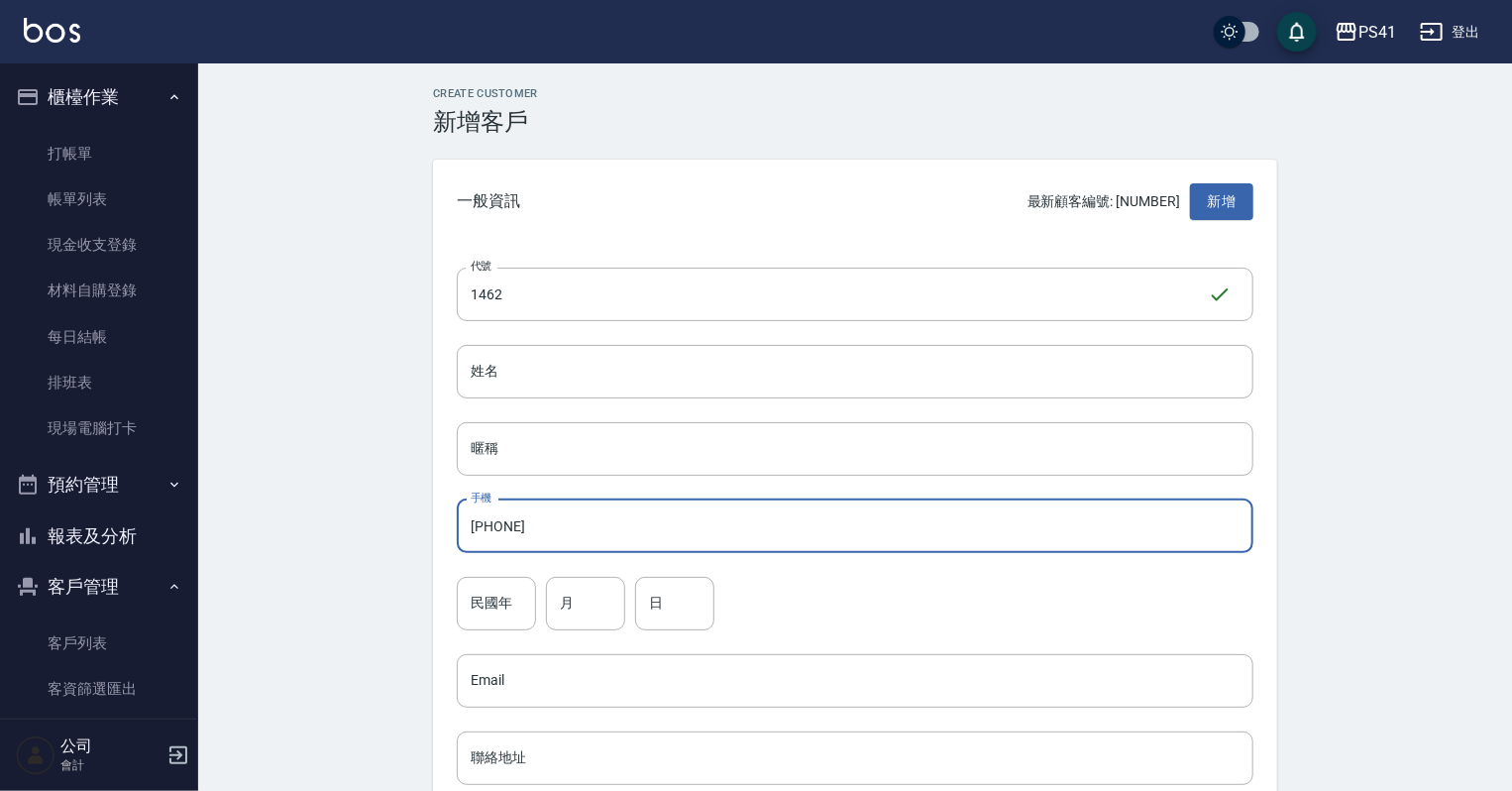 type on "[PHONE]" 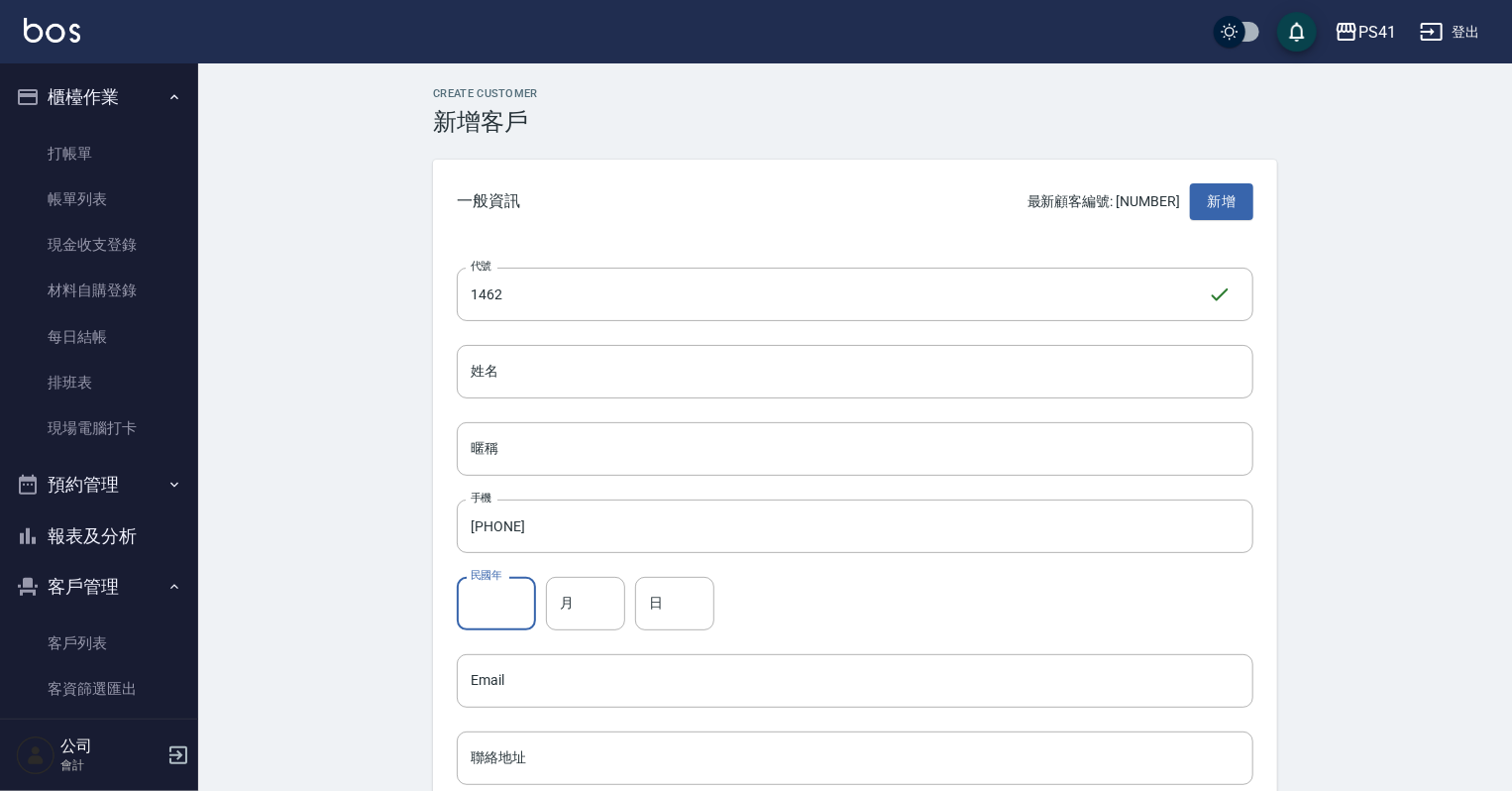 click on "民國年" at bounding box center (496, 604) 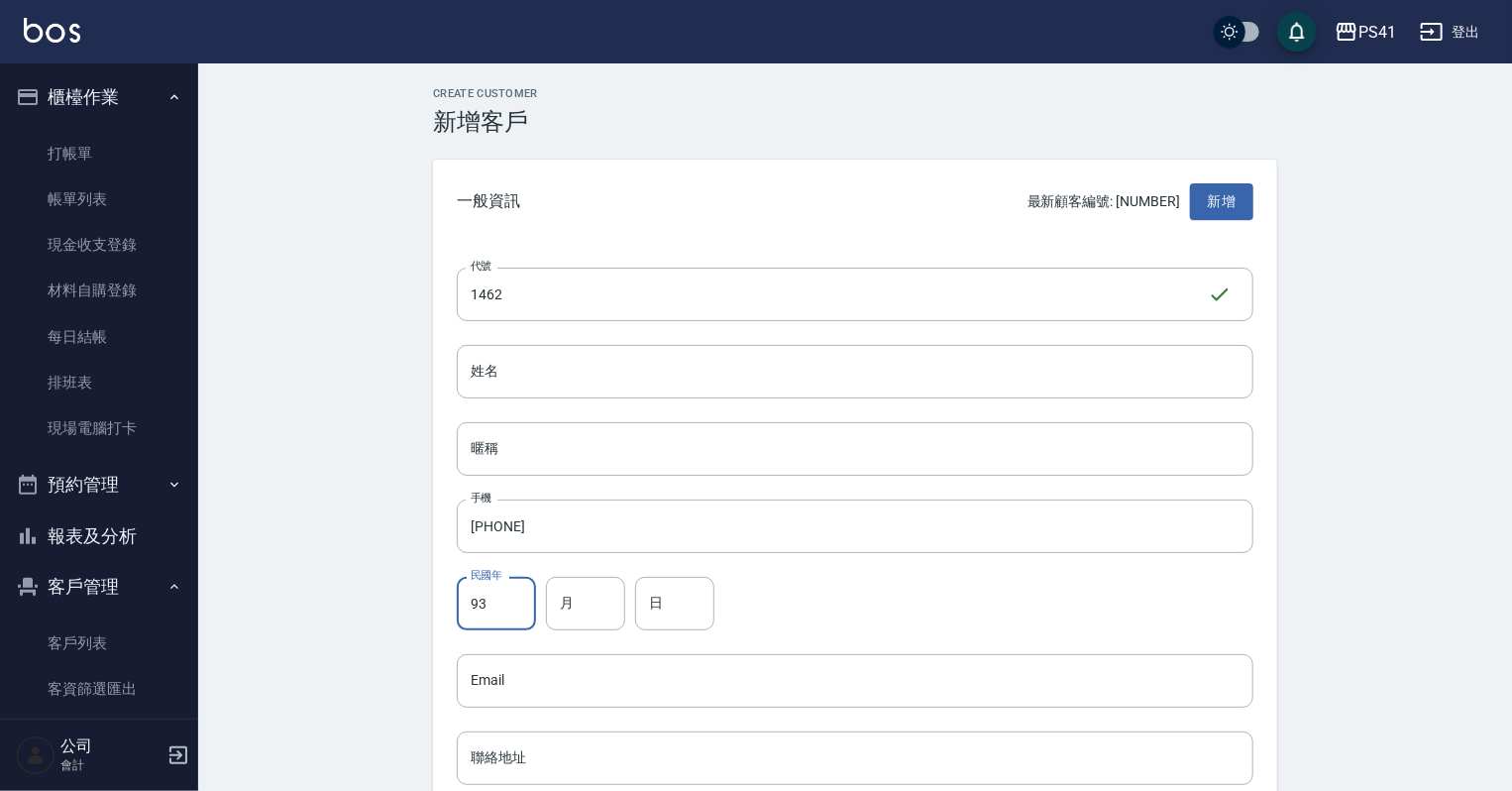 type on "93" 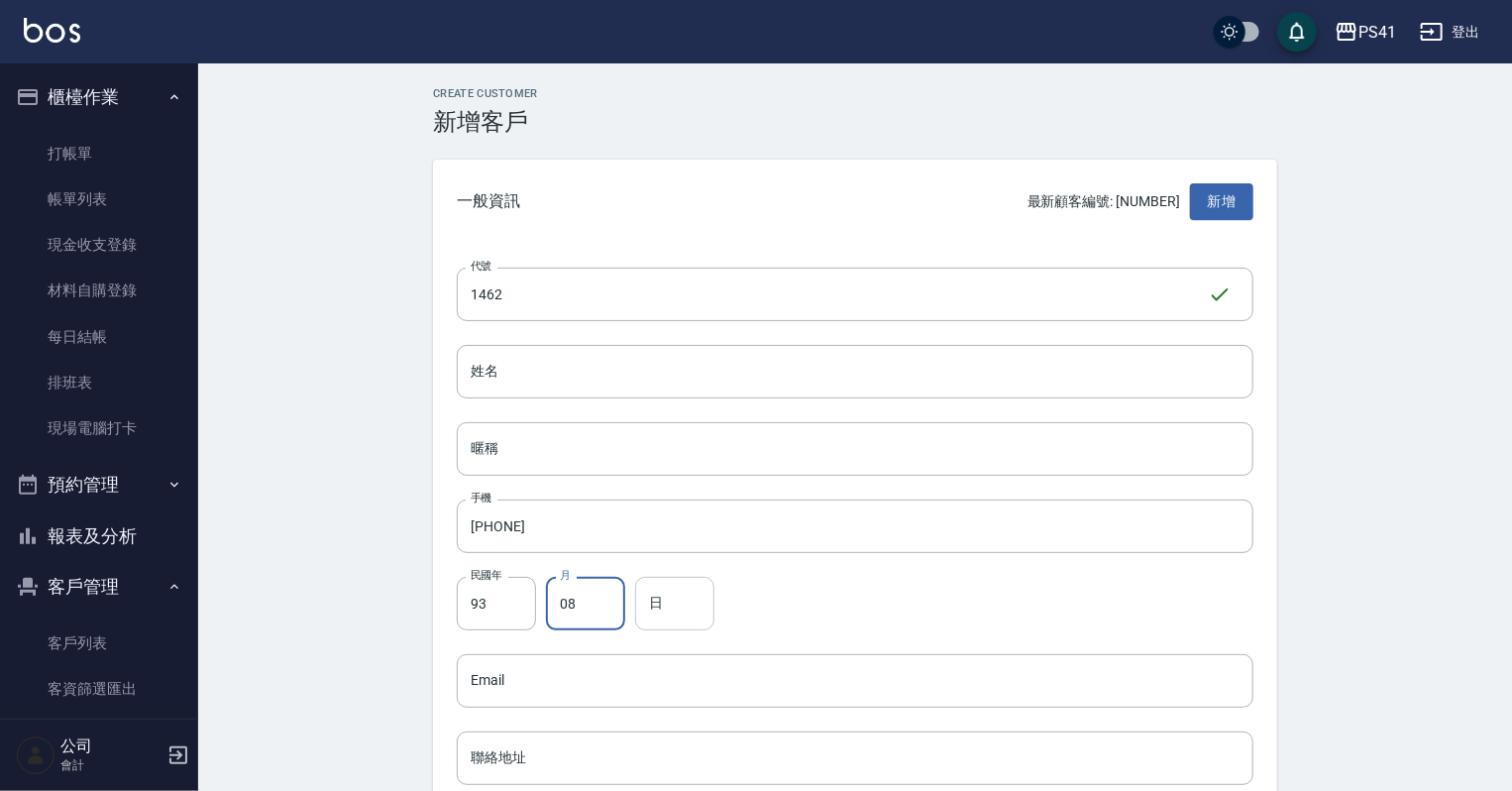 type on "08" 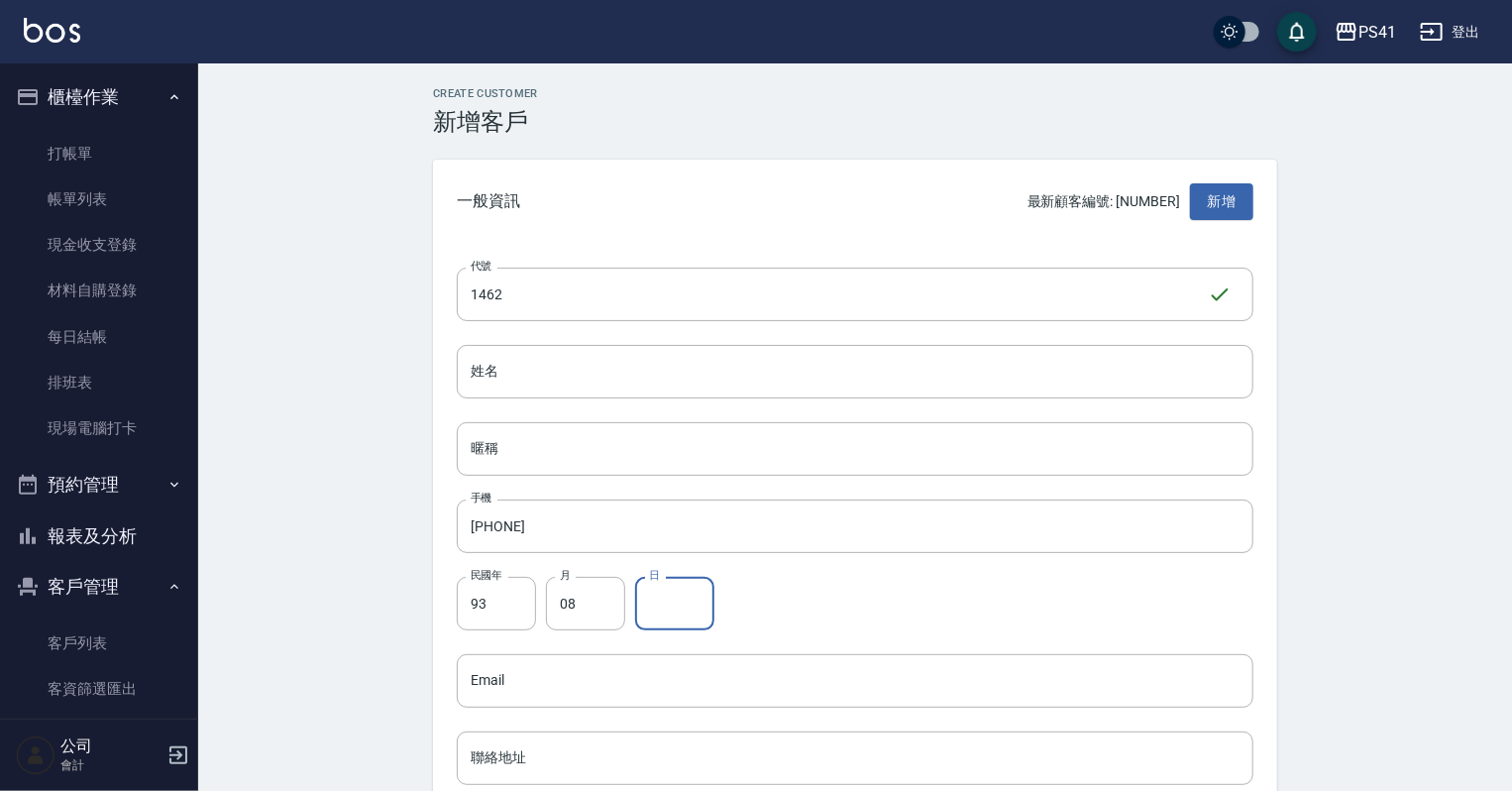click on "日" at bounding box center [675, 604] 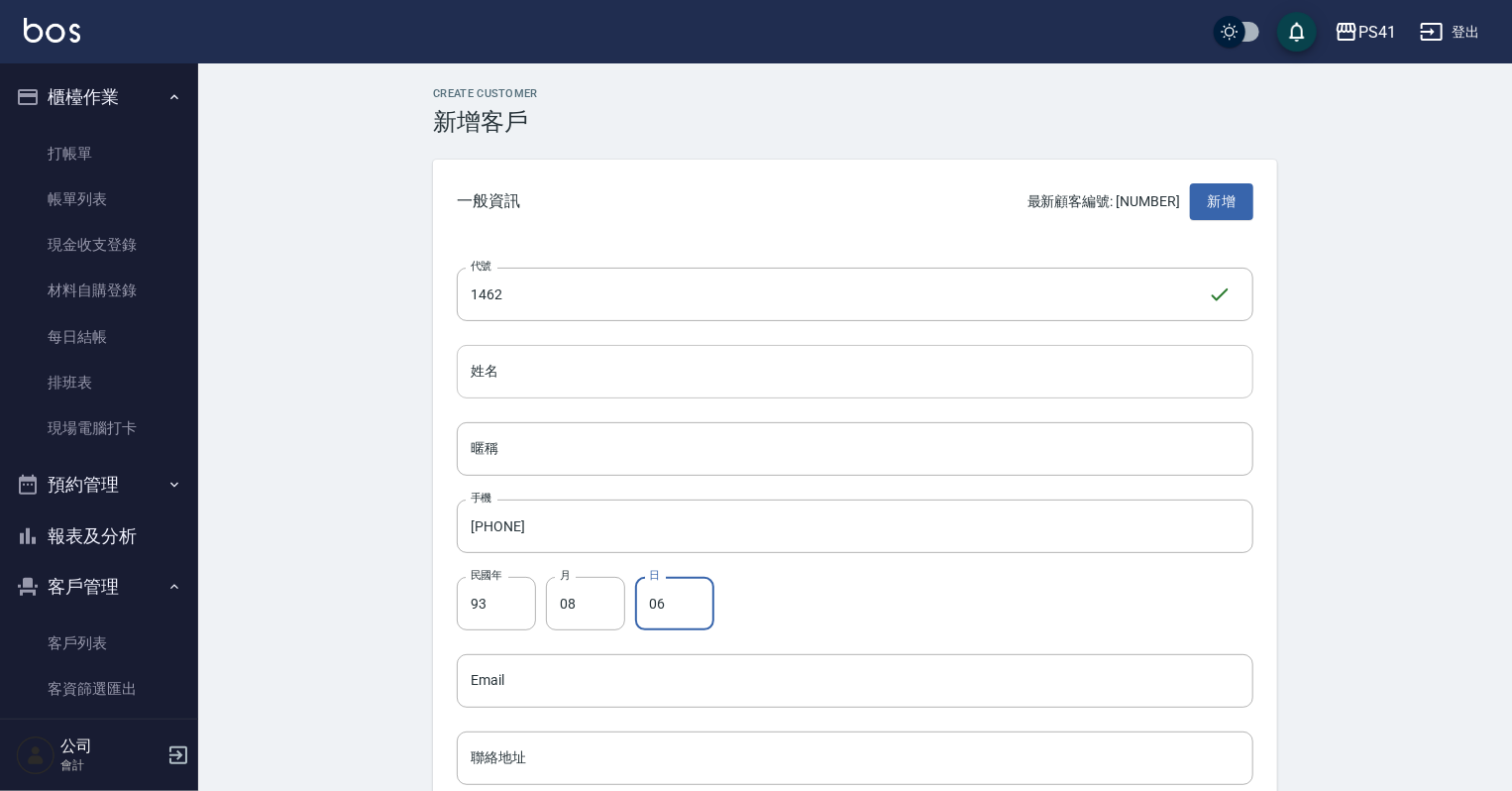 type on "06" 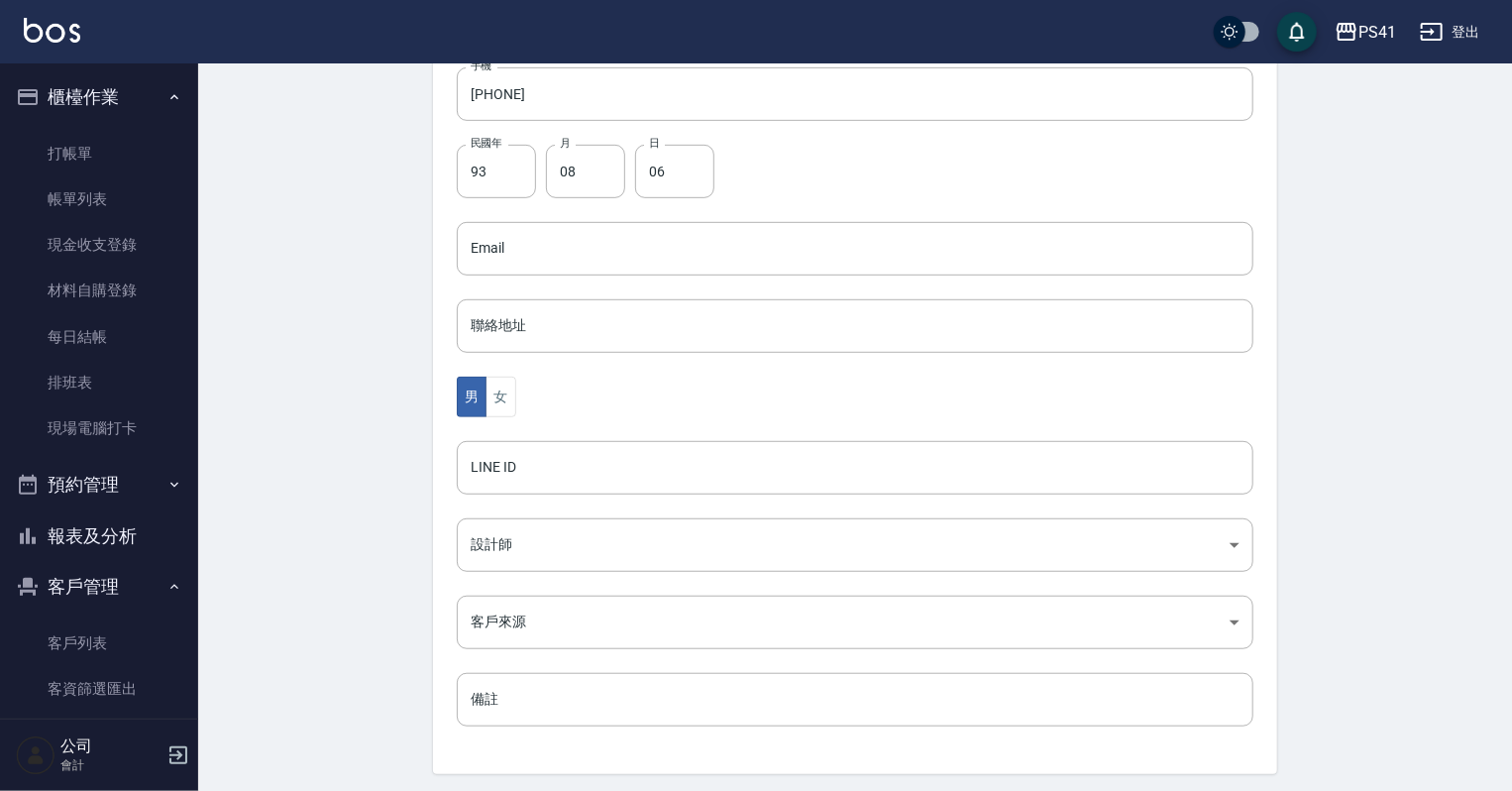 scroll, scrollTop: 476, scrollLeft: 0, axis: vertical 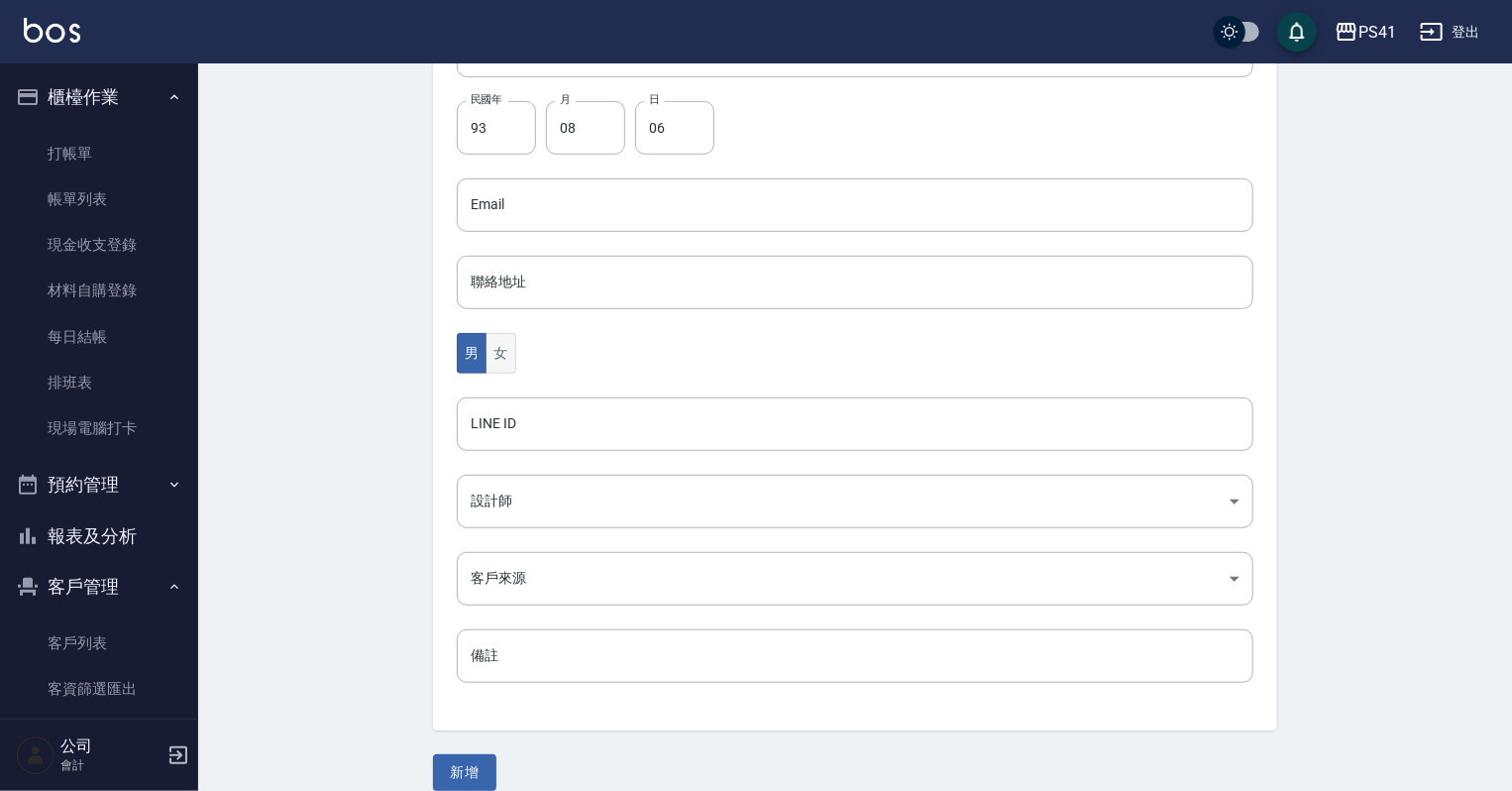 type on "[LAST]" 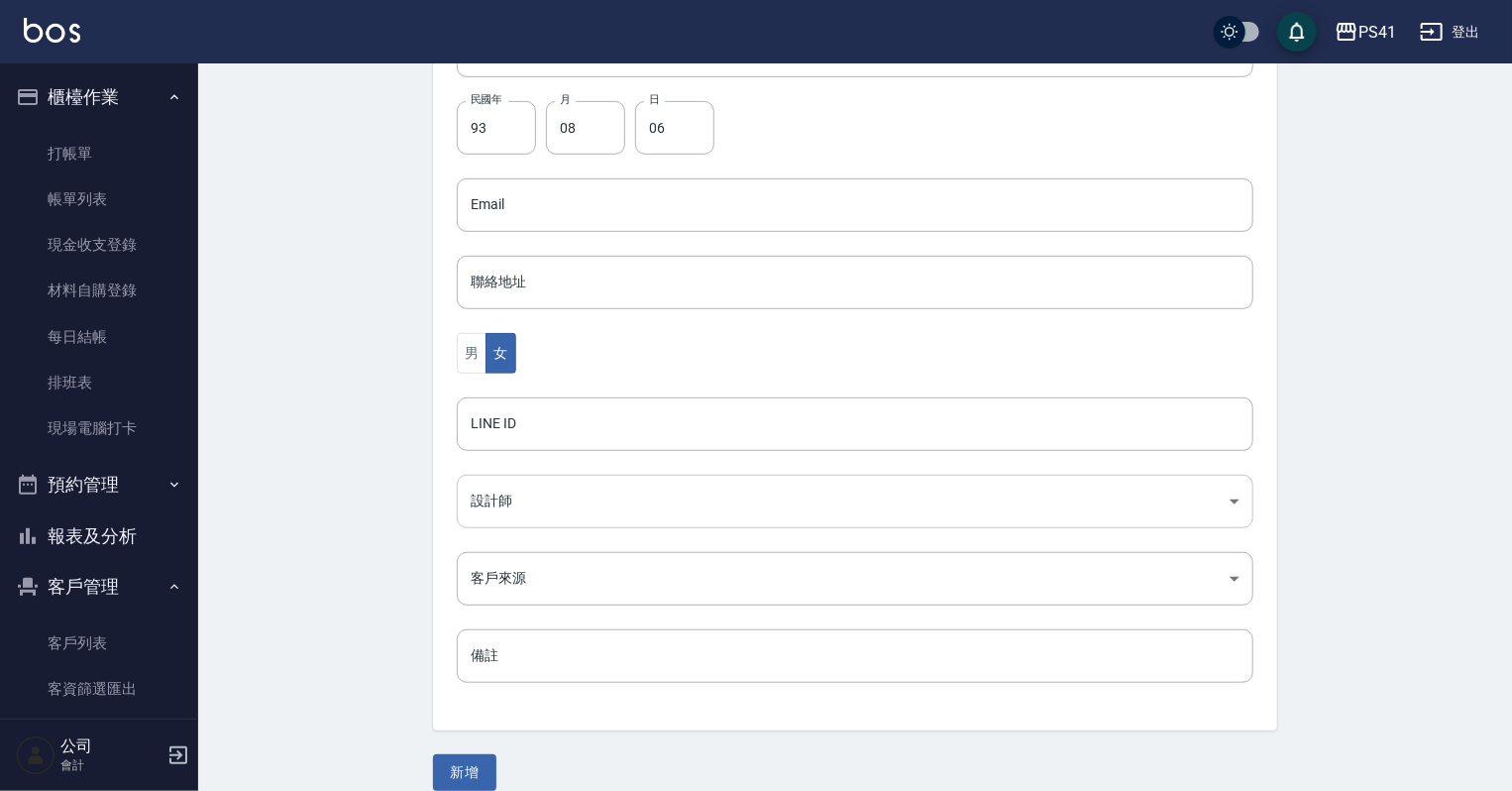 click on "PS41 登出 櫃檯作業 打帳單 帳單列表 現金收支登錄 材料自購登錄 每日結帳 排班表 現場電腦打卡 預約管理 預約管理 單日預約紀錄 單週預約紀錄 報表及分析 報表目錄 店家日報表 互助日報表 互助月報表 設計師日報表 設計師業績月報表 商品銷售排行榜 客戶管理 客戶列表 客資篩選匯出 卡券管理 行銷工具 活動發券明細 公司 會計 Create Customer 新增客戶 一般資訊 最新顧客編號: 1459 新增 代號 1462 ​ 代號 姓名 [LAST] 姓名 暱稱 暱稱 手機 [PHONE] 手機 民國年 93 民國年 月 08 月 日 06 日 Email Email 聯絡地址 聯絡地址 男 女 LINE ID LINE ID 設計師 ​ 設計師 客戶來源 ​ 客戶來源 備註 備註 新增" at bounding box center [756, 170] 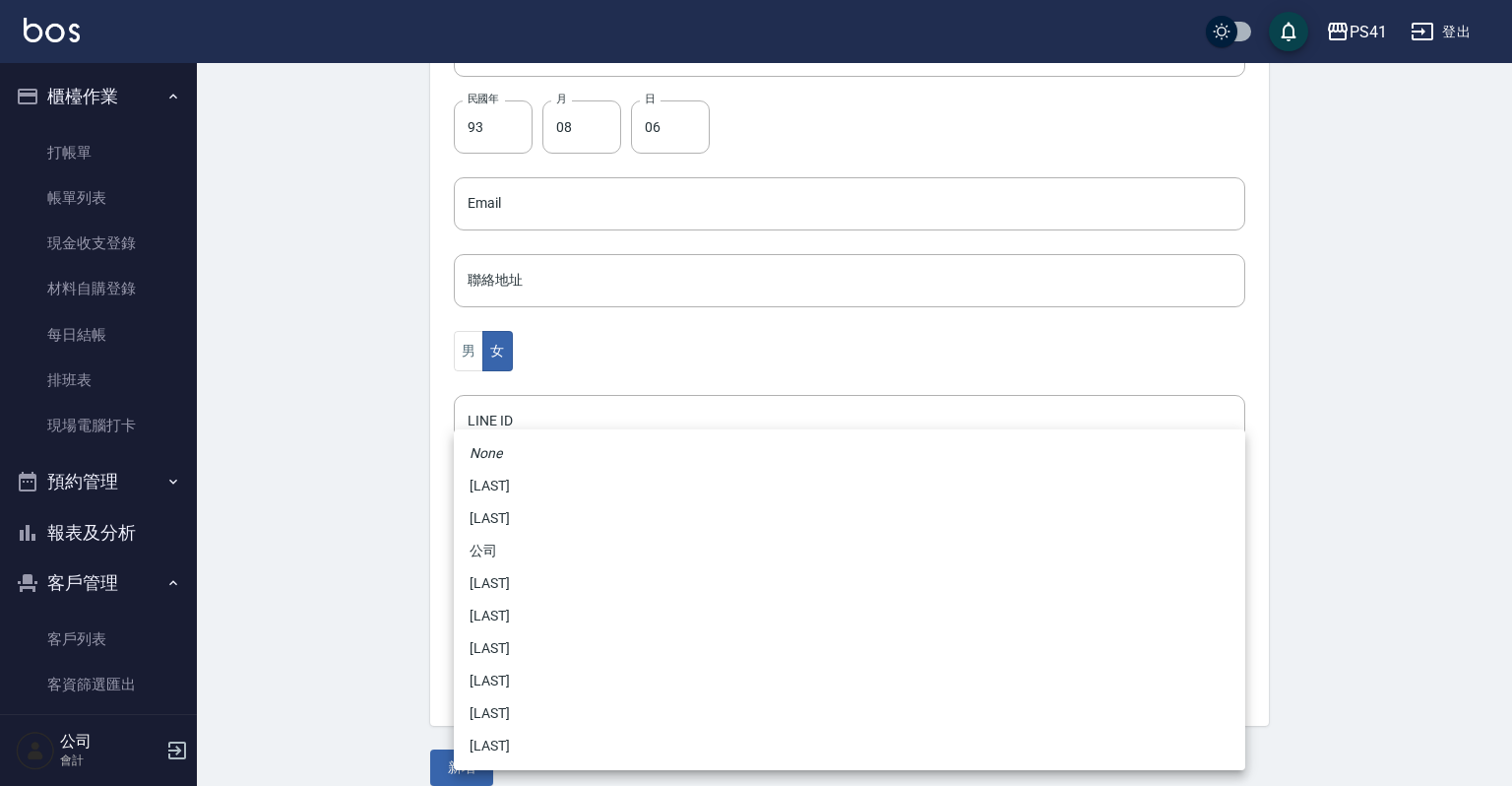 click on "[LAST]" at bounding box center (850, 681) 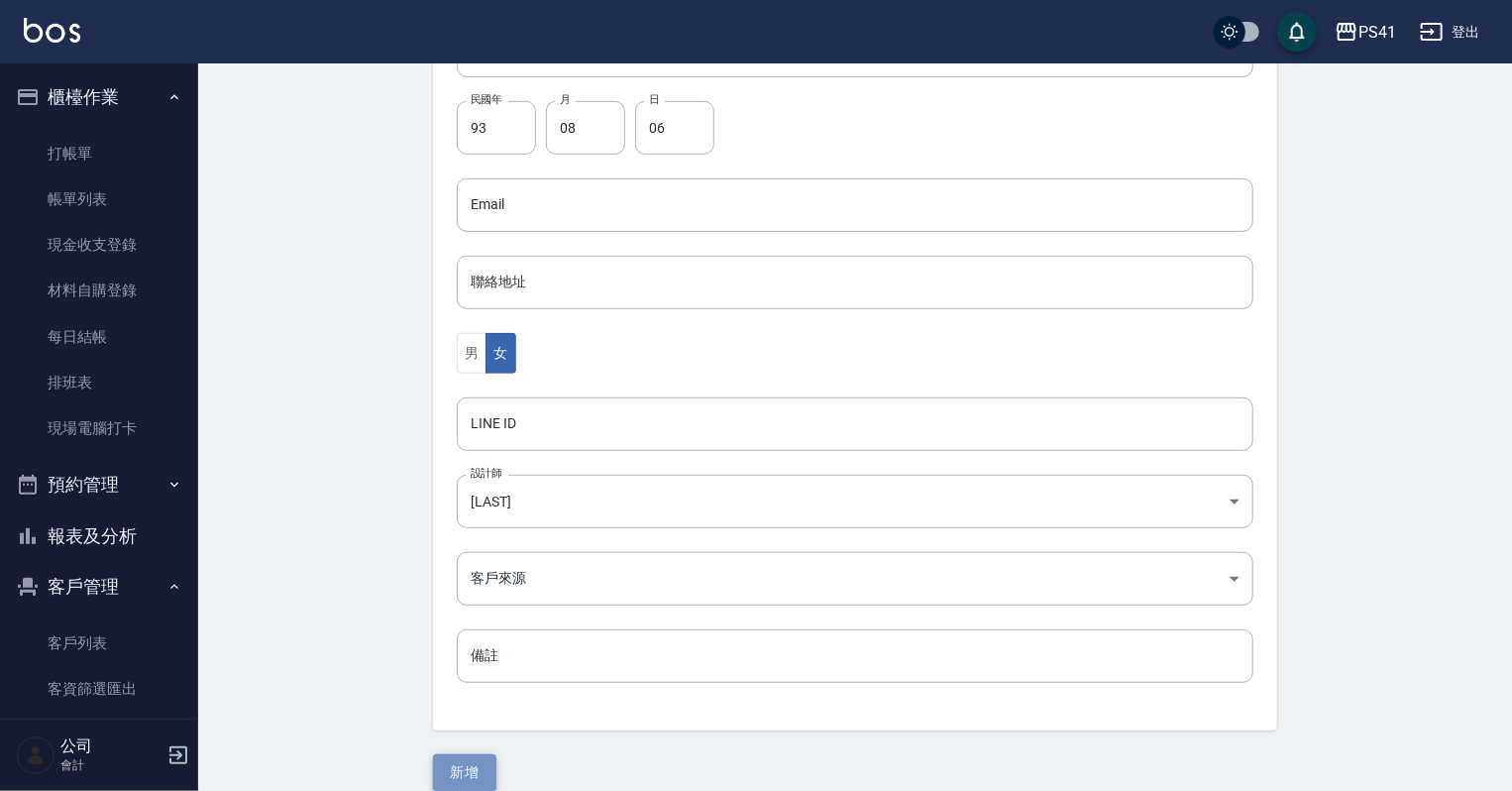 click on "新增" at bounding box center [465, 772] 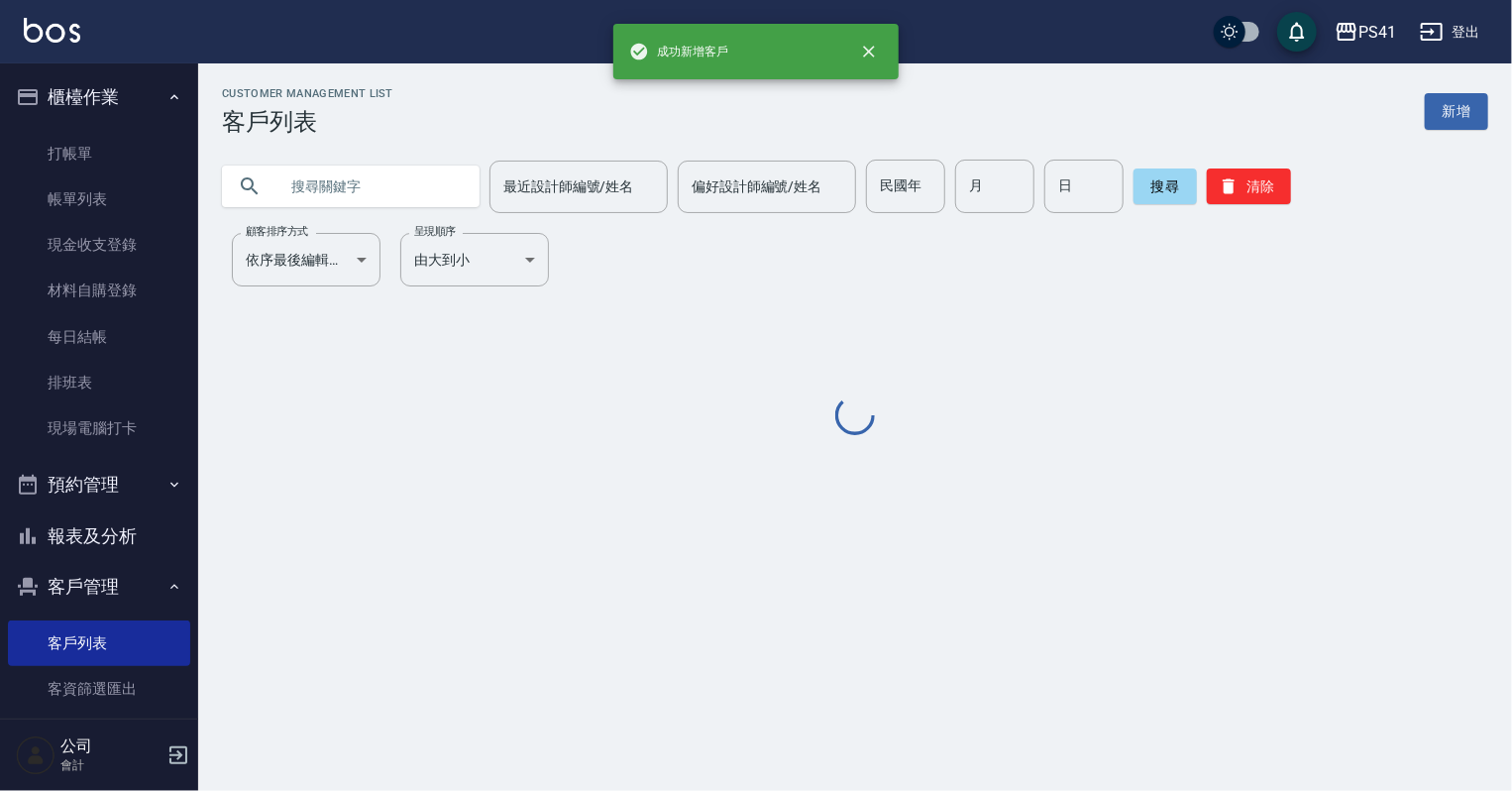 scroll, scrollTop: 0, scrollLeft: 0, axis: both 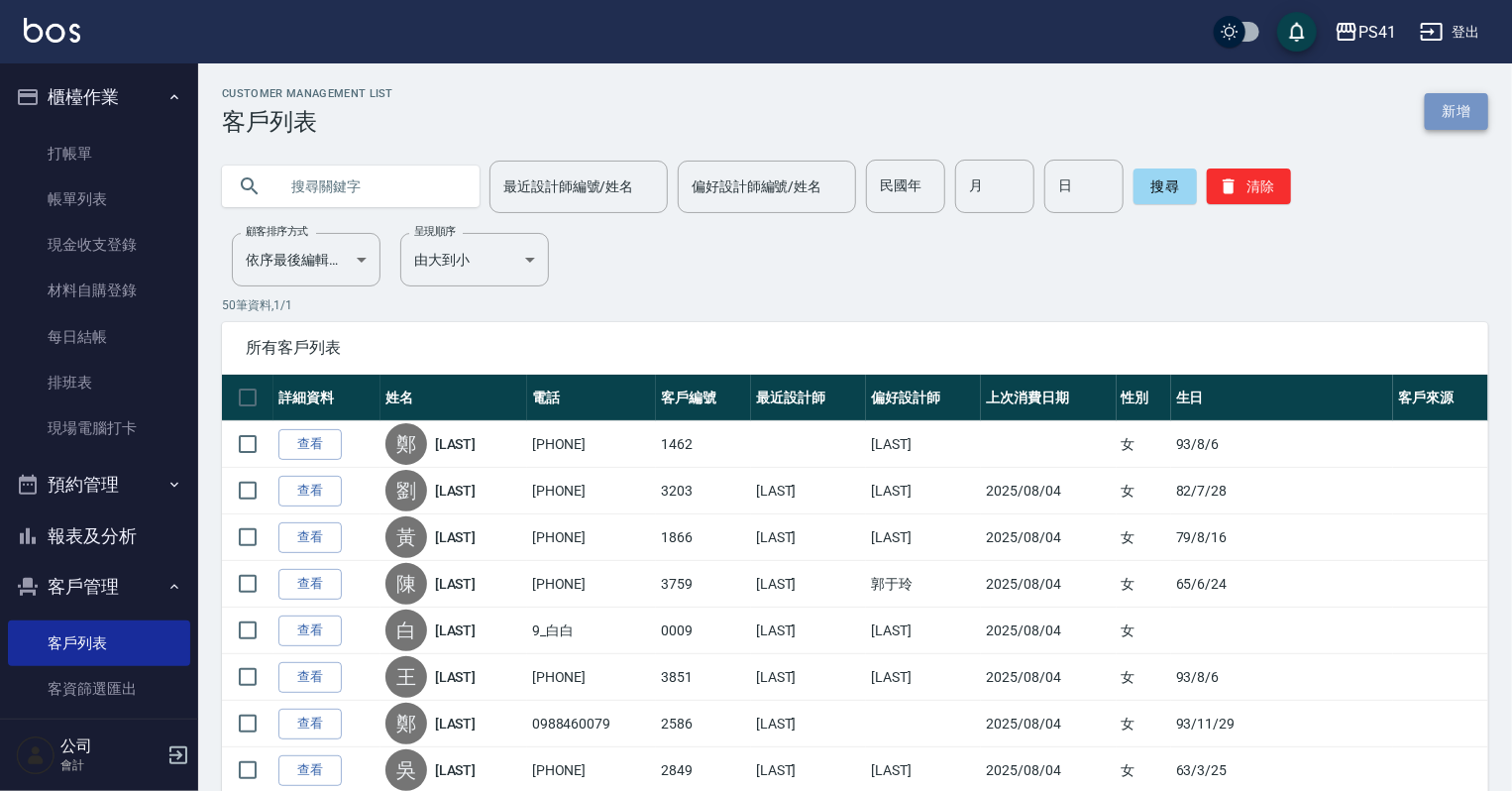 click on "新增" at bounding box center (1457, 111) 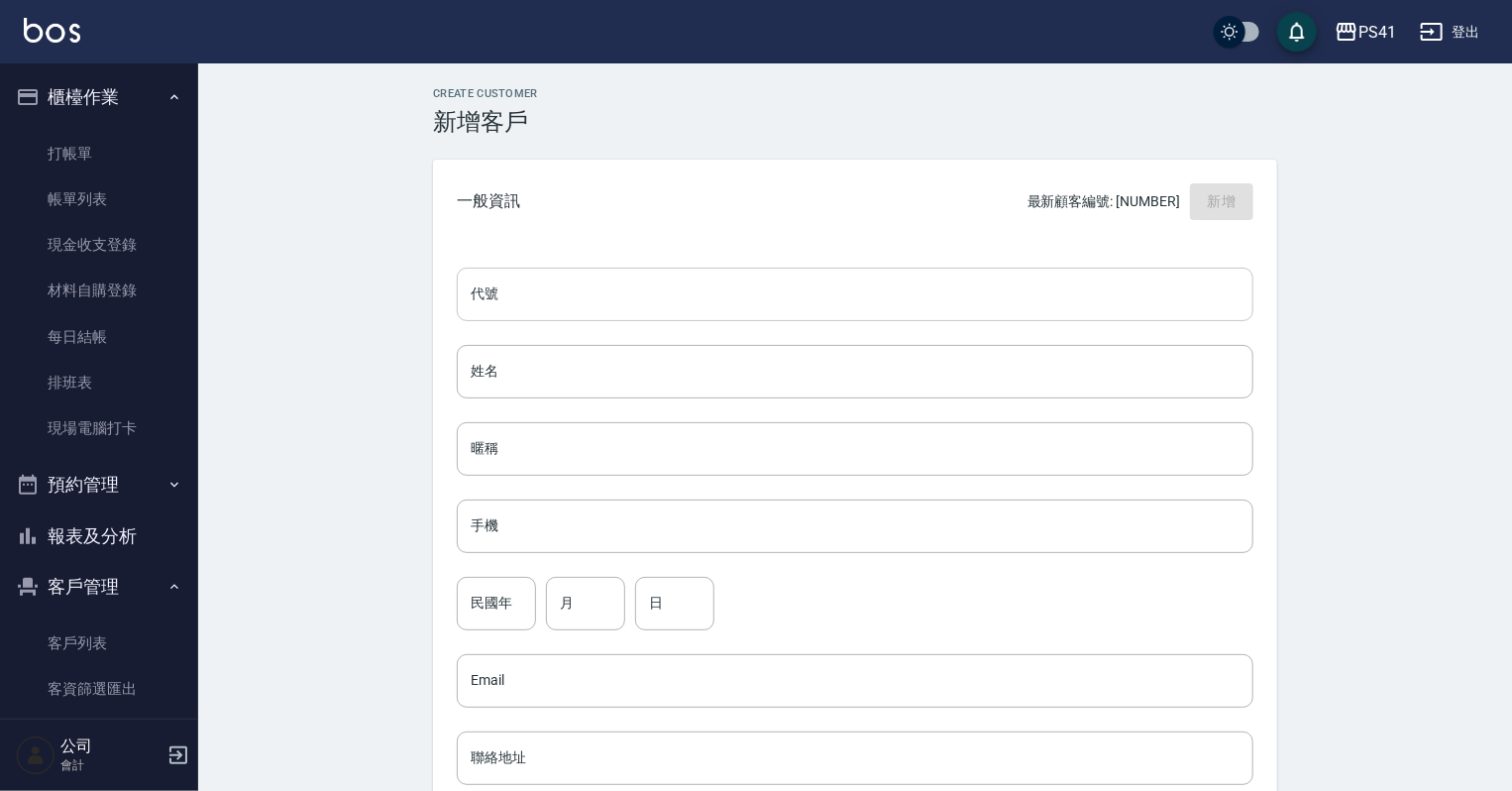 click on "代號" at bounding box center (855, 294) 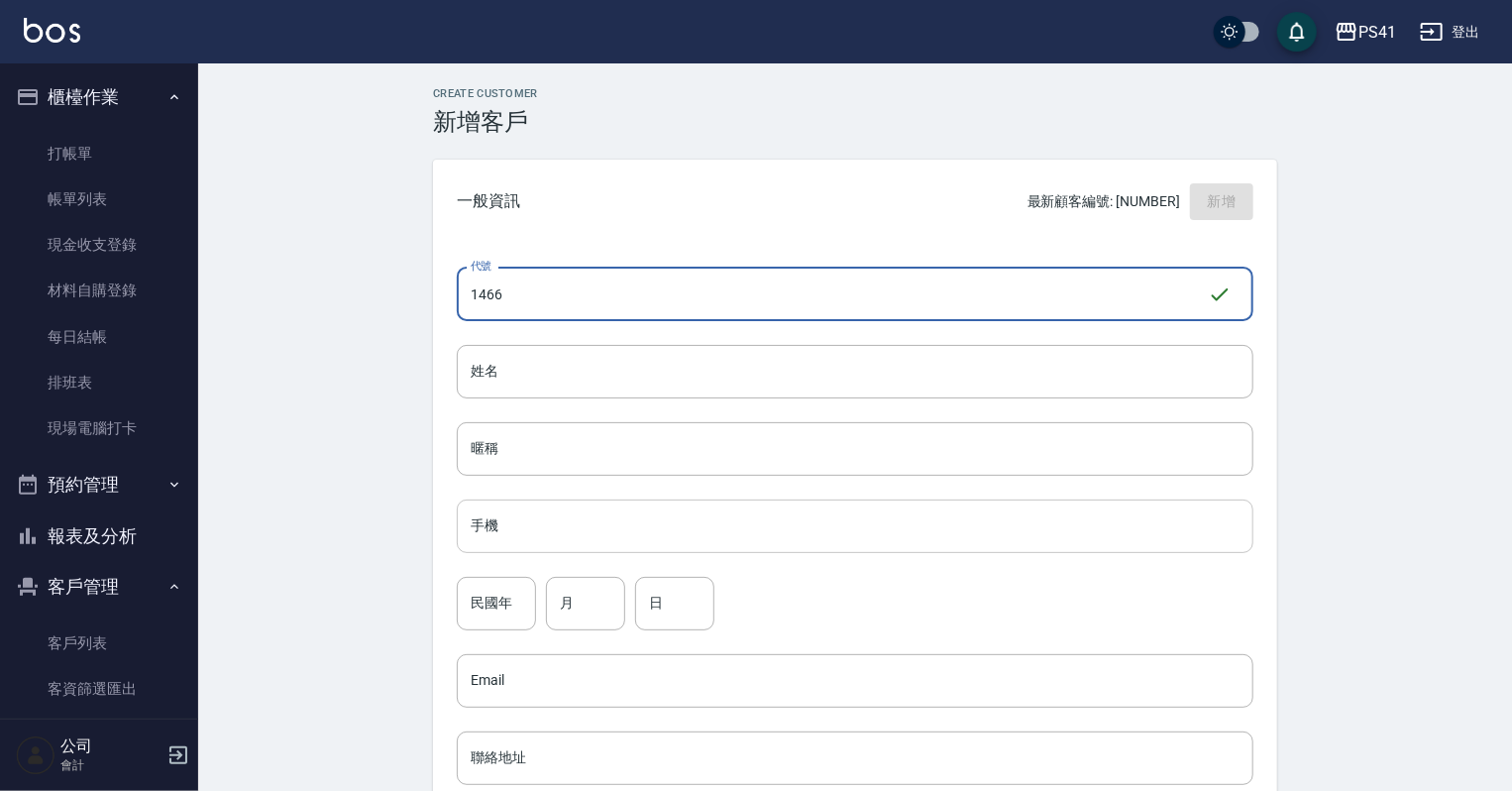 type on "1466" 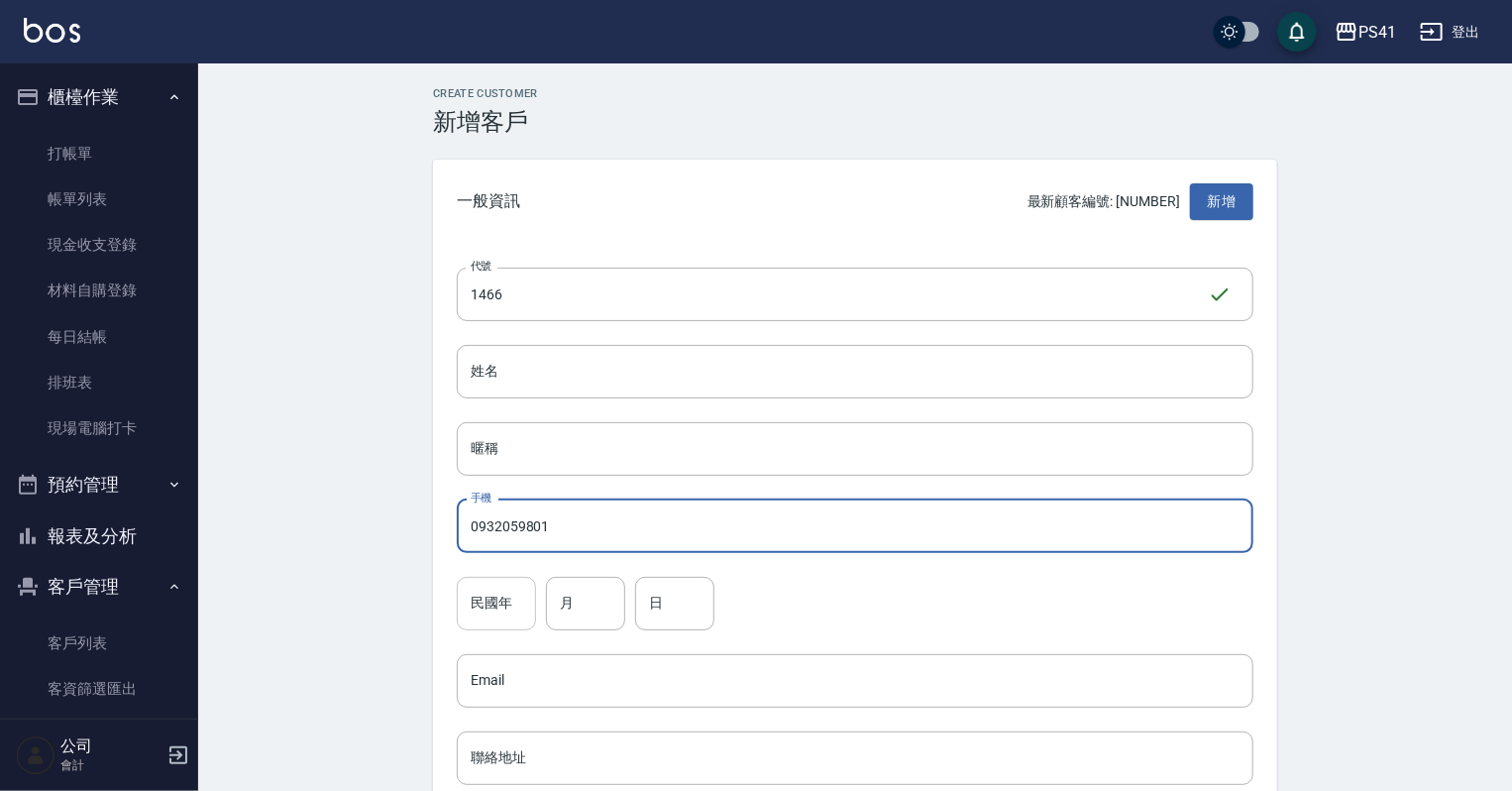 type on "0932059801" 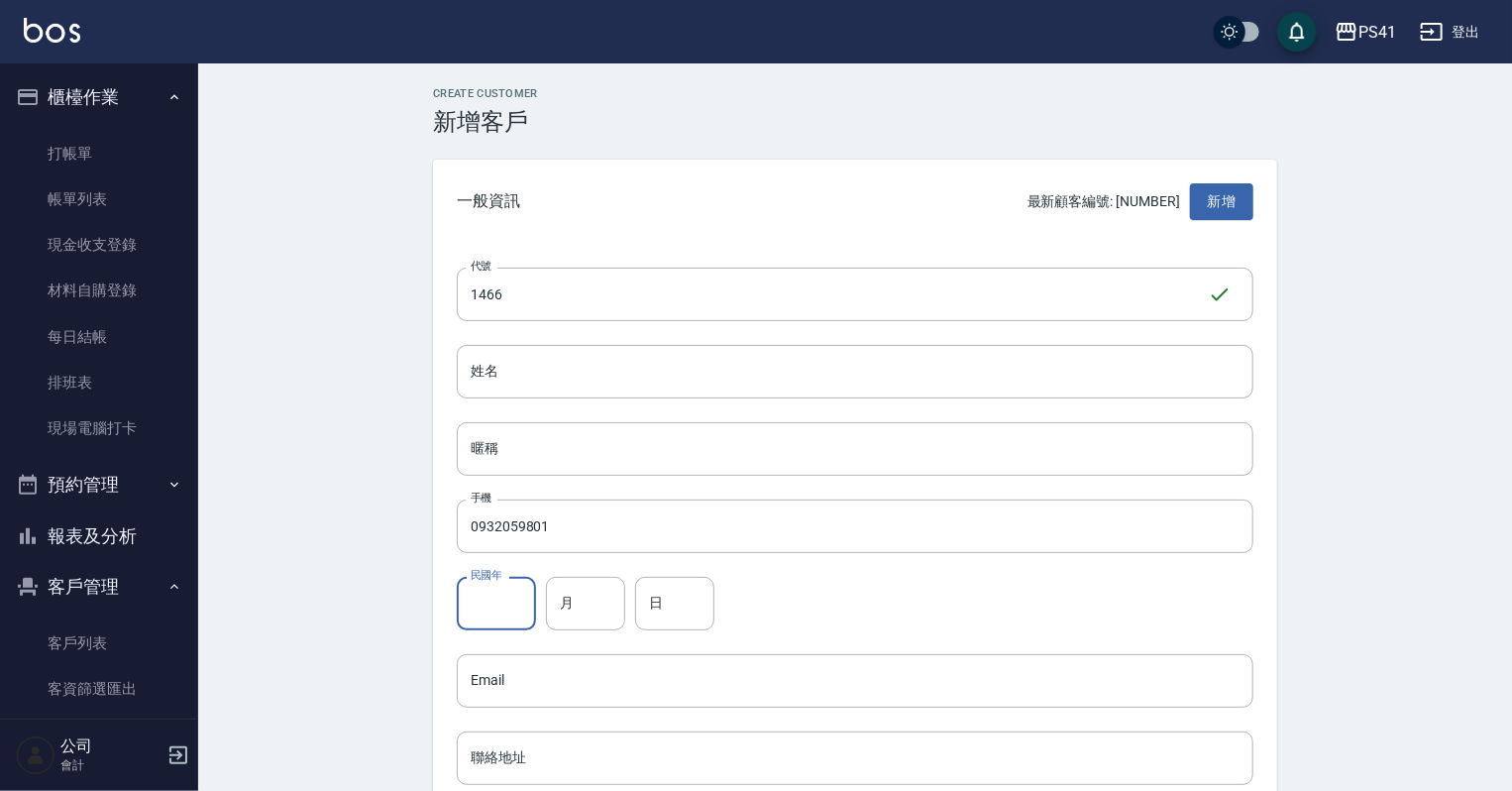 click on "民國年" at bounding box center (496, 604) 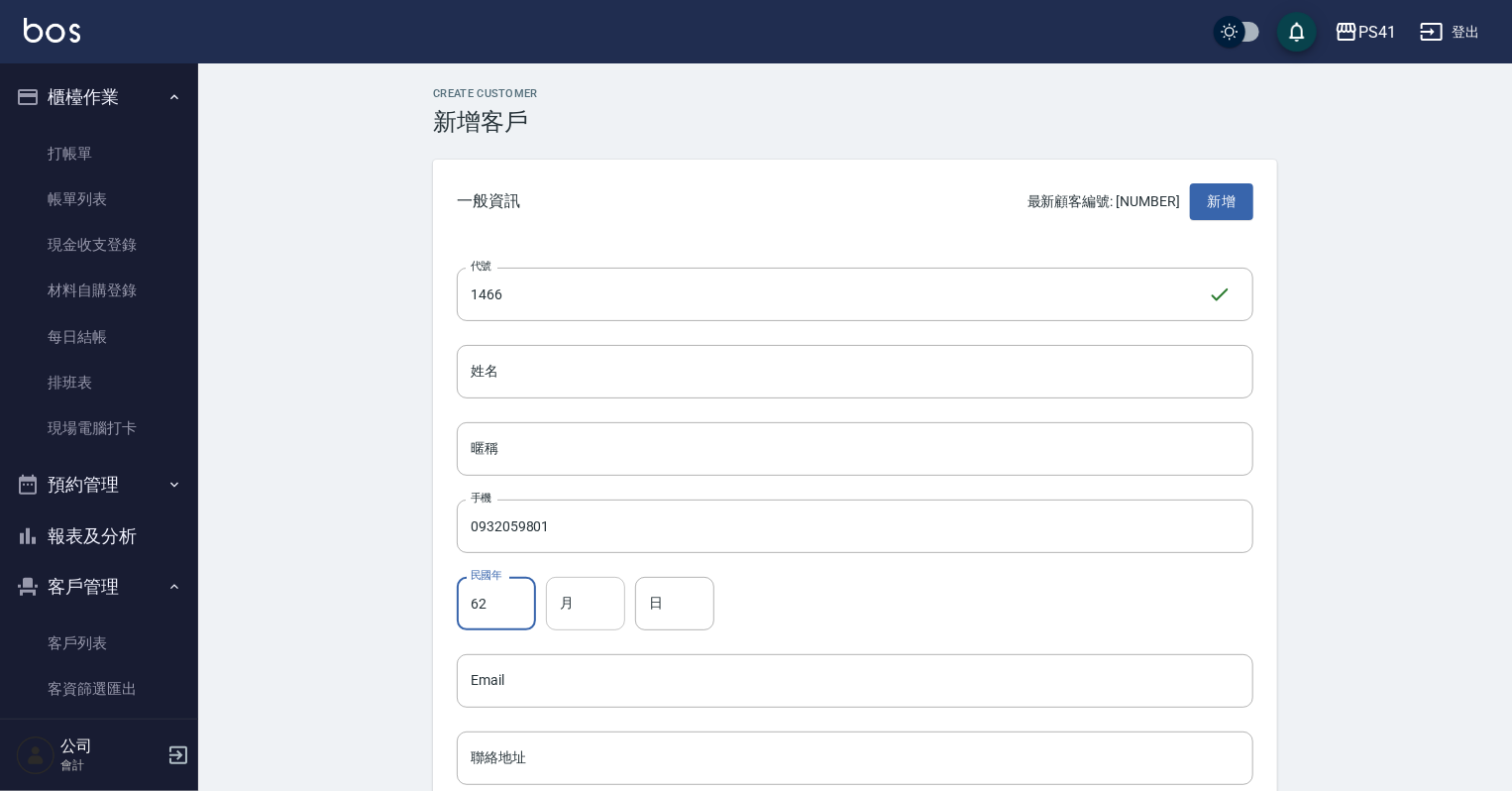 type on "62" 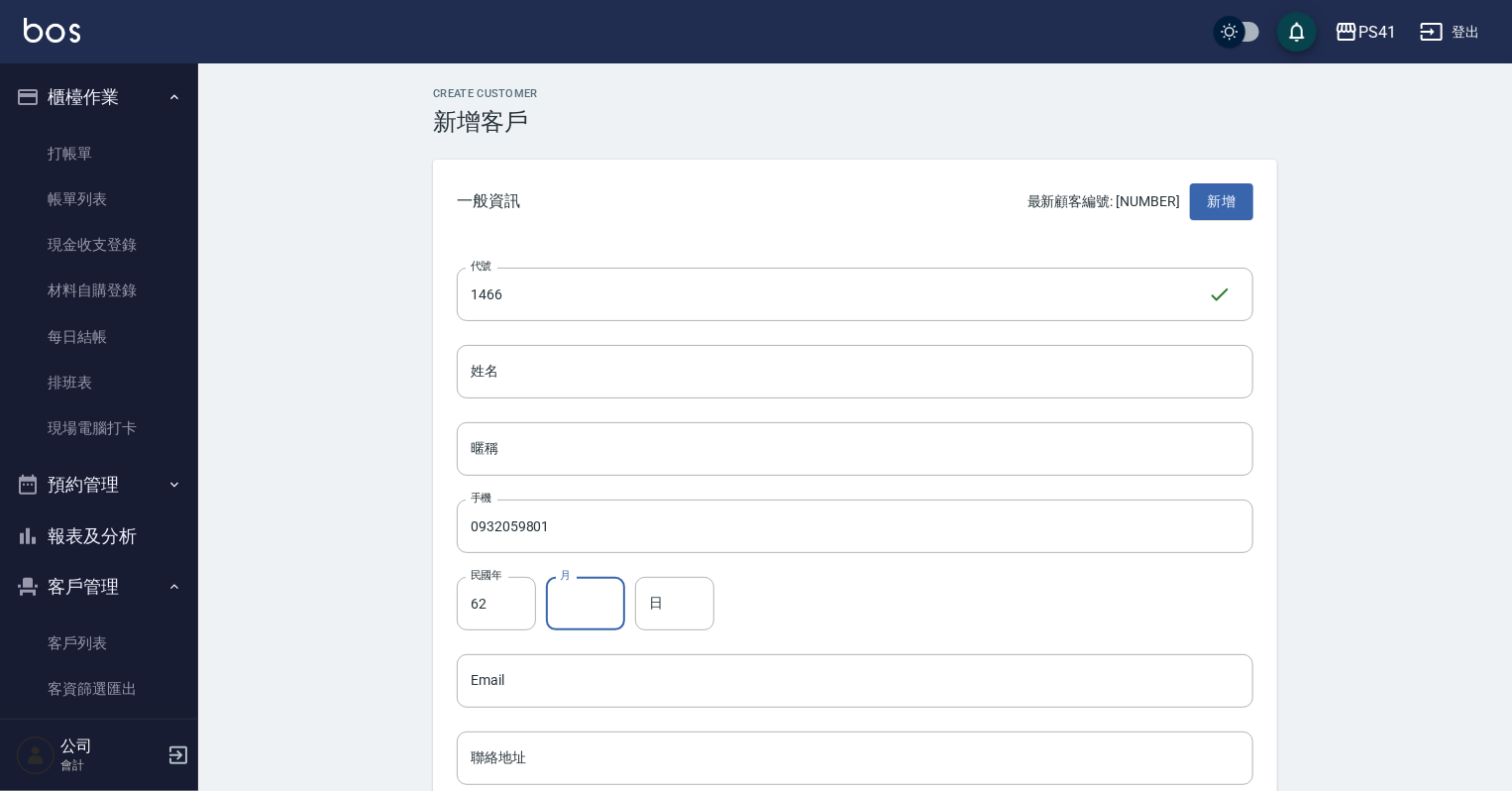 click on "月" at bounding box center (586, 604) 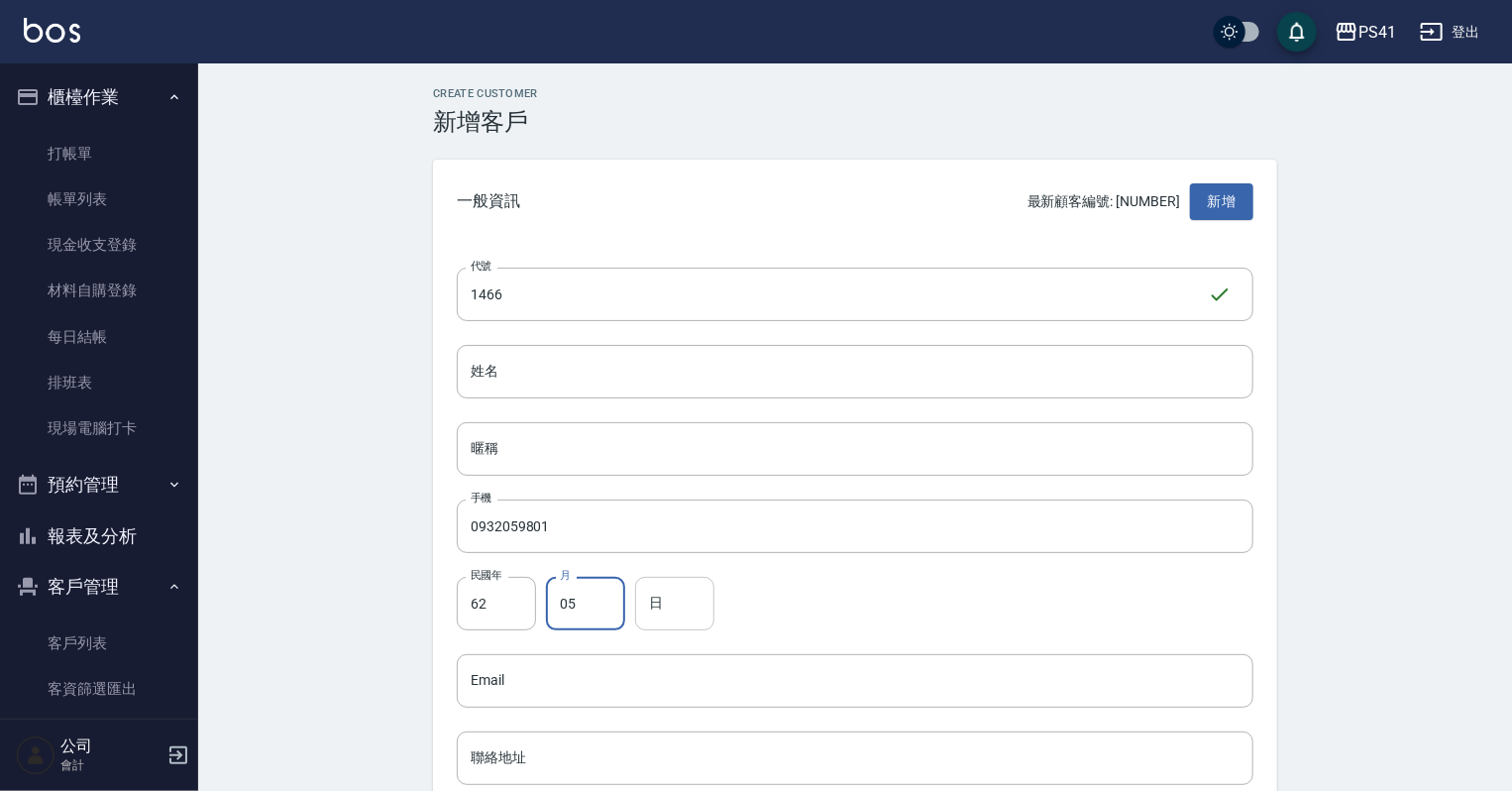 type on "05" 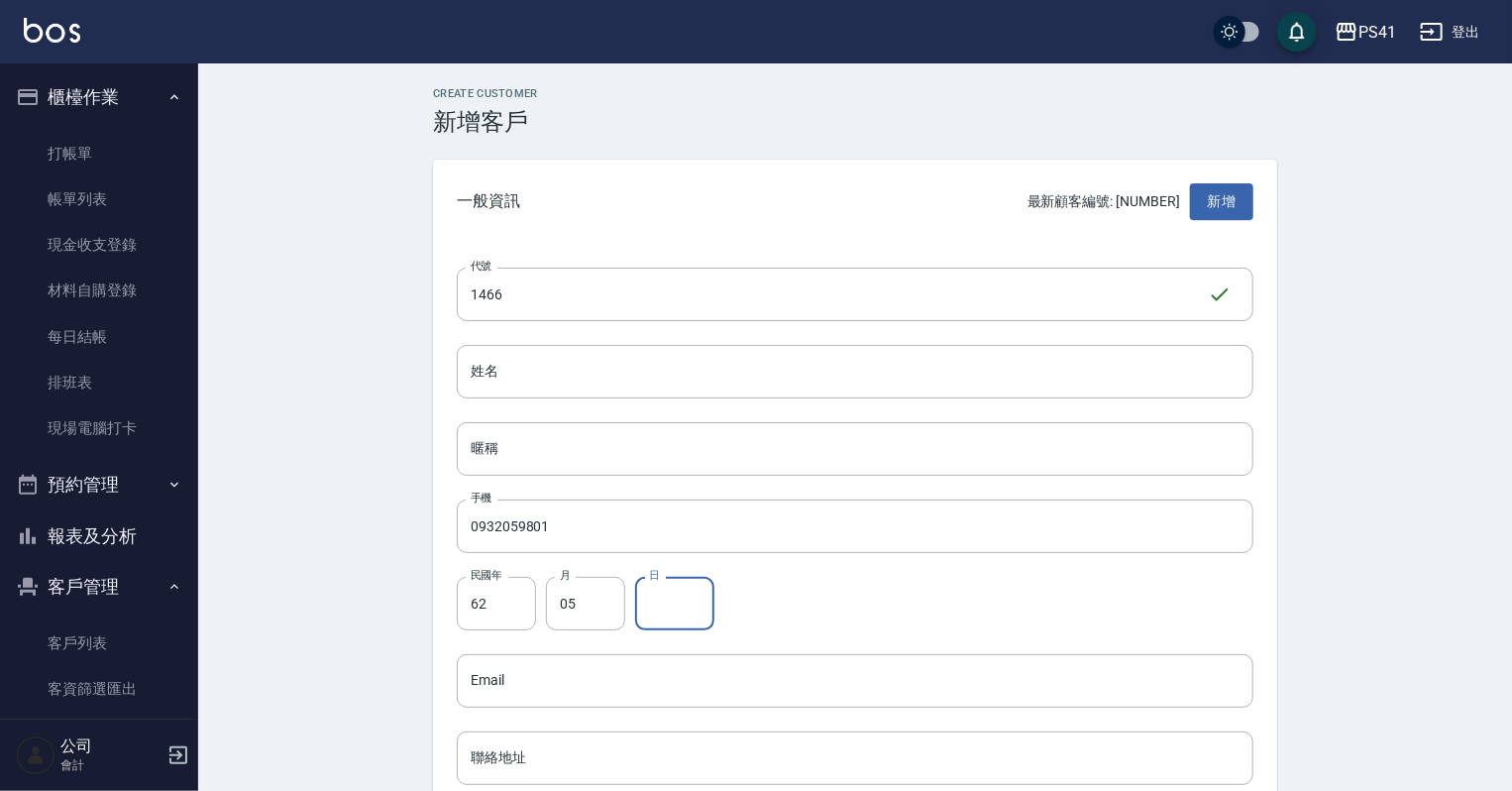 click on "日" at bounding box center [675, 604] 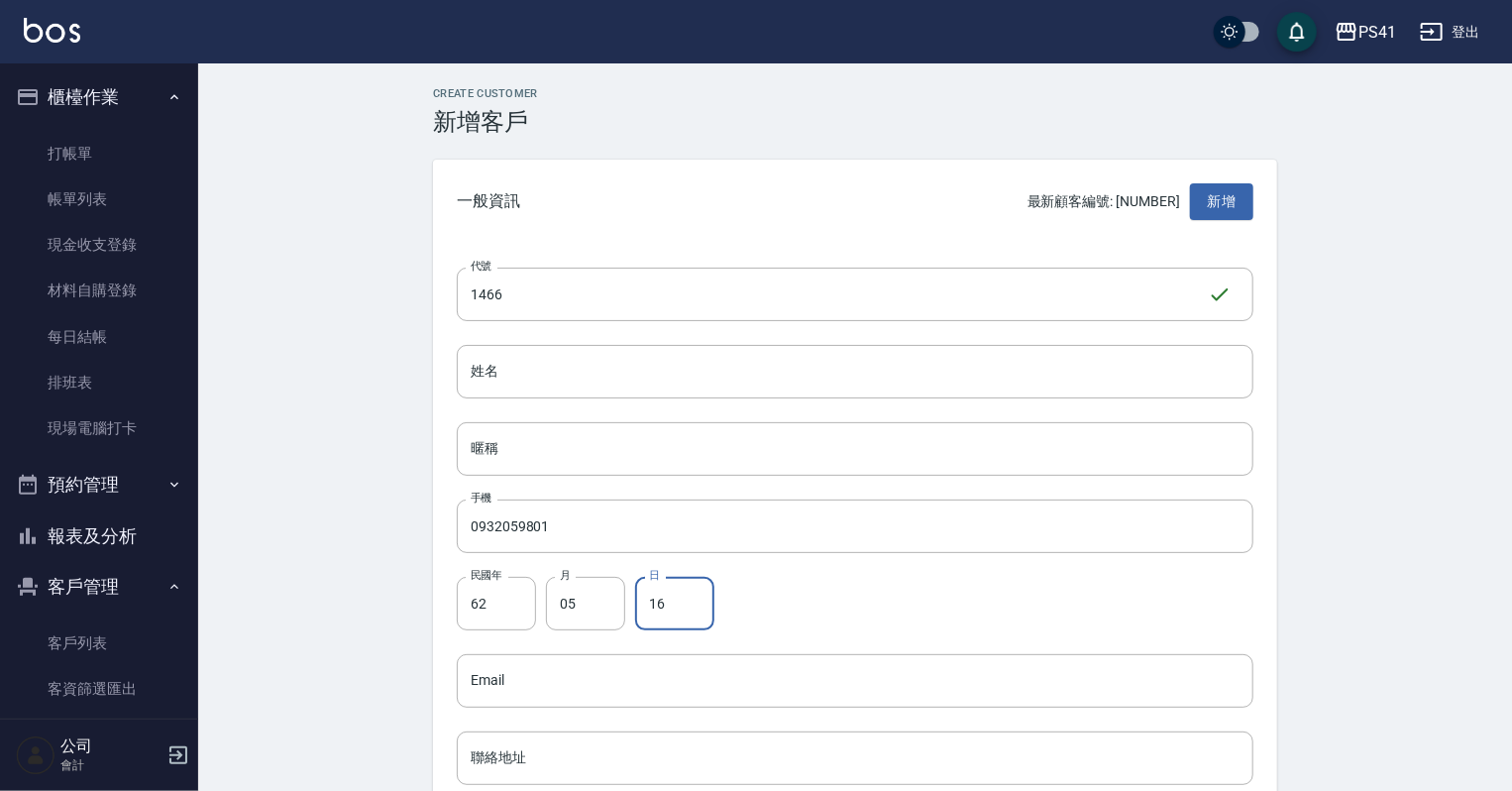 scroll, scrollTop: 238, scrollLeft: 0, axis: vertical 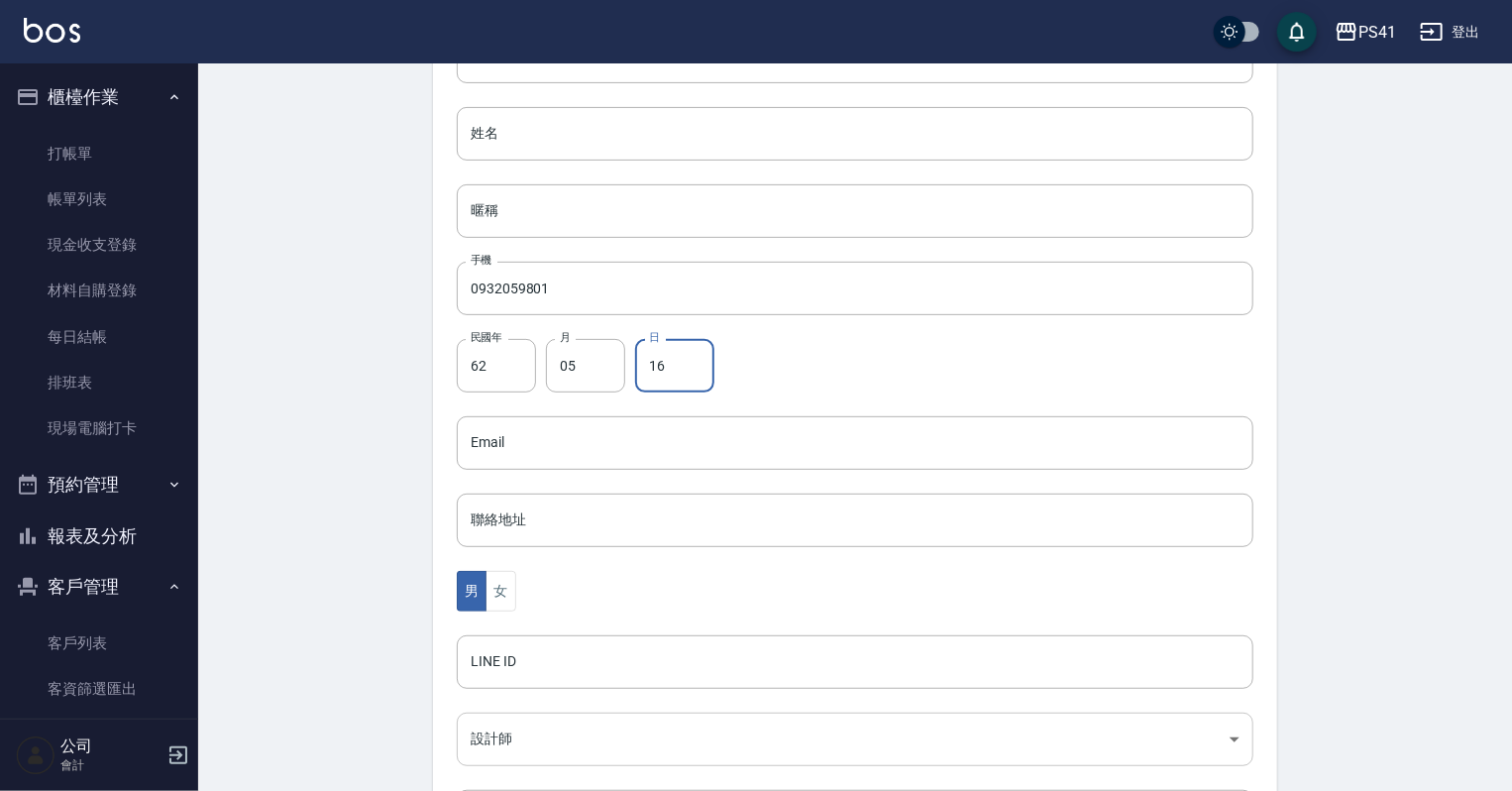 type on "16" 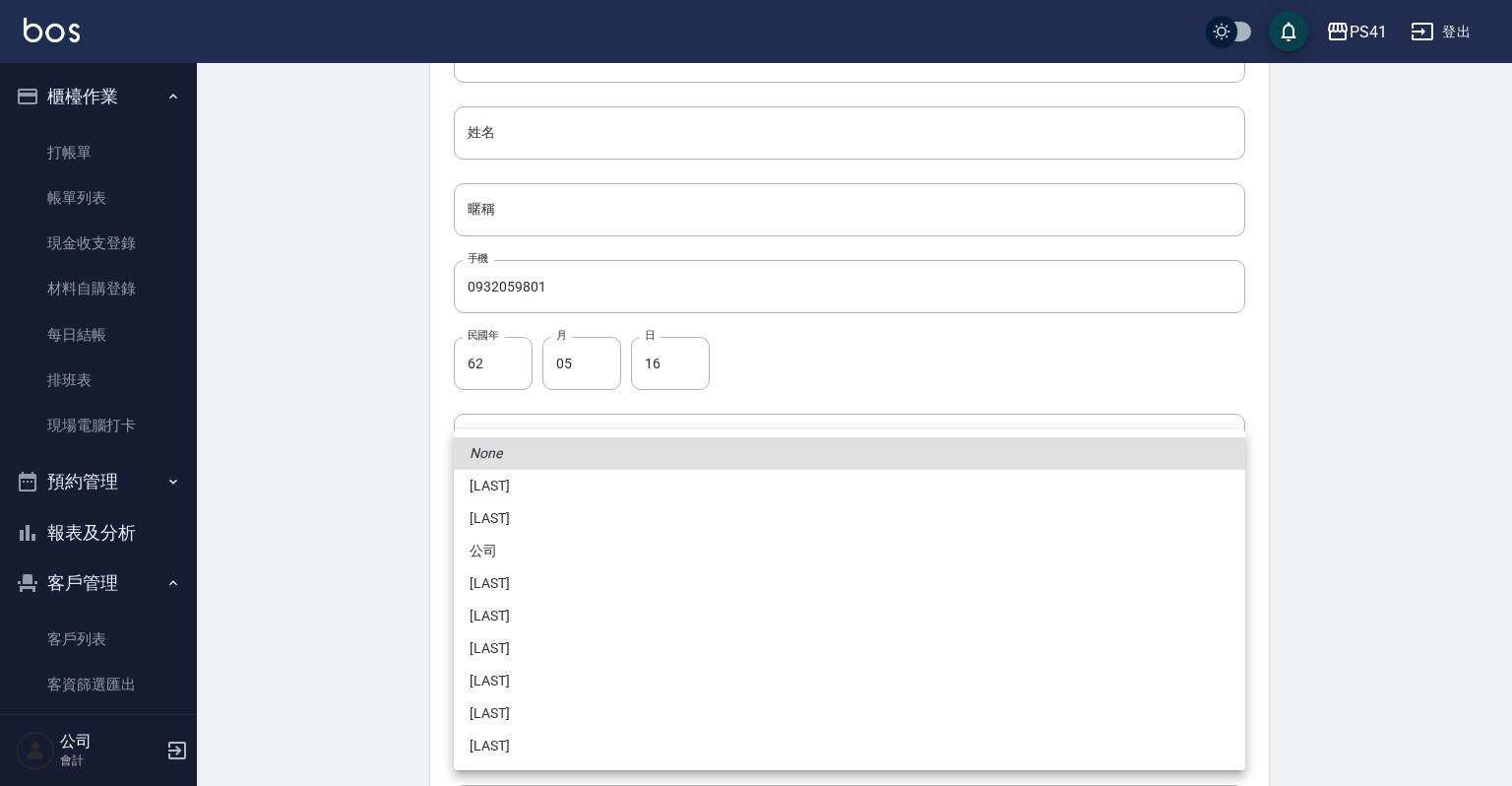 click on "PS41 登出 櫃檯作業 打帳單 帳單列表 現金收支登錄 材料自購登錄 每日結帳 排班表 現場電腦打卡 預約管理 預約管理 單日預約紀錄 單週預約紀錄 報表及分析 報表目錄 店家日報表 互助日報表 互助月報表 設計師日報表 設計師業績月報表 商品銷售排行榜 客戶管理 客戶列表 客資篩選匯出 卡券管理 行銷工具 活動發券明細 公司 會計 Create Customer 新增客戶 一般資訊 最新顧客編號: 1462 新增 代號 1466 ​ 代號 姓名 1466 姓名 暱稱 暱稱 手機 [PHONE] 手機 民國年 62 民國年 月 05 月 日 16 日 Email Email 聯絡地址 聯絡地址 男 女 LINE ID LINE ID 設計師 ​ 設計師 客戶來源 ​ 客戶來源 備註 備註 新增 None [LAST] [LAST] 公司 [LAST] [LAST] [LAST] [LAST] [LAST]" at bounding box center (756, 405) 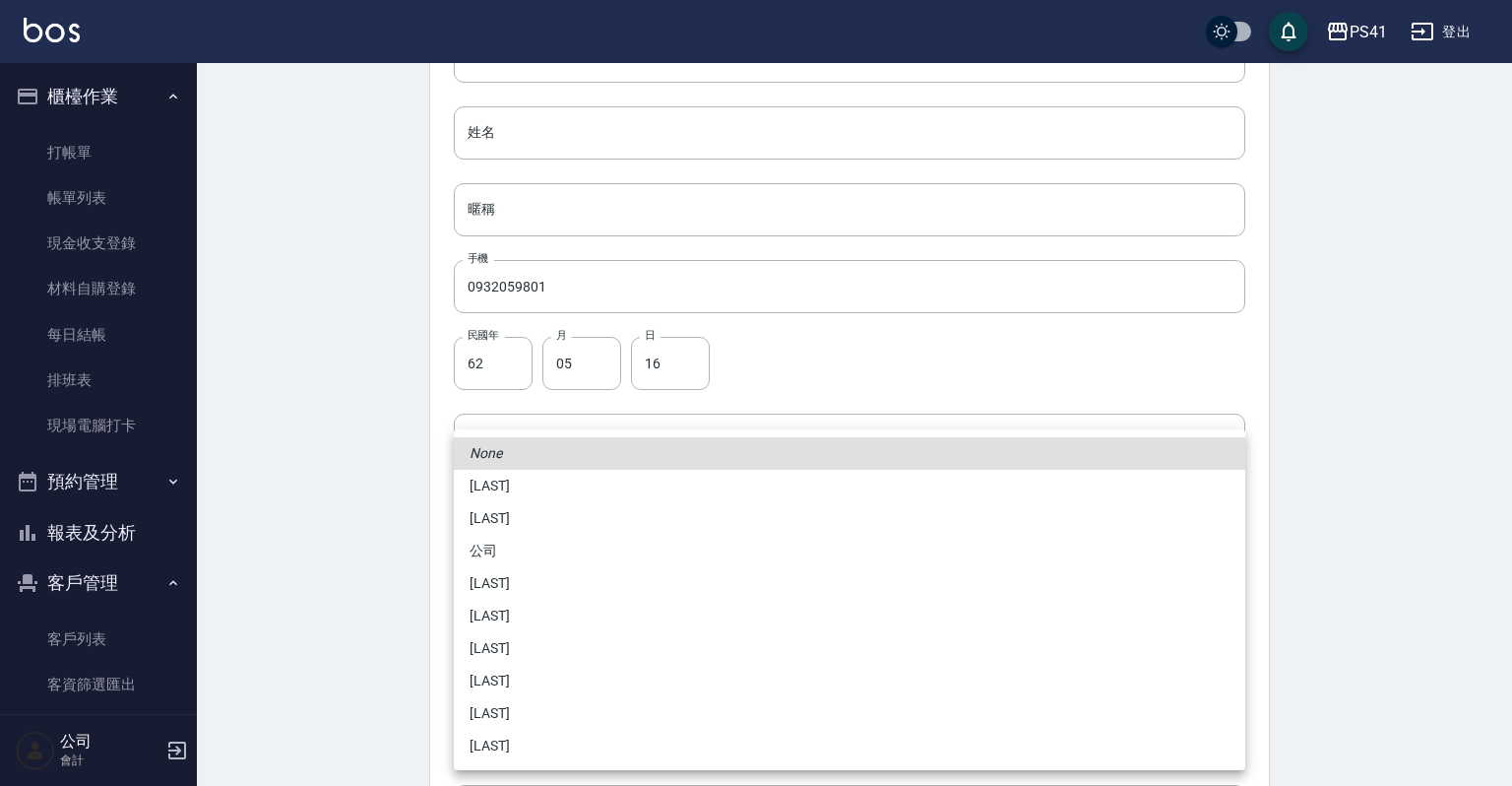 click on "[LAST]" at bounding box center (850, 518) 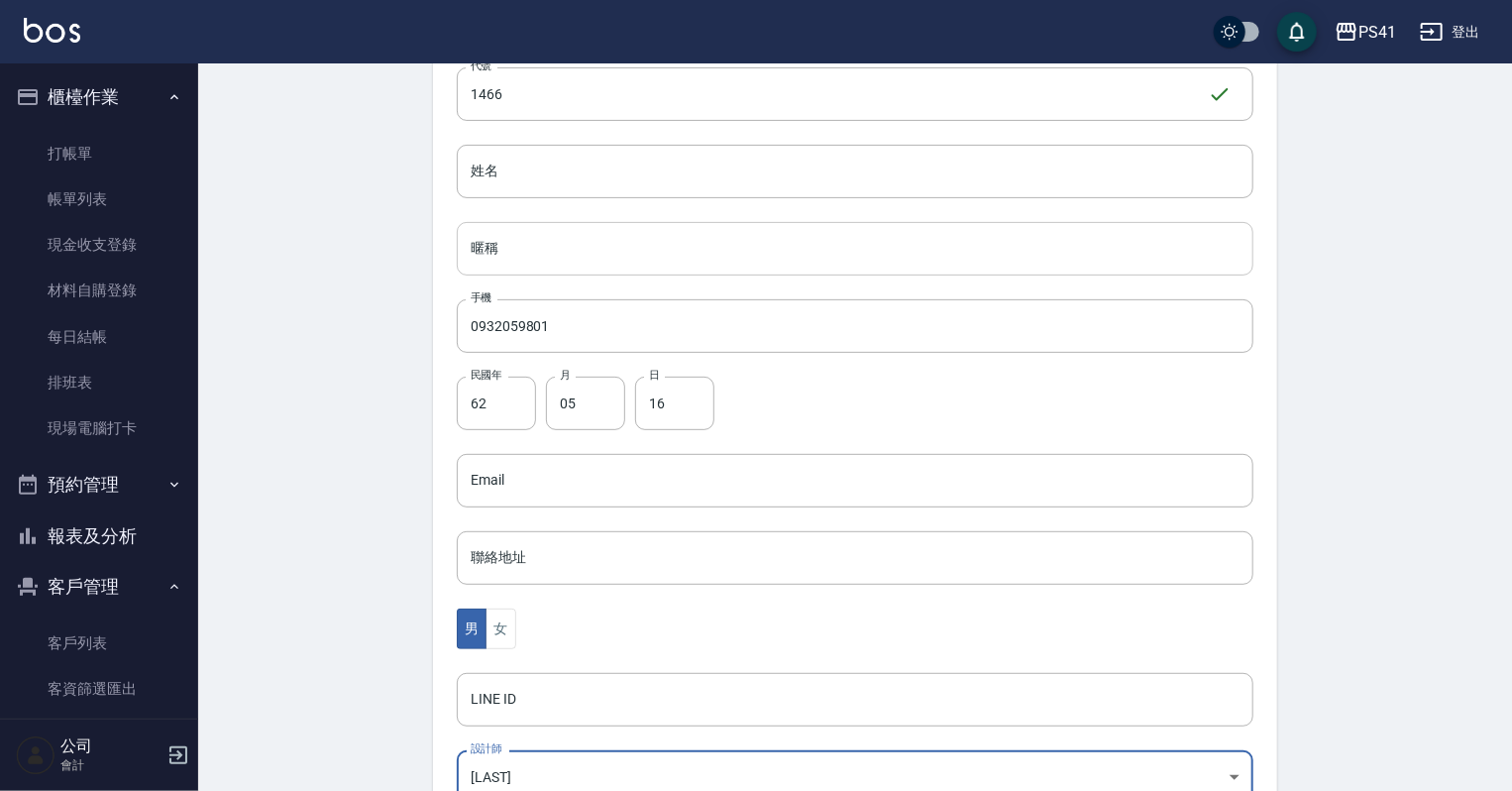 scroll, scrollTop: 0, scrollLeft: 0, axis: both 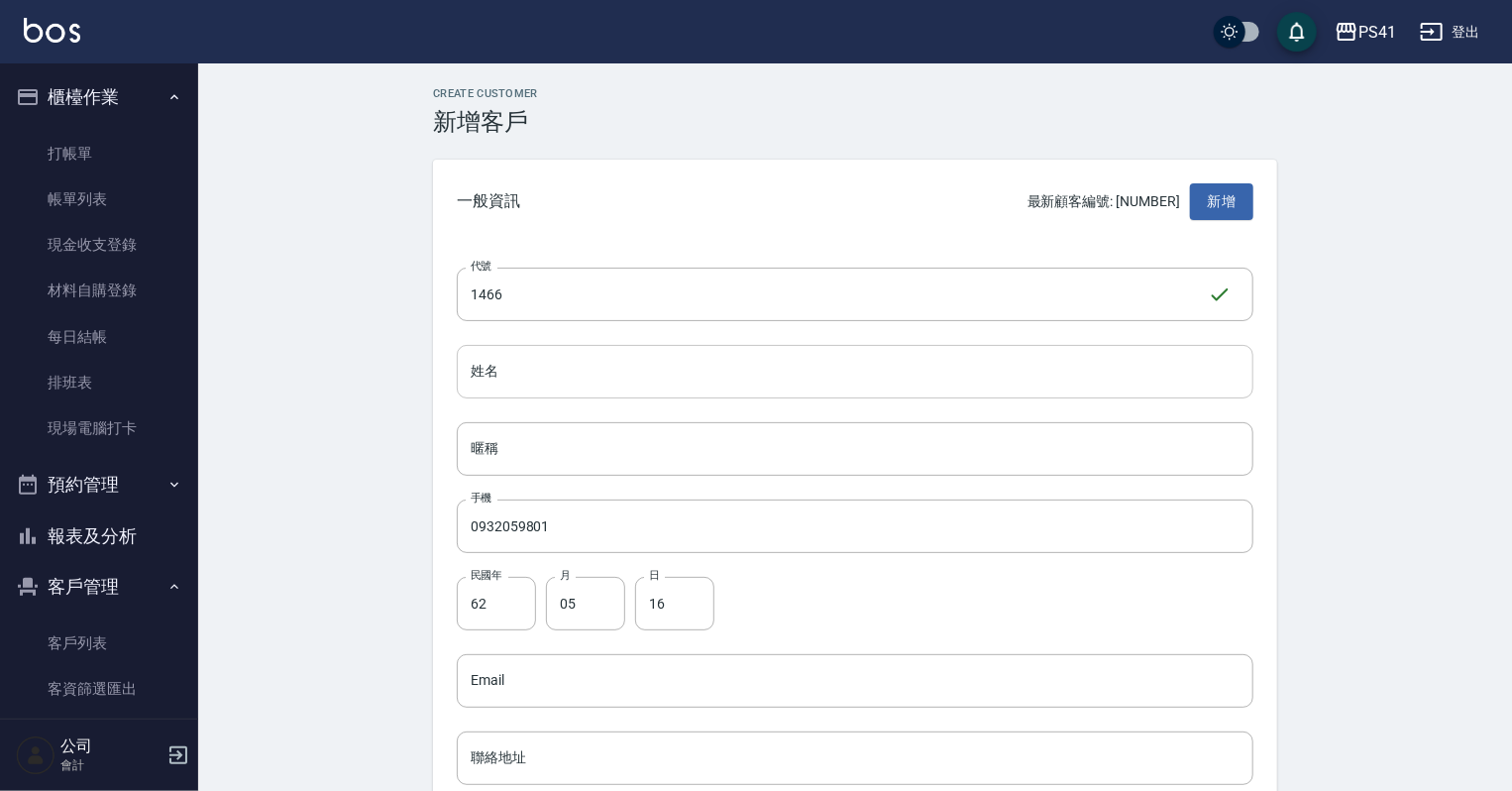 click on "姓名" at bounding box center (855, 372) 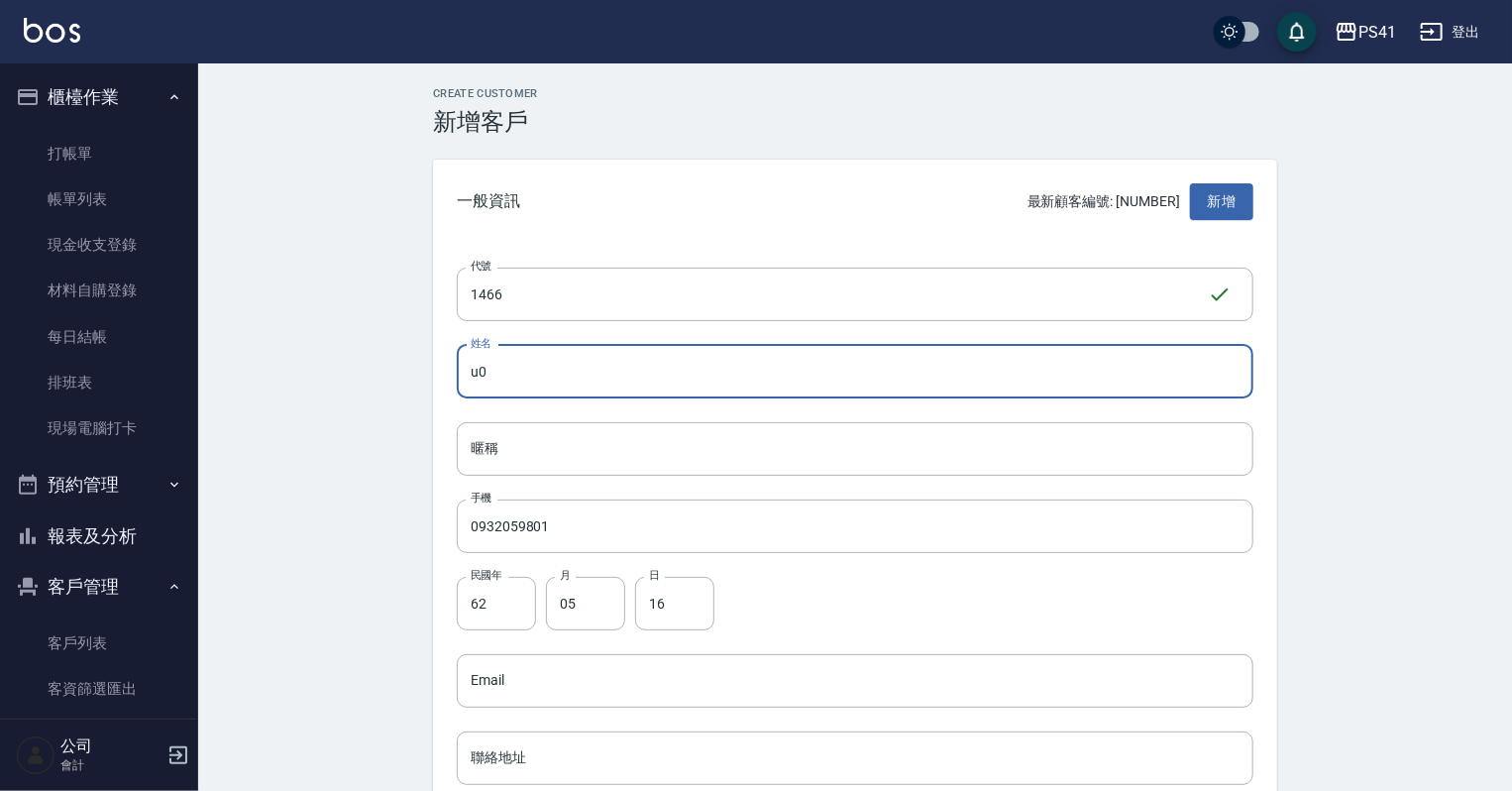 type on "u" 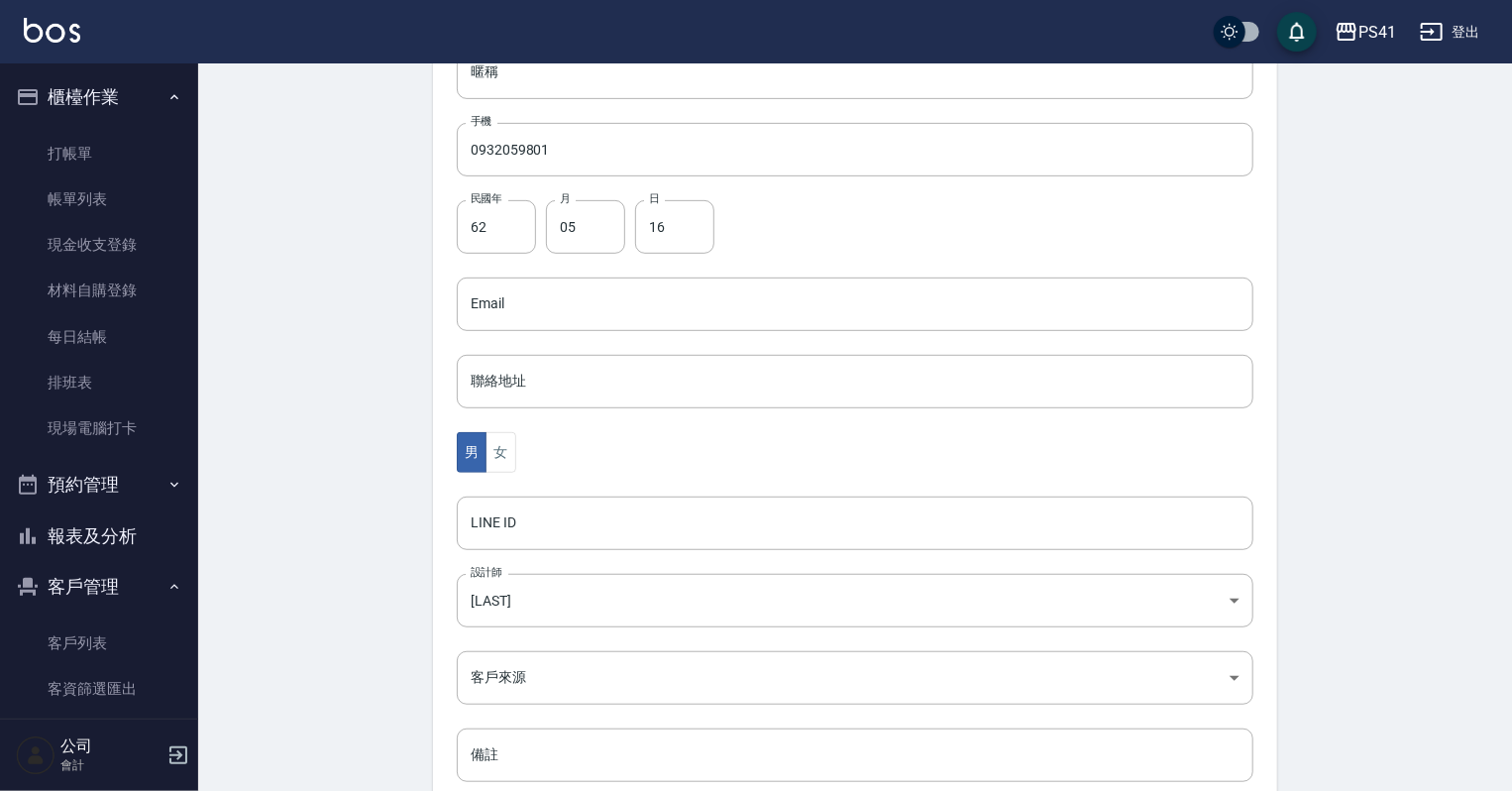 scroll, scrollTop: 499, scrollLeft: 0, axis: vertical 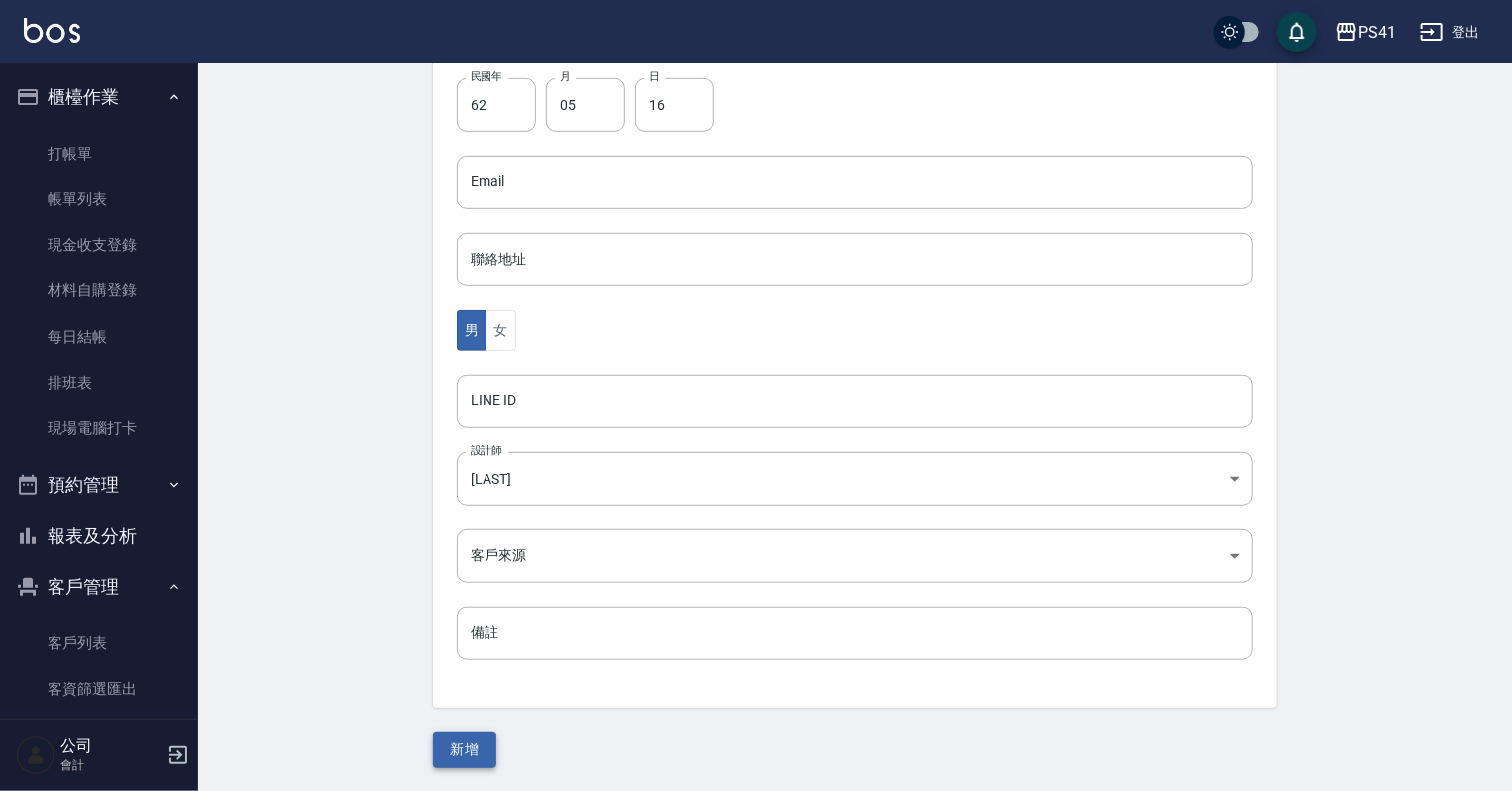 type on "[LAST]" 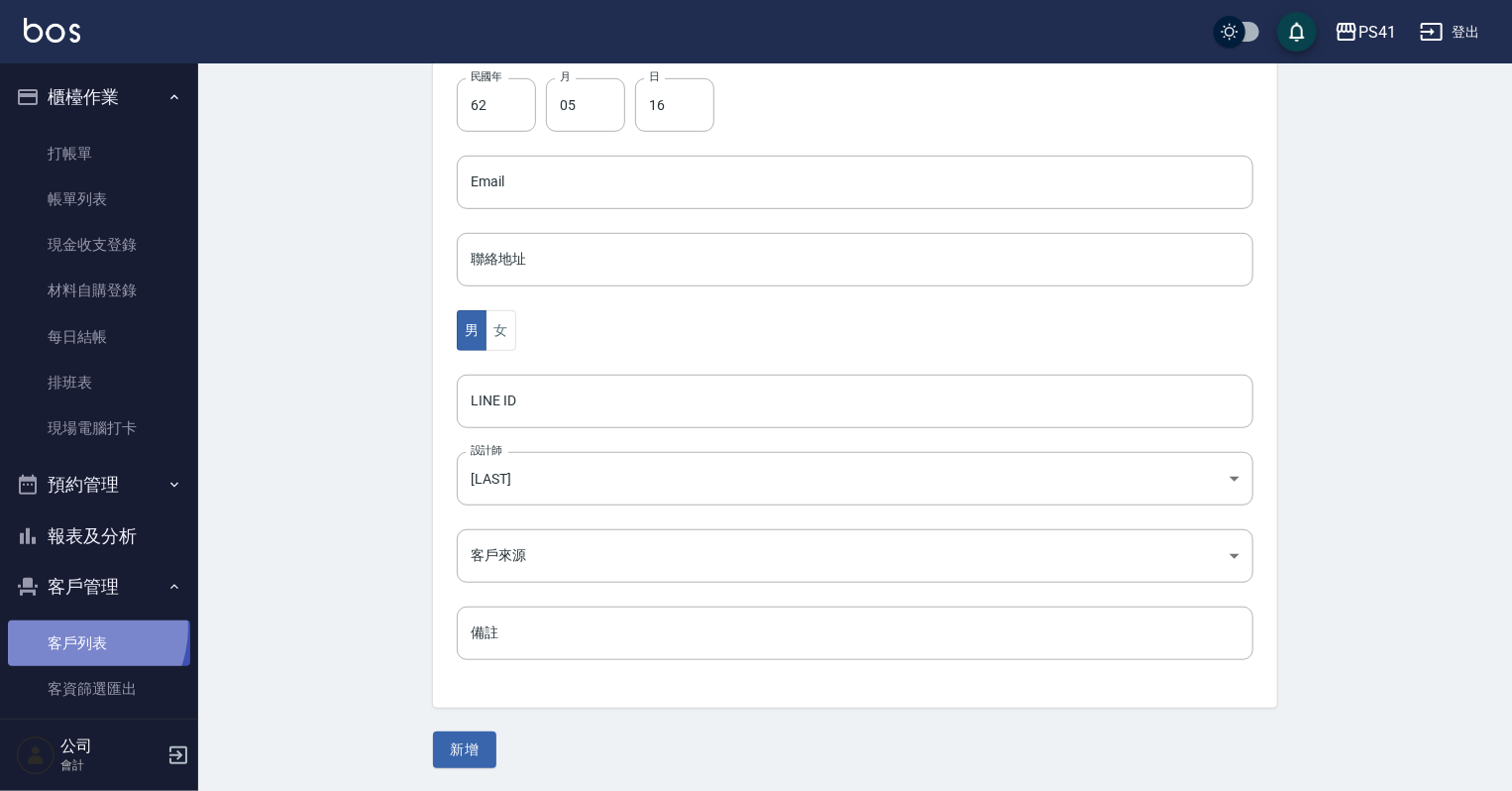 click on "客戶列表" at bounding box center [99, 643] 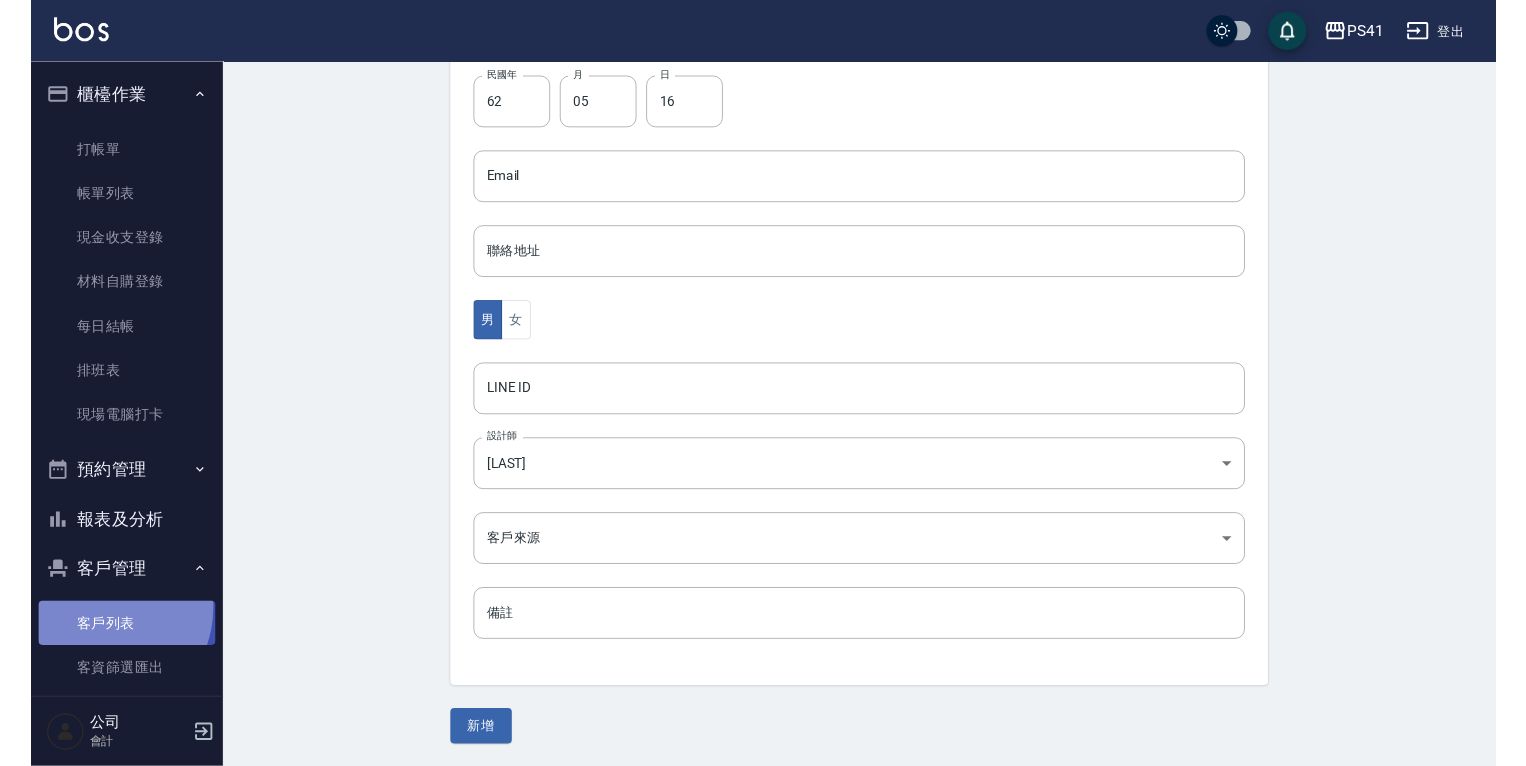 scroll, scrollTop: 0, scrollLeft: 0, axis: both 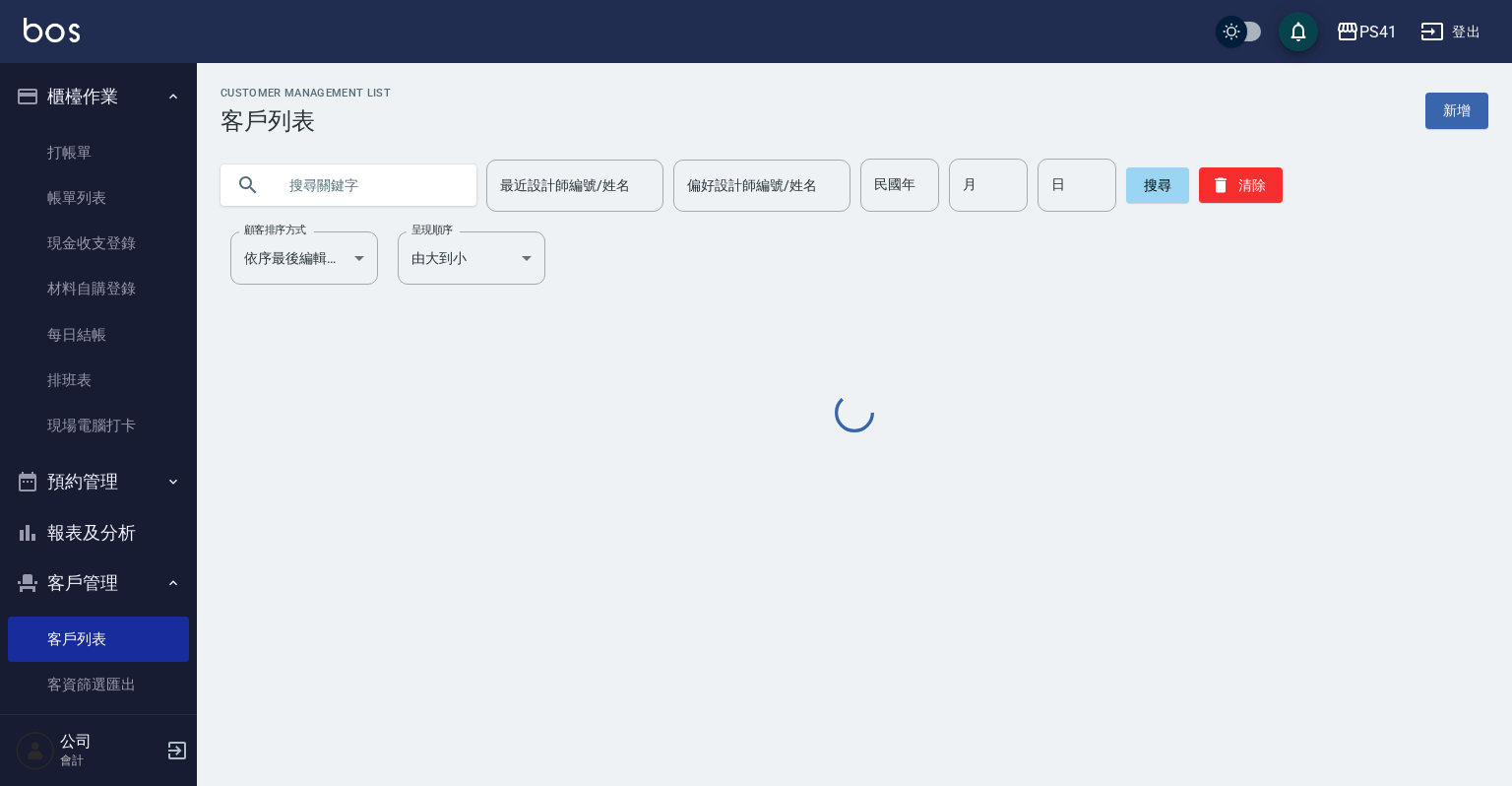 click on "Customer Management List 客戶列表 新增 最近設計師編號/姓名 最近設計師編號/姓名 偏好設計師編號/姓名 偏好設計師編號/姓名 民國年 民國年 月 月 日 日 搜尋 清除 顧客排序方式 依序最後編輯時間 UPDATEDAT 顧客排序方式 呈現順序 由大到小 DESC 呈現順序" at bounding box center (854, 261) 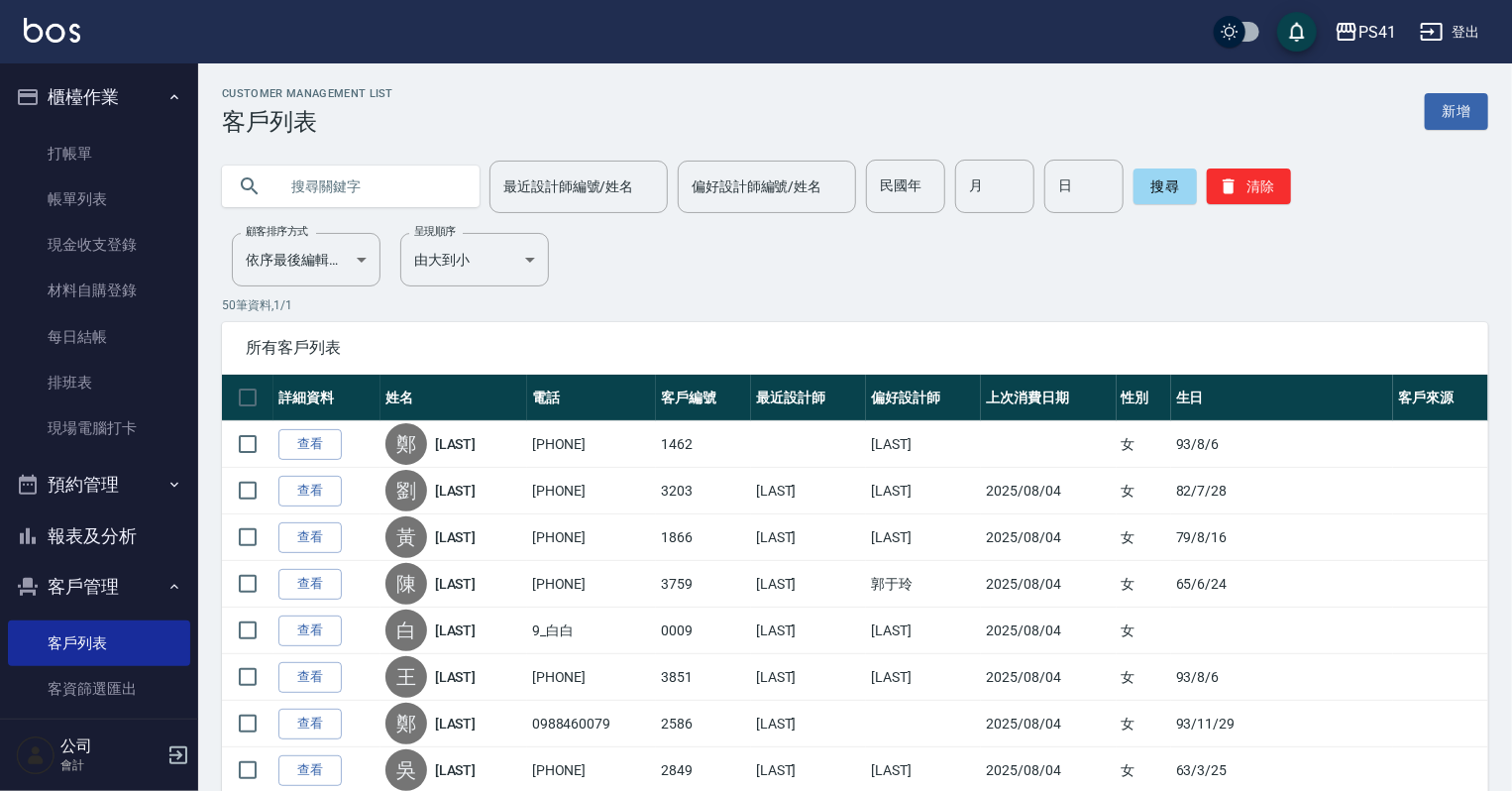 click at bounding box center [371, 186] 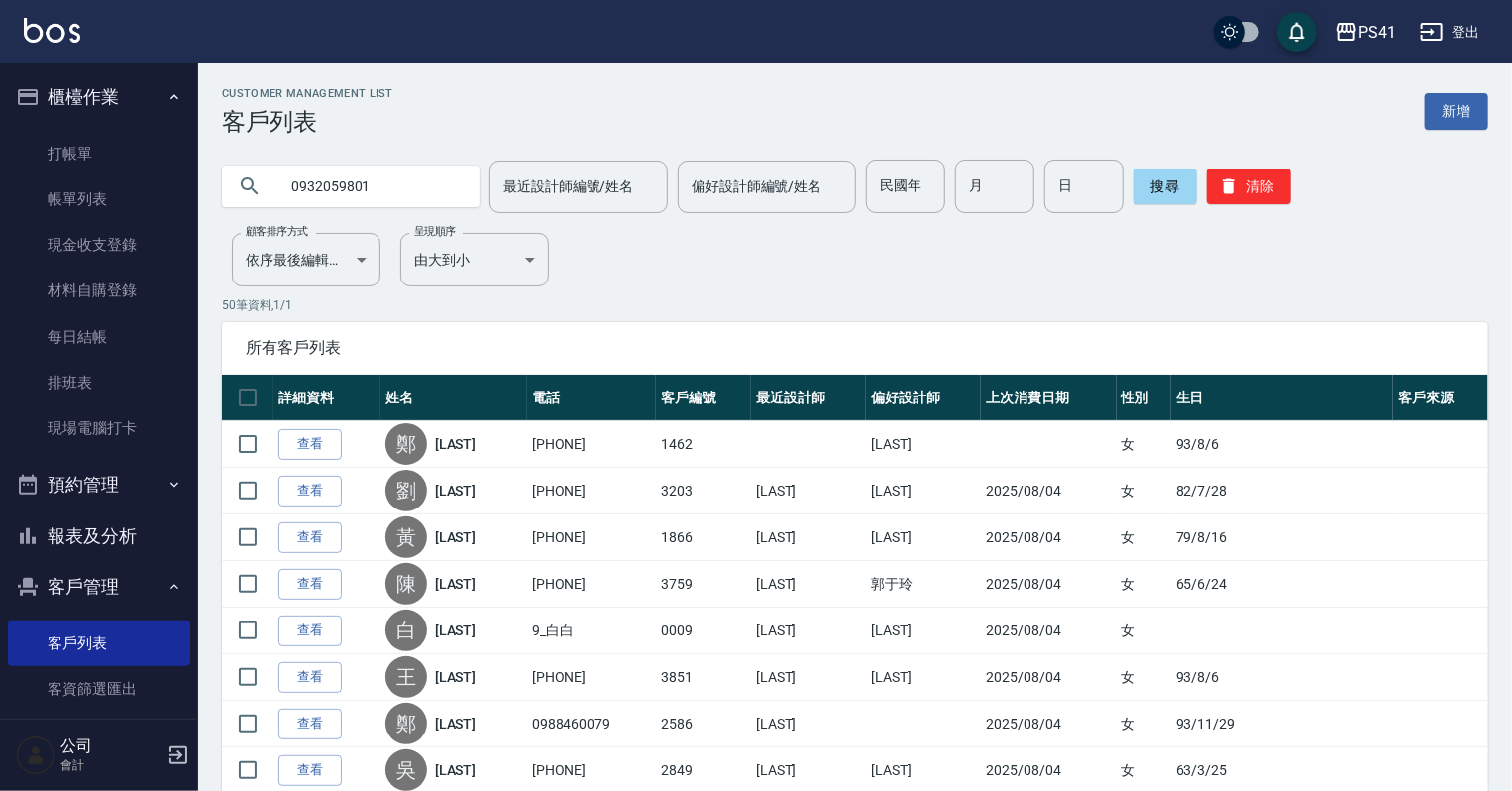 type on "0932059801" 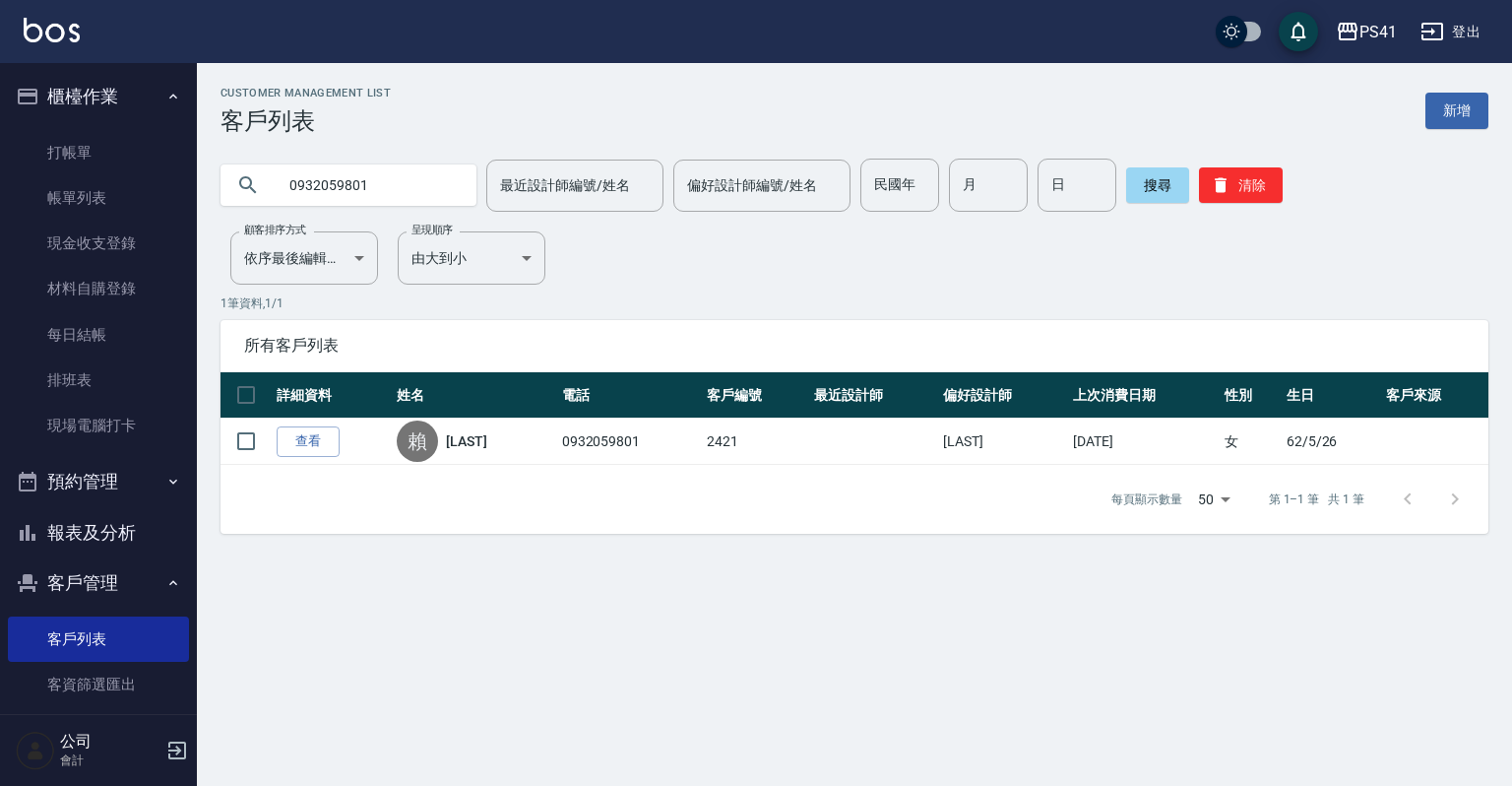 click on "查看" at bounding box center [308, 441] 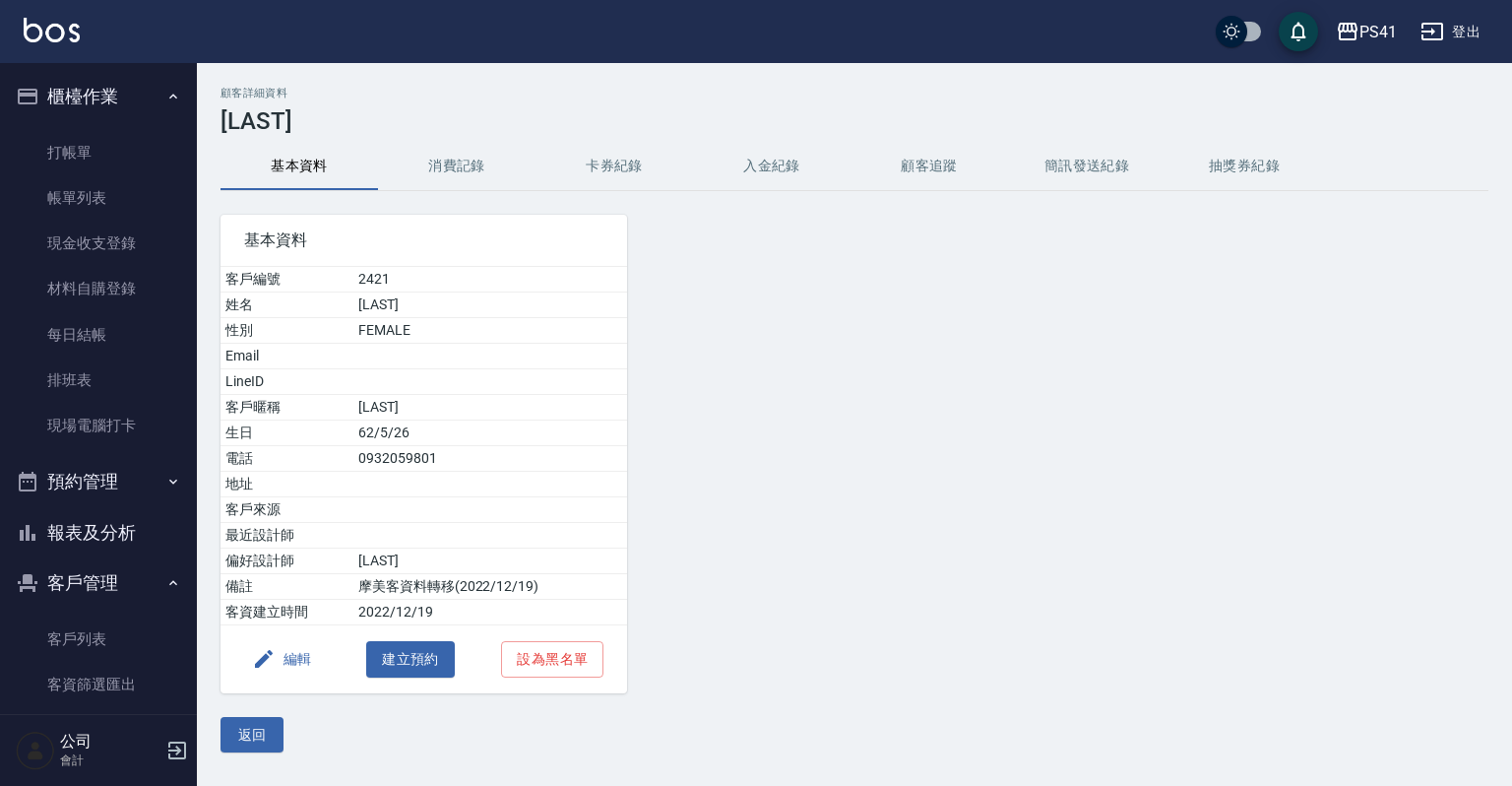 click on "編輯" at bounding box center (282, 659) 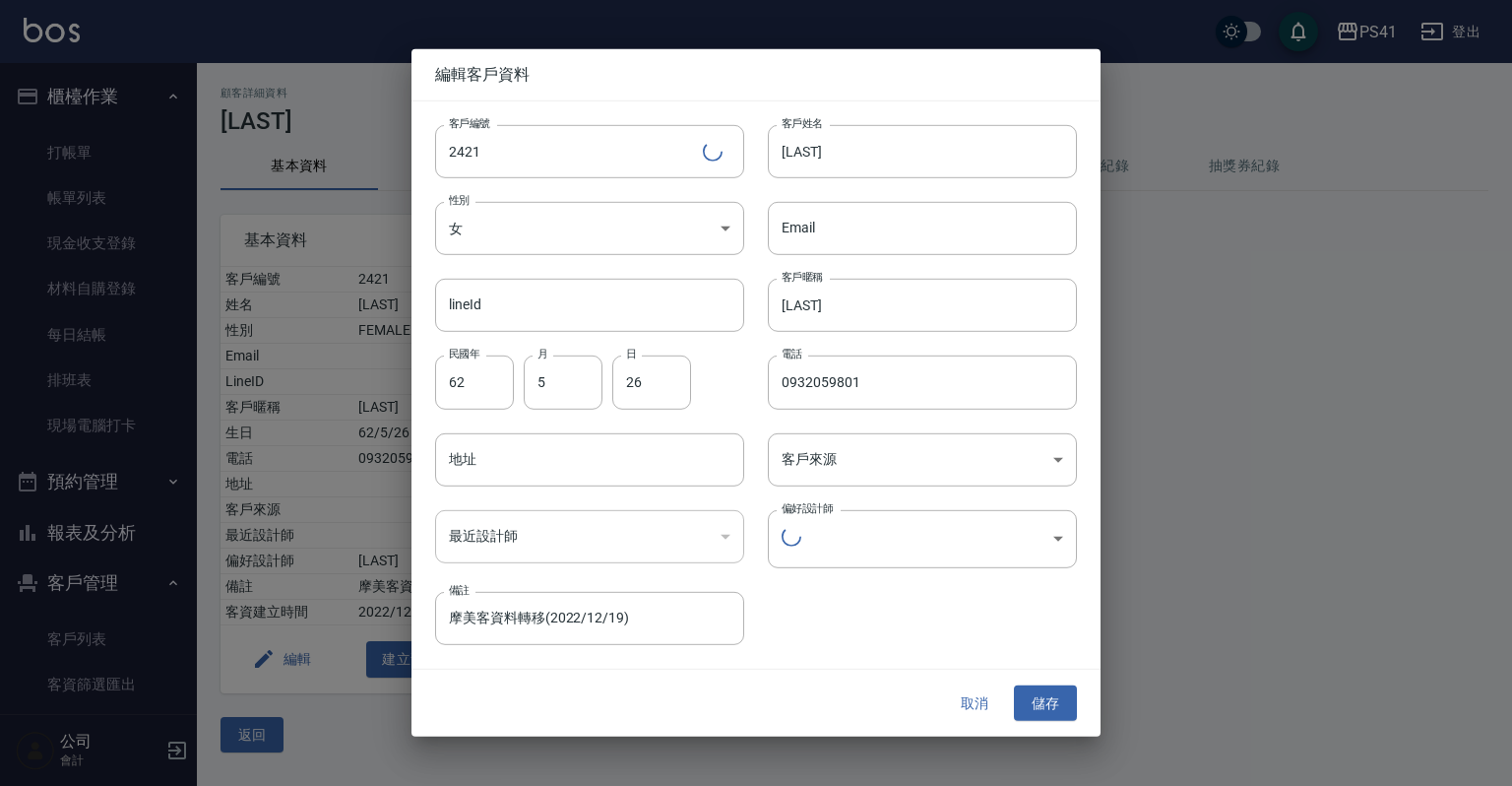 type 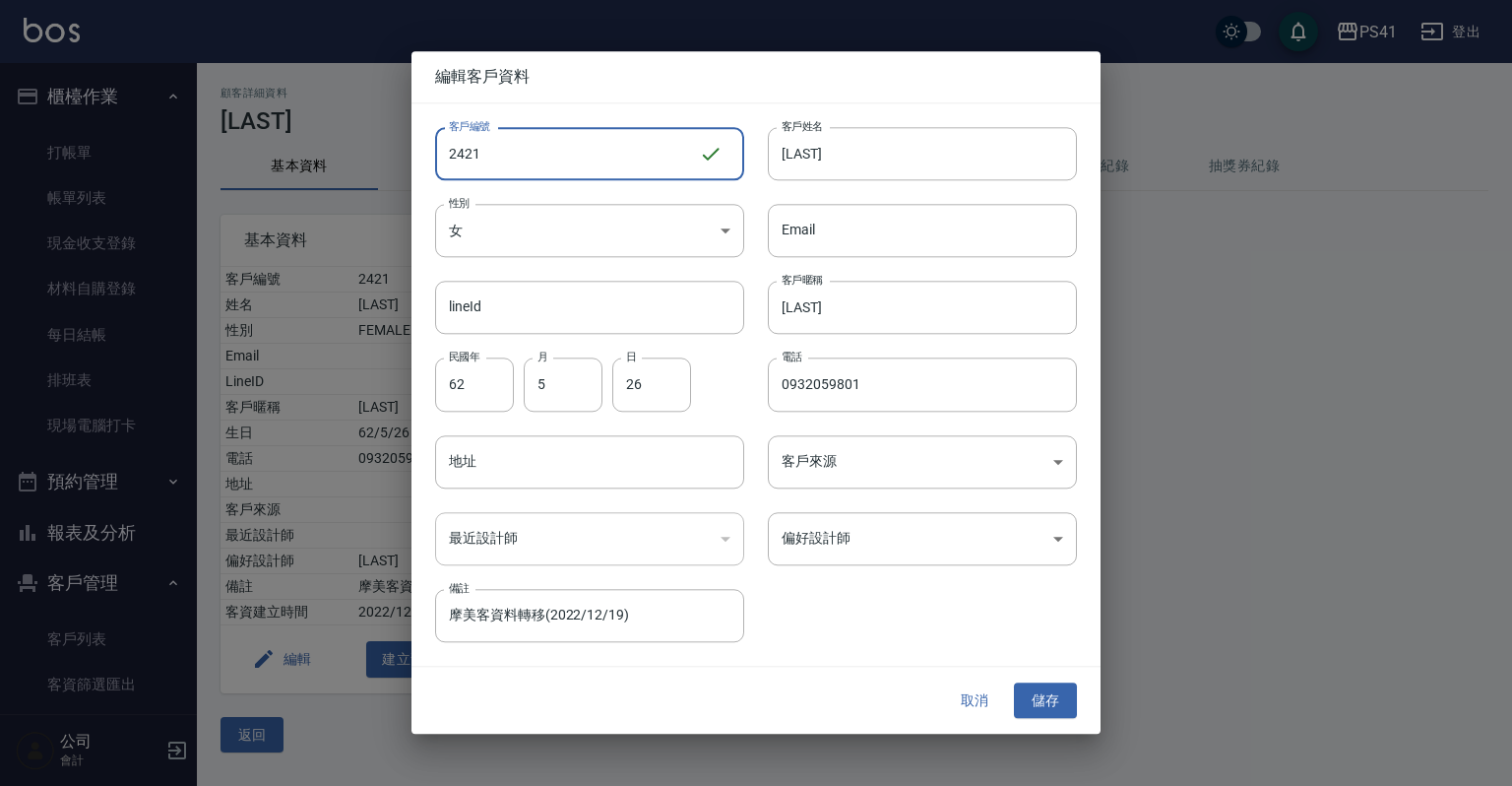 drag, startPoint x: 593, startPoint y: 148, endPoint x: 0, endPoint y: 71, distance: 597.9783 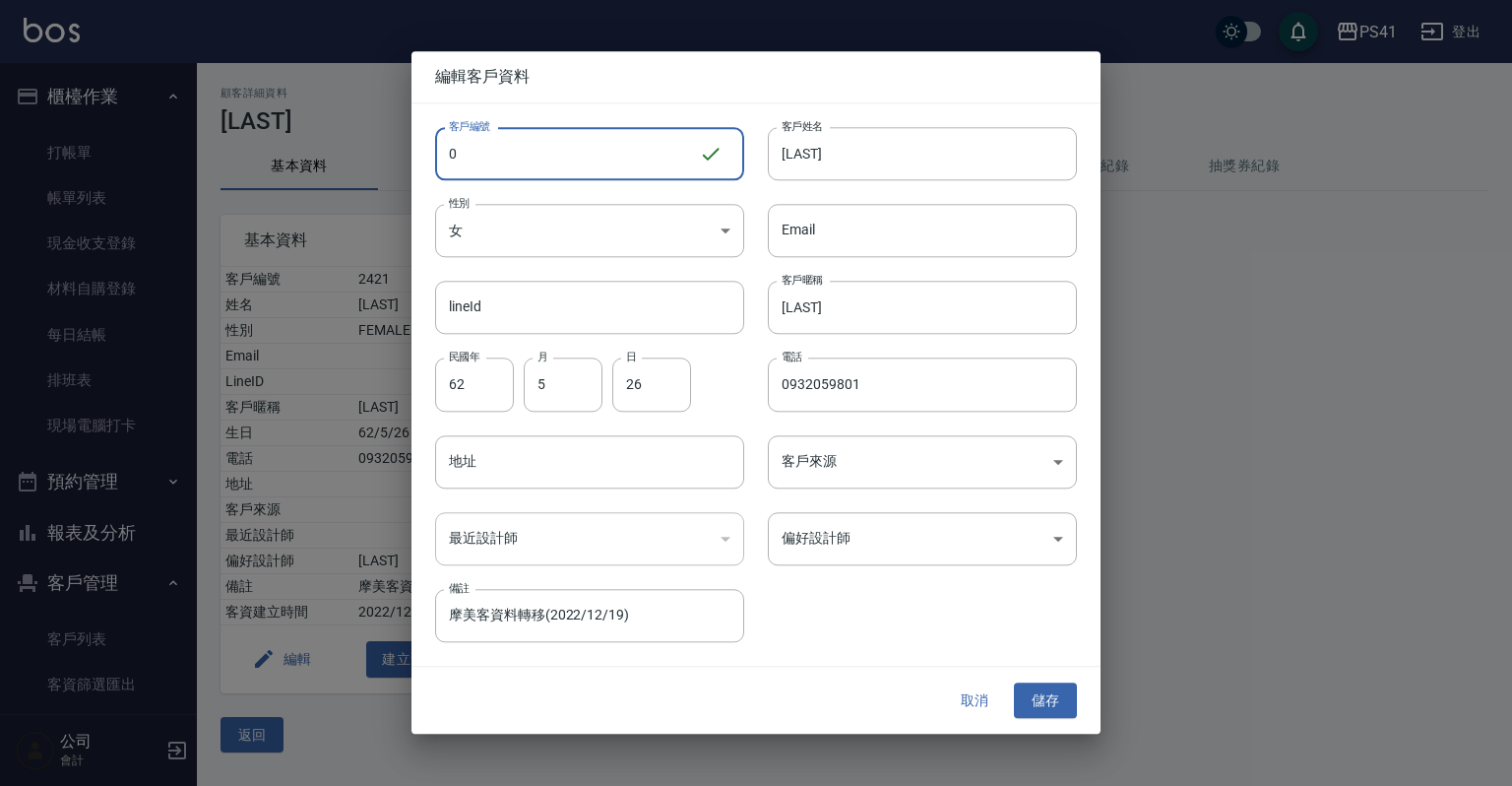 type on "0" 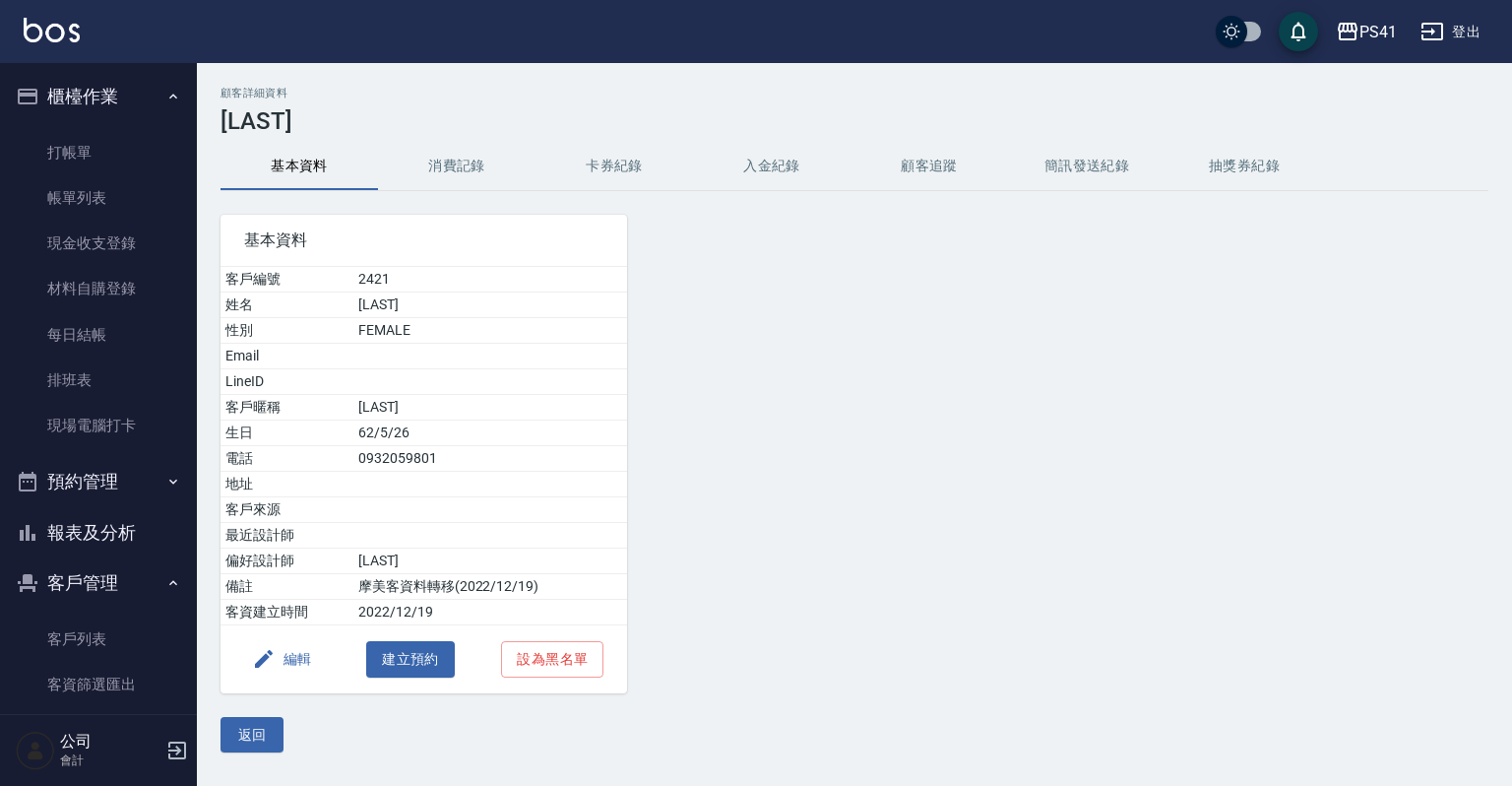 click on "編輯 建立預約 設為黑名單" at bounding box center [423, 659] 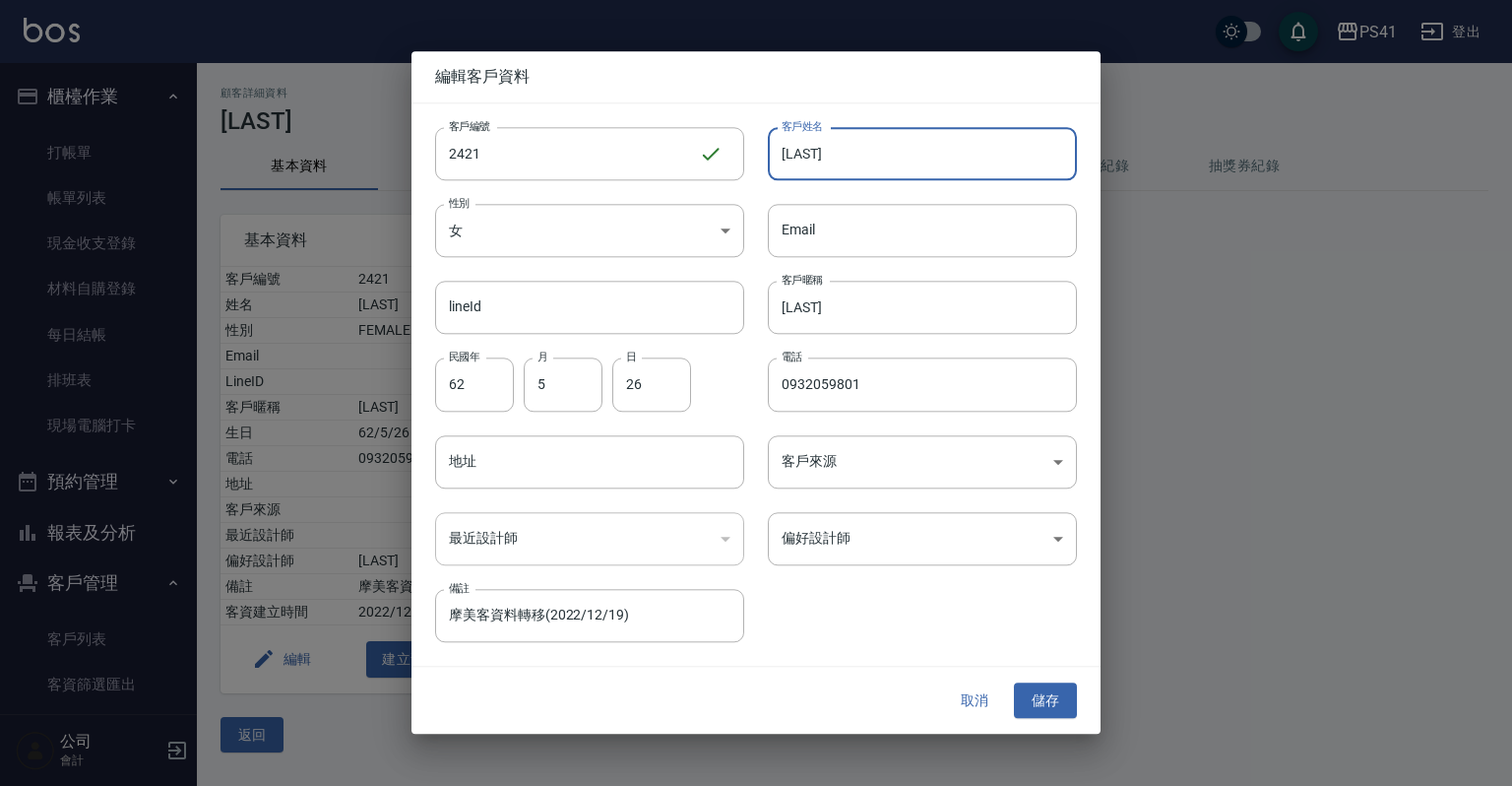 drag, startPoint x: 798, startPoint y: 158, endPoint x: 819, endPoint y: 138, distance: 29 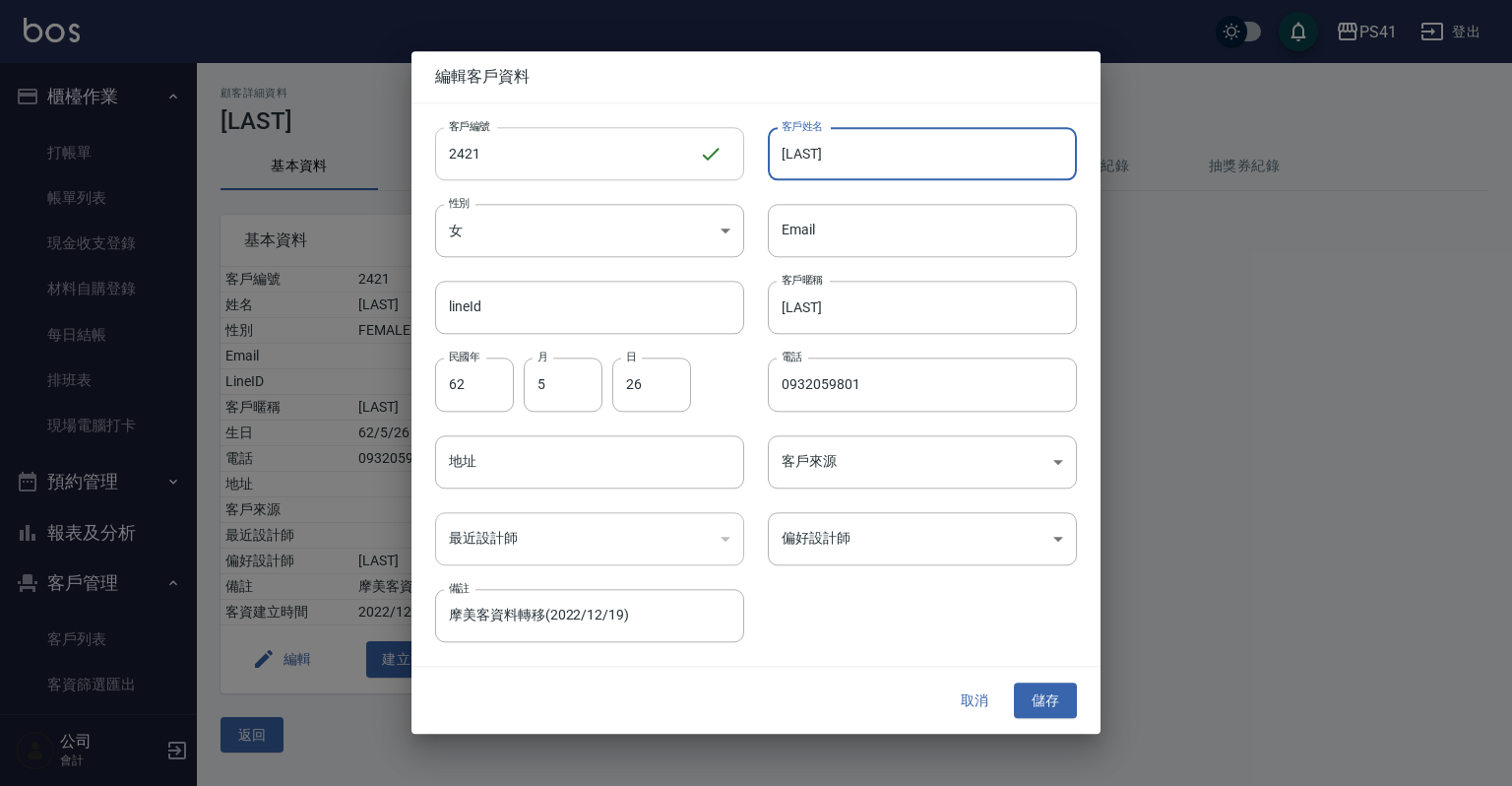 type on "[LAST]" 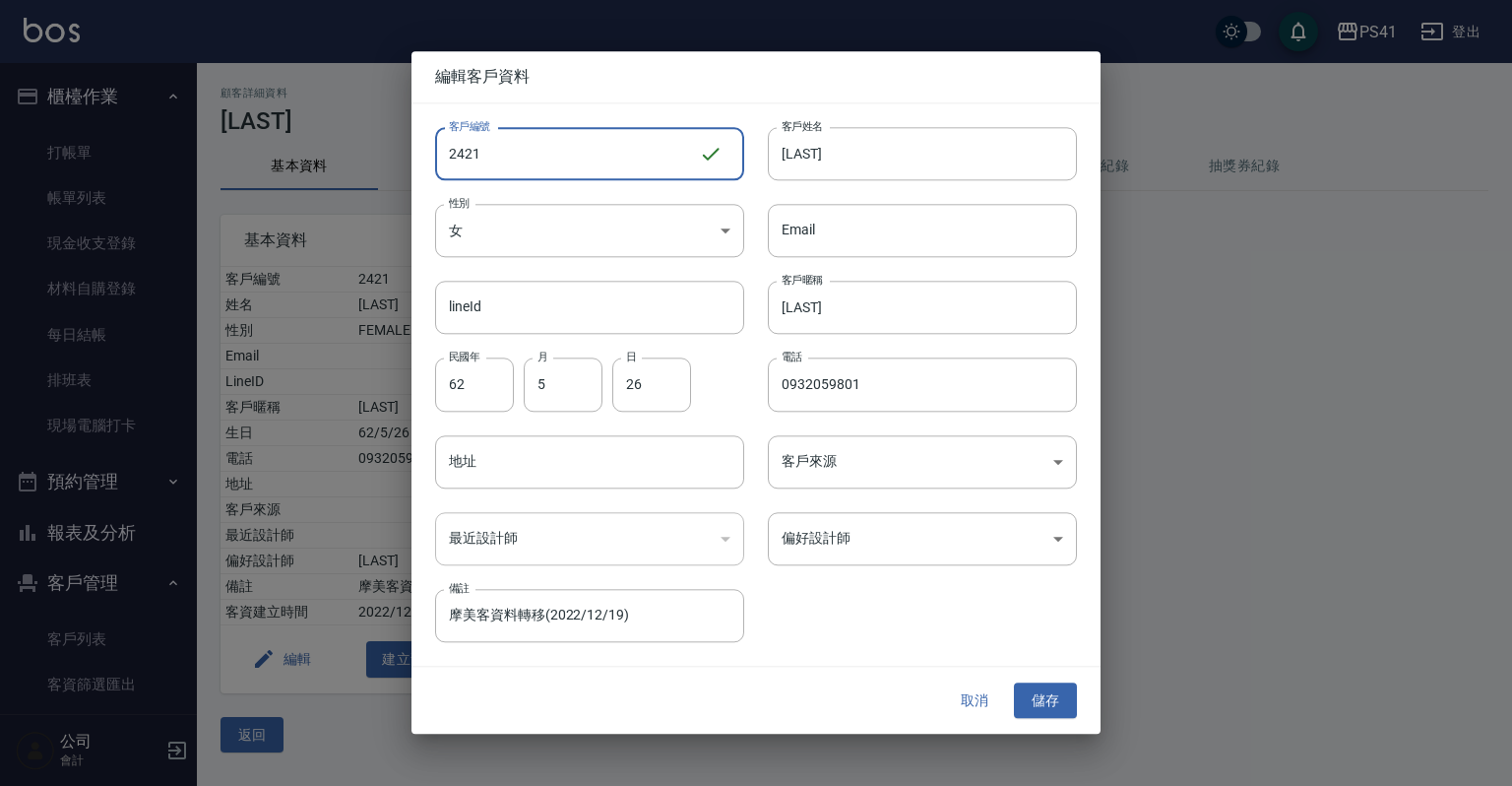 drag, startPoint x: 575, startPoint y: 150, endPoint x: 15, endPoint y: 53, distance: 568.3388 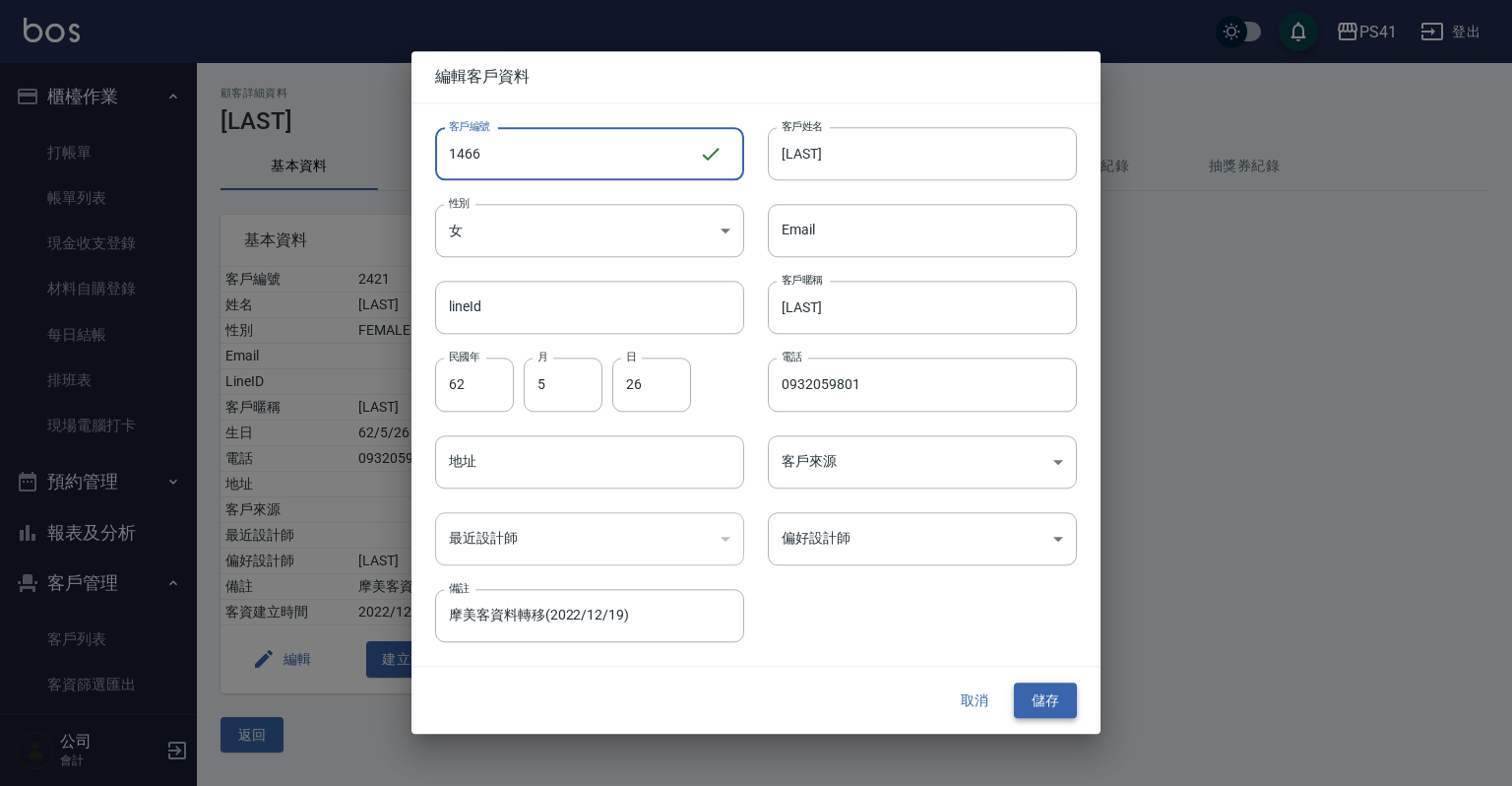 type on "1466" 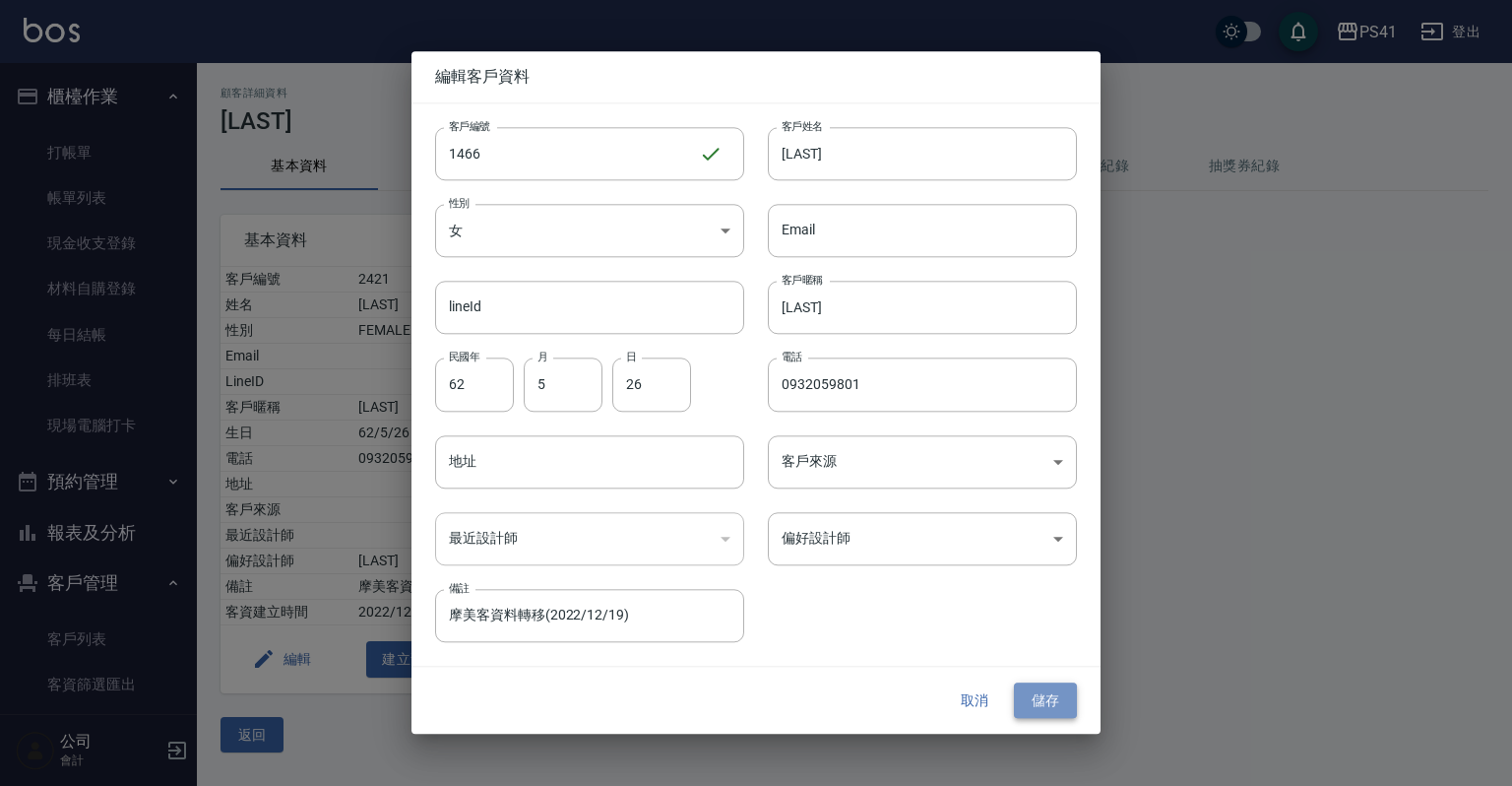 click on "儲存" at bounding box center [1045, 700] 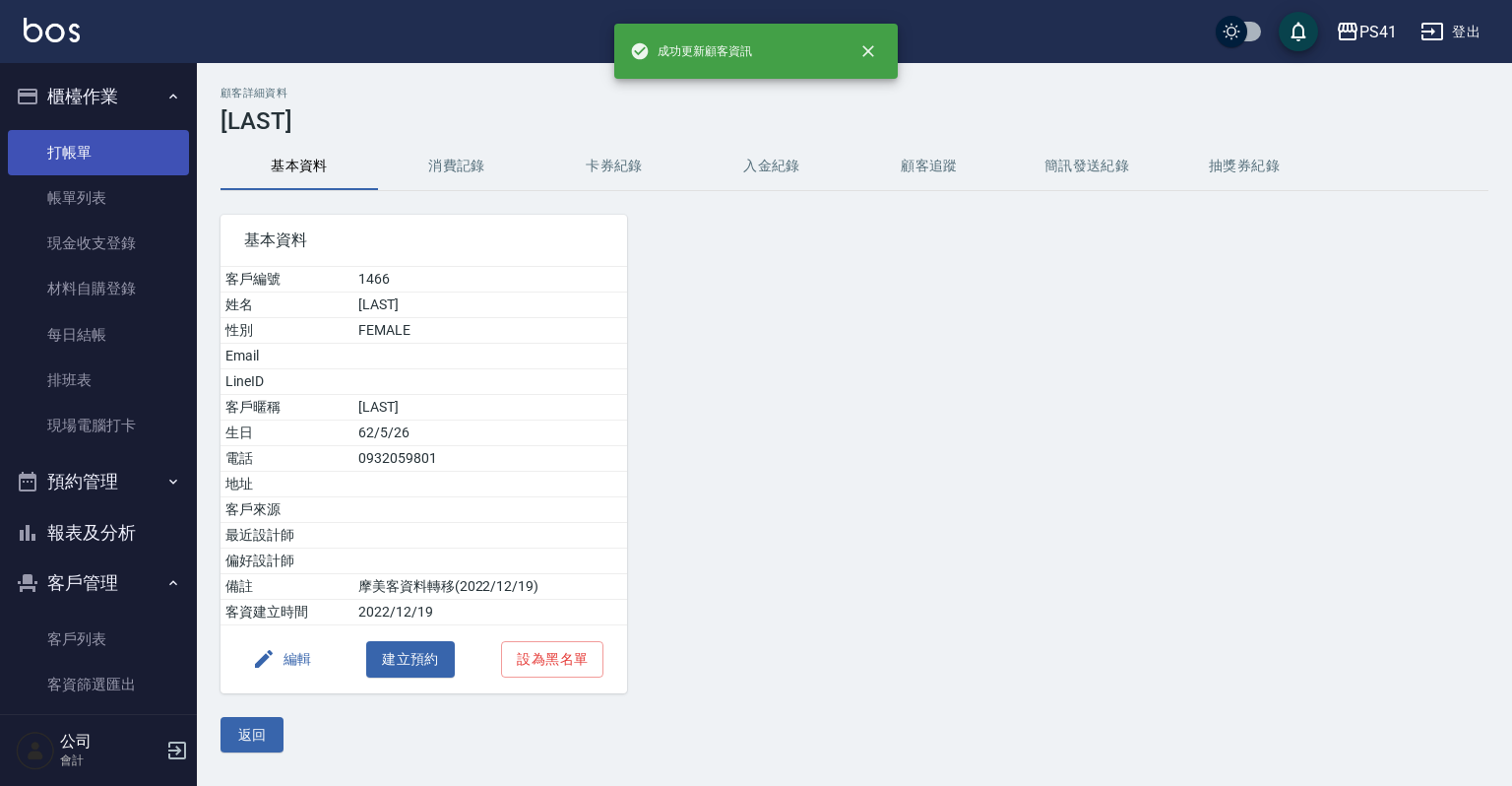 click on "打帳單" at bounding box center [98, 153] 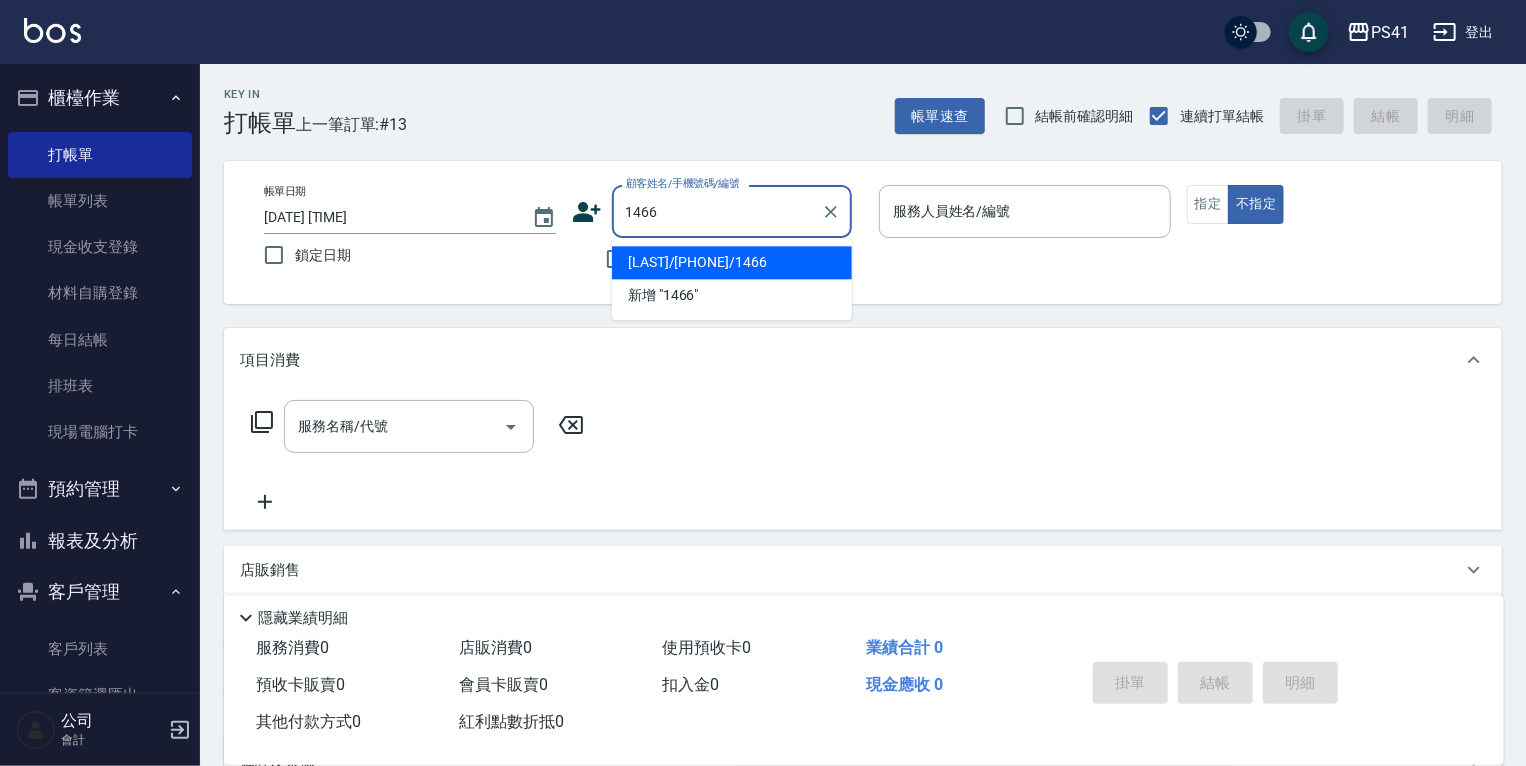 type on "[LAST]/[PHONE]/1466" 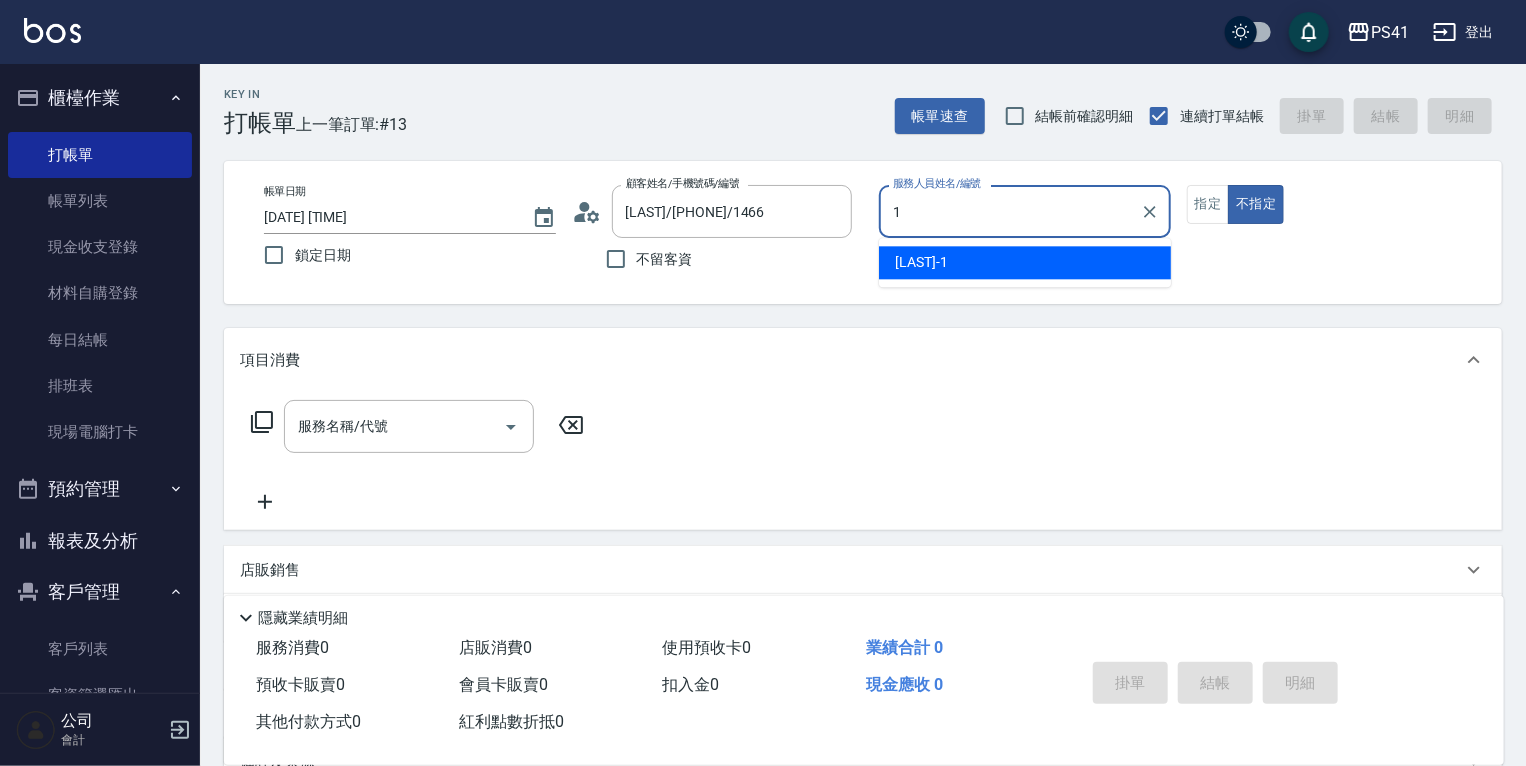 type on "[LAST]-1" 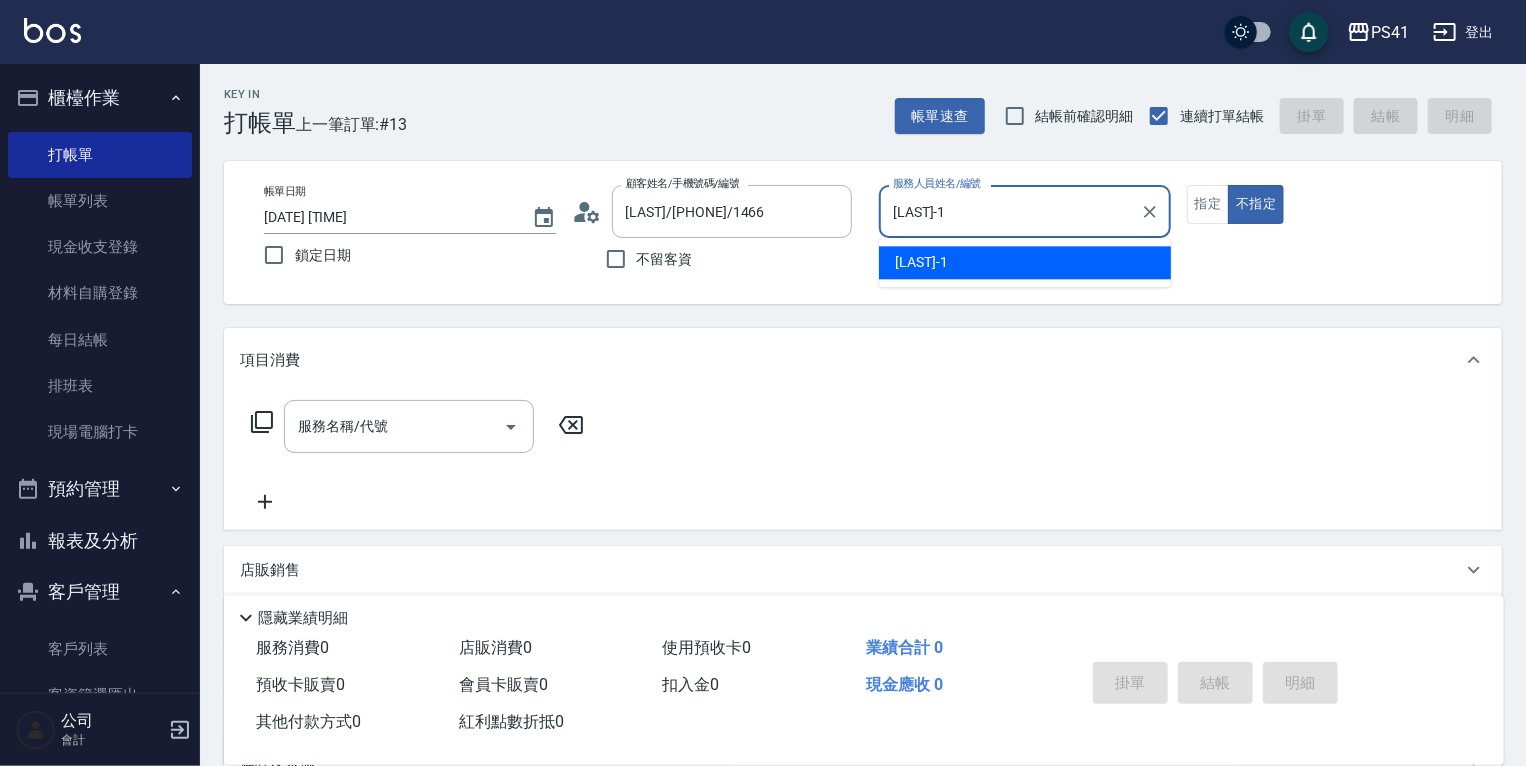 type on "false" 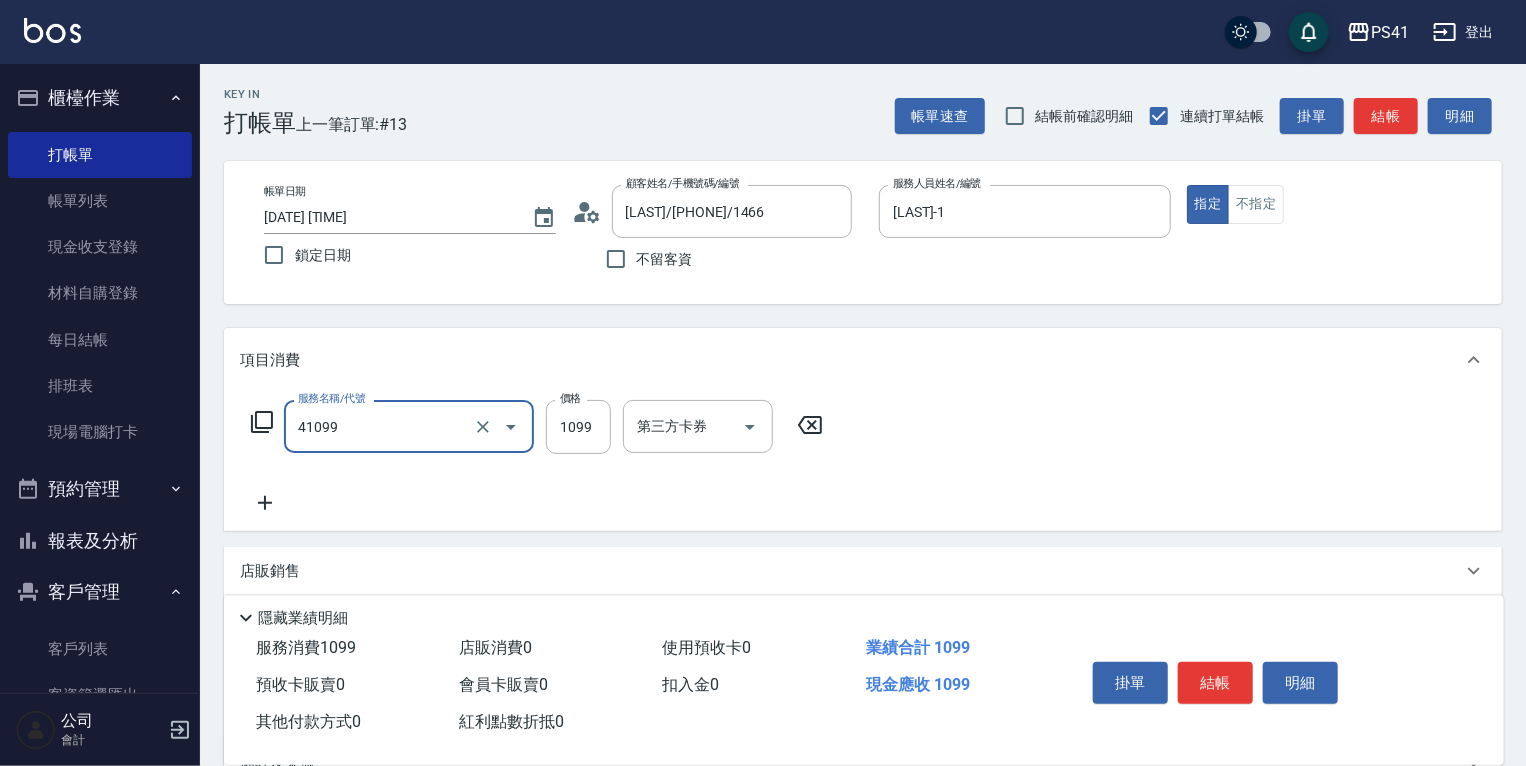 type on "公司活動/早鳥(41099)" 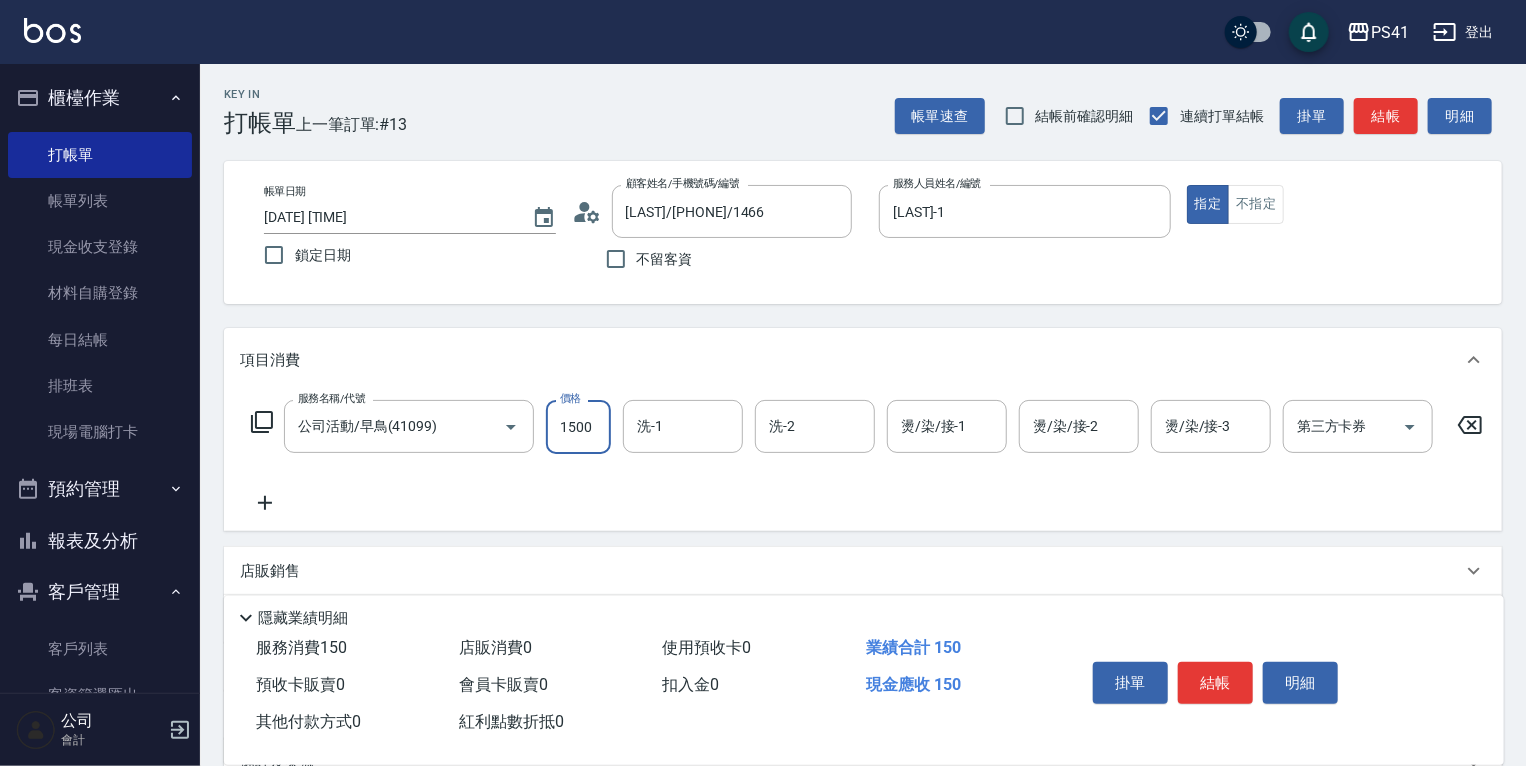 type on "1500" 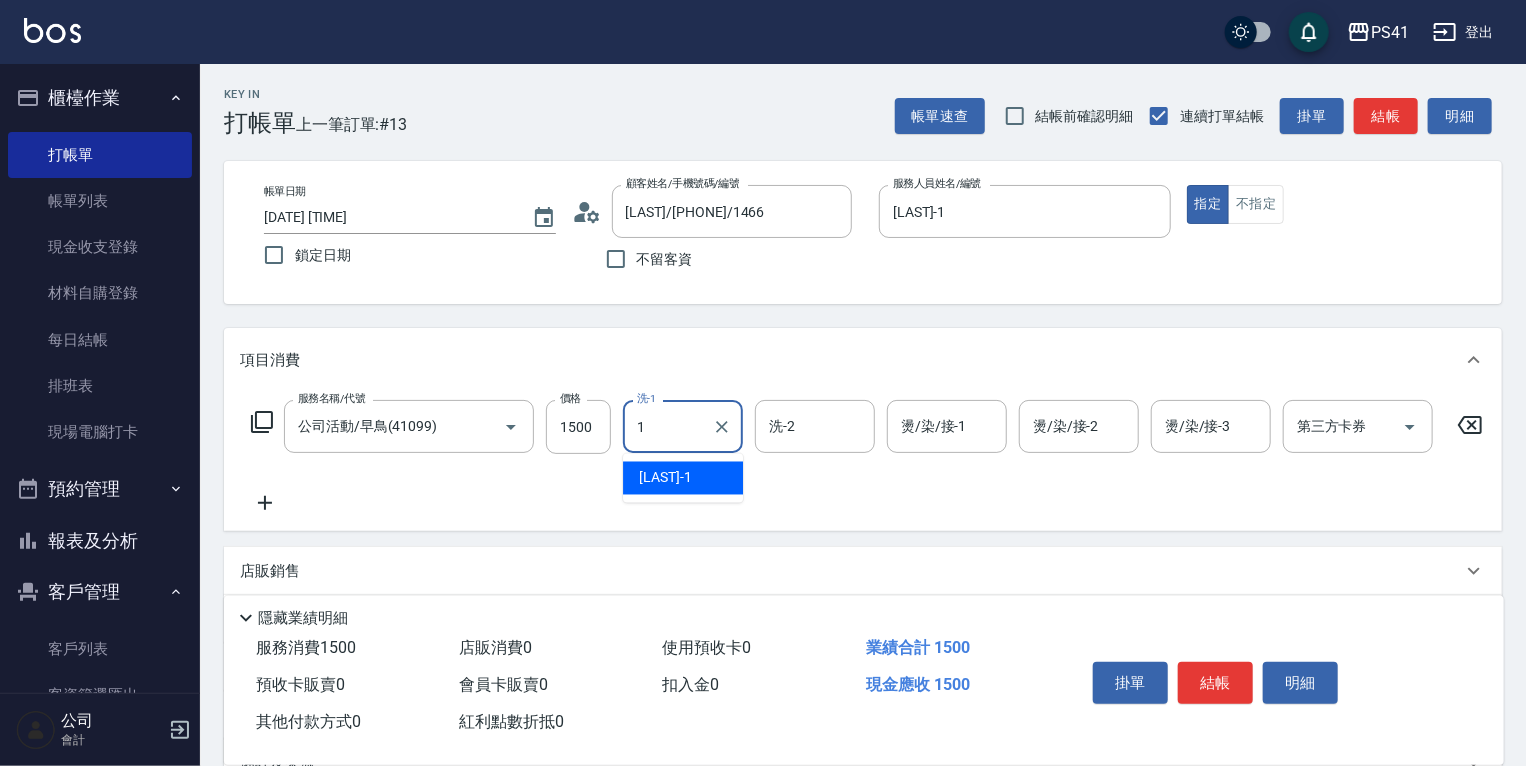 type on "[LAST]-1" 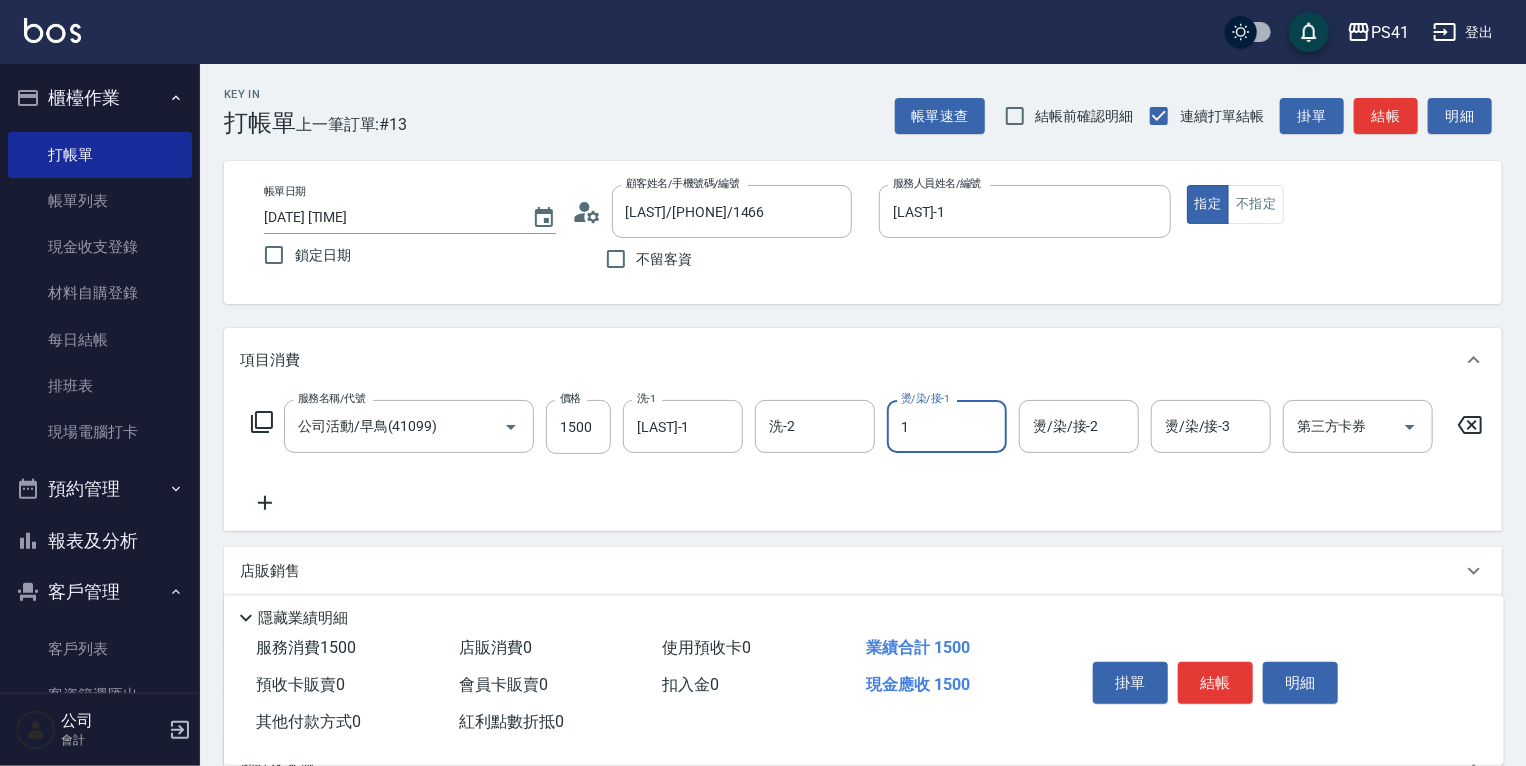 type on "[LAST]-1" 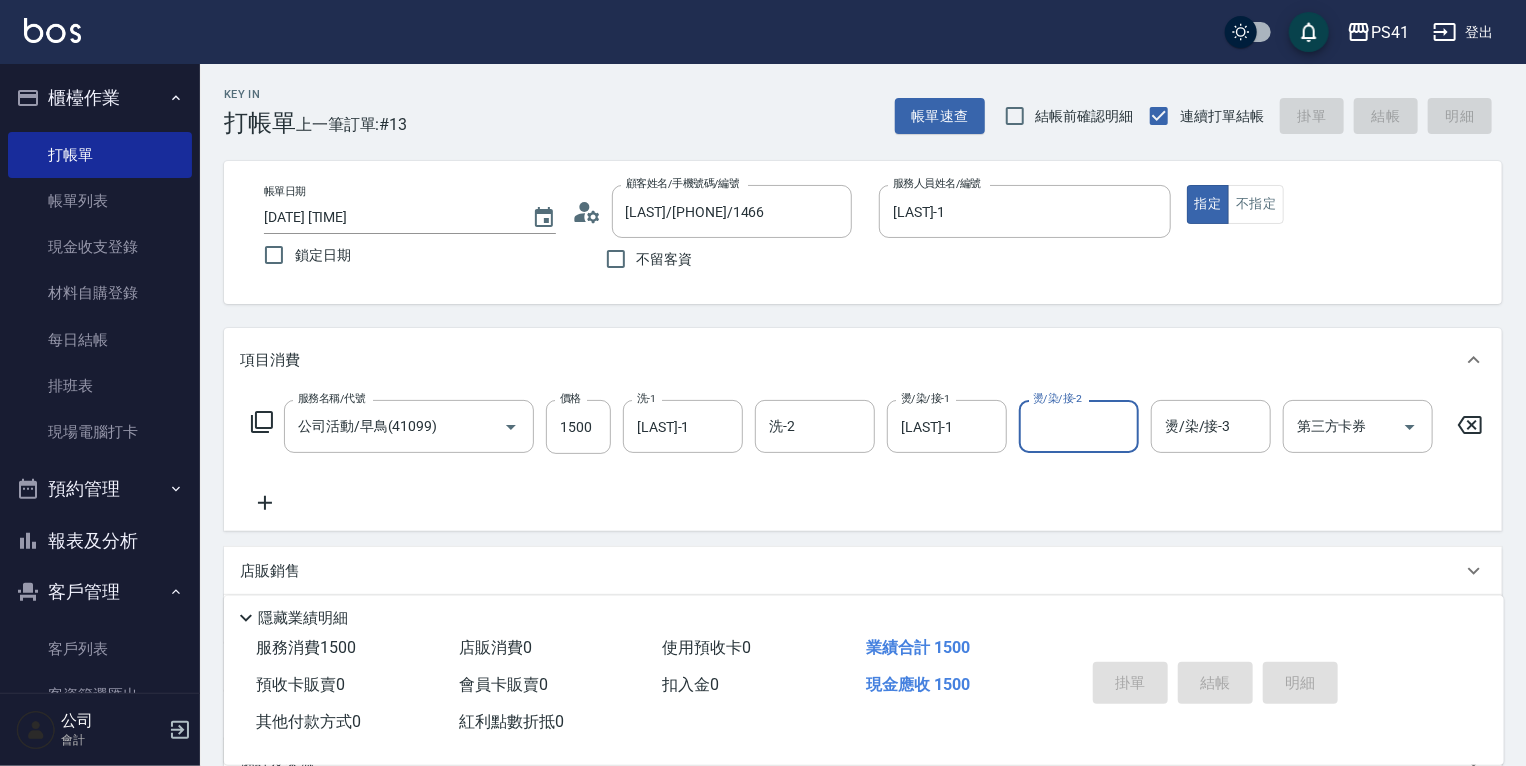 type 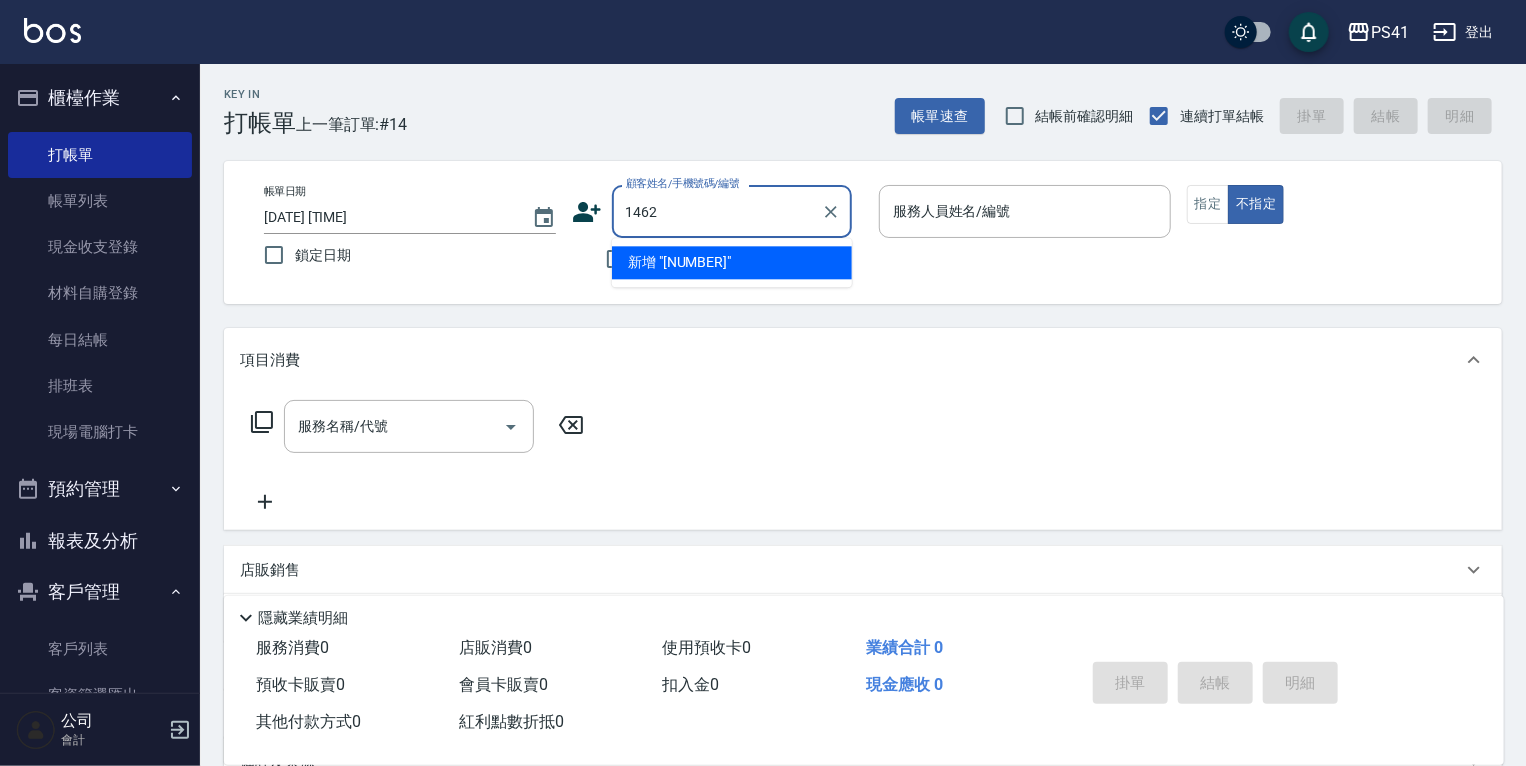 type on "1462" 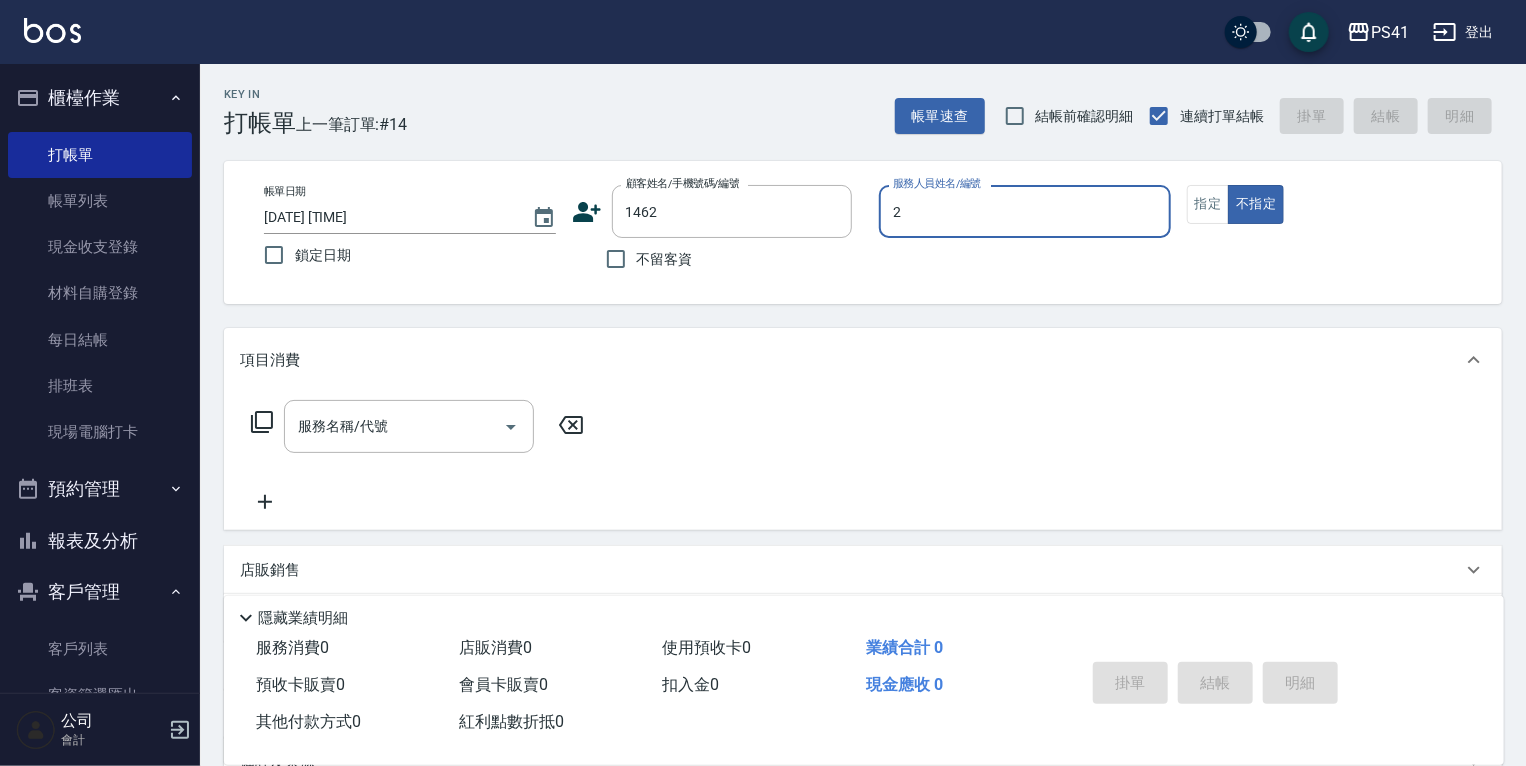 type on "[LAST]-2" 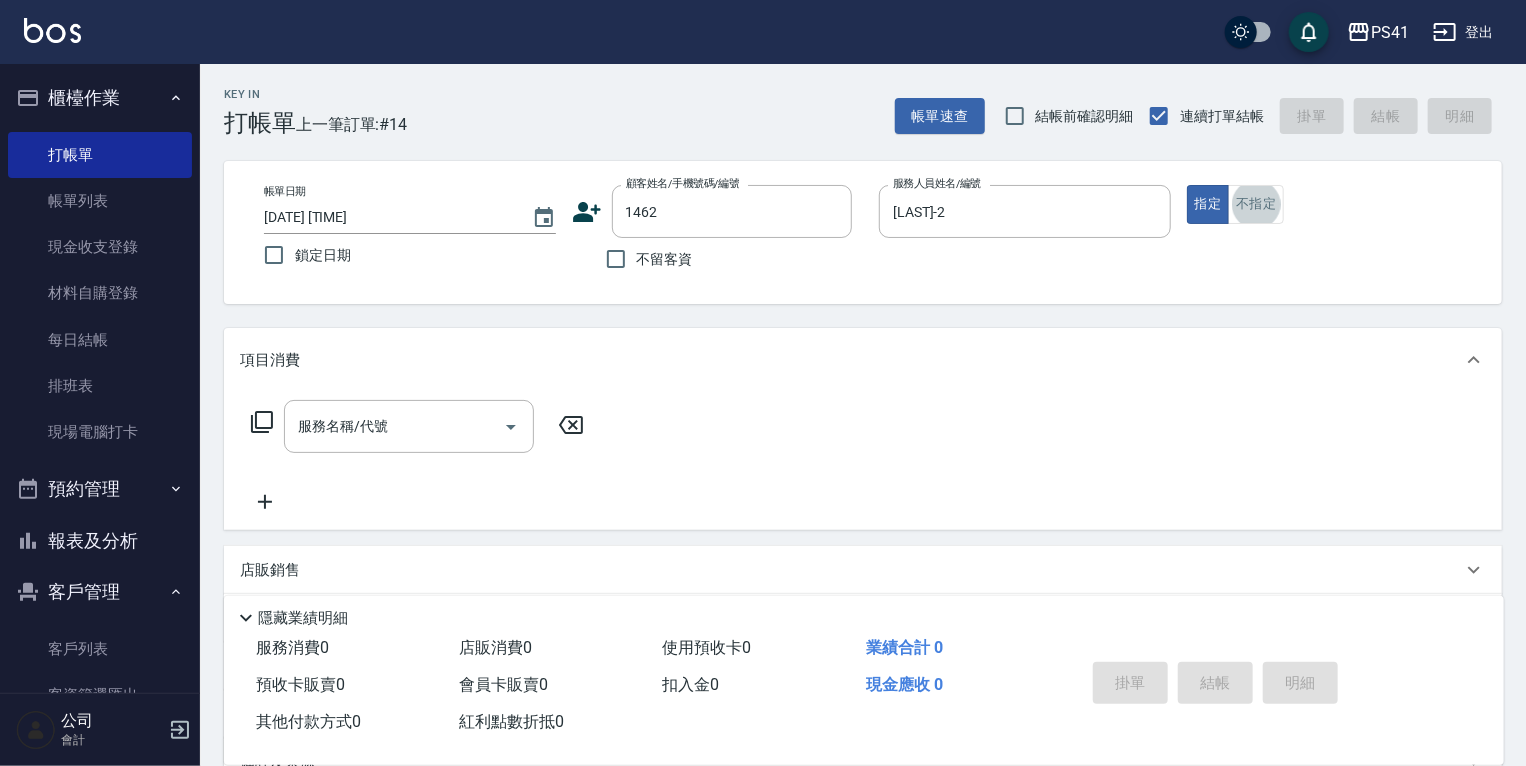 type on "[LAST]/[PHONE]/1462" 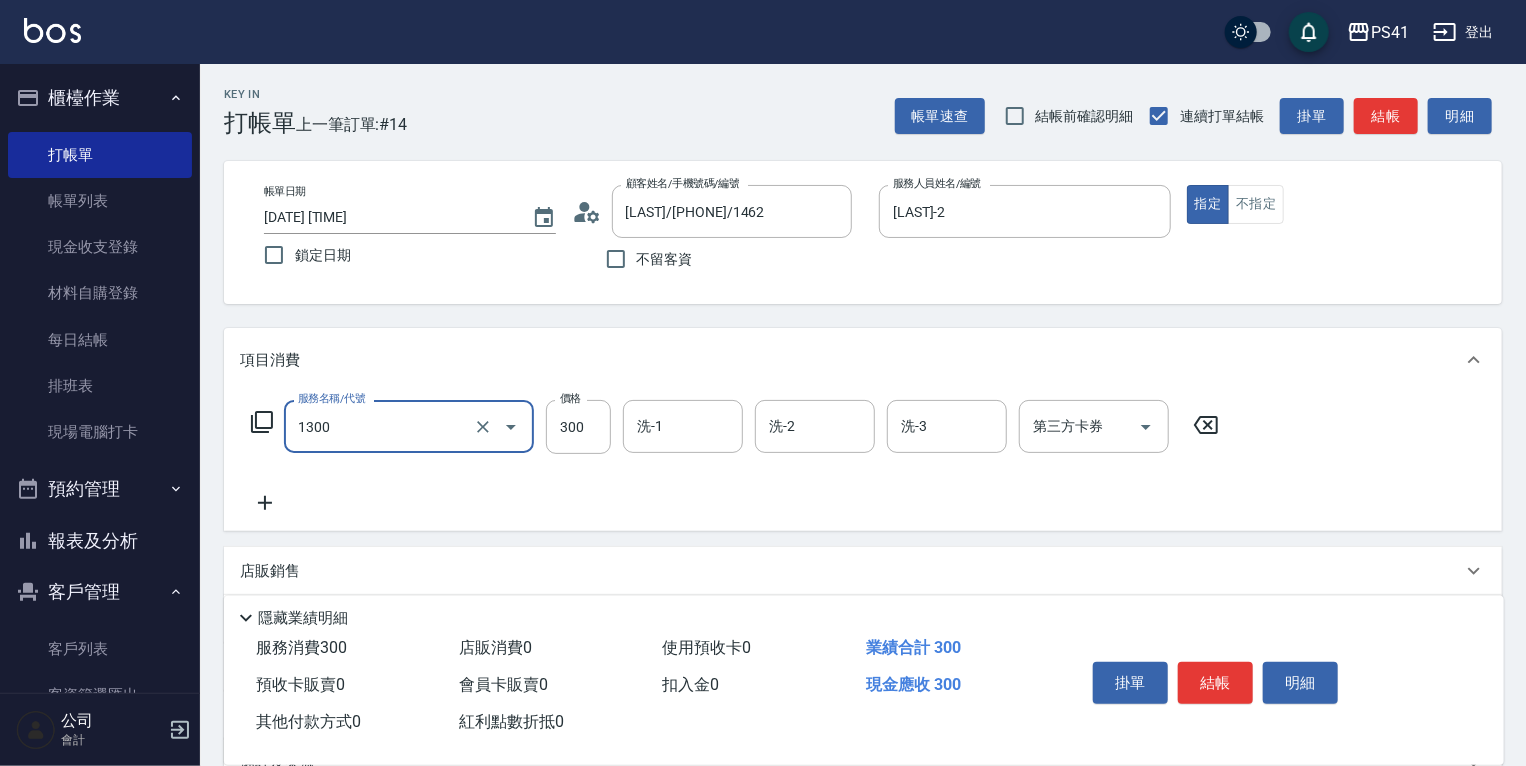 type on "洗髮300(1300)" 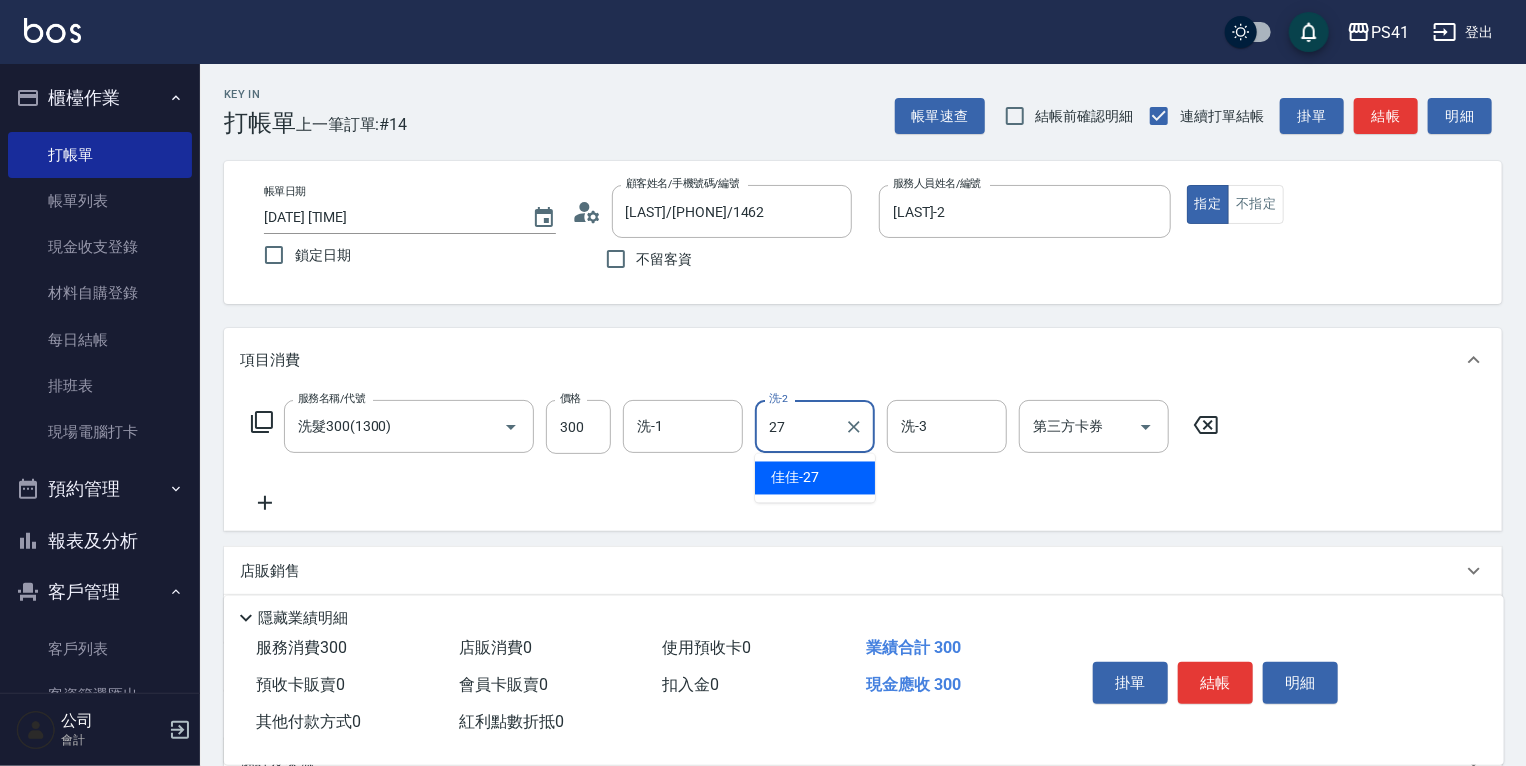 type on "佳佳-27" 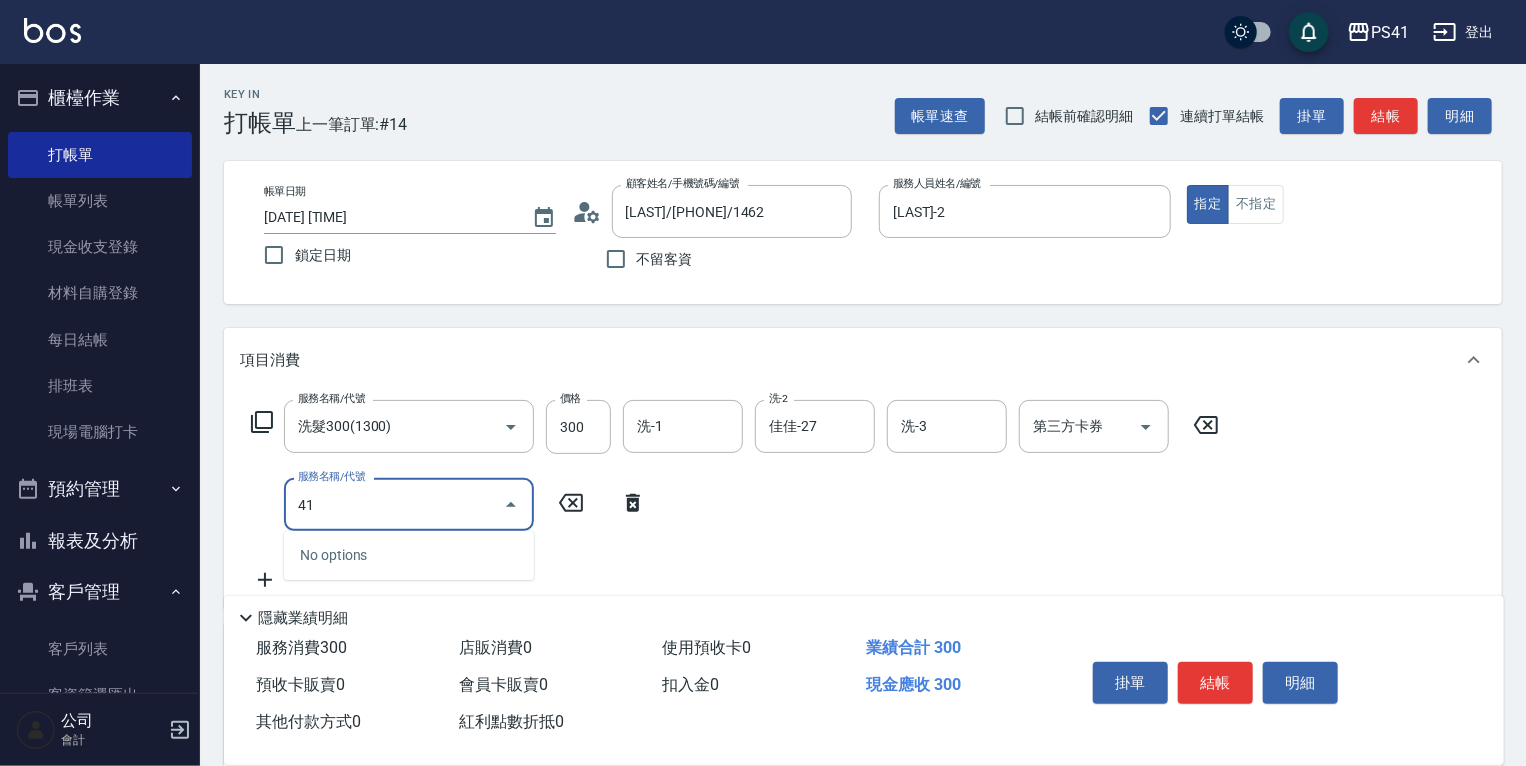 type on "4" 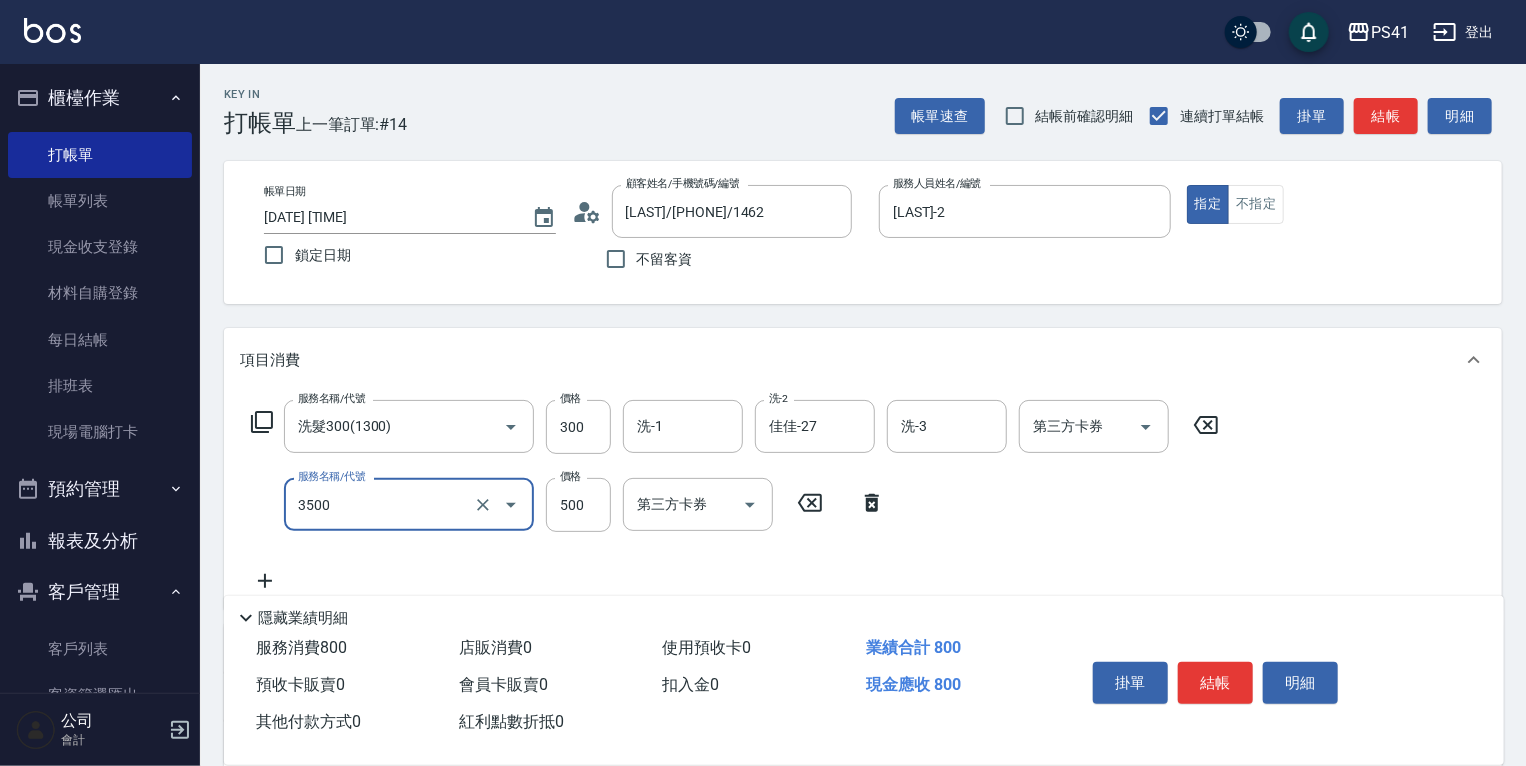 type on "補燙(3500)" 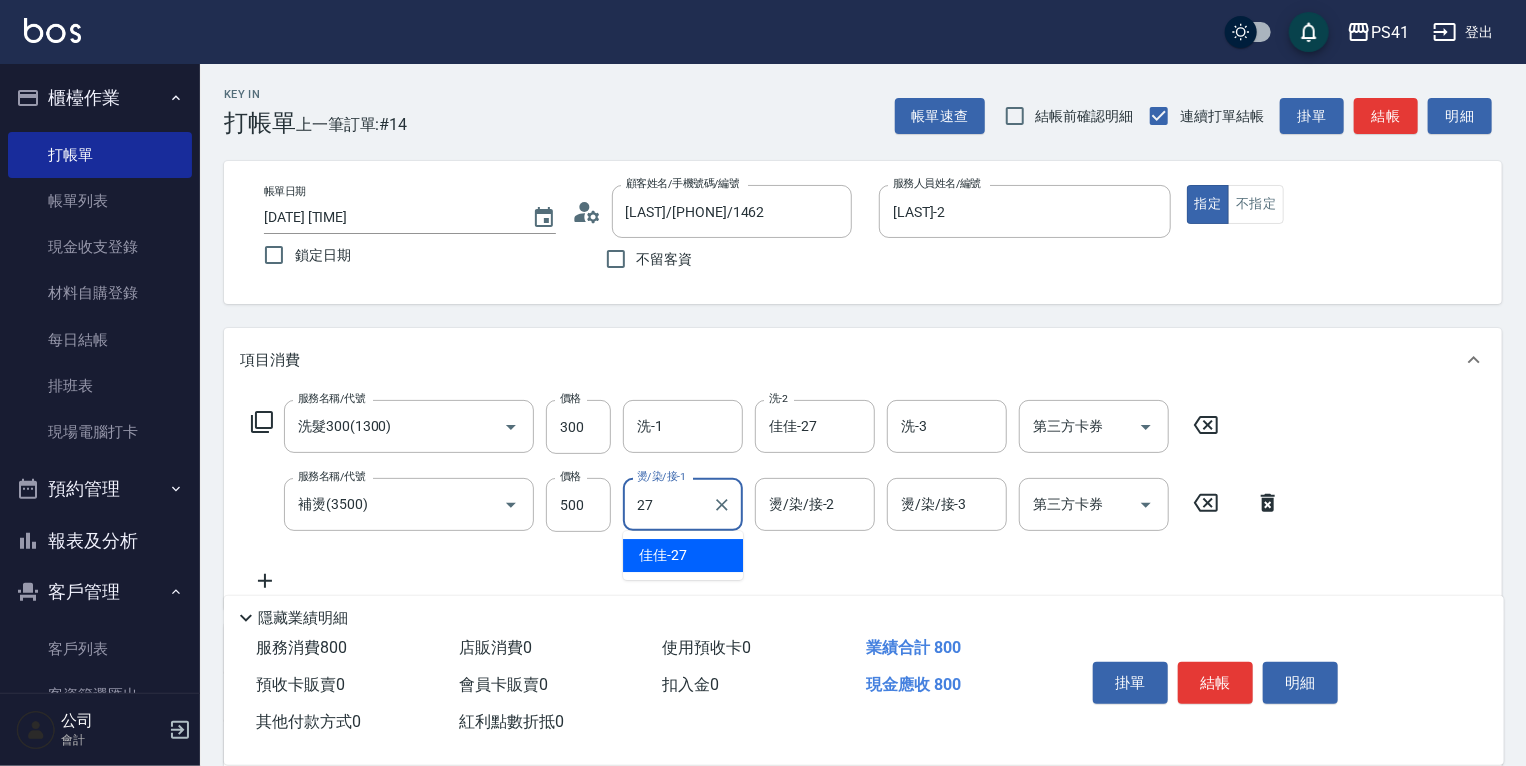 type on "佳佳-27" 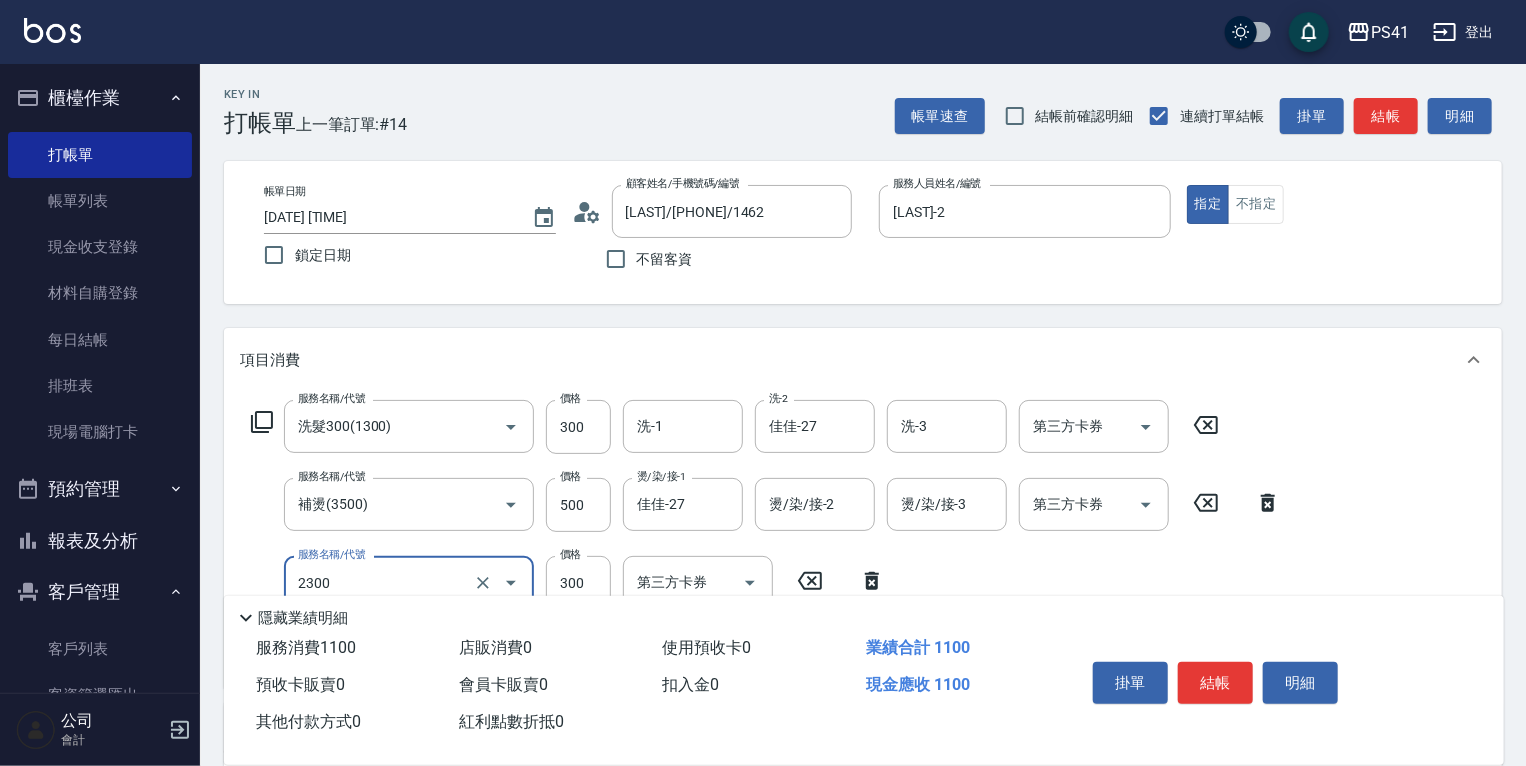 type on "剪髮(2300)" 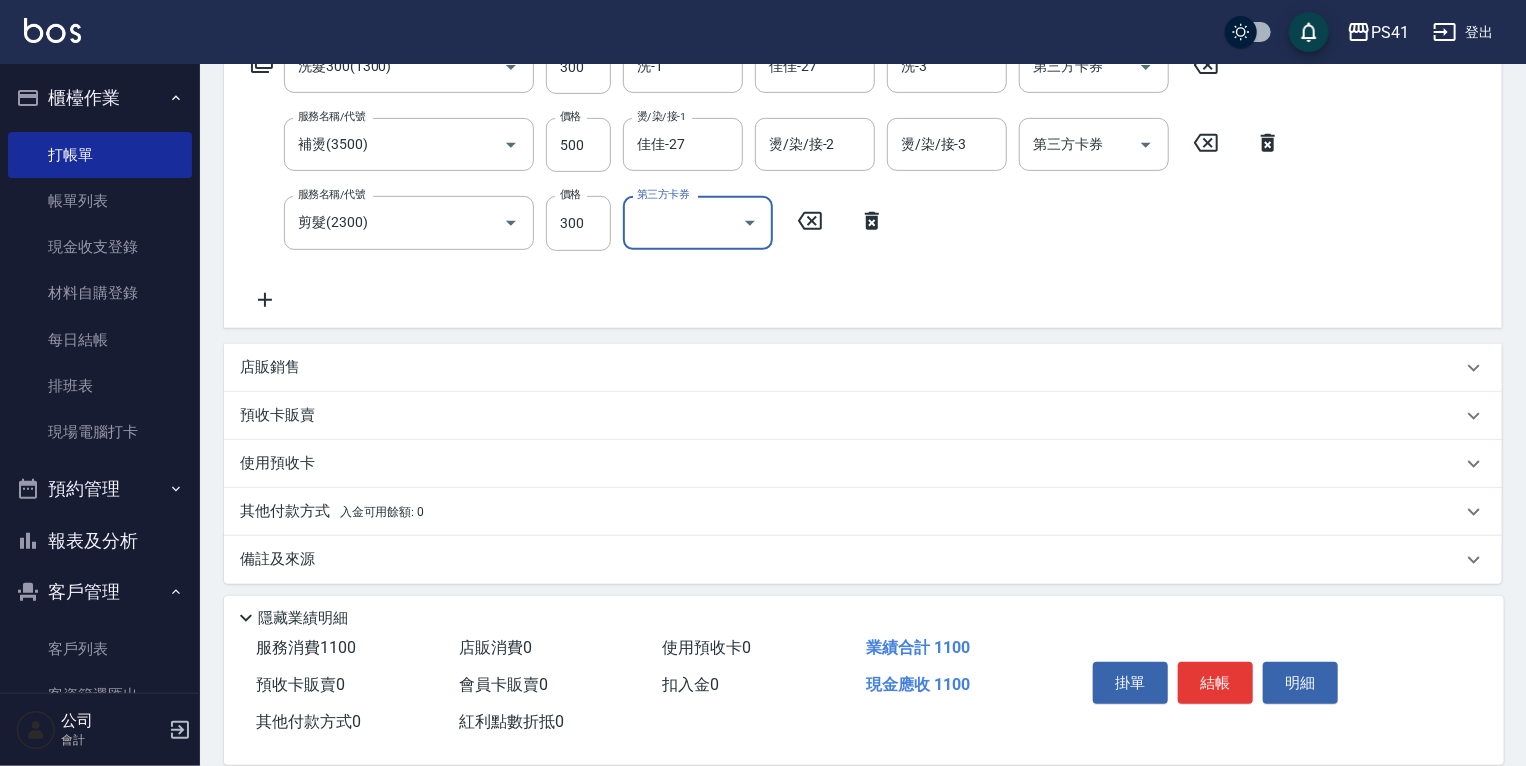 scroll, scrollTop: 367, scrollLeft: 0, axis: vertical 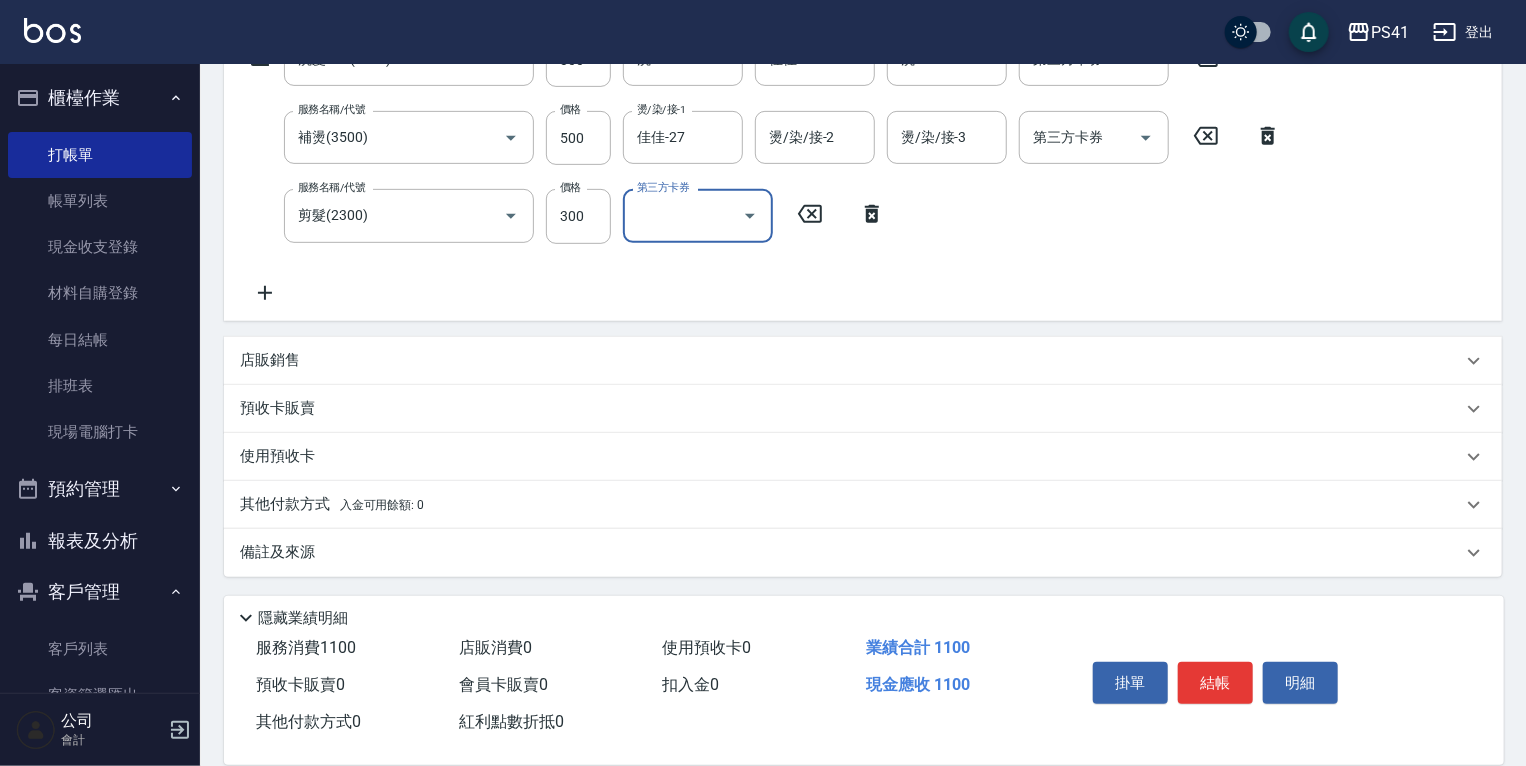 click on "入金可用餘額: 0" at bounding box center [382, 505] 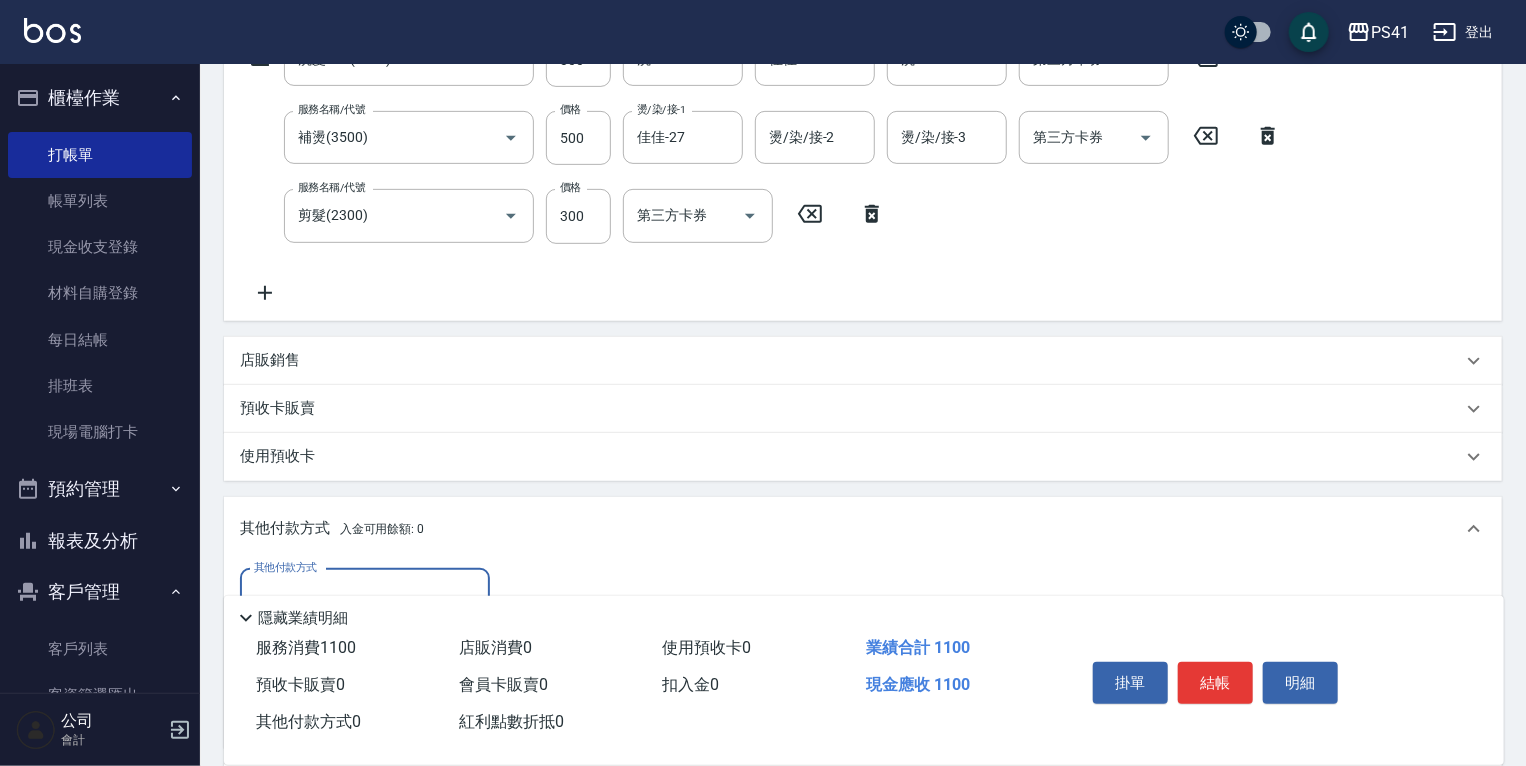 scroll, scrollTop: 34, scrollLeft: 0, axis: vertical 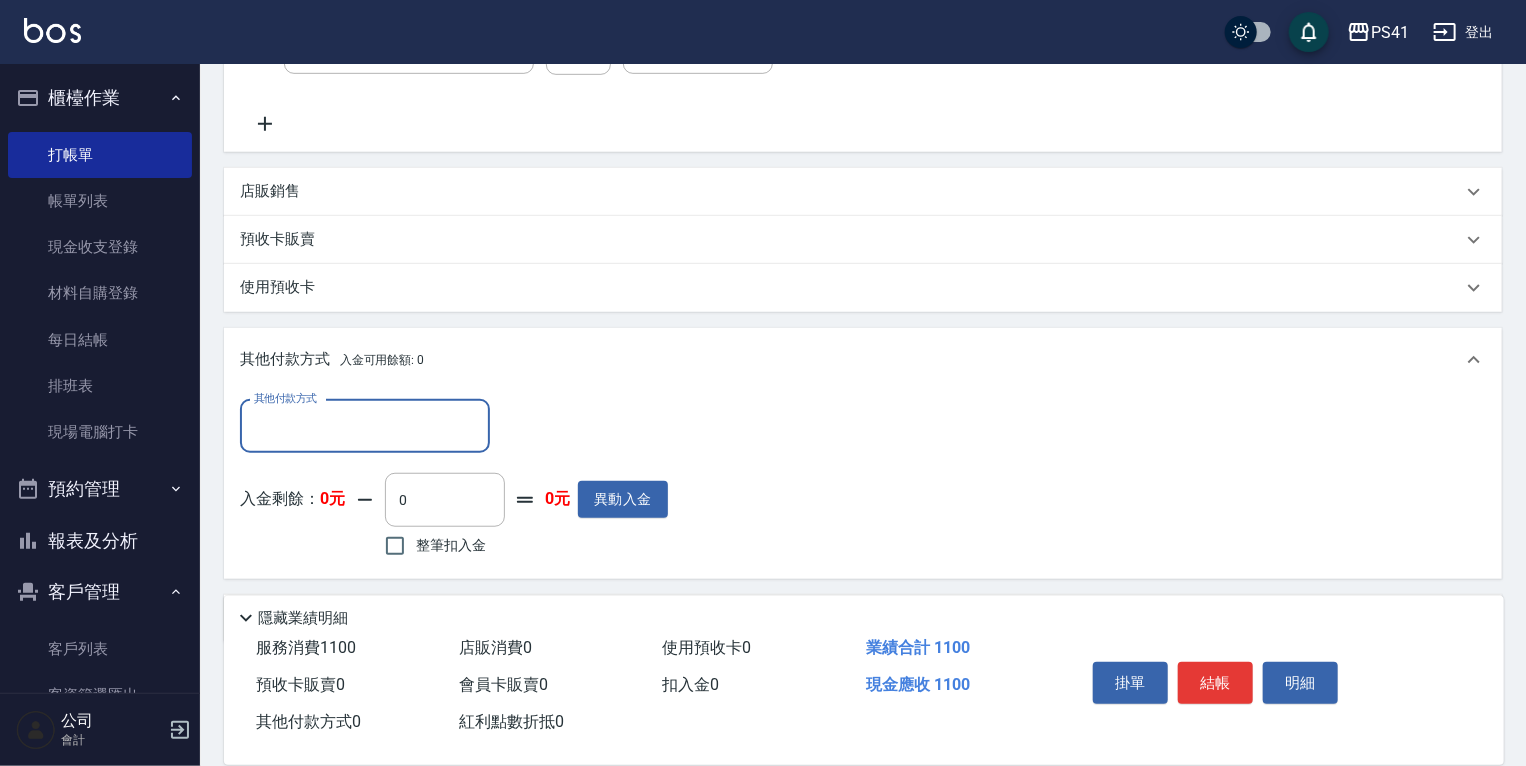 click on "其他付款方式" at bounding box center [365, 426] 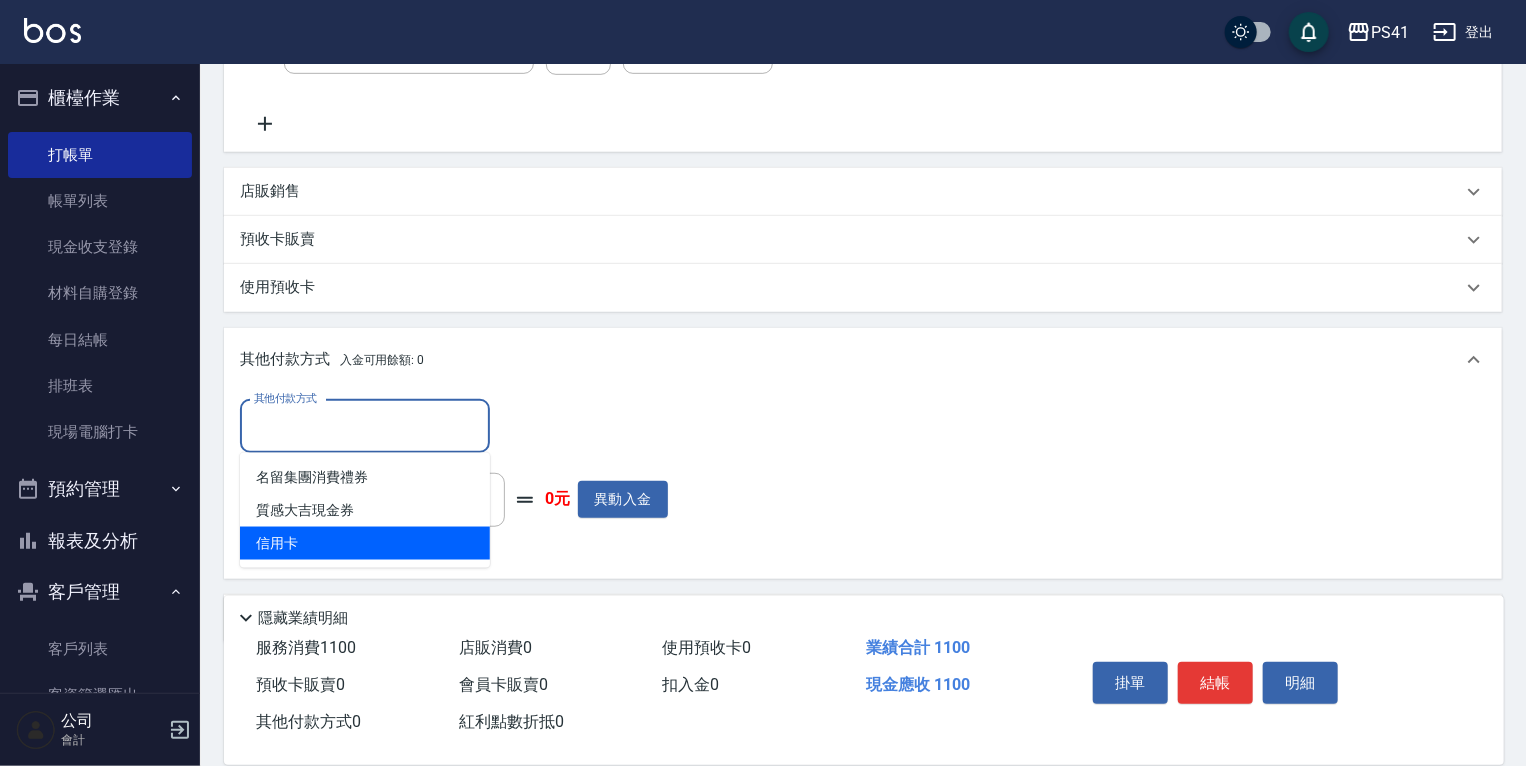 click on "信用卡" at bounding box center (365, 543) 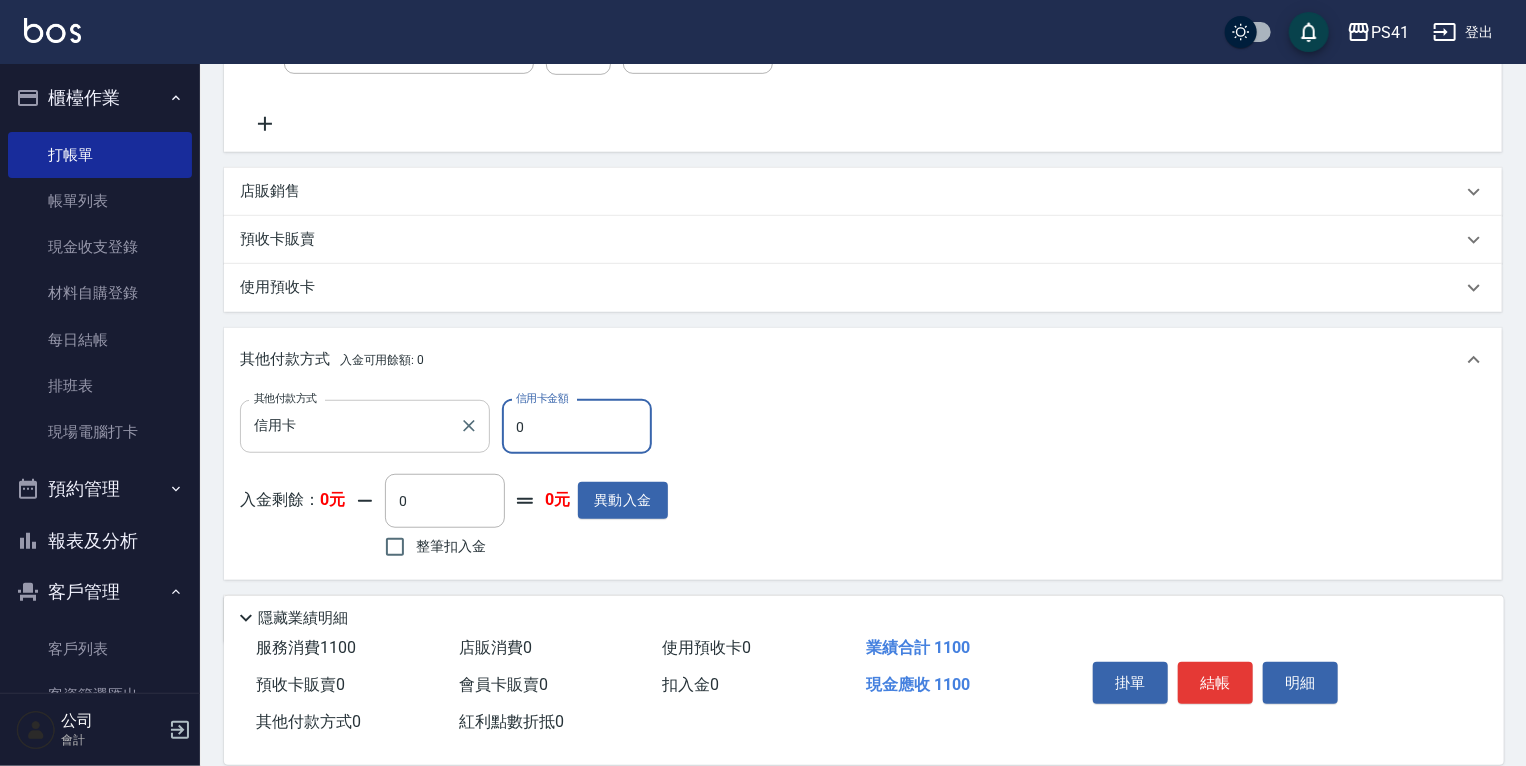 drag, startPoint x: 531, startPoint y: 425, endPoint x: 378, endPoint y: 407, distance: 154.05519 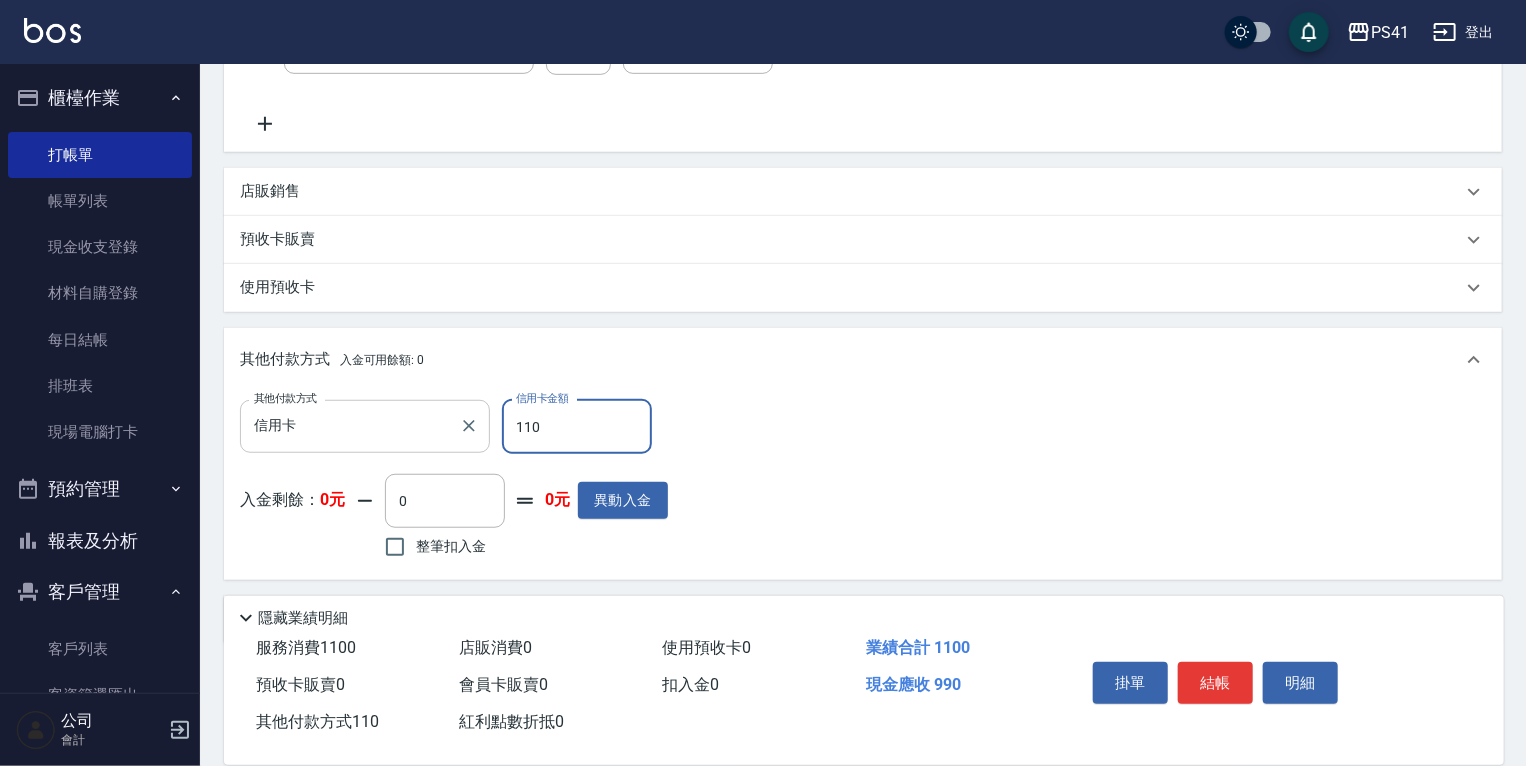 type on "1100" 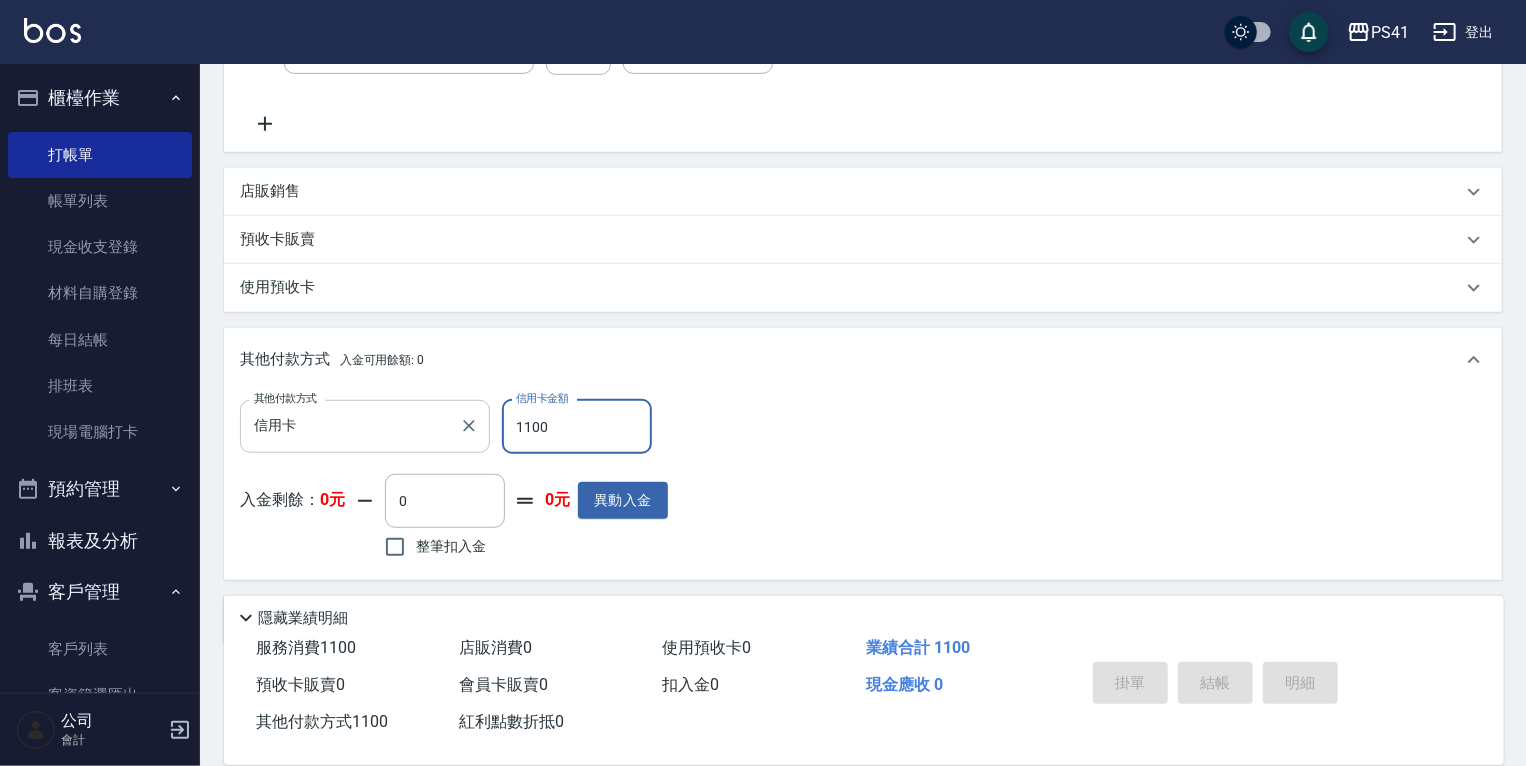 type 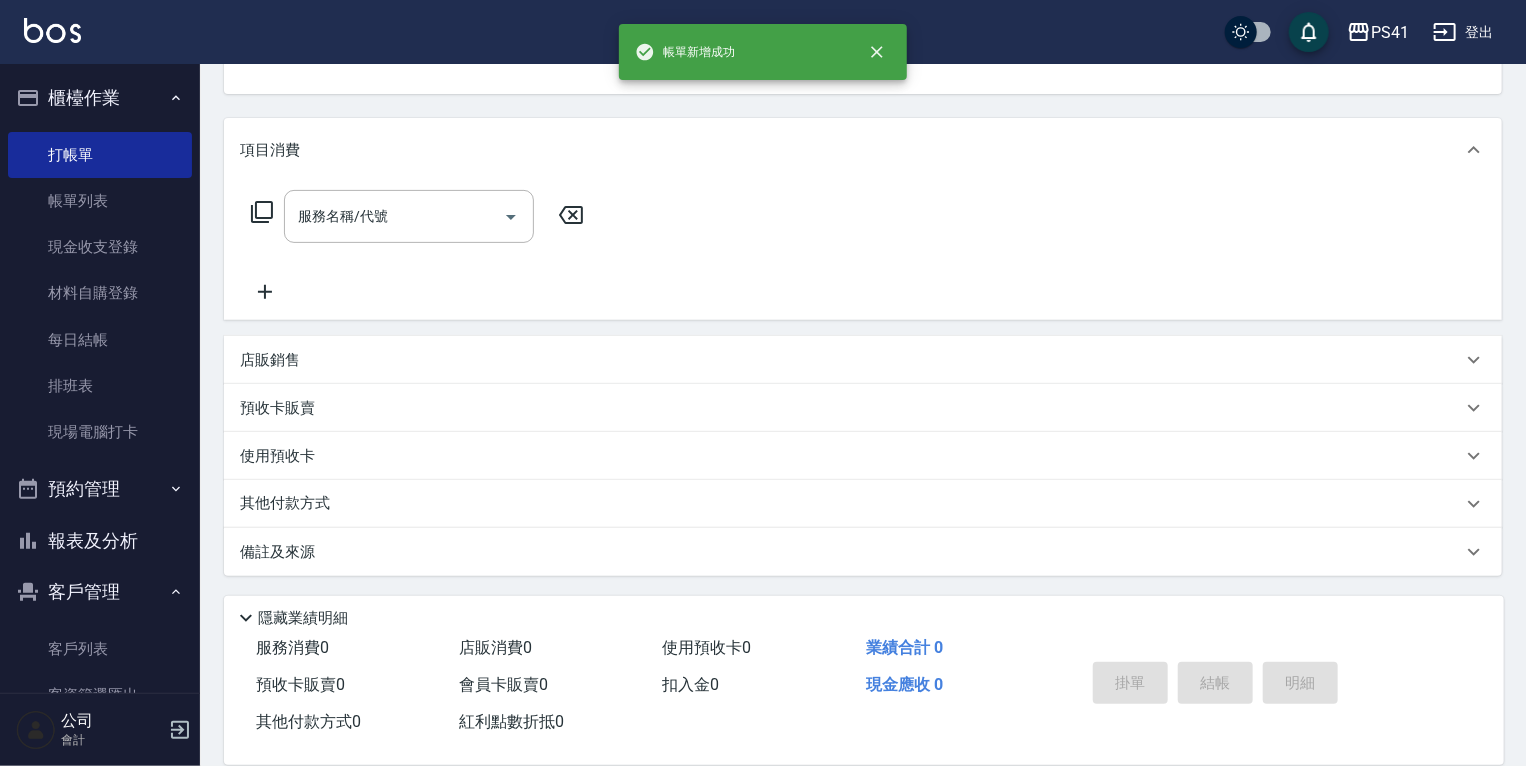 scroll, scrollTop: 0, scrollLeft: 0, axis: both 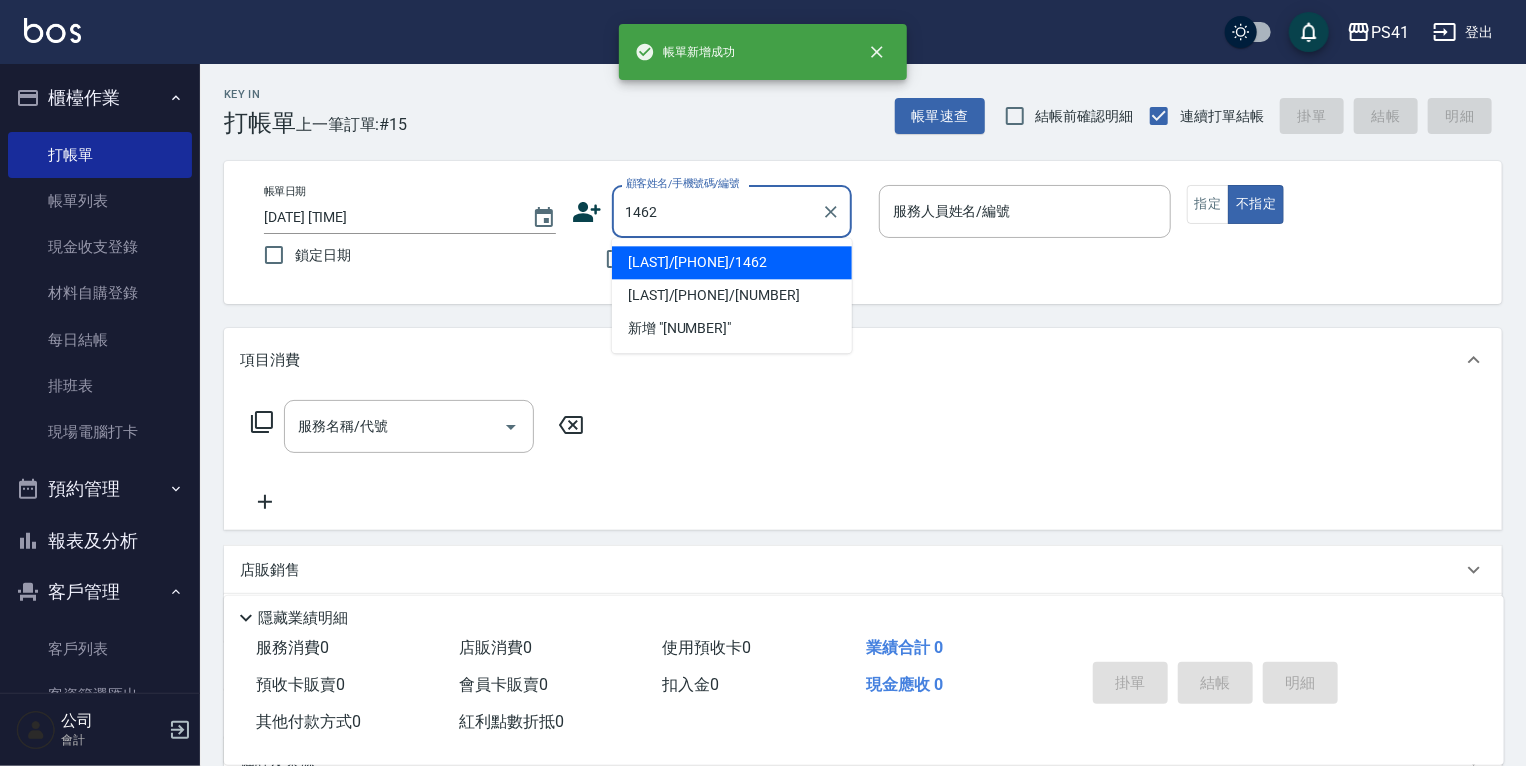 type on "[LAST]/[PHONE]/1462" 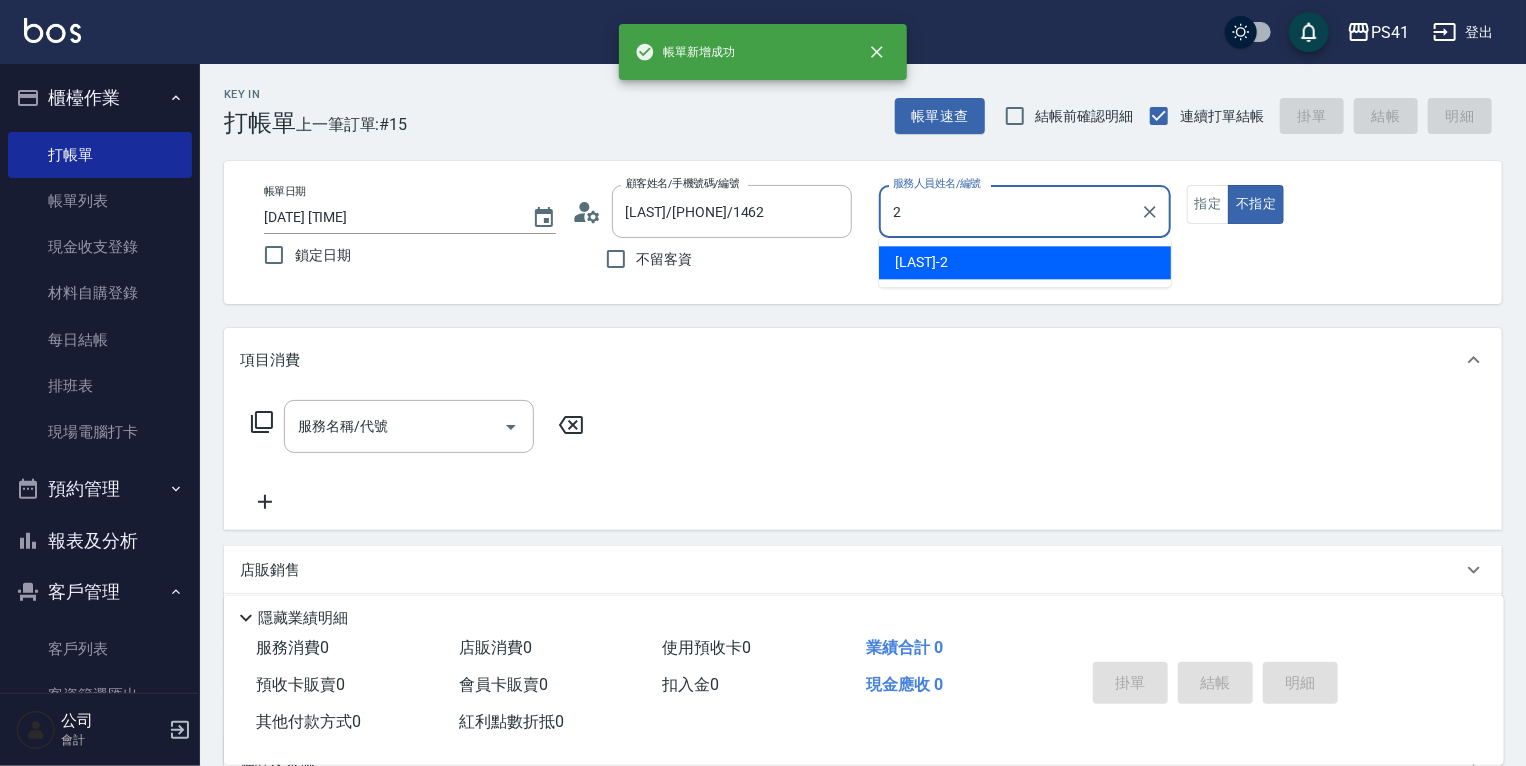 type on "[LAST]-2" 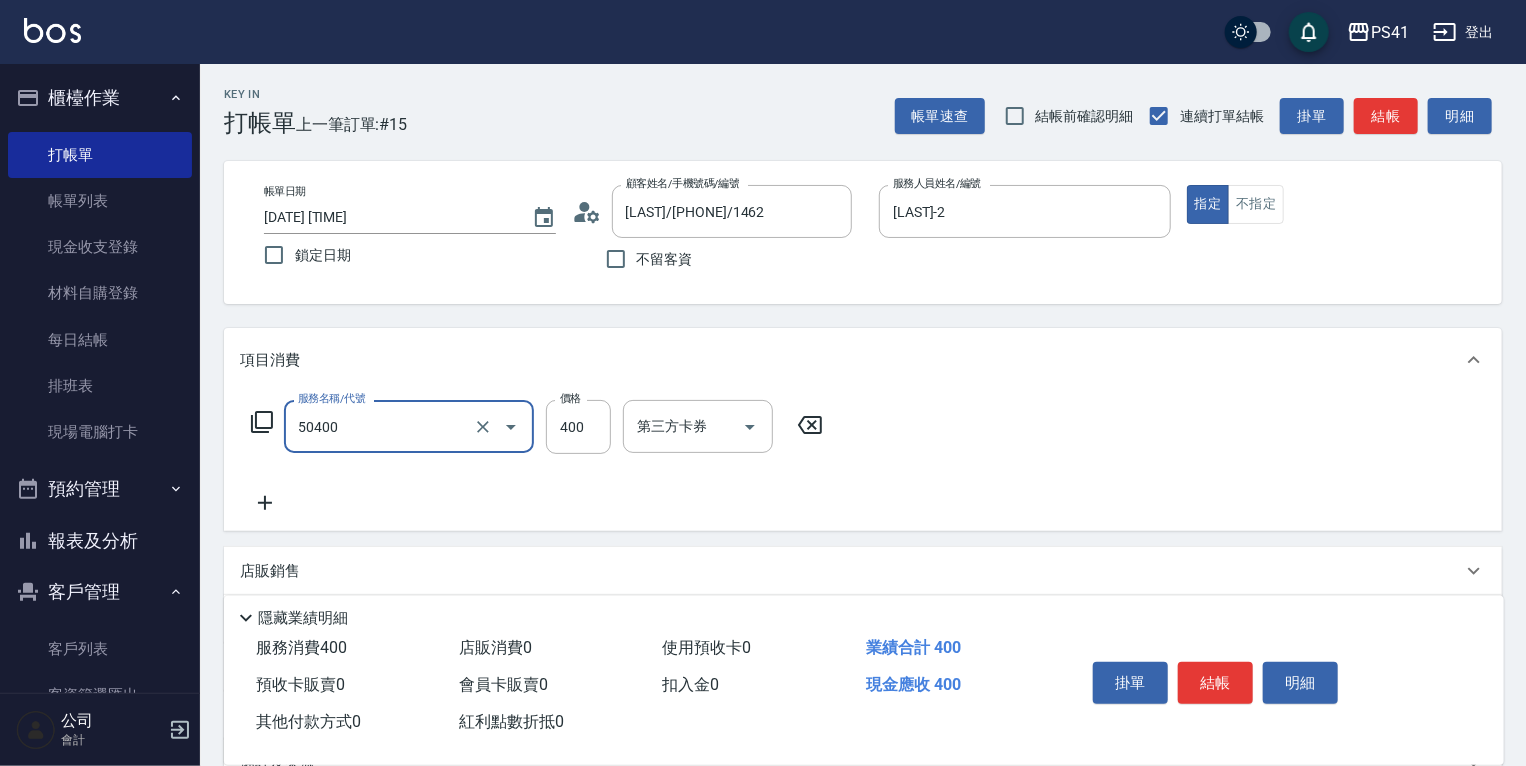 type on "原價1~400護髮(50400)" 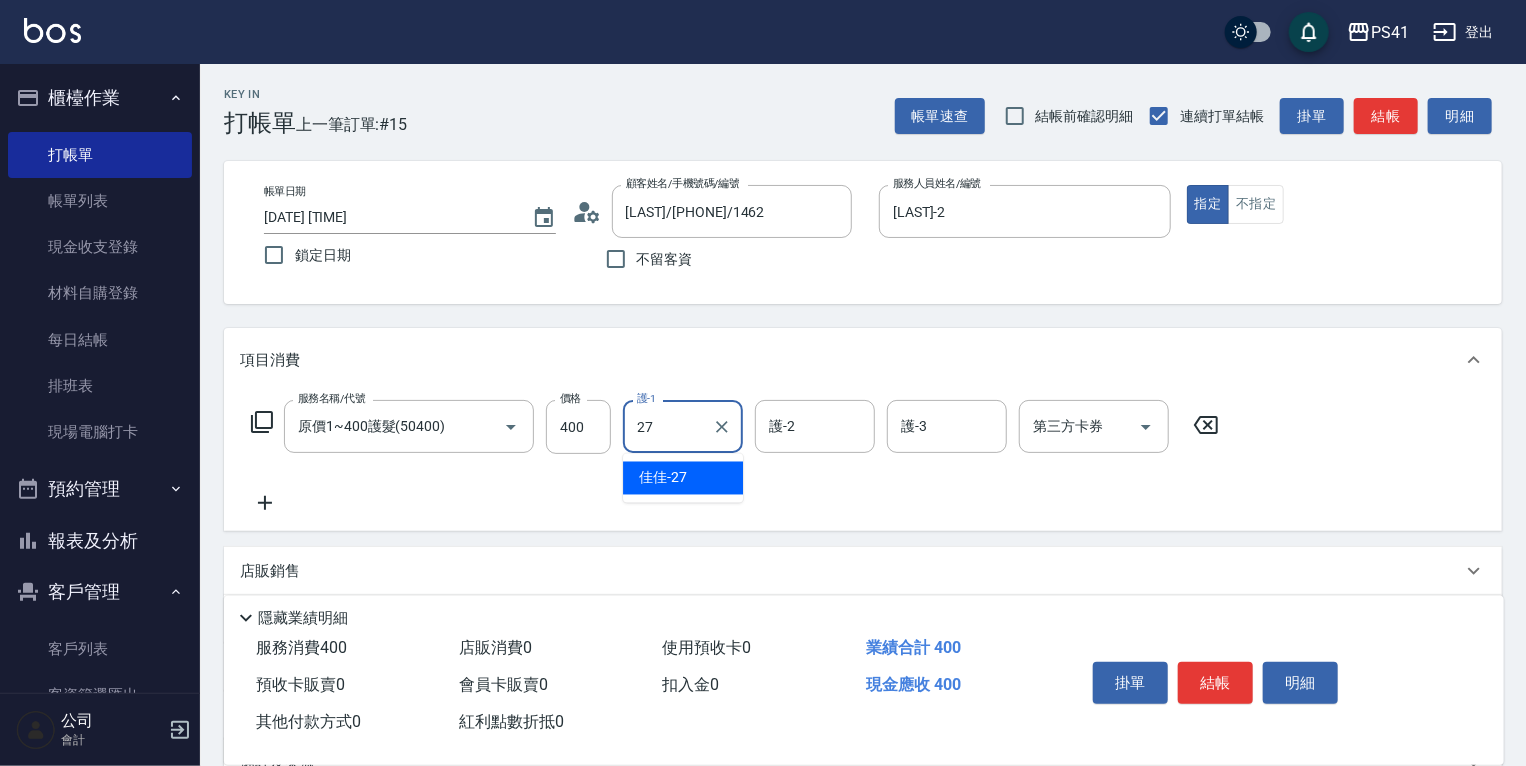 type on "佳佳-27" 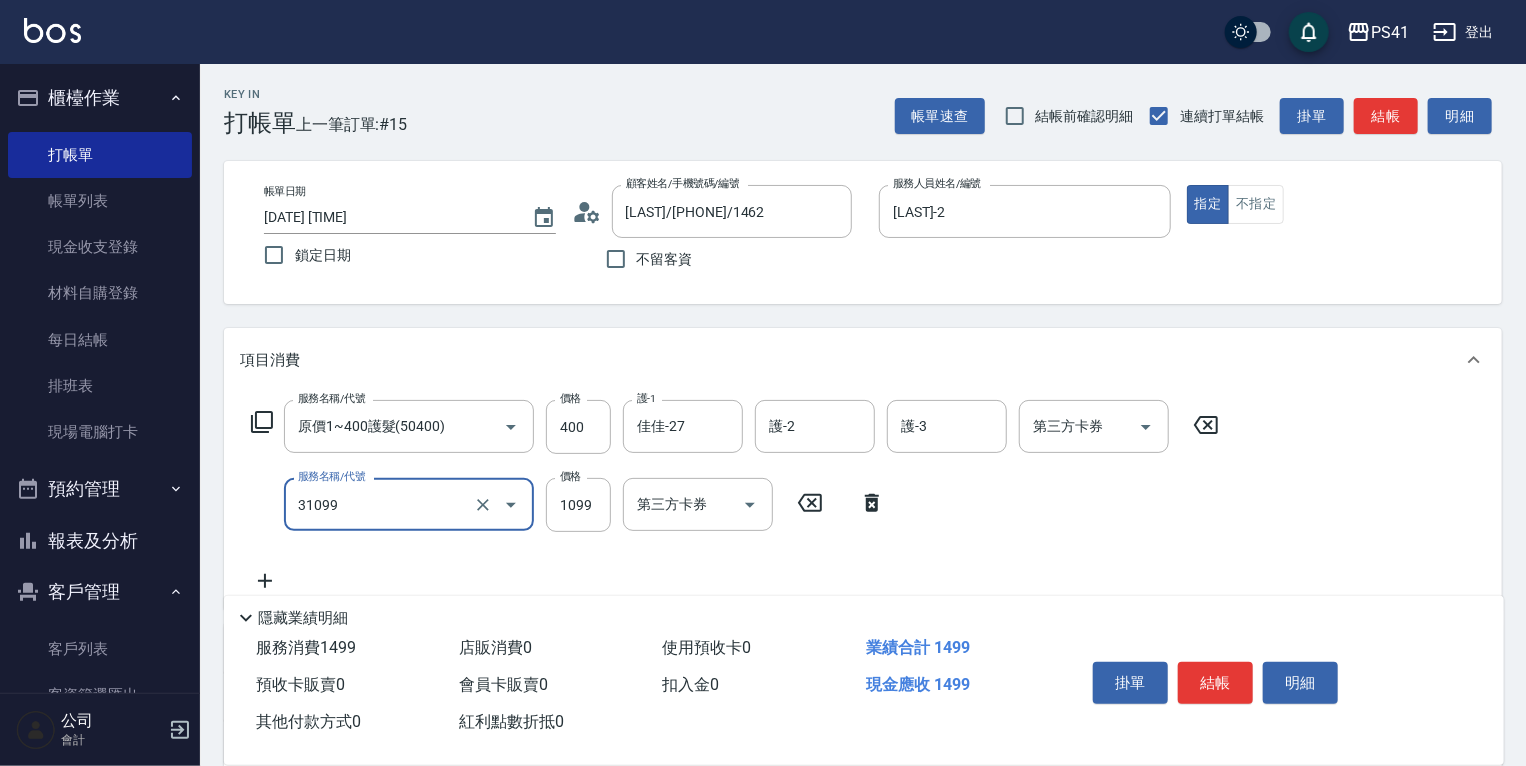 type on "公司活動/早鳥(31099)" 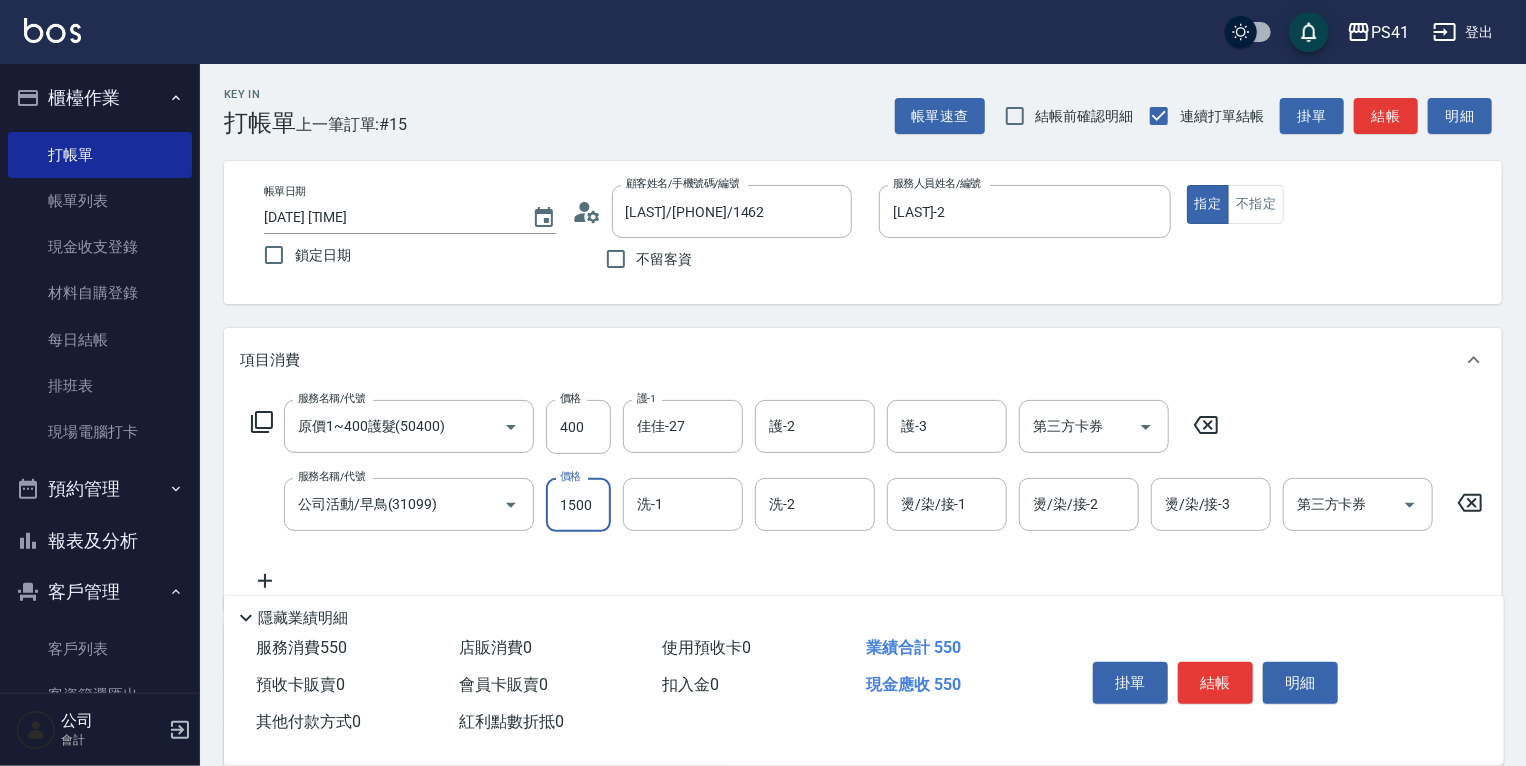 type on "1500" 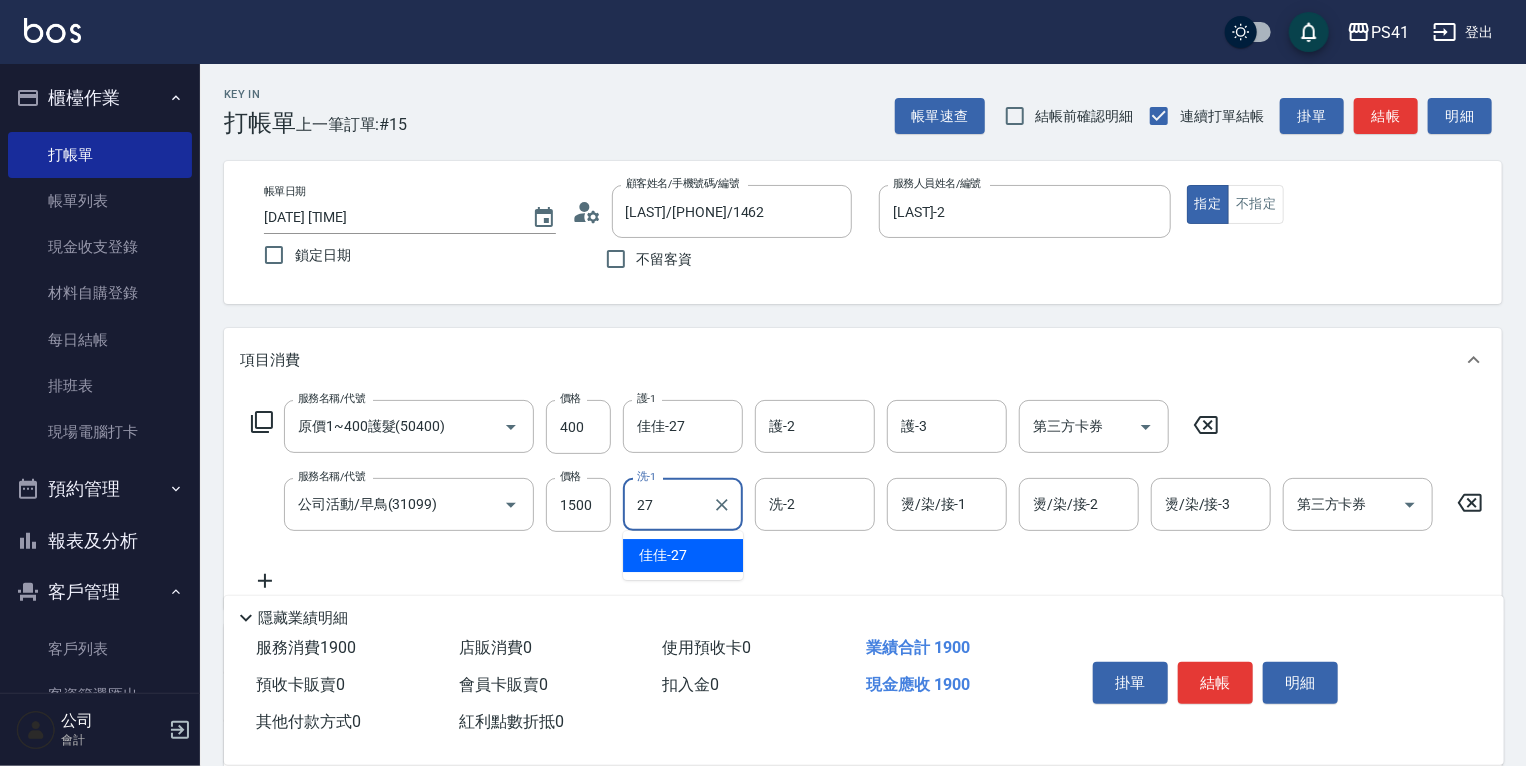 type on "佳佳-27" 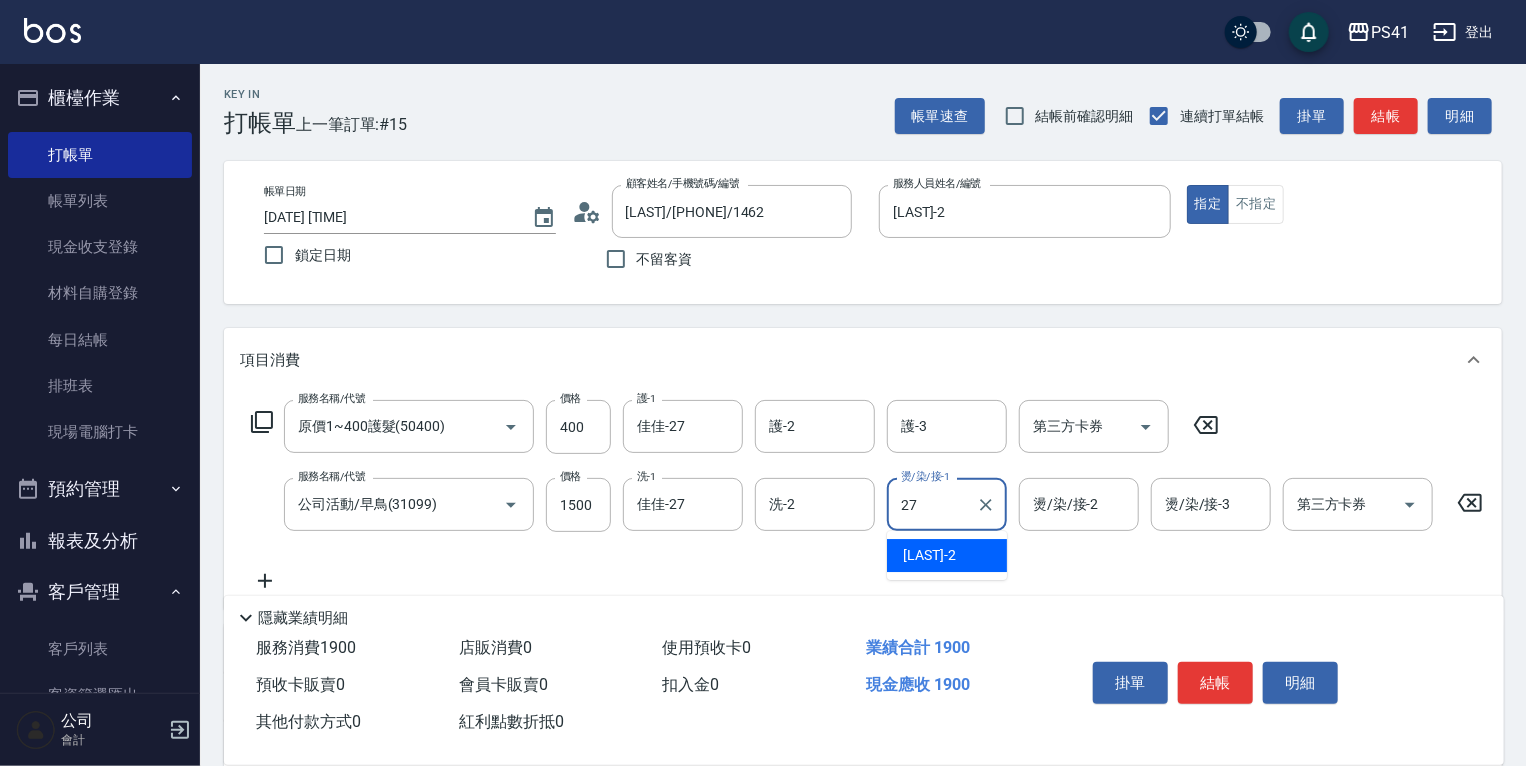 type on "佳佳-27" 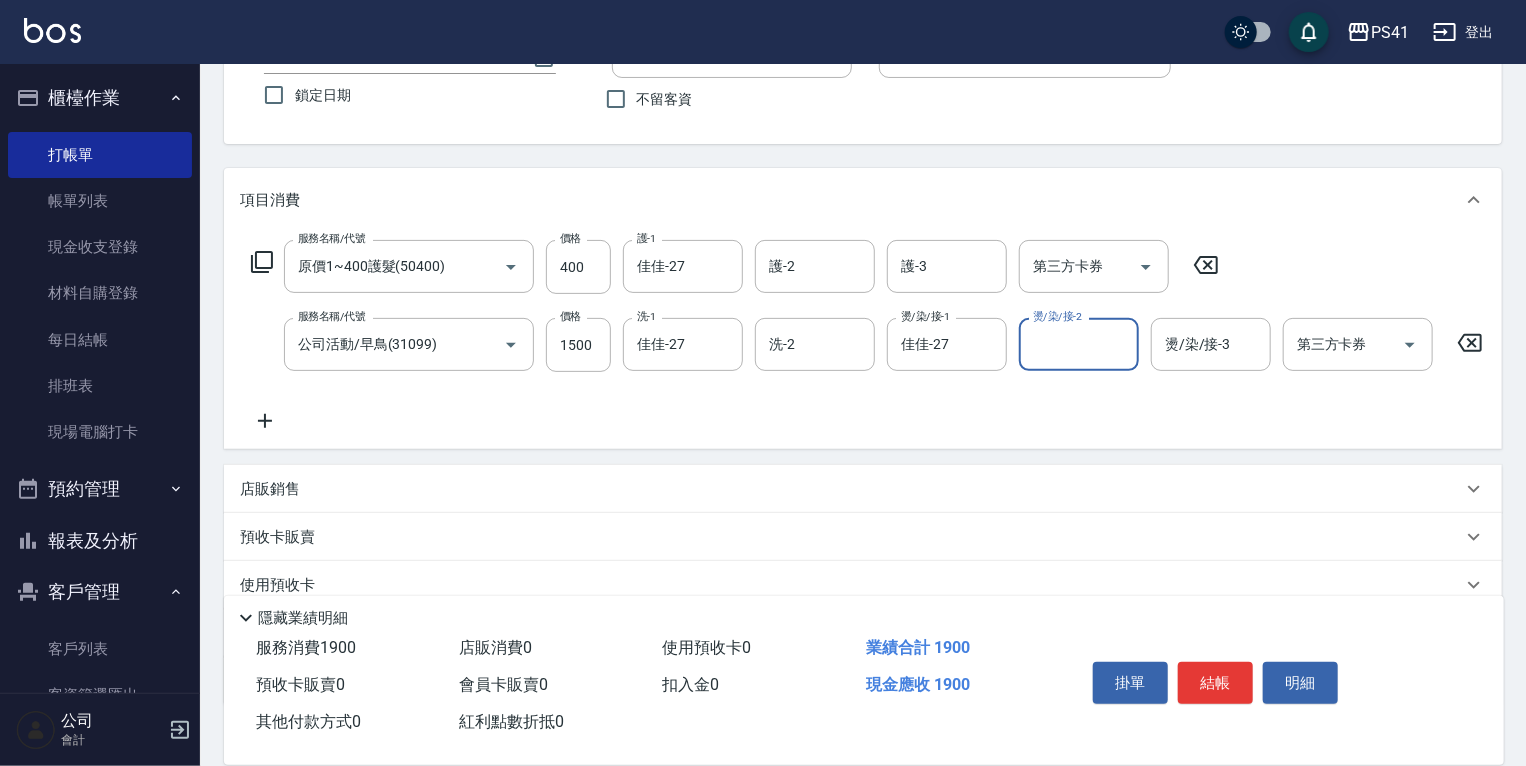 scroll, scrollTop: 300, scrollLeft: 0, axis: vertical 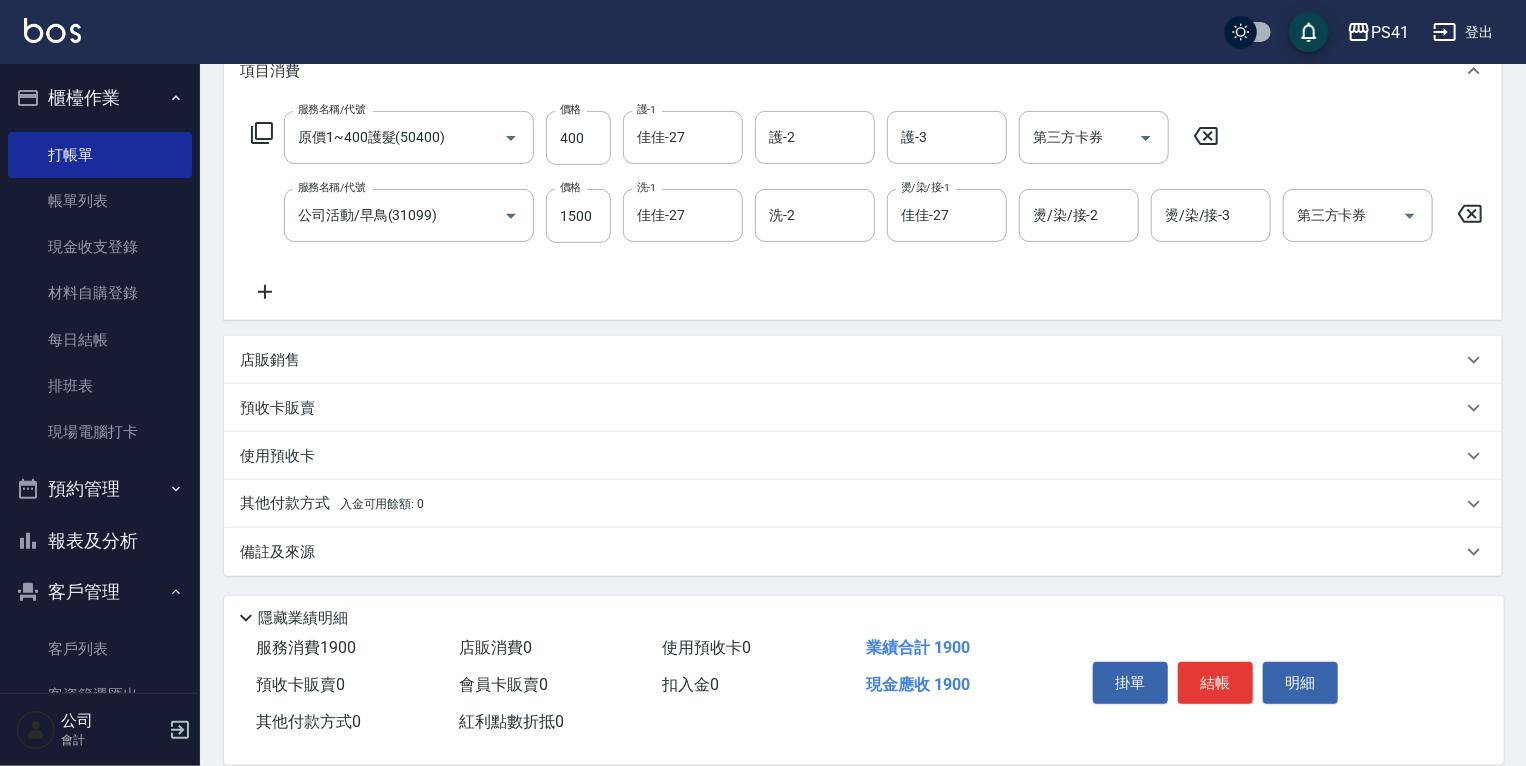 click on "其他付款方式 入金可用餘額: 0" at bounding box center [332, 504] 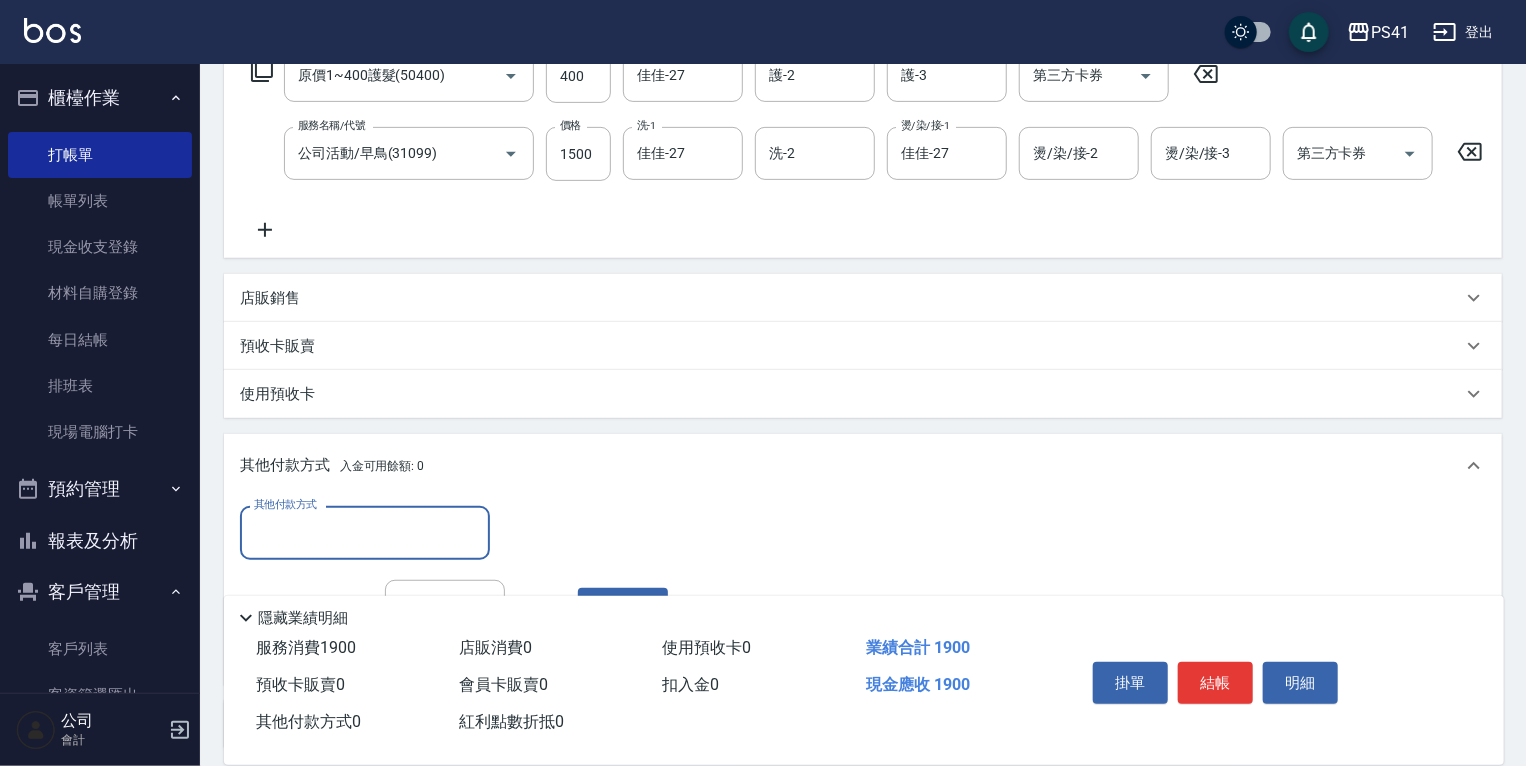 scroll, scrollTop: 468, scrollLeft: 0, axis: vertical 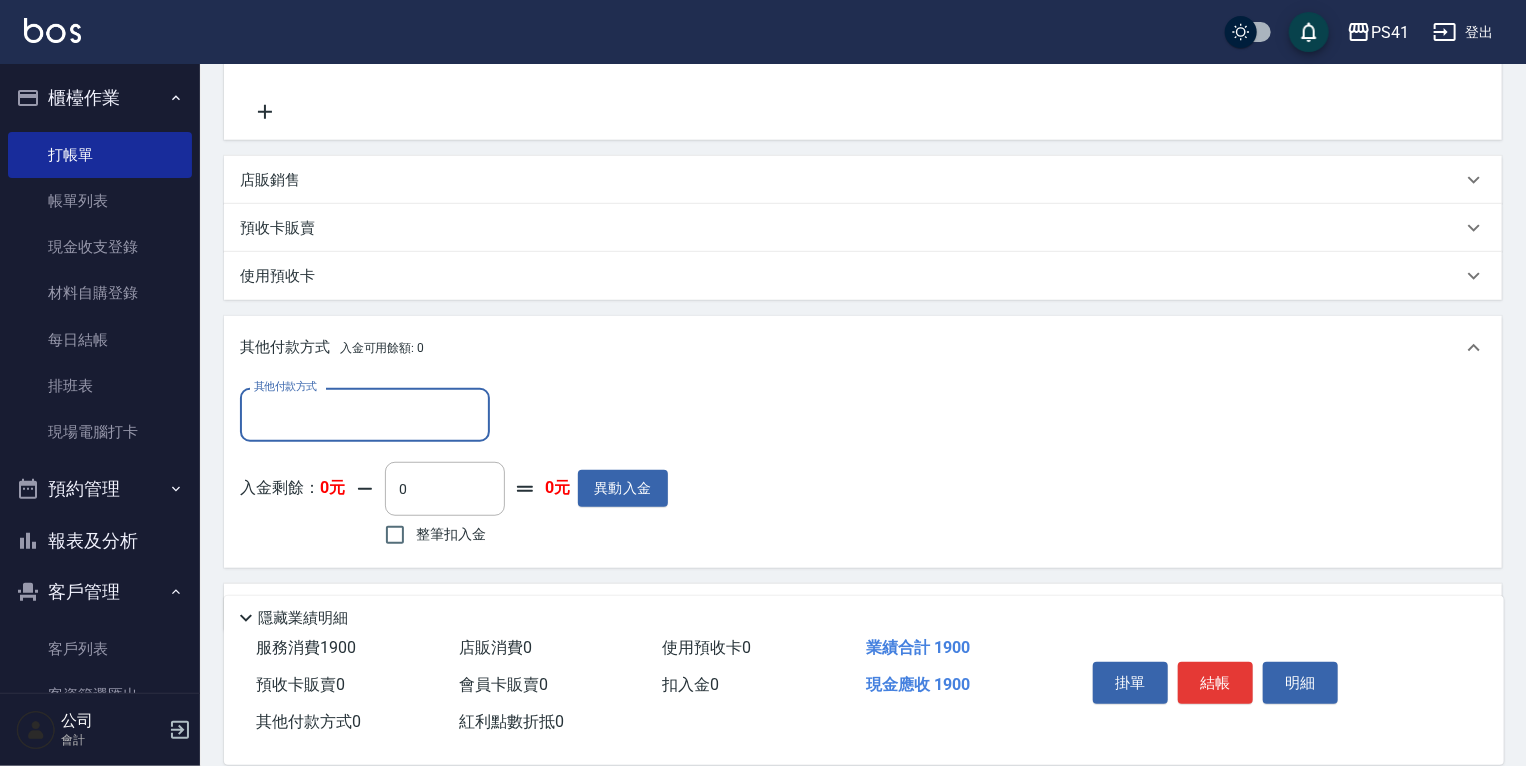 click on "其他付款方式" at bounding box center (365, 414) 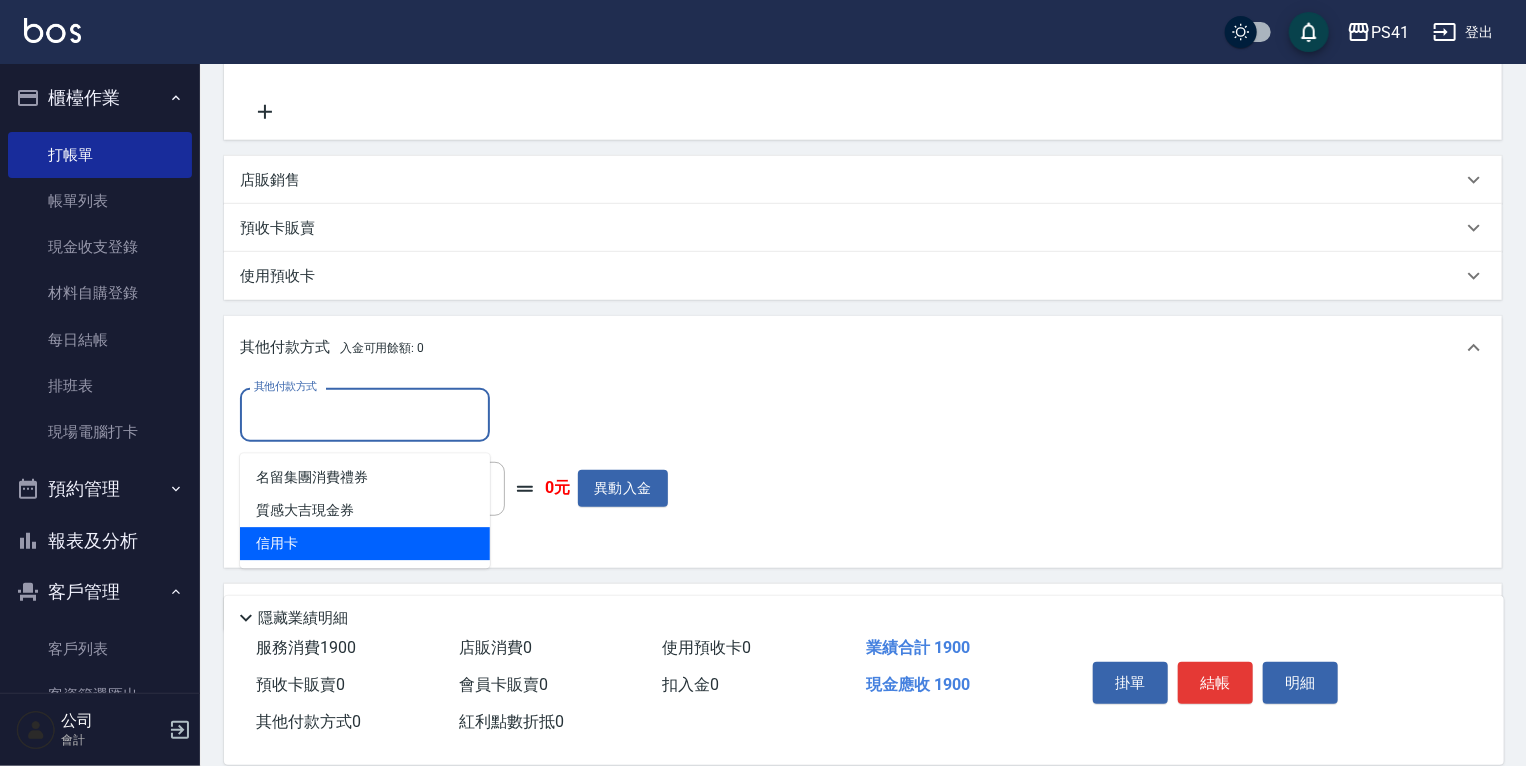 click on "信用卡" at bounding box center [365, 543] 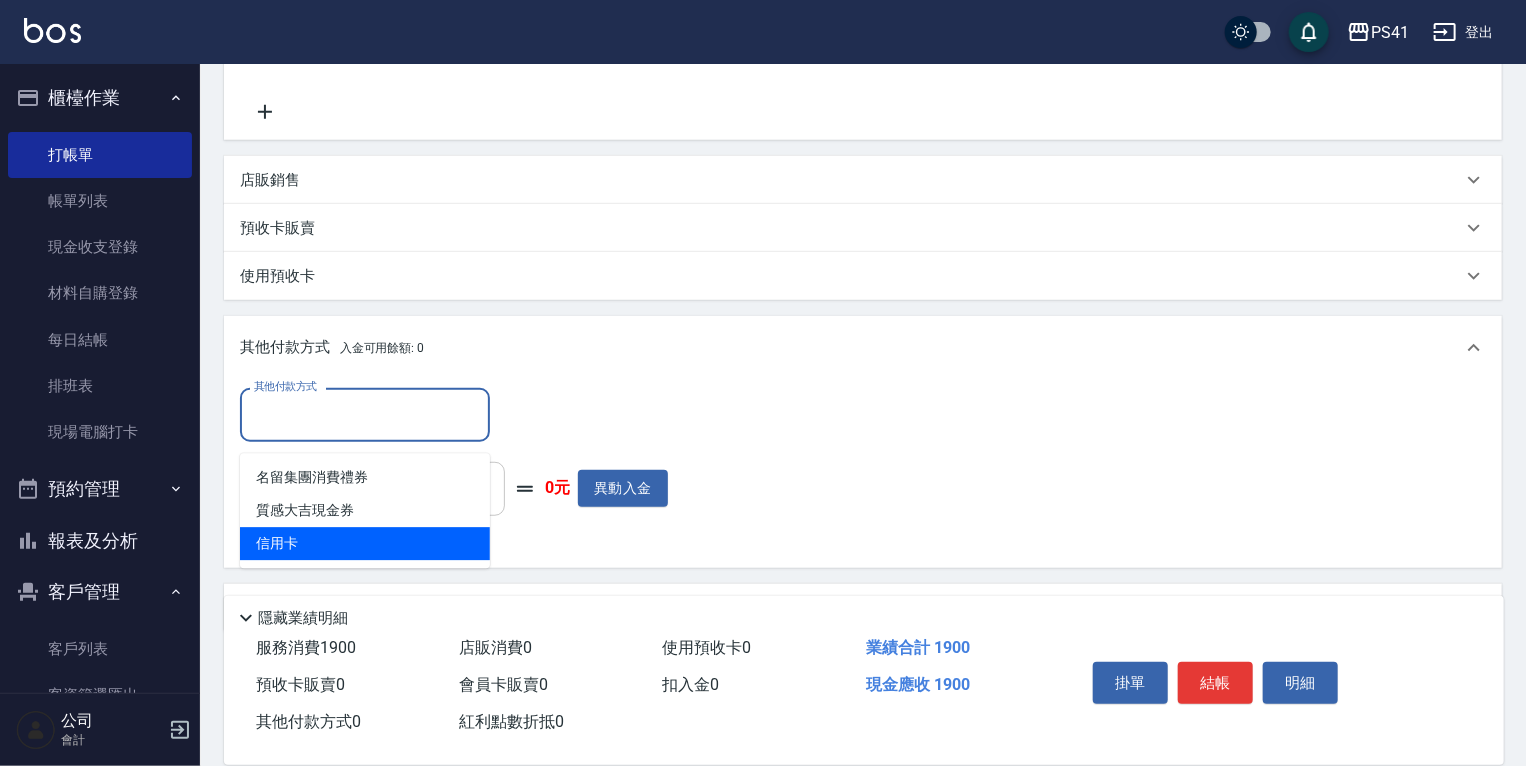 type on "信用卡" 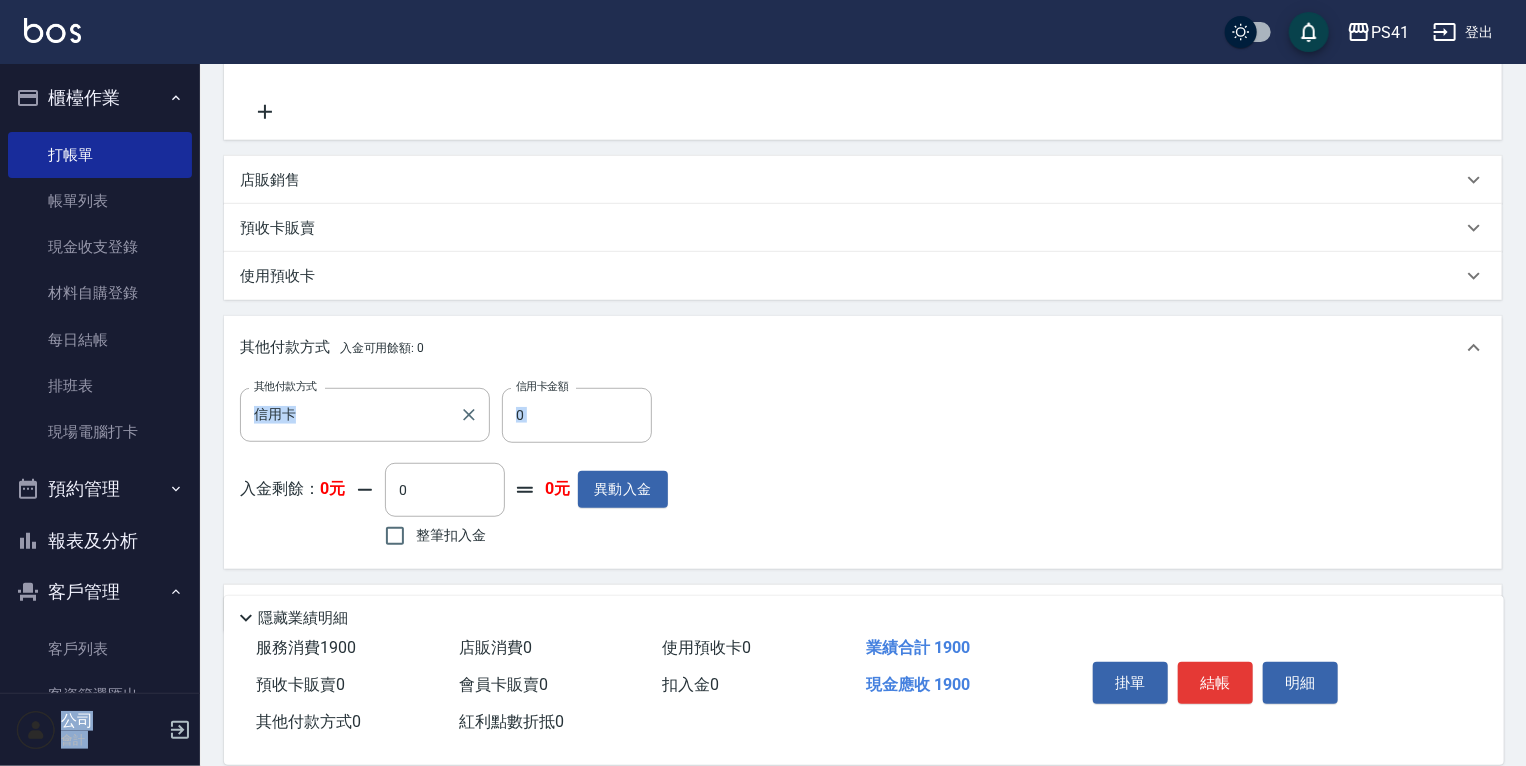 drag, startPoint x: 616, startPoint y: 428, endPoint x: 292, endPoint y: 391, distance: 326.1058 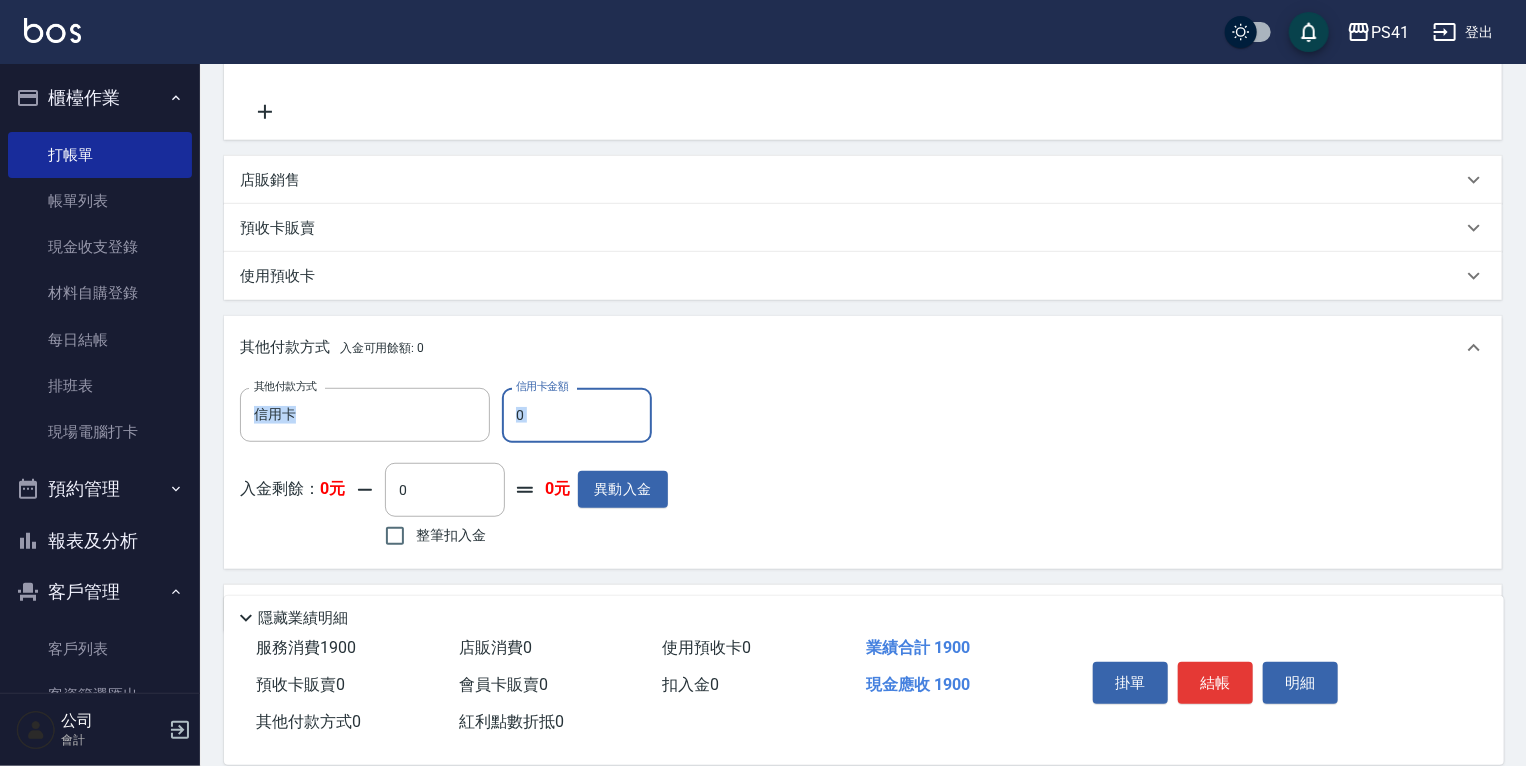 click on "0" at bounding box center [577, 415] 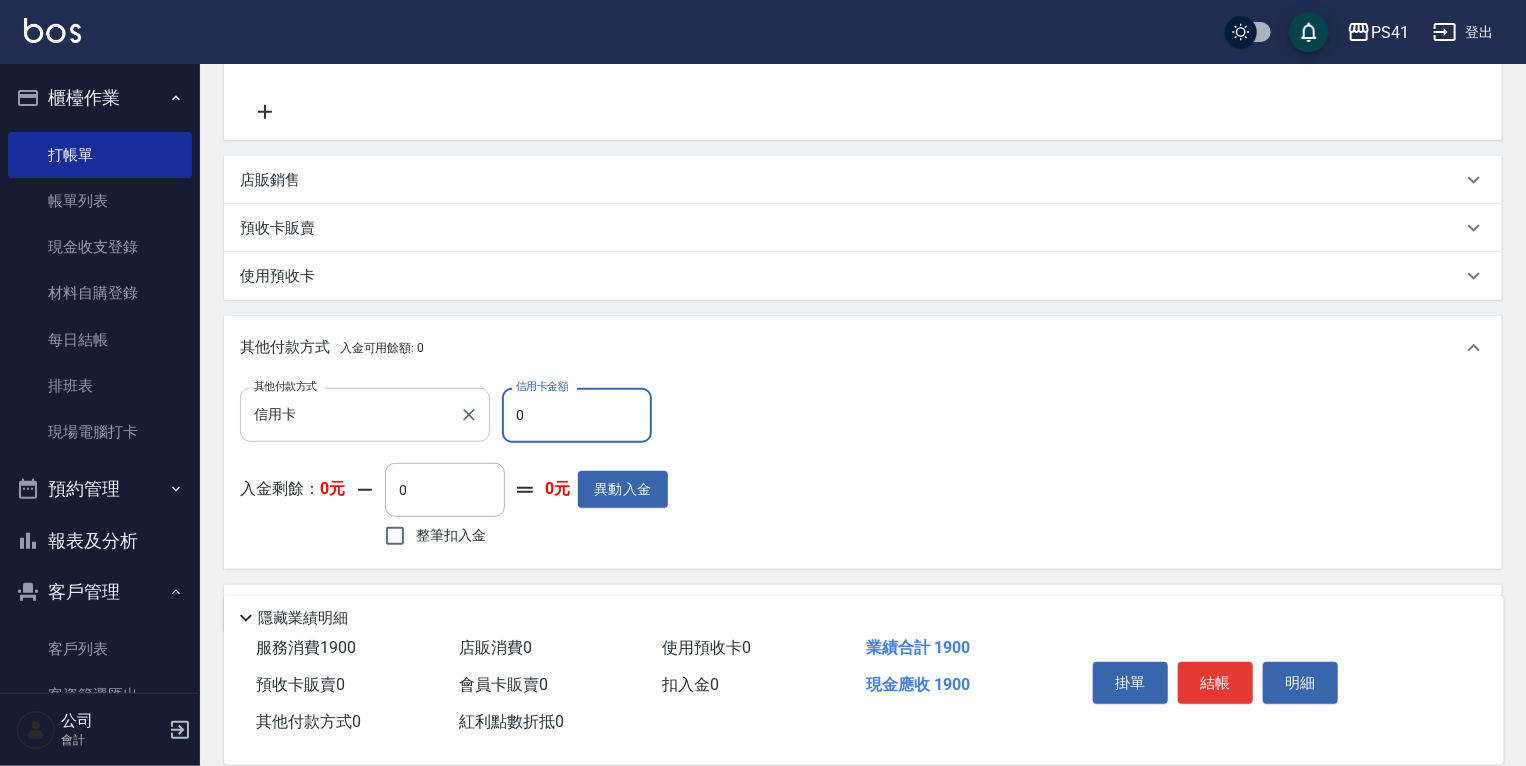 drag, startPoint x: 551, startPoint y: 419, endPoint x: 477, endPoint y: 412, distance: 74.330345 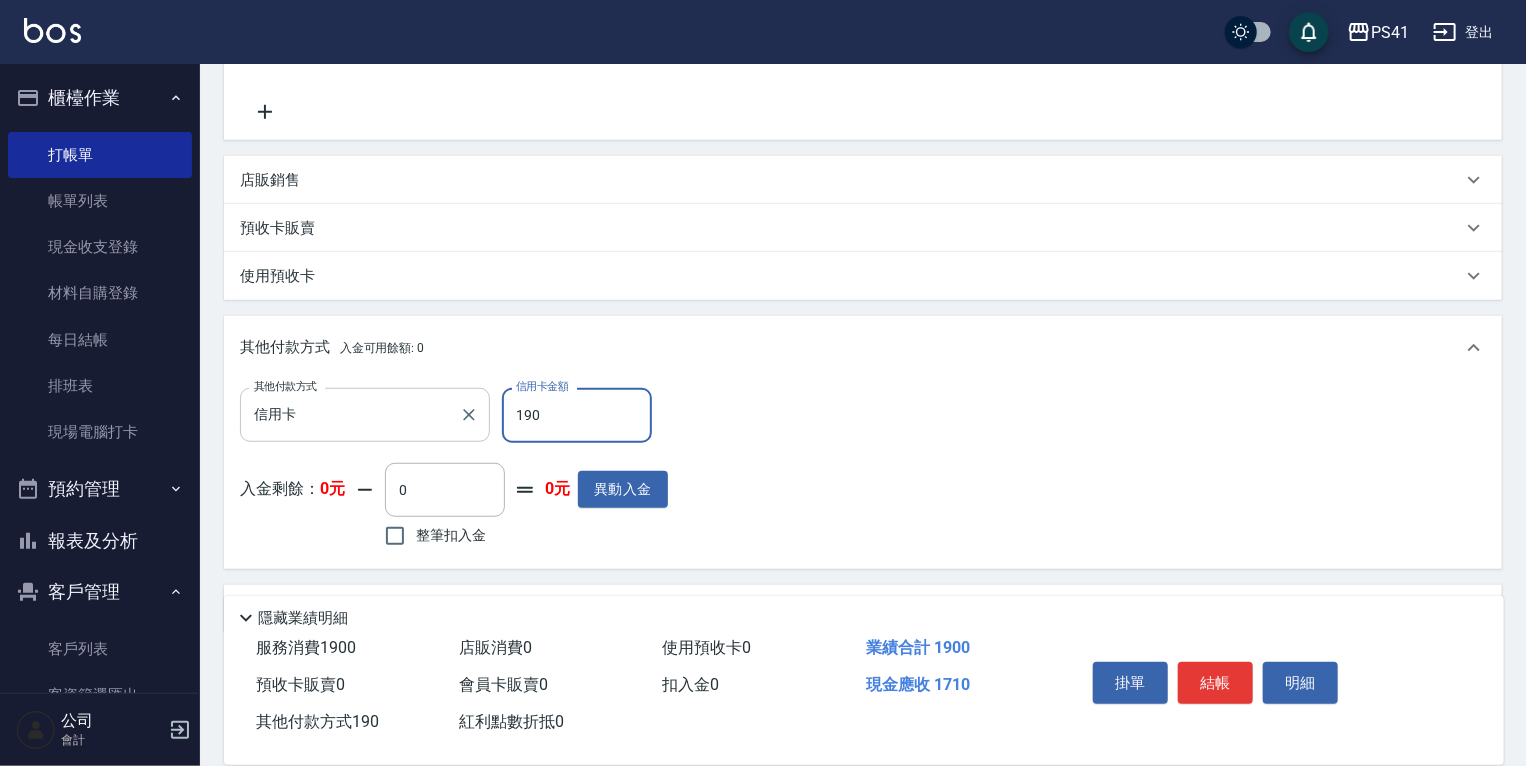 type on "1900" 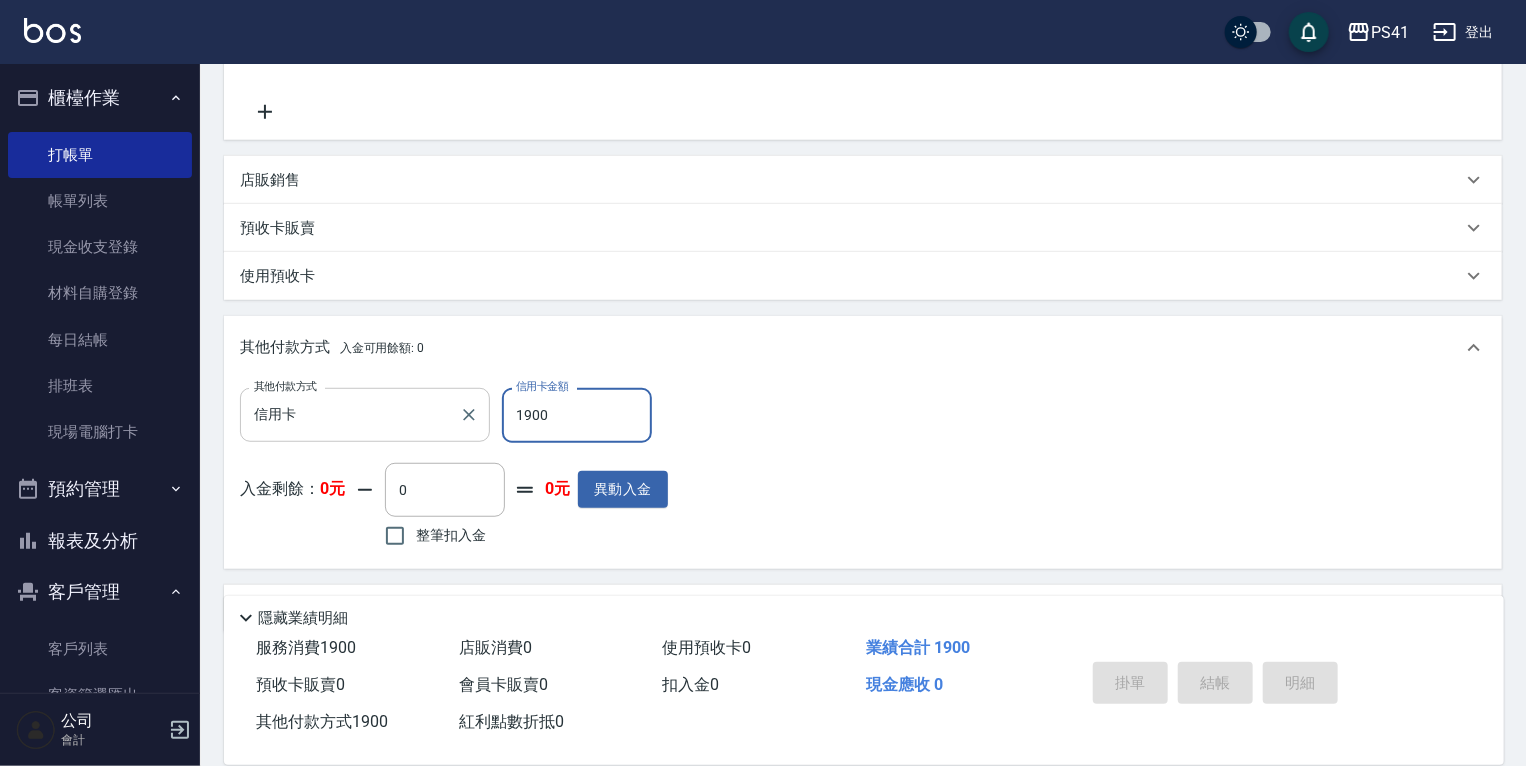 type 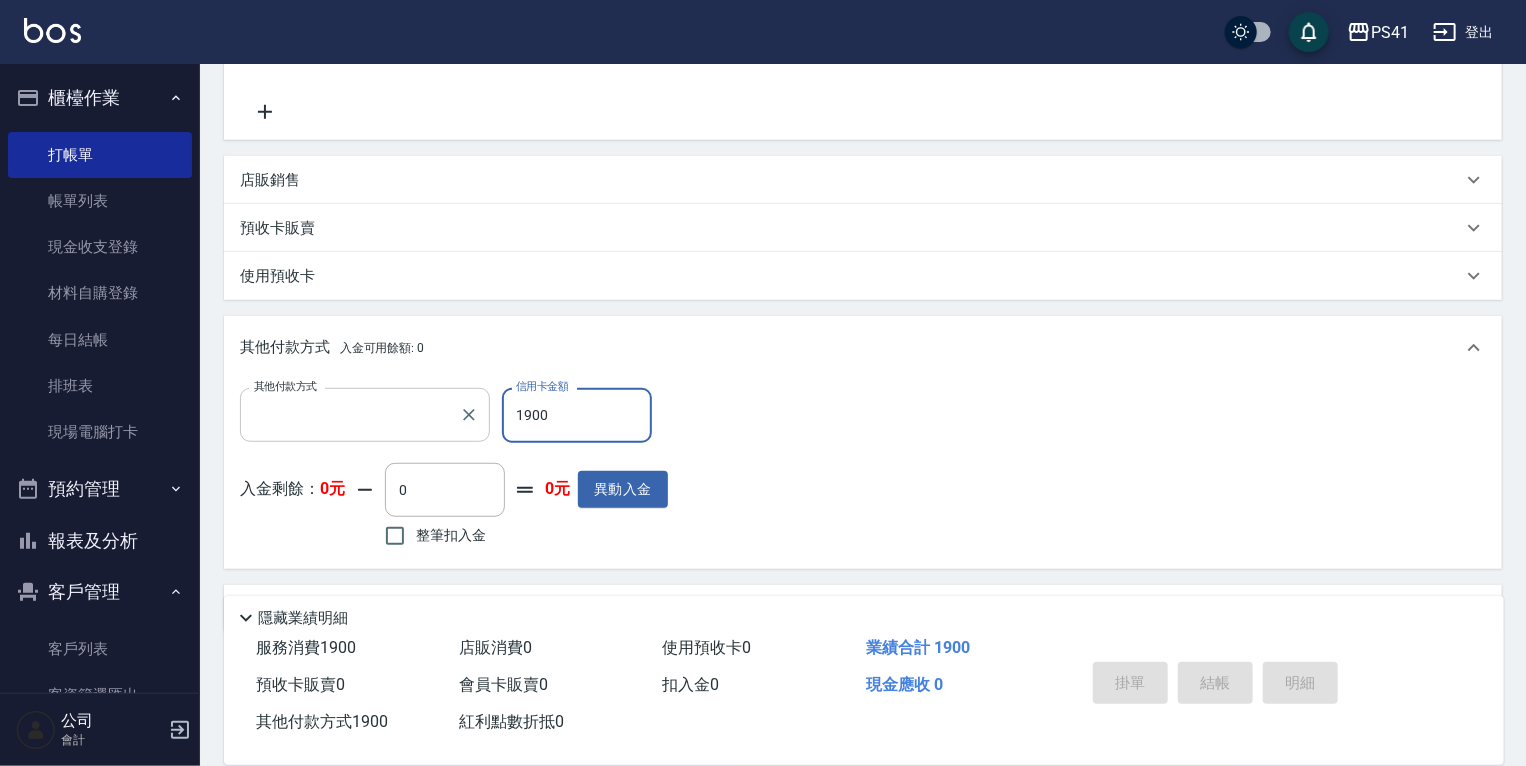 scroll, scrollTop: 0, scrollLeft: 0, axis: both 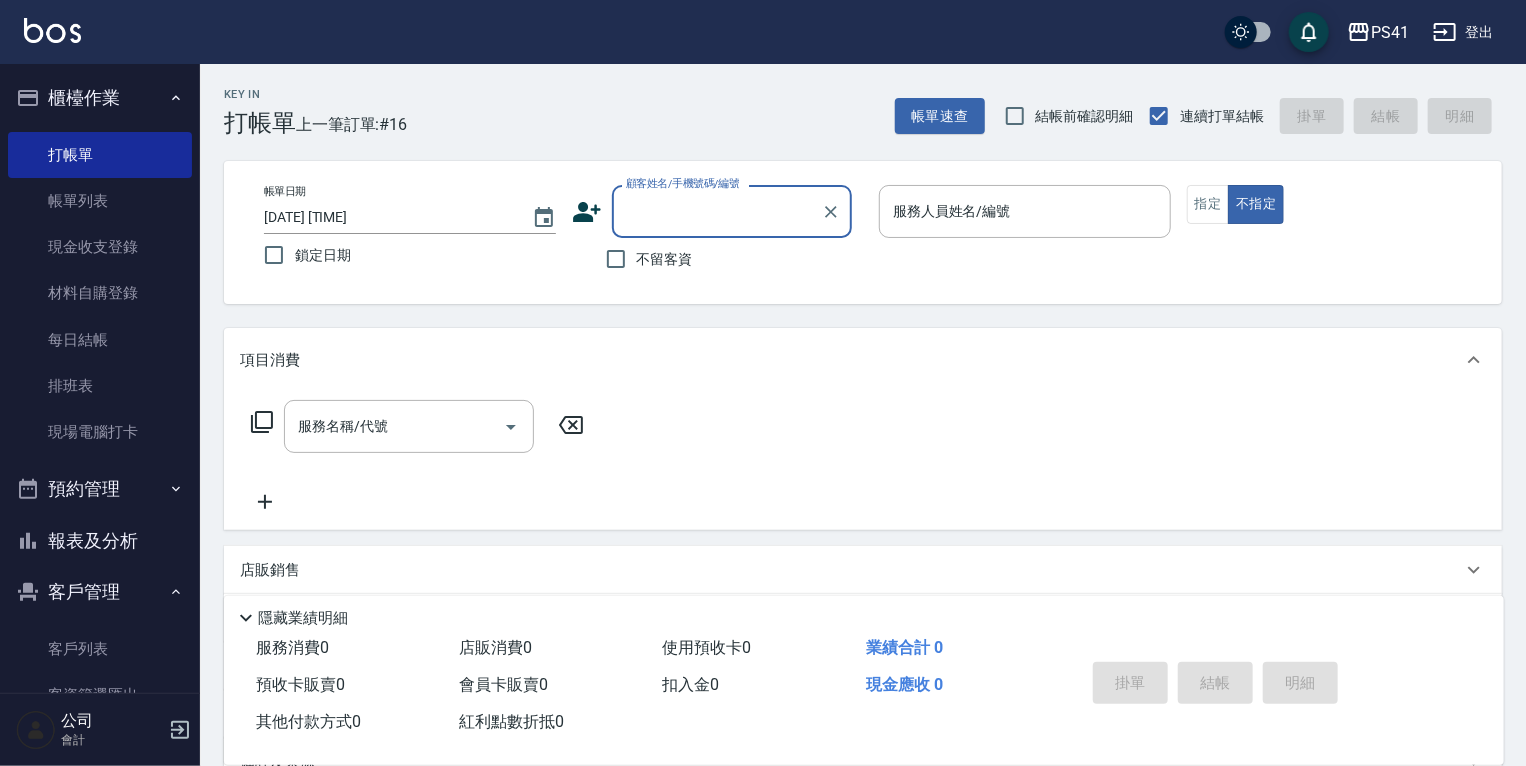 click on "客戶列表 客資篩選匯出 卡券管理" at bounding box center [100, 294] 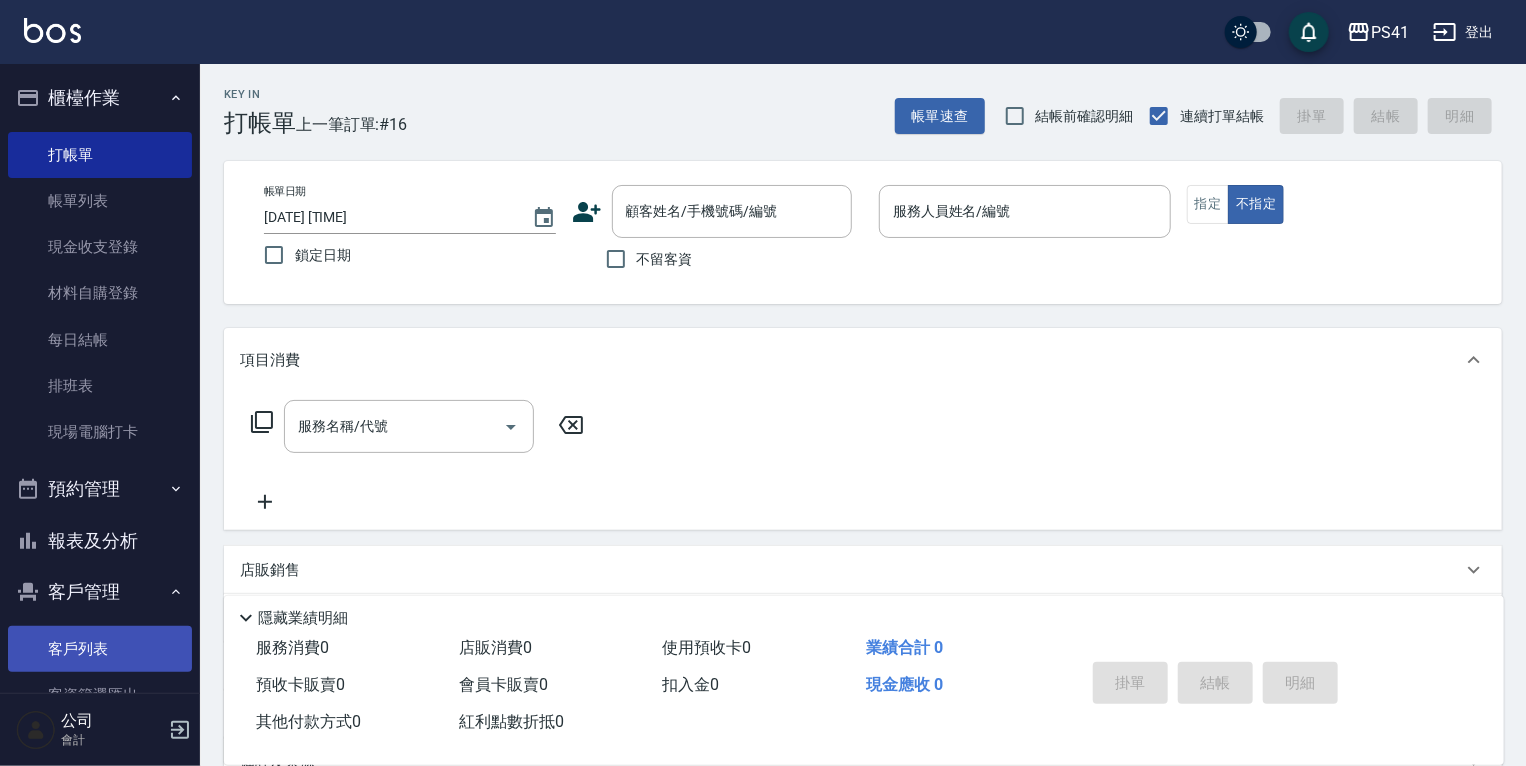 click on "客戶列表" at bounding box center [100, 649] 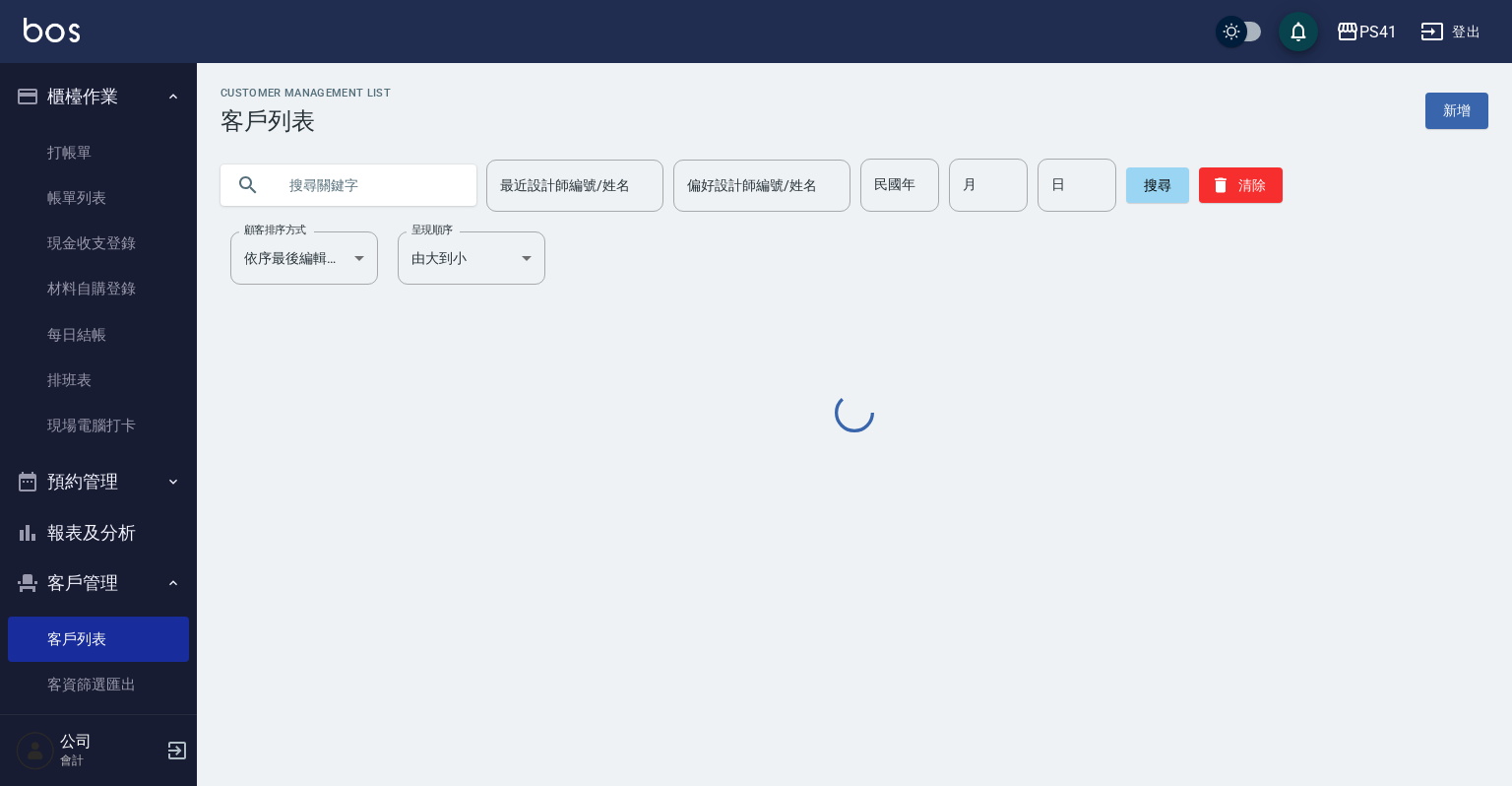 click at bounding box center (368, 185) 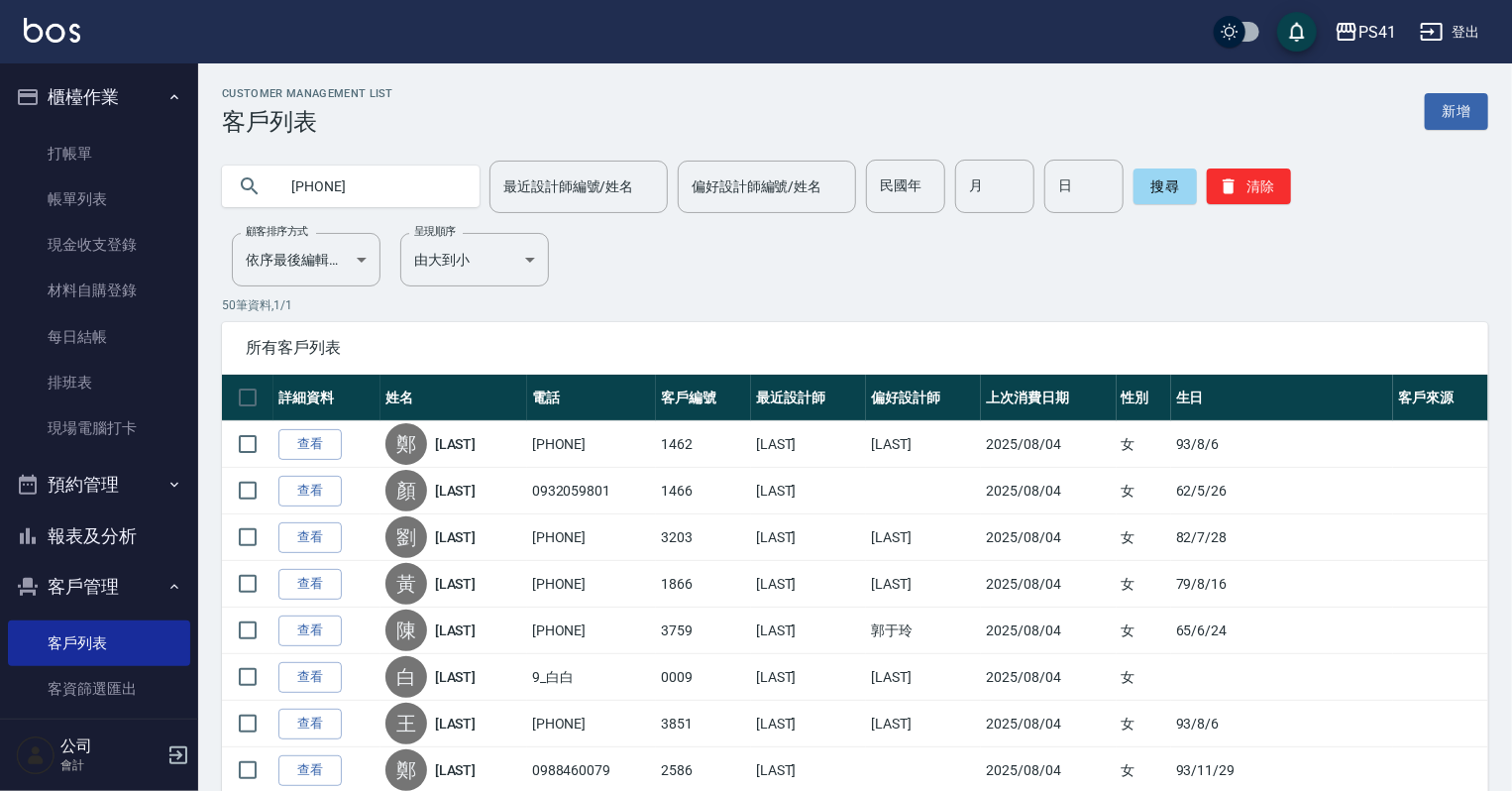 type on "[PHONE]" 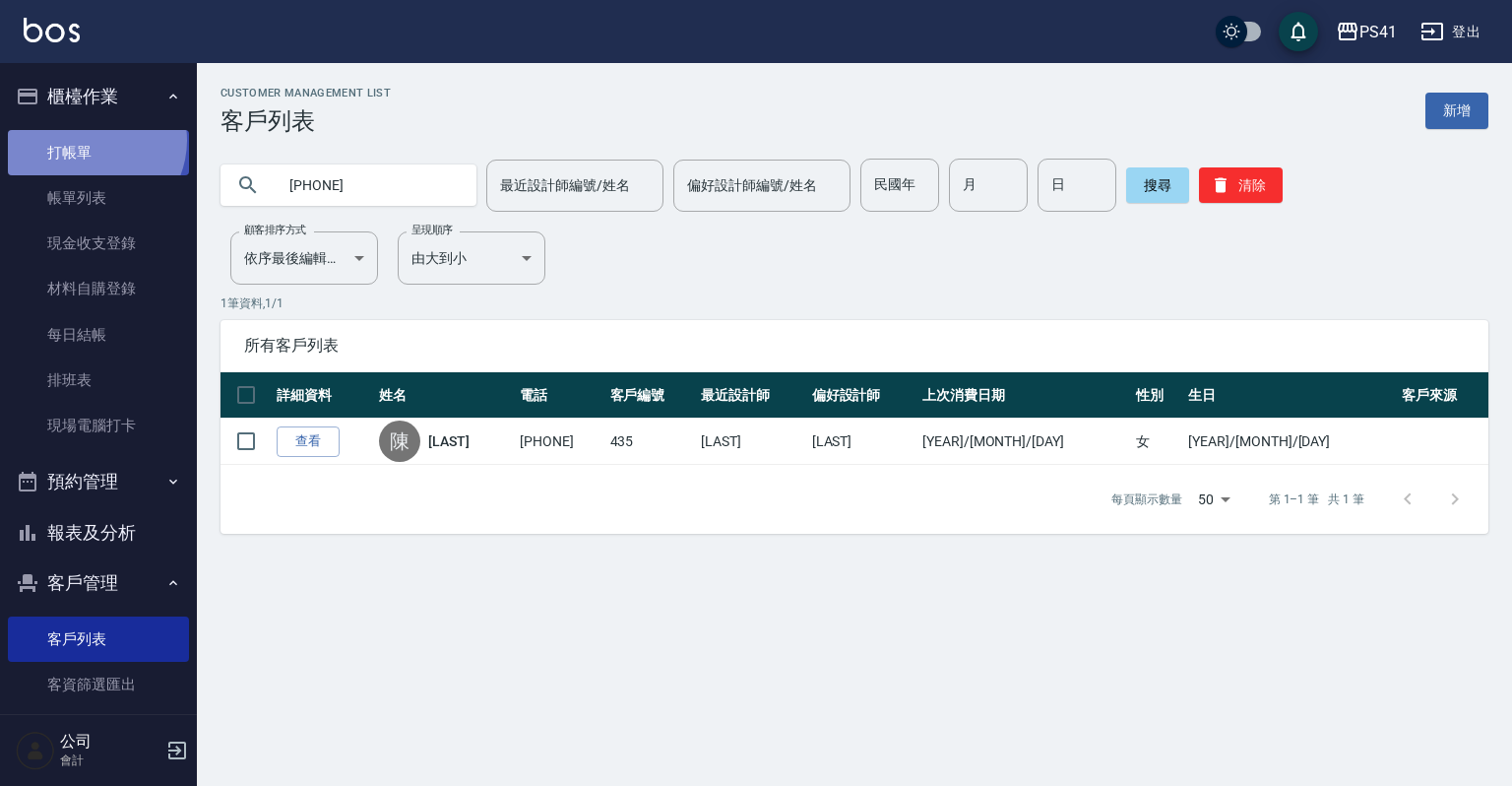 click on "打帳單" at bounding box center (98, 153) 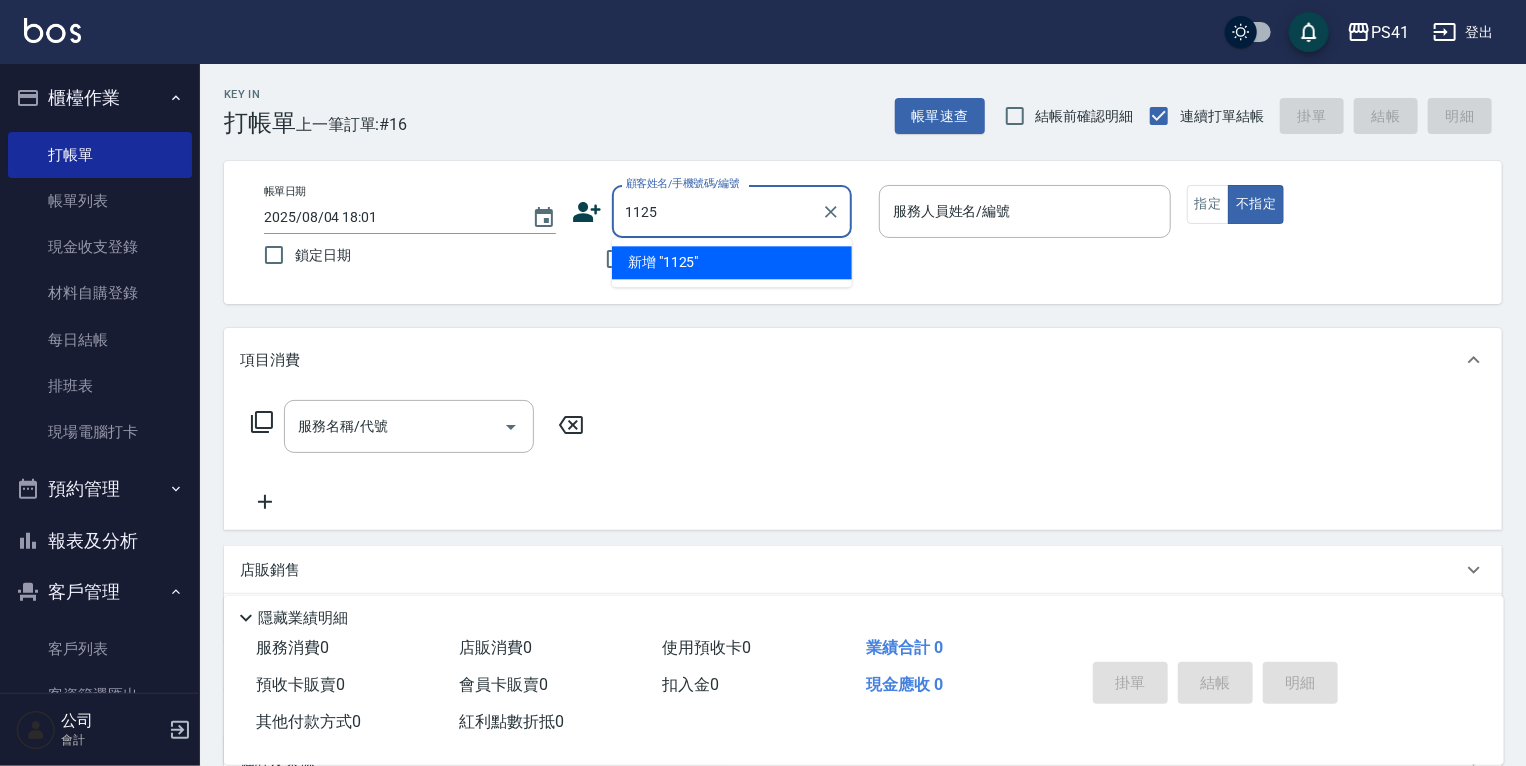 type on "1125" 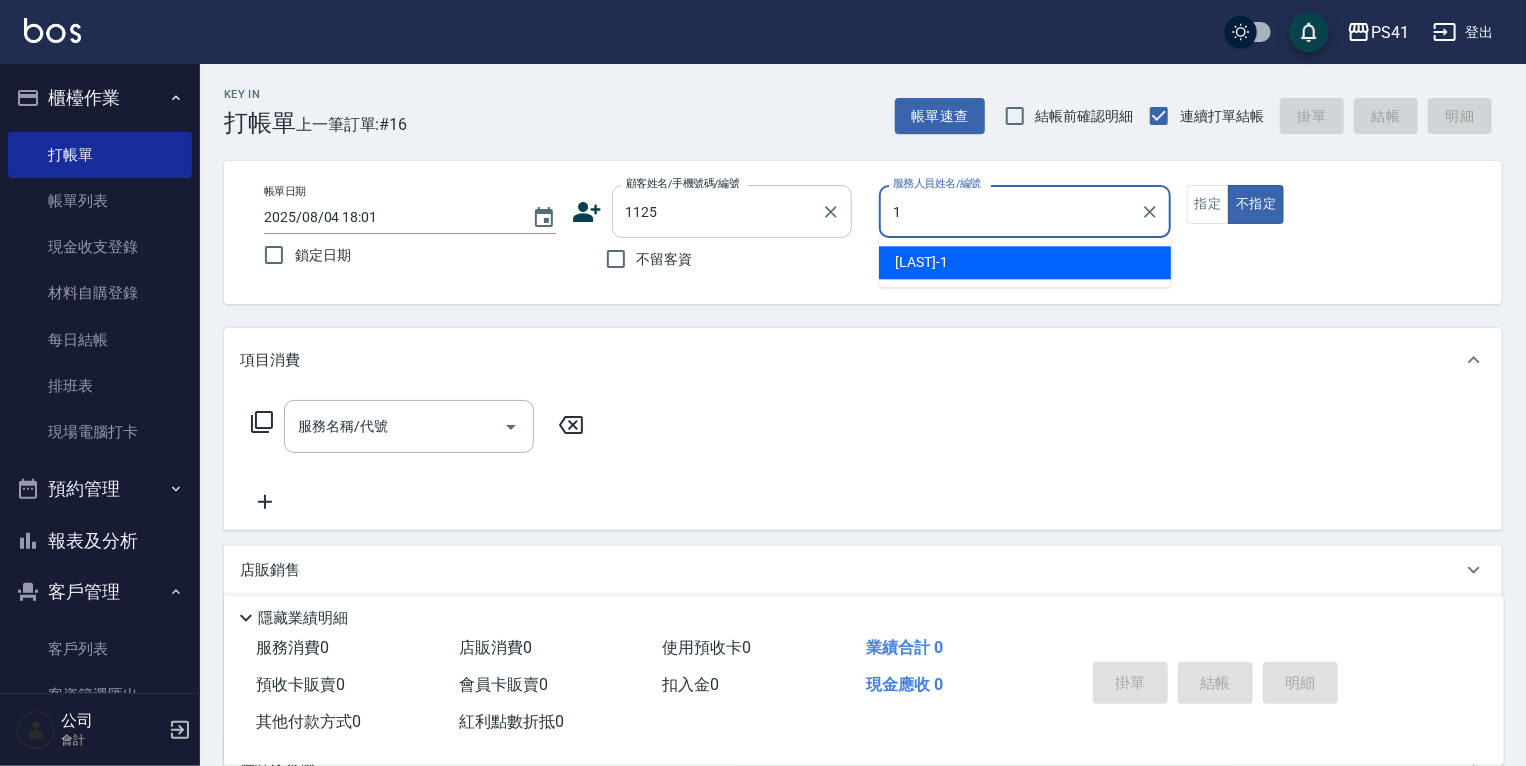 type on "15" 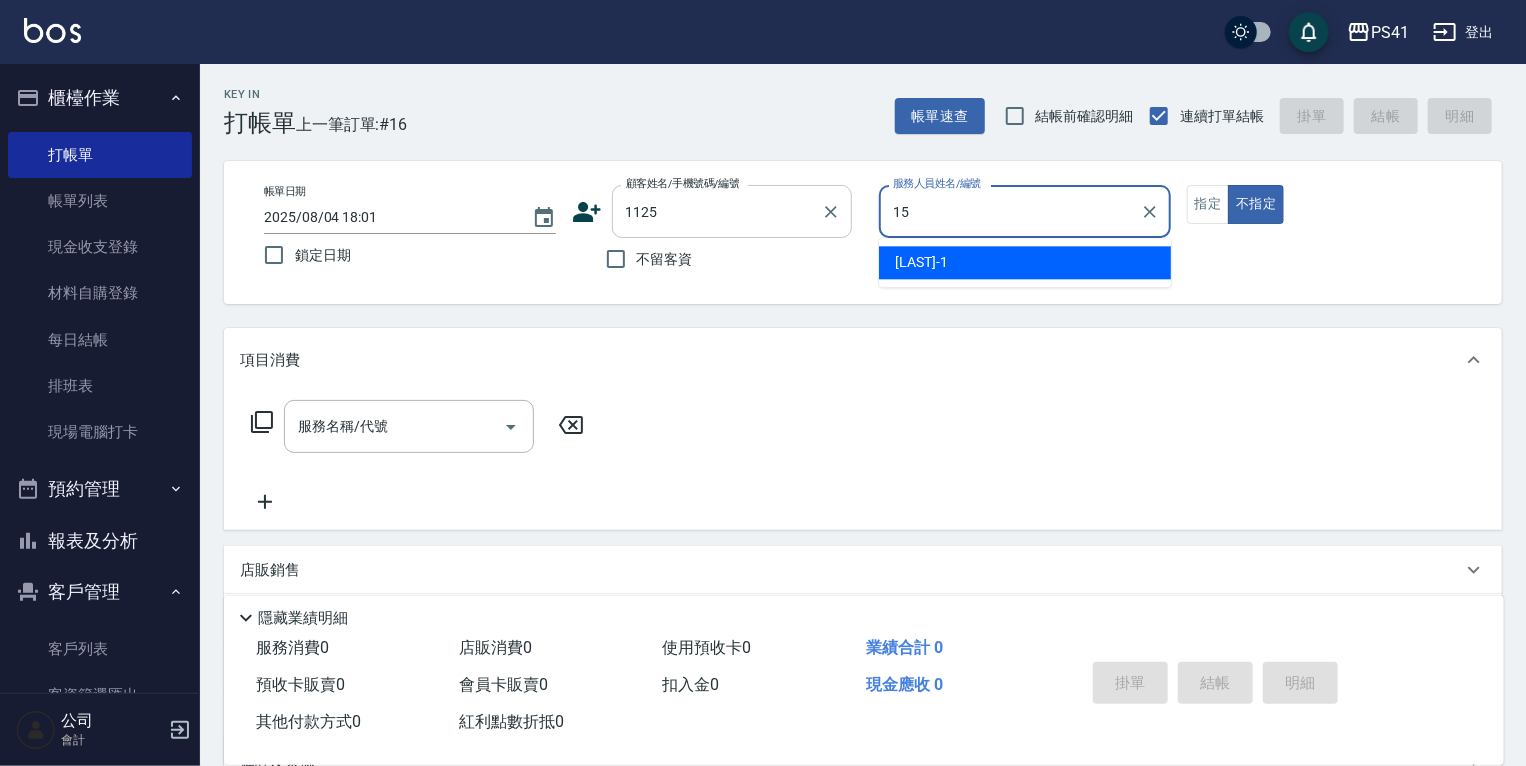 type on "[LAST]/[PHONE]/[NUMBER]" 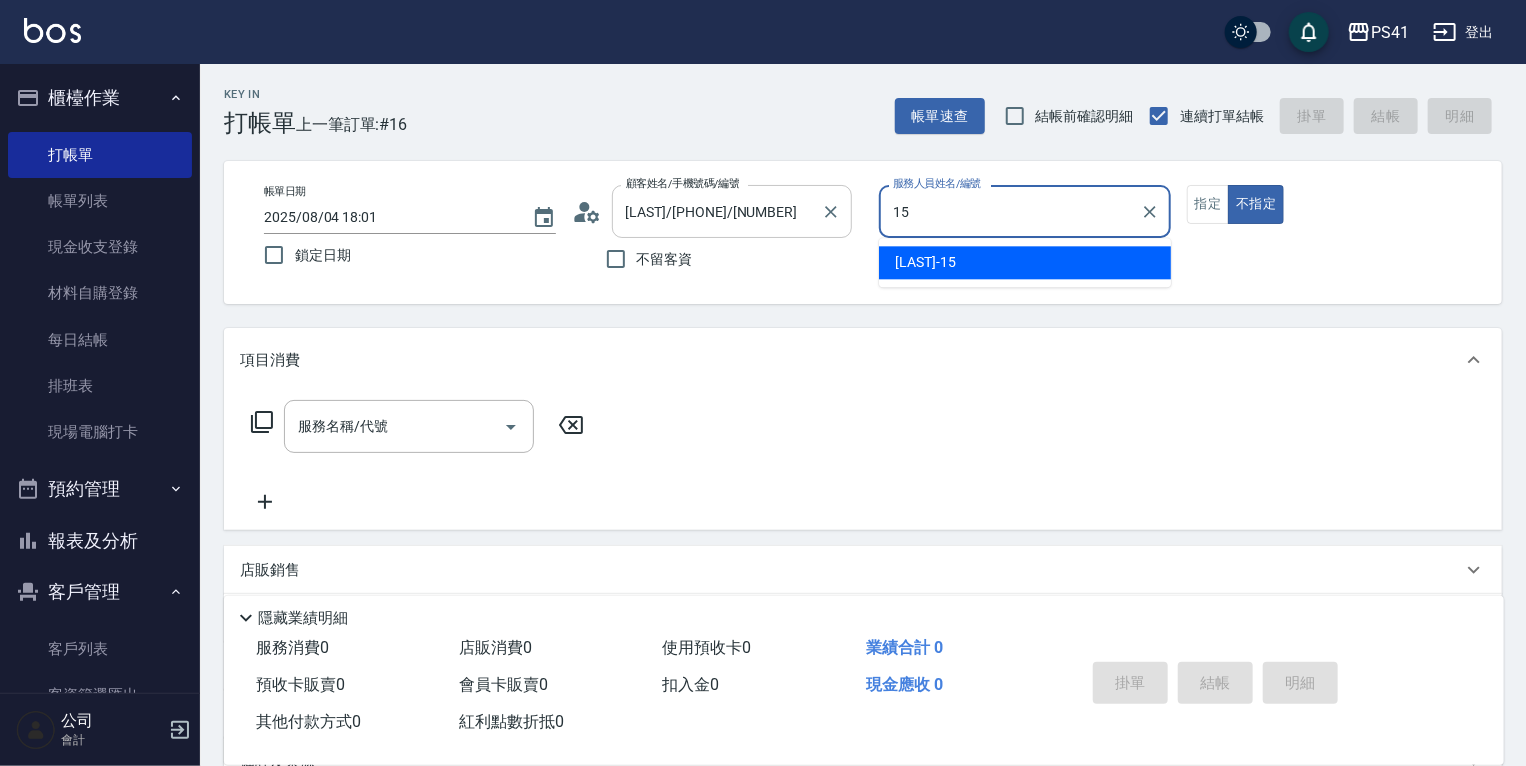type on "[LAST]-15" 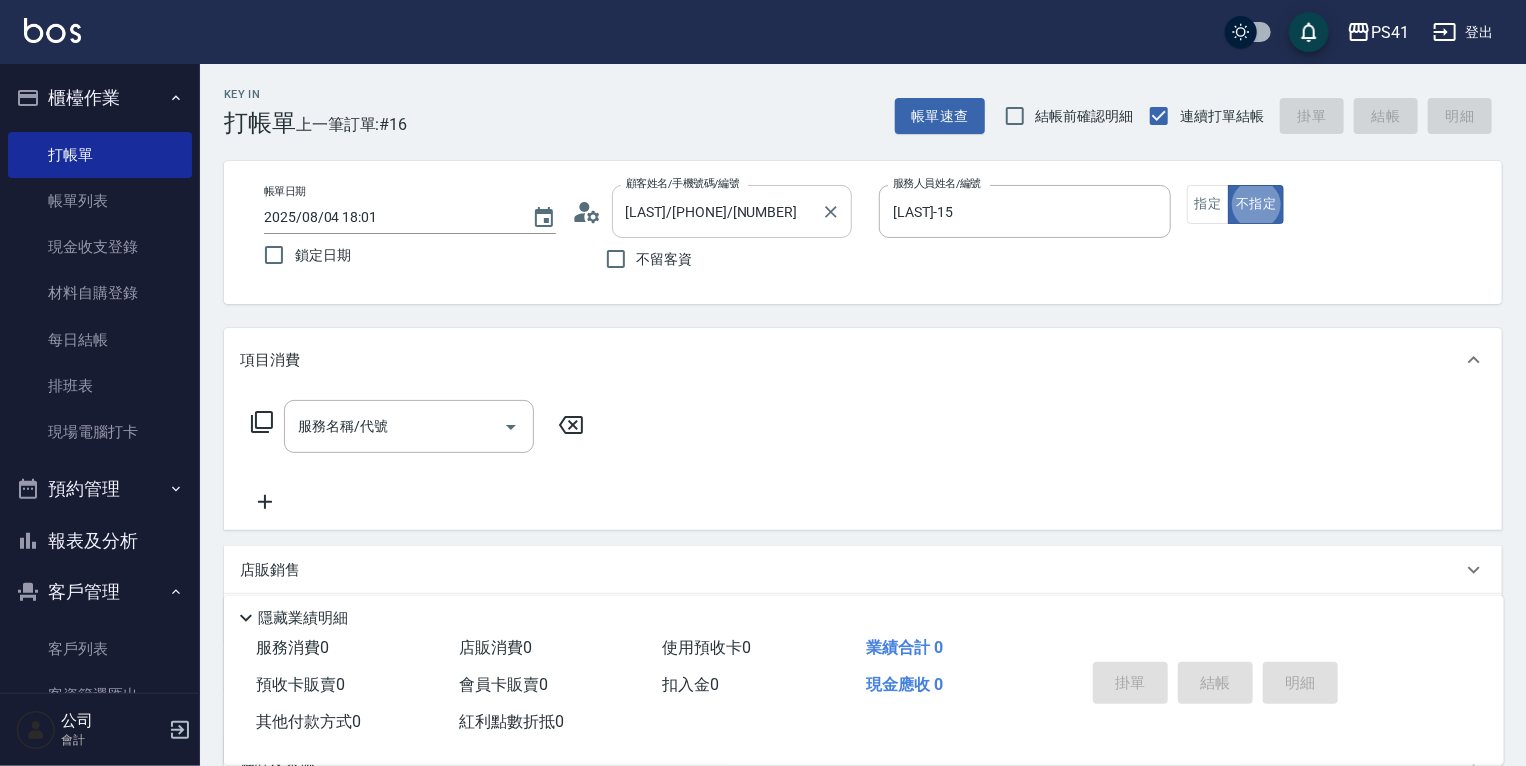 type on "false" 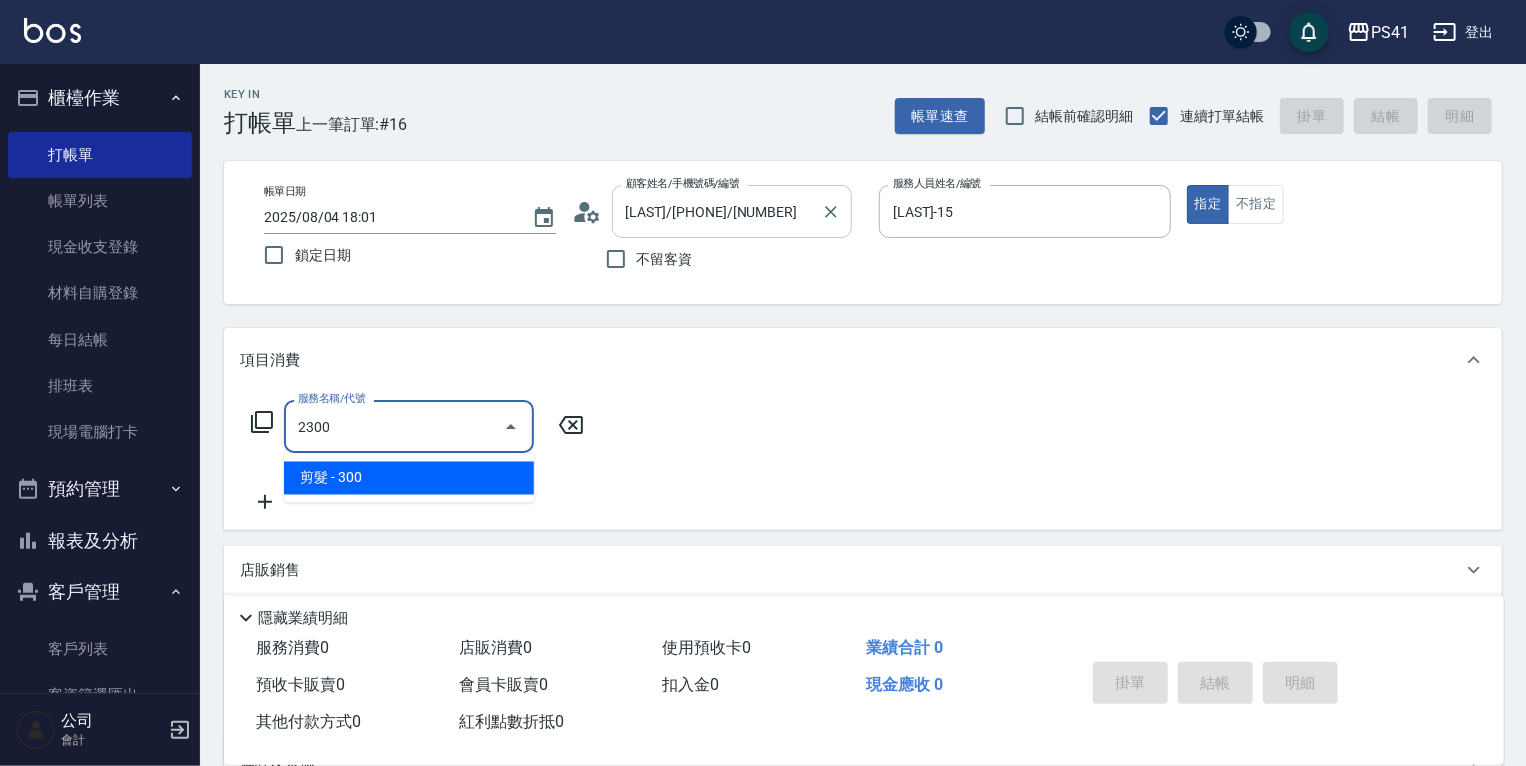 type on "剪髮(2300)" 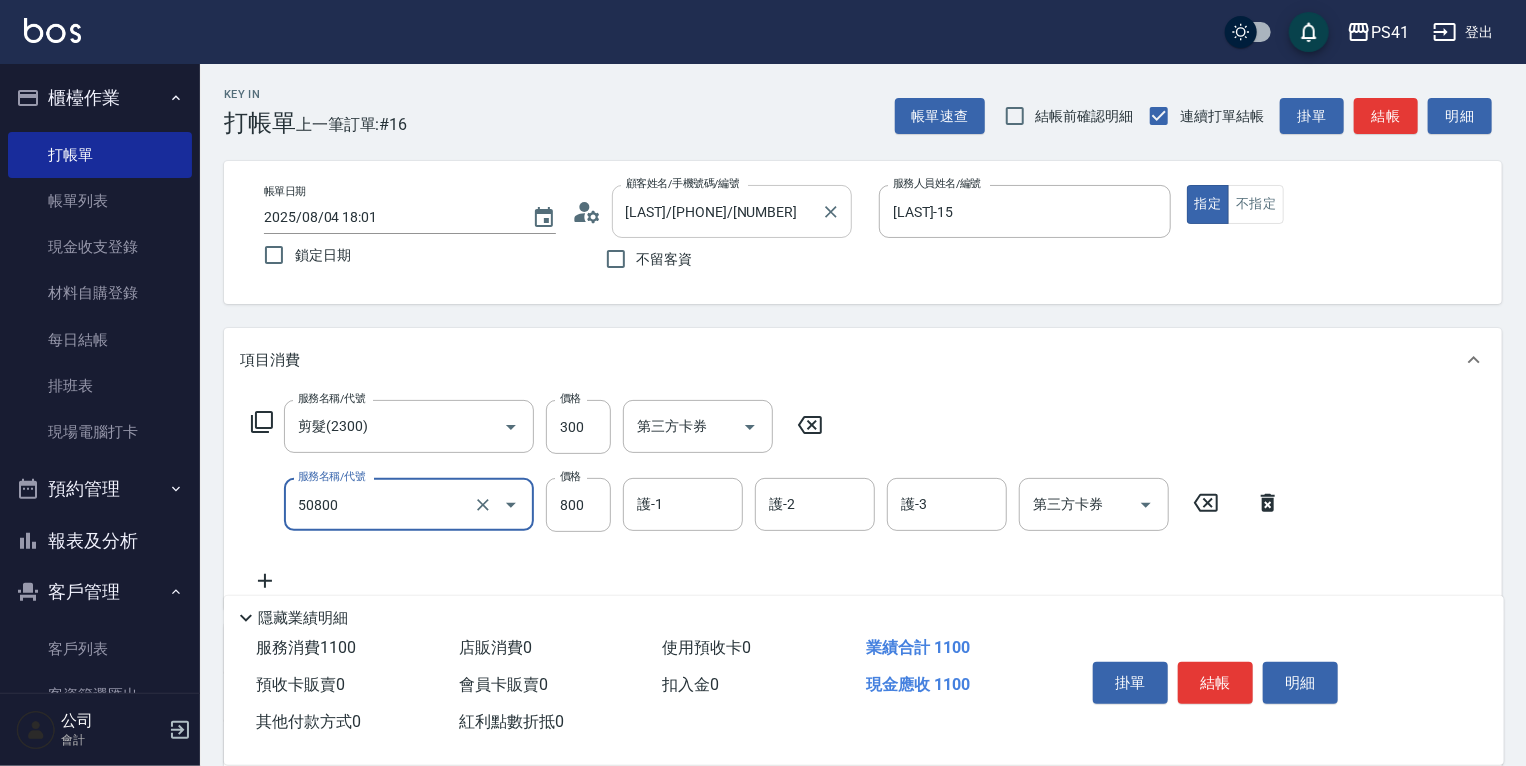 type on "原價401~800護髮(50800)" 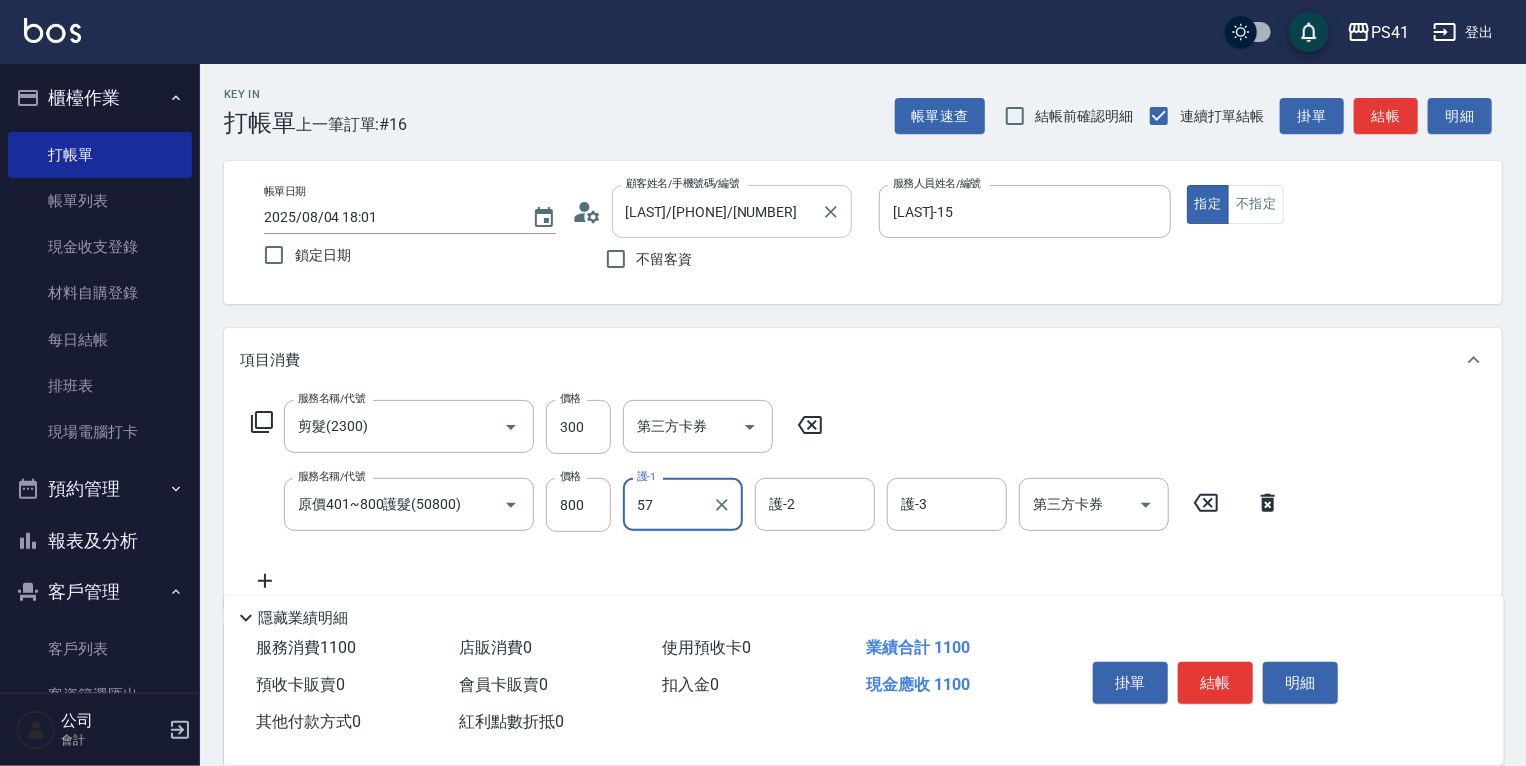 type on "57" 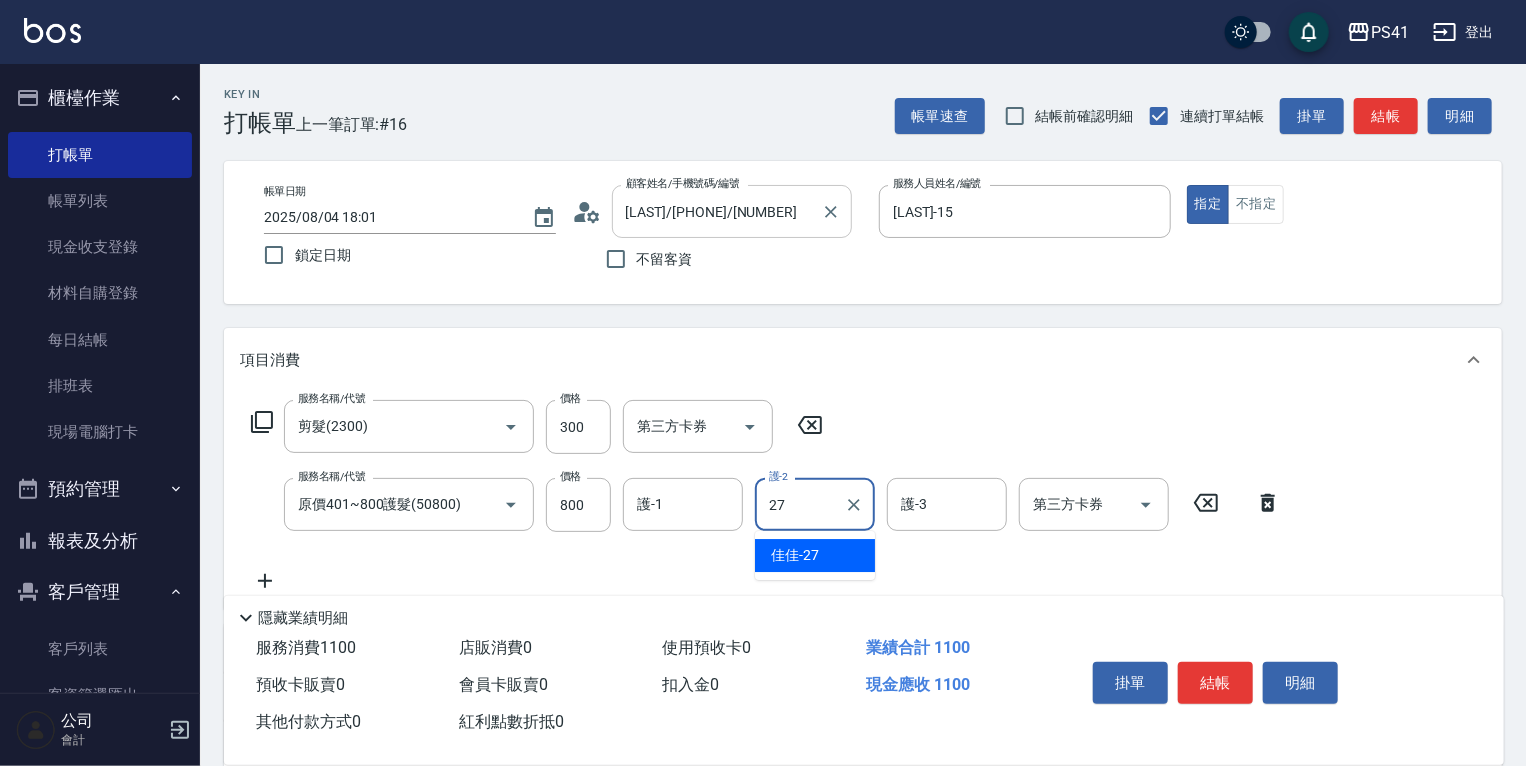 type on "佳佳-27" 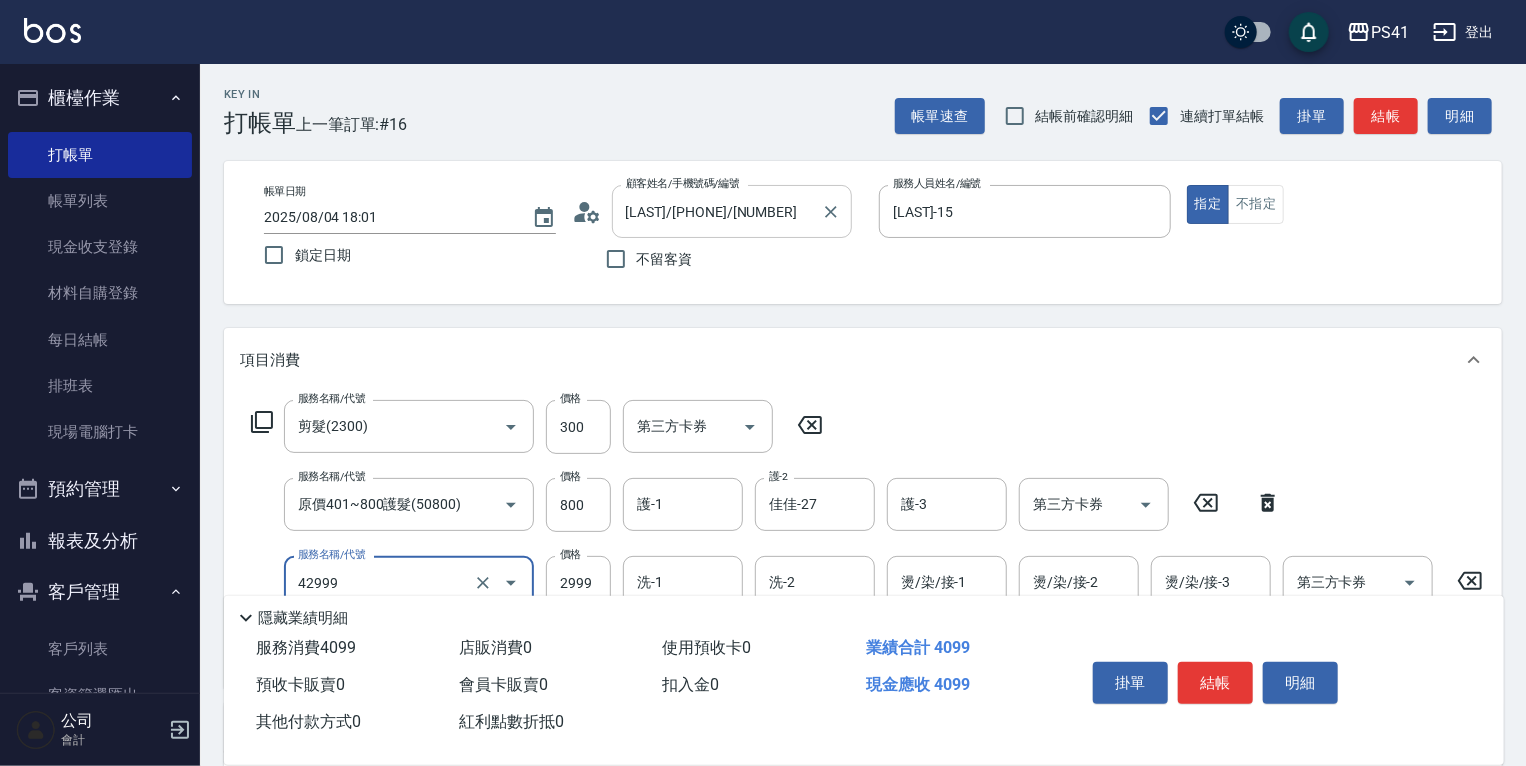 type on "漂染肩上2999以上(42999)" 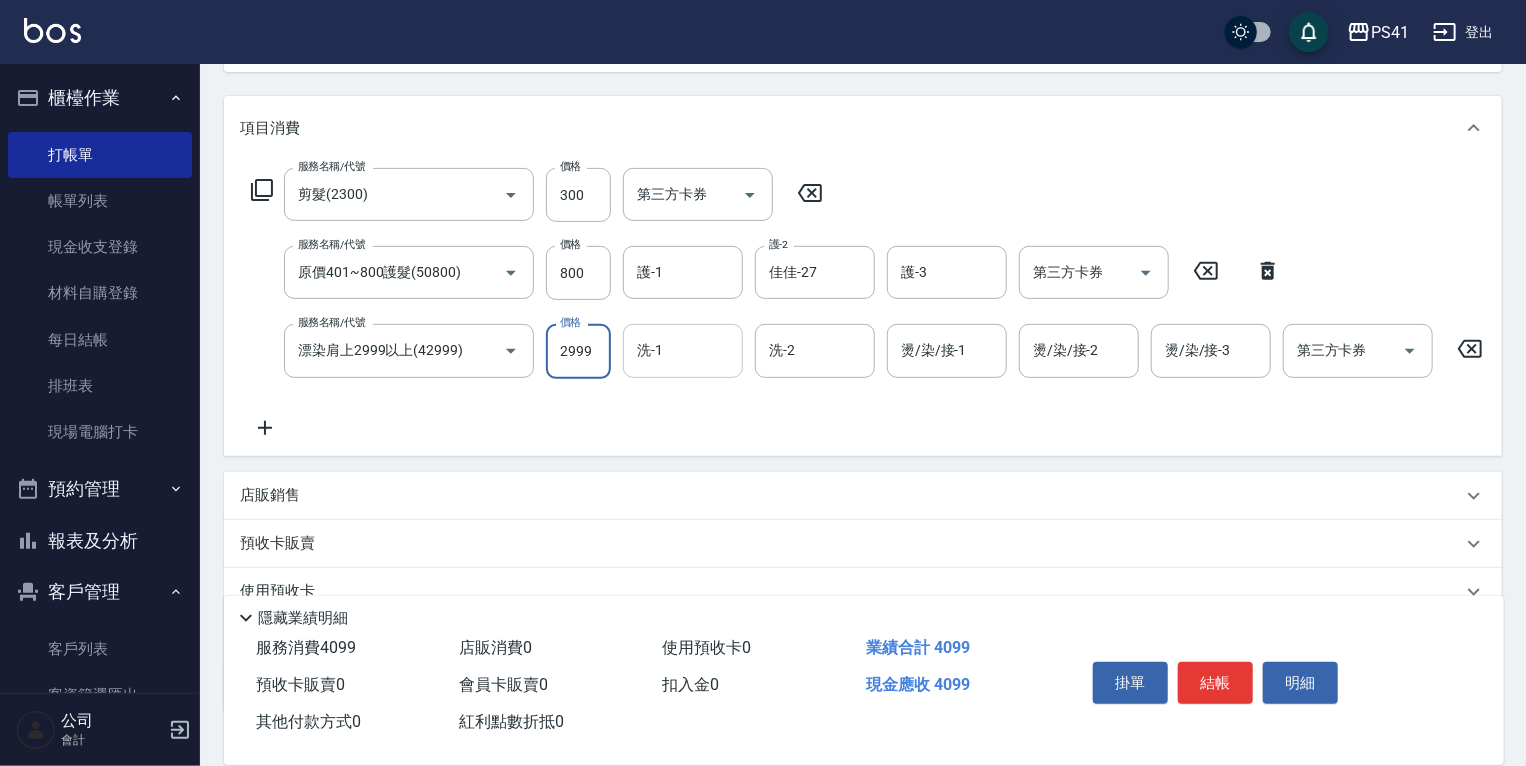 scroll, scrollTop: 240, scrollLeft: 0, axis: vertical 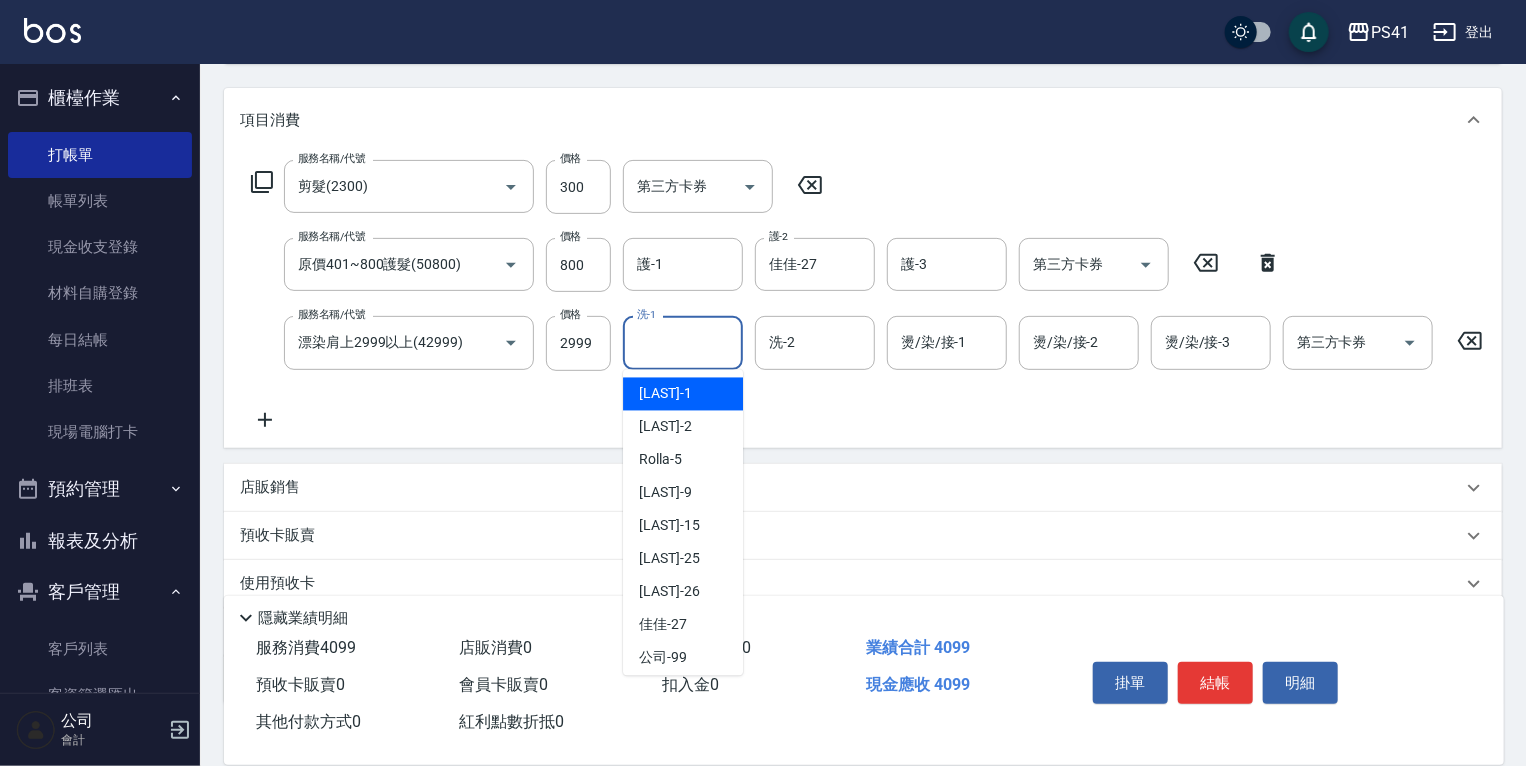 click on "洗-1" at bounding box center (683, 342) 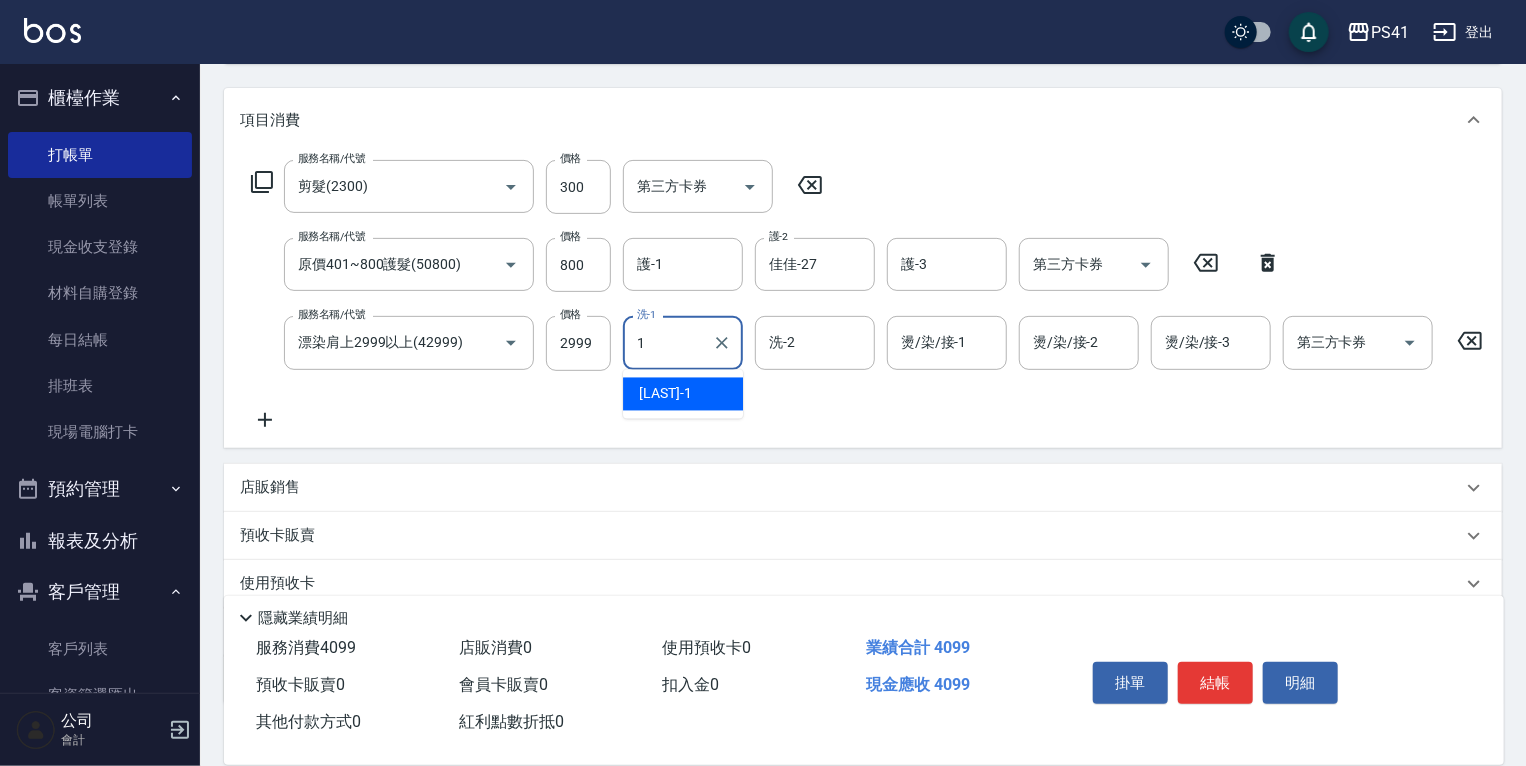 type on "[LAST]-1" 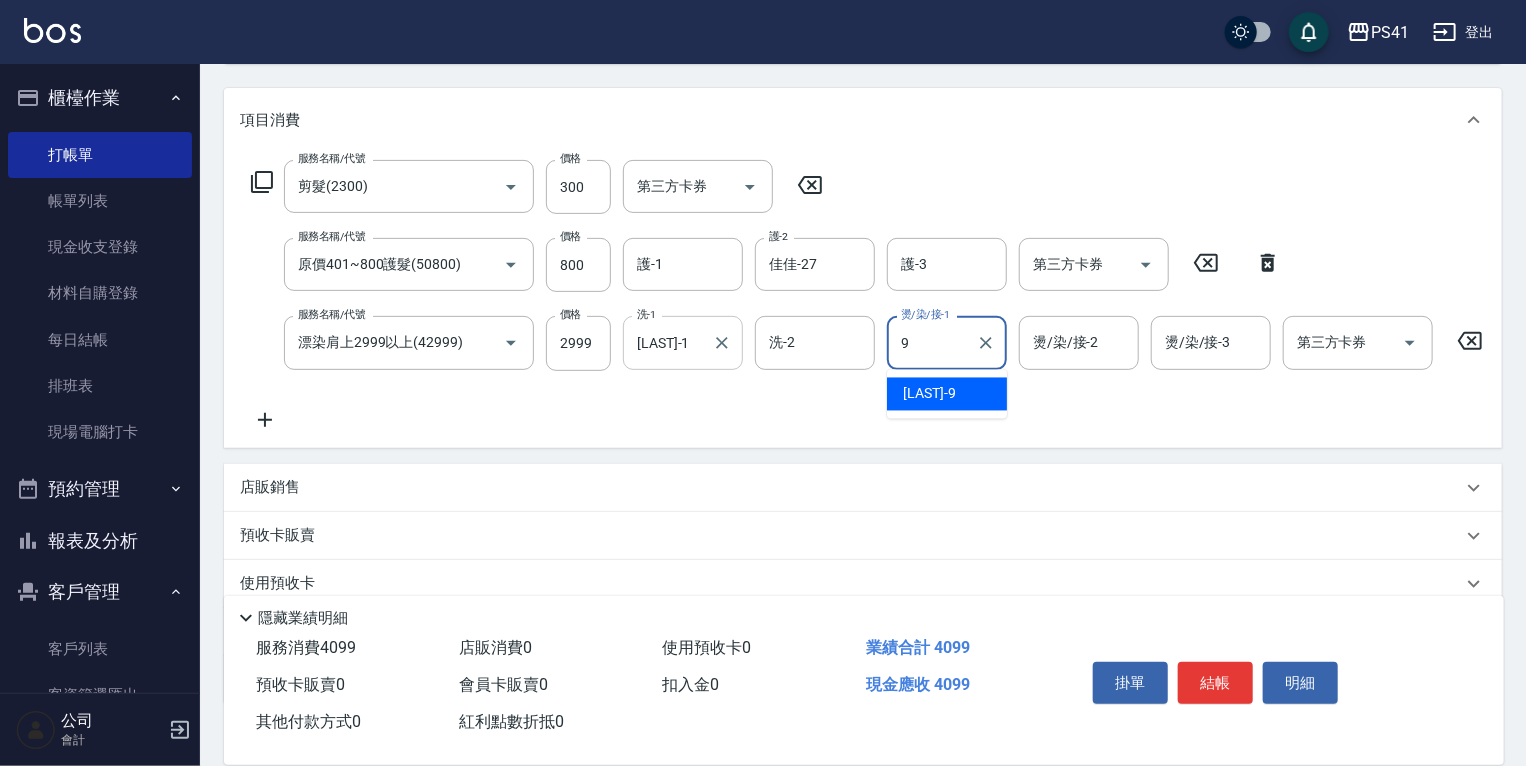 type on "[LAST]-9" 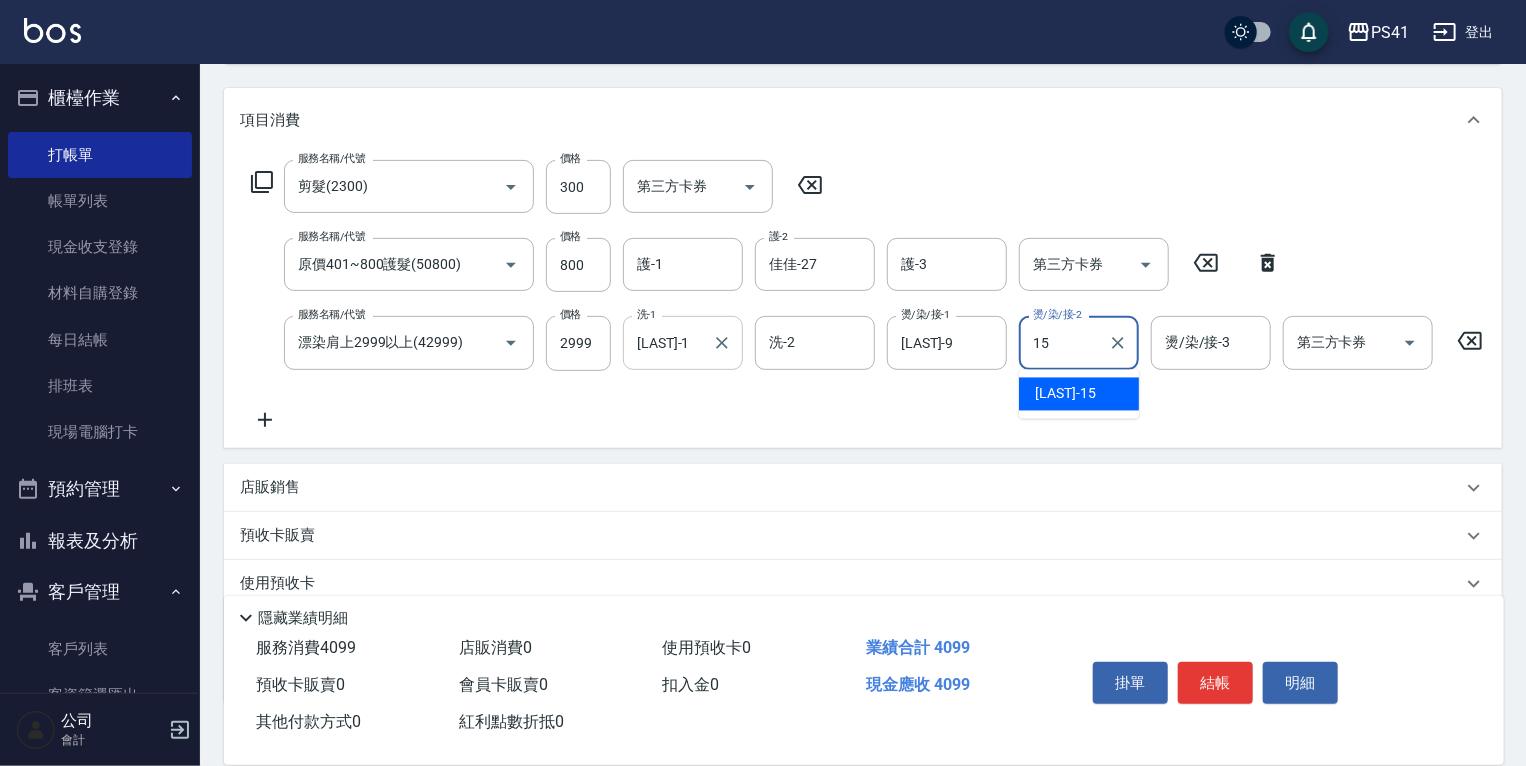 type on "[LAST]-15" 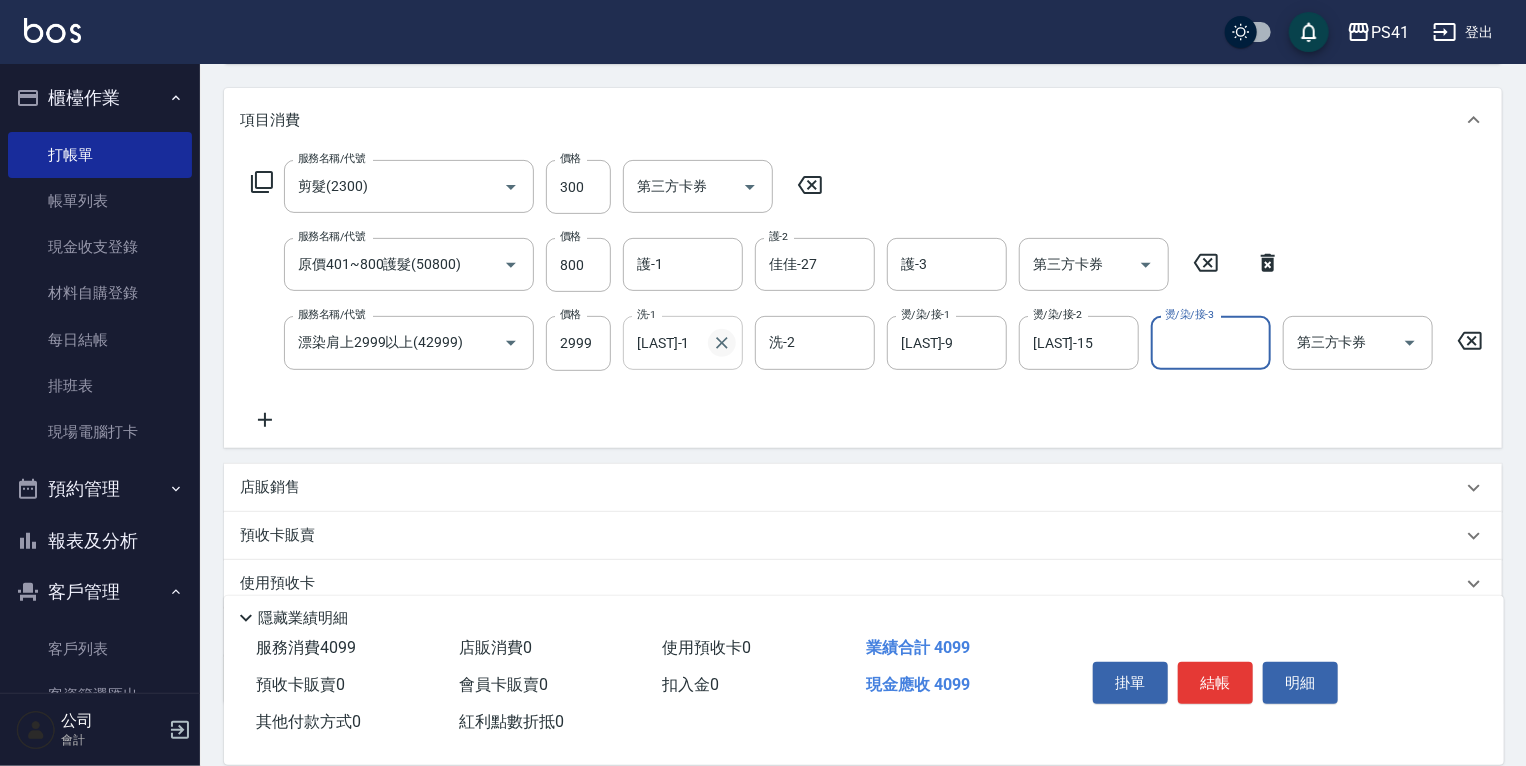 drag, startPoint x: 705, startPoint y: 338, endPoint x: 715, endPoint y: 339, distance: 10.049875 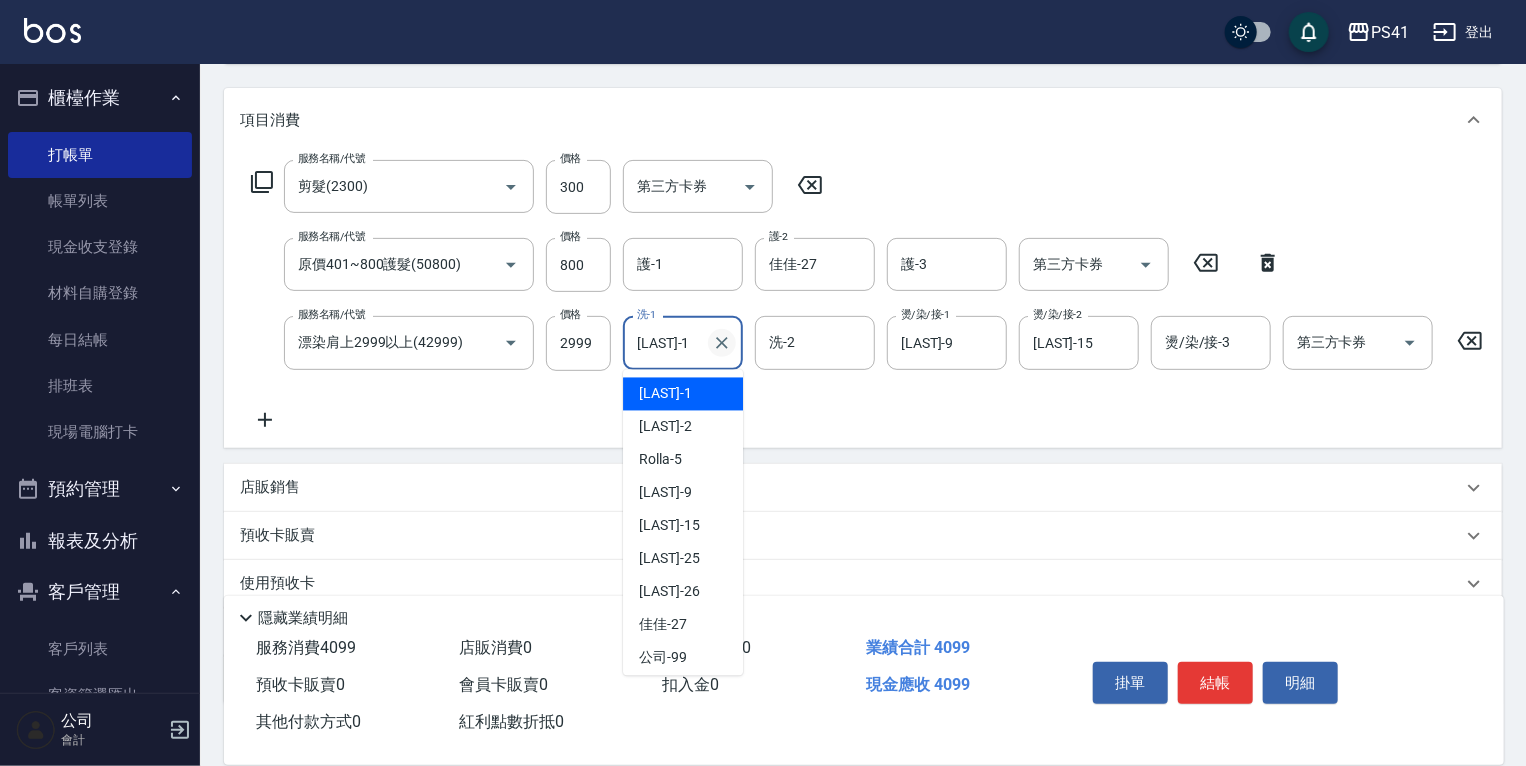 click 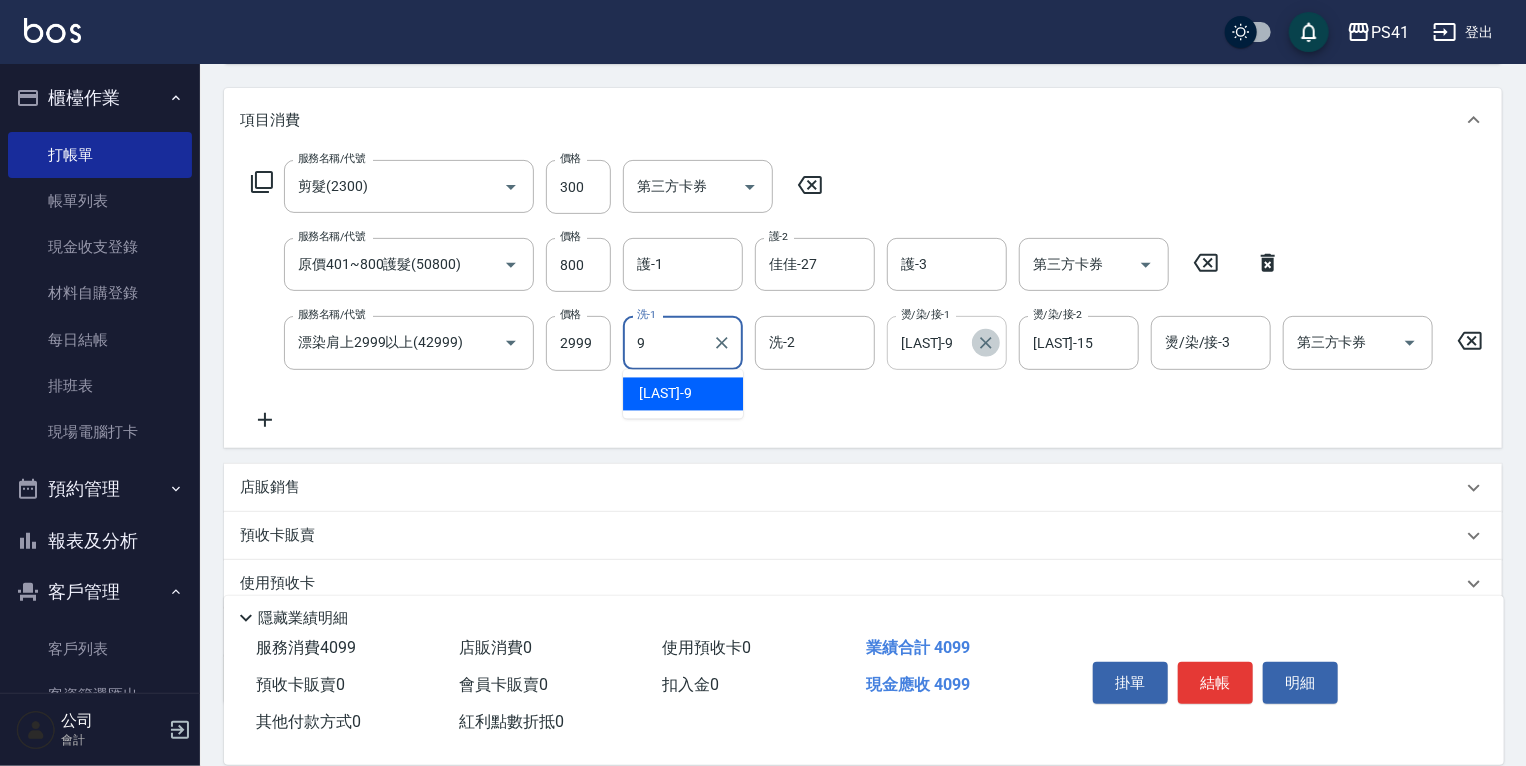 click 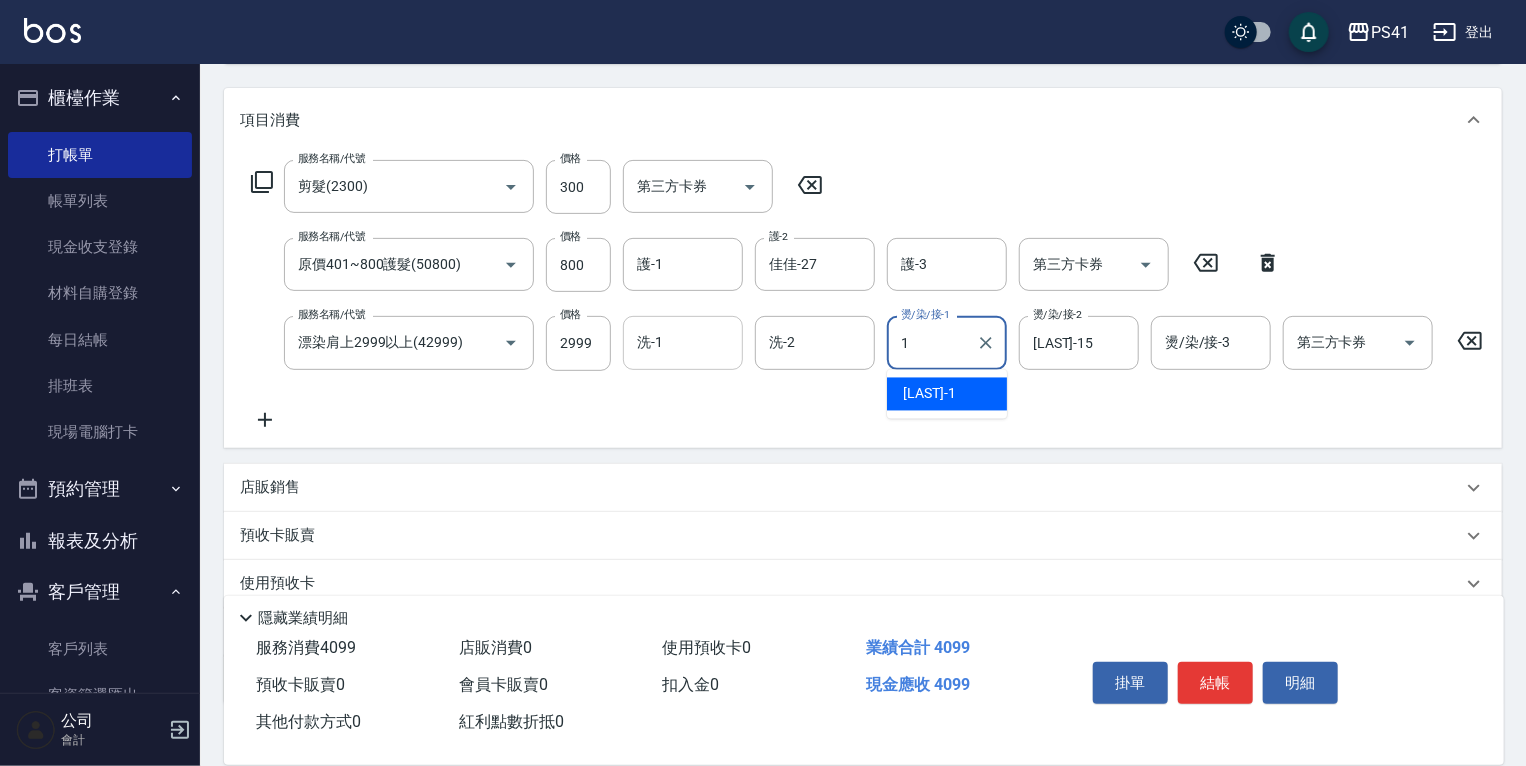 type on "[LAST]-1" 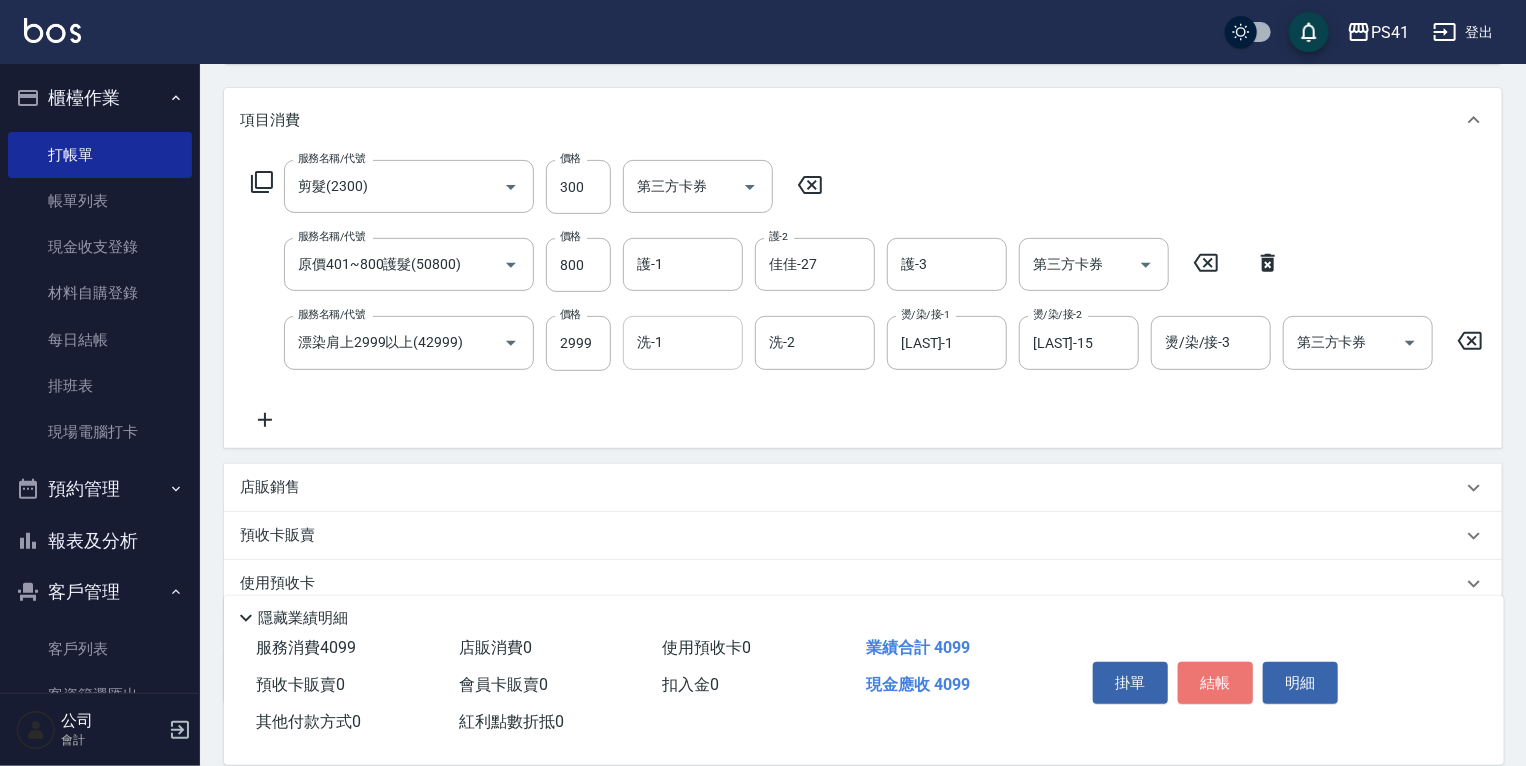 click on "結帳" at bounding box center (1215, 683) 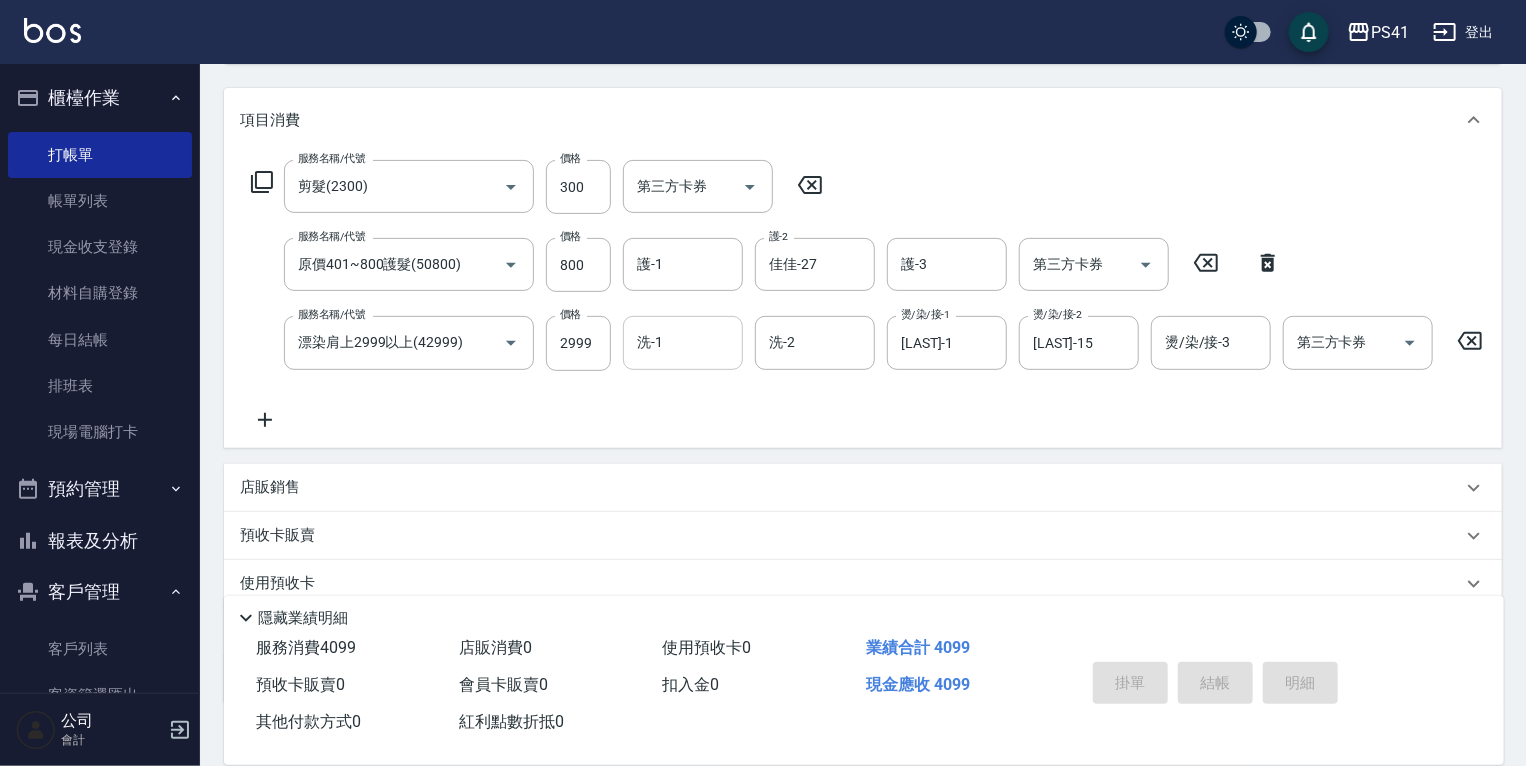 type on "2025/08/04 18:03" 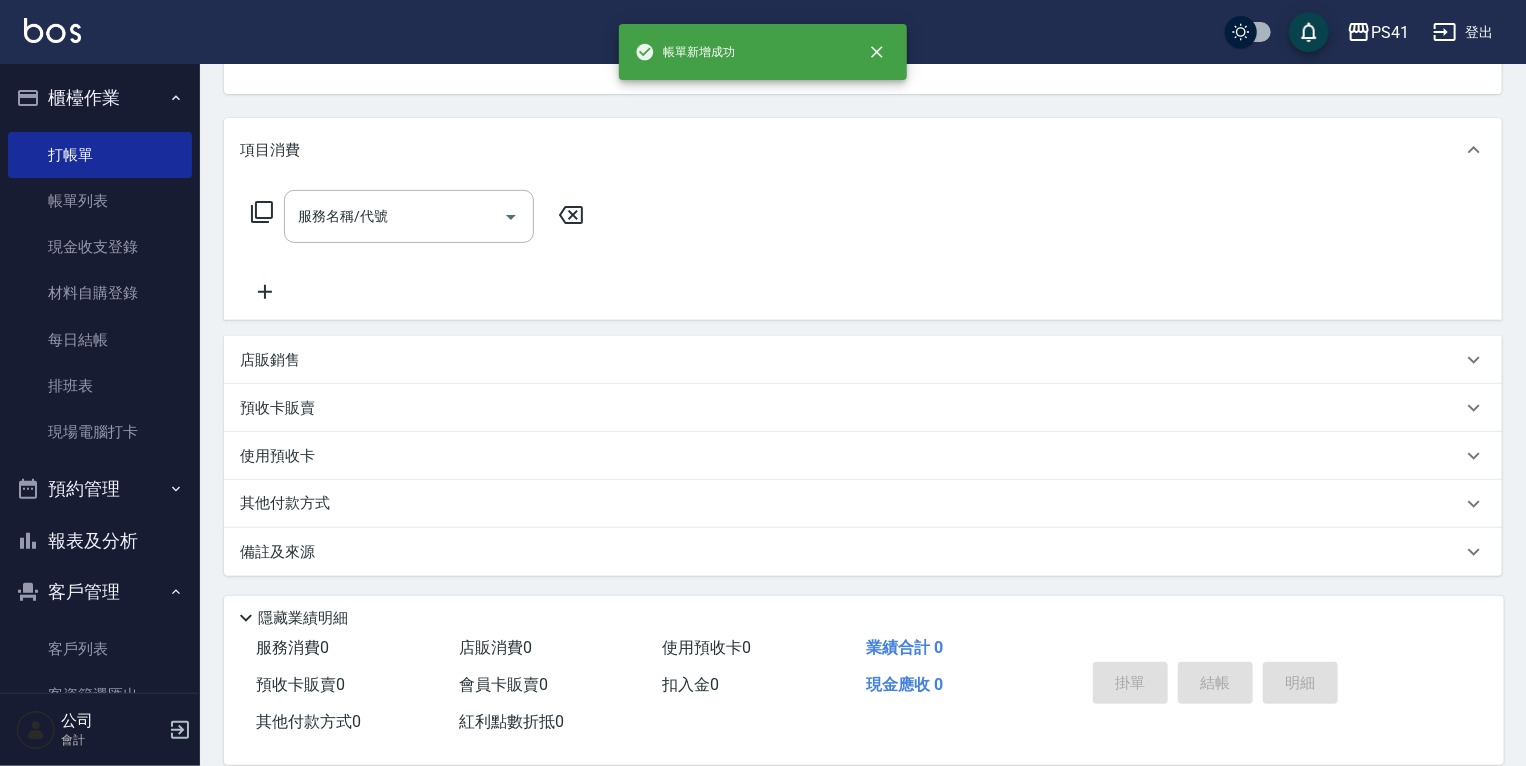scroll, scrollTop: 0, scrollLeft: 0, axis: both 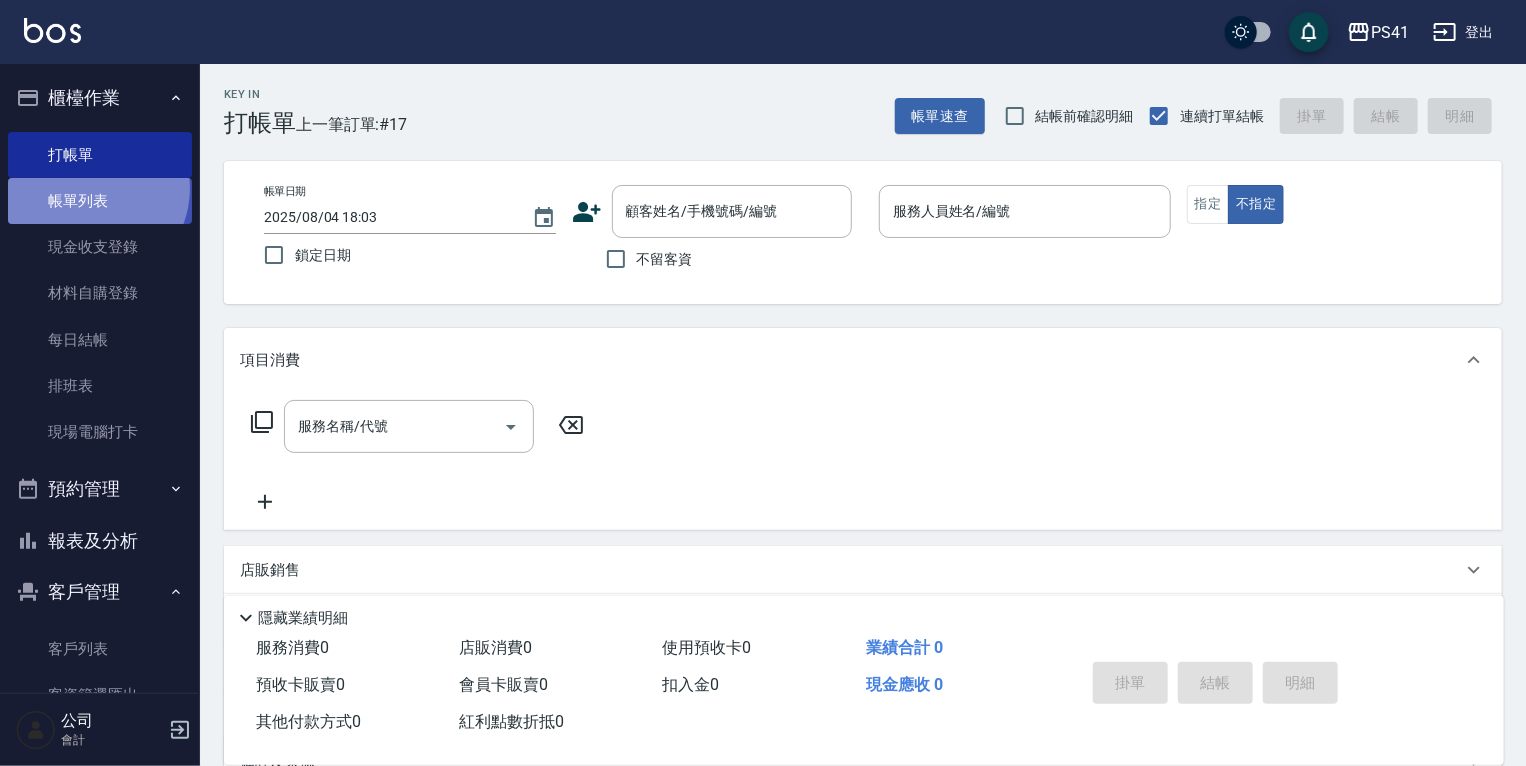 click on "帳單列表" at bounding box center [100, 201] 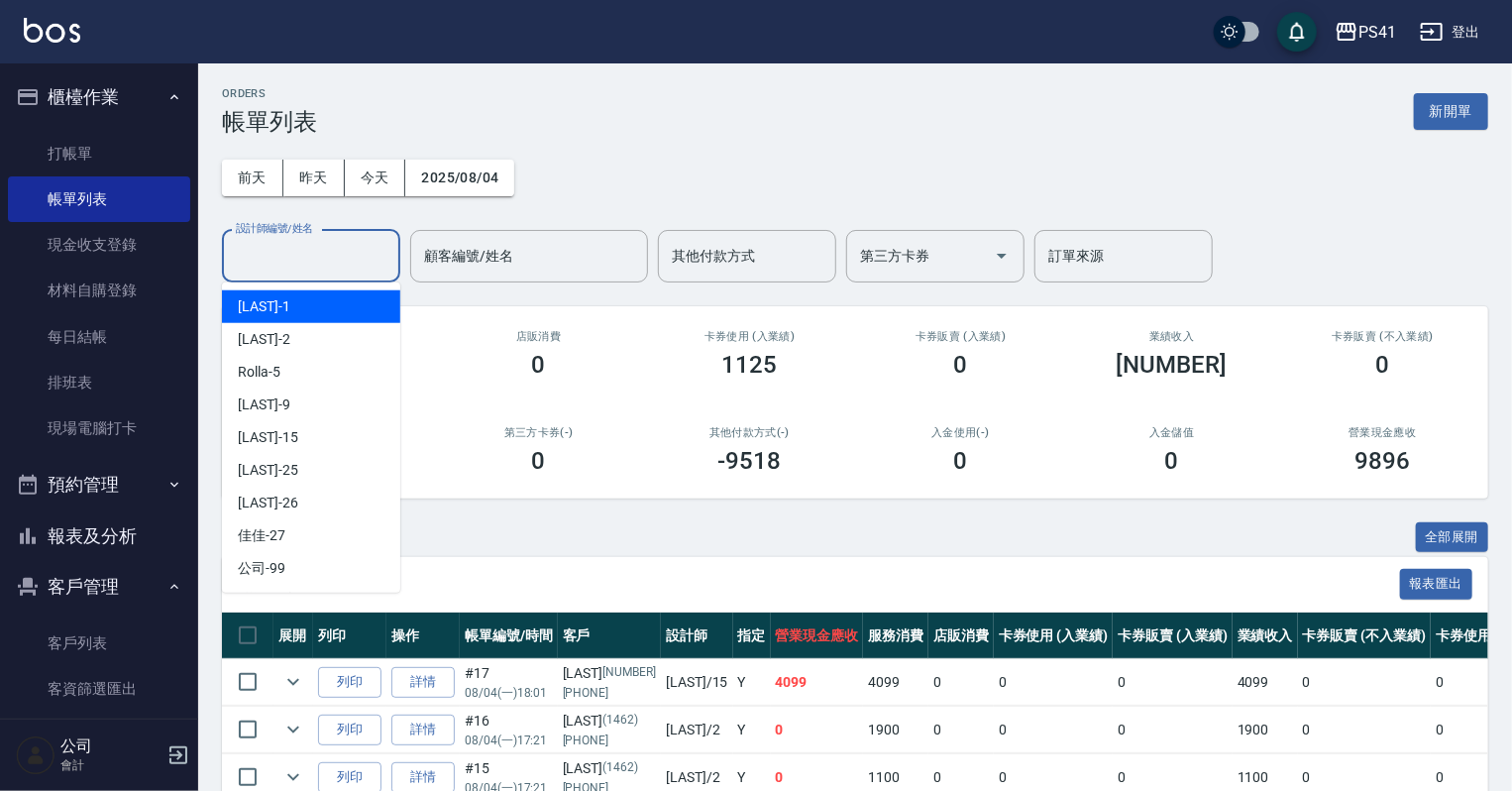 click on "設計師編號/姓名" at bounding box center (311, 256) 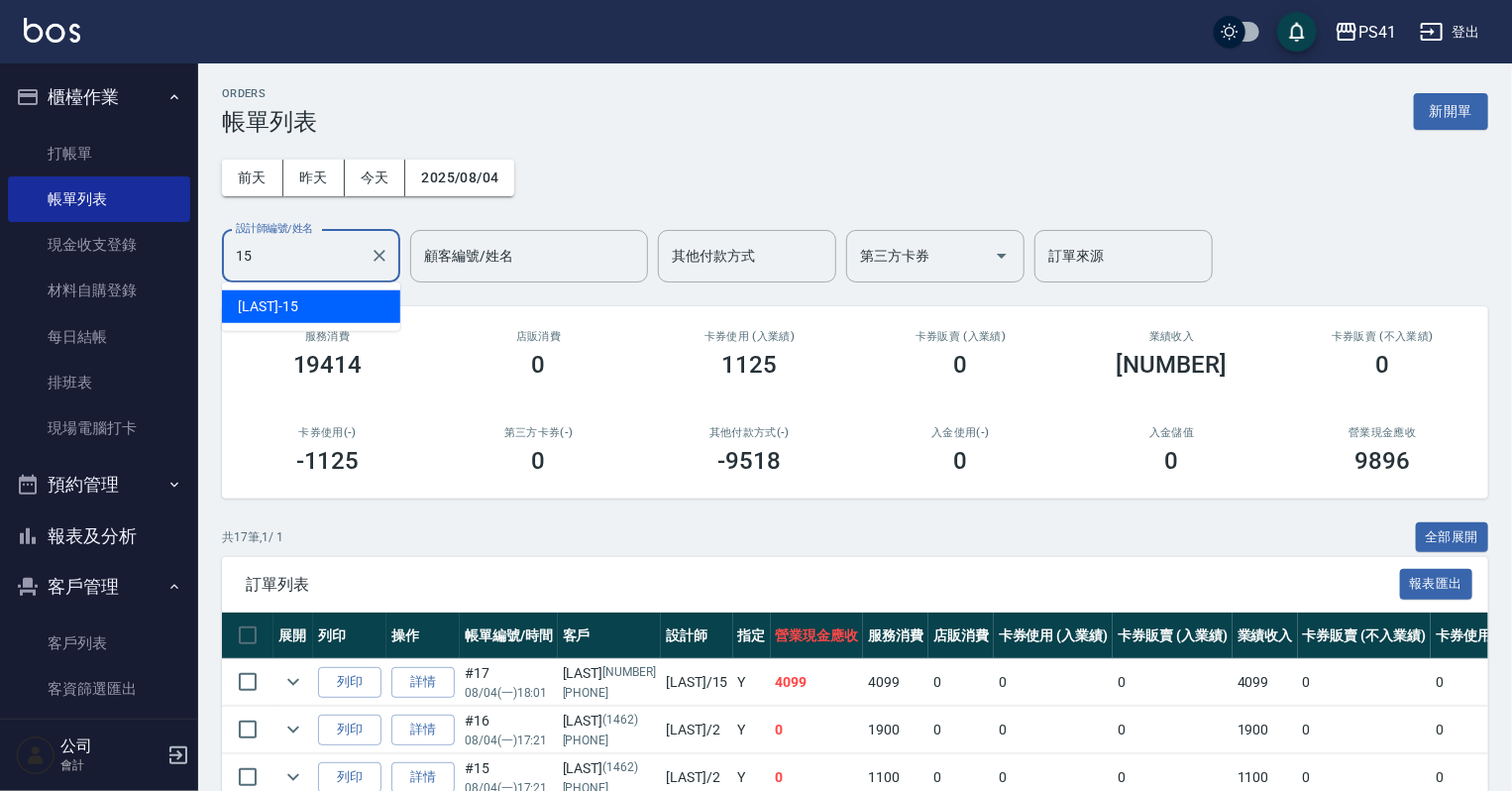 type on "[LAST]-15" 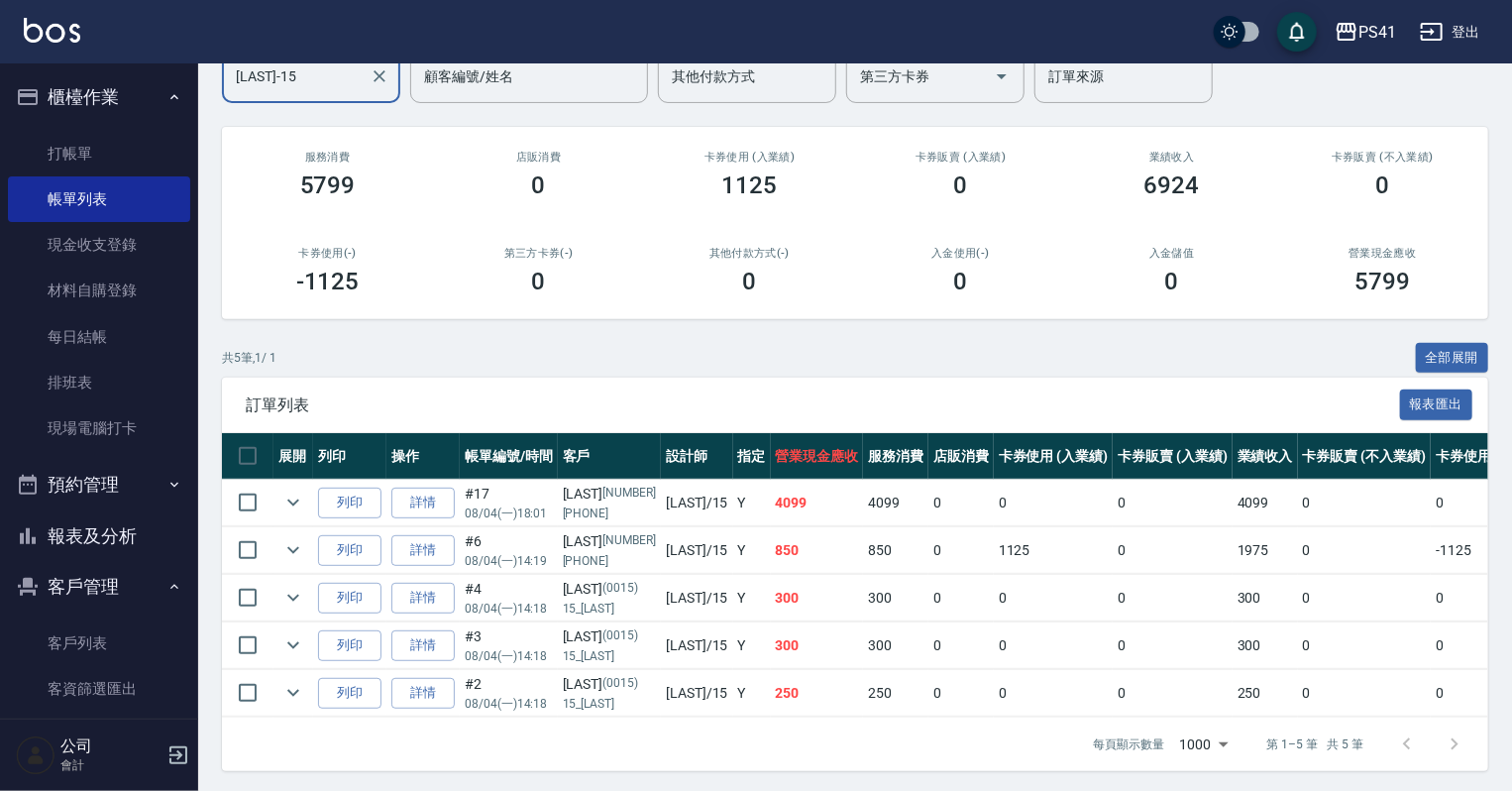 scroll, scrollTop: 192, scrollLeft: 0, axis: vertical 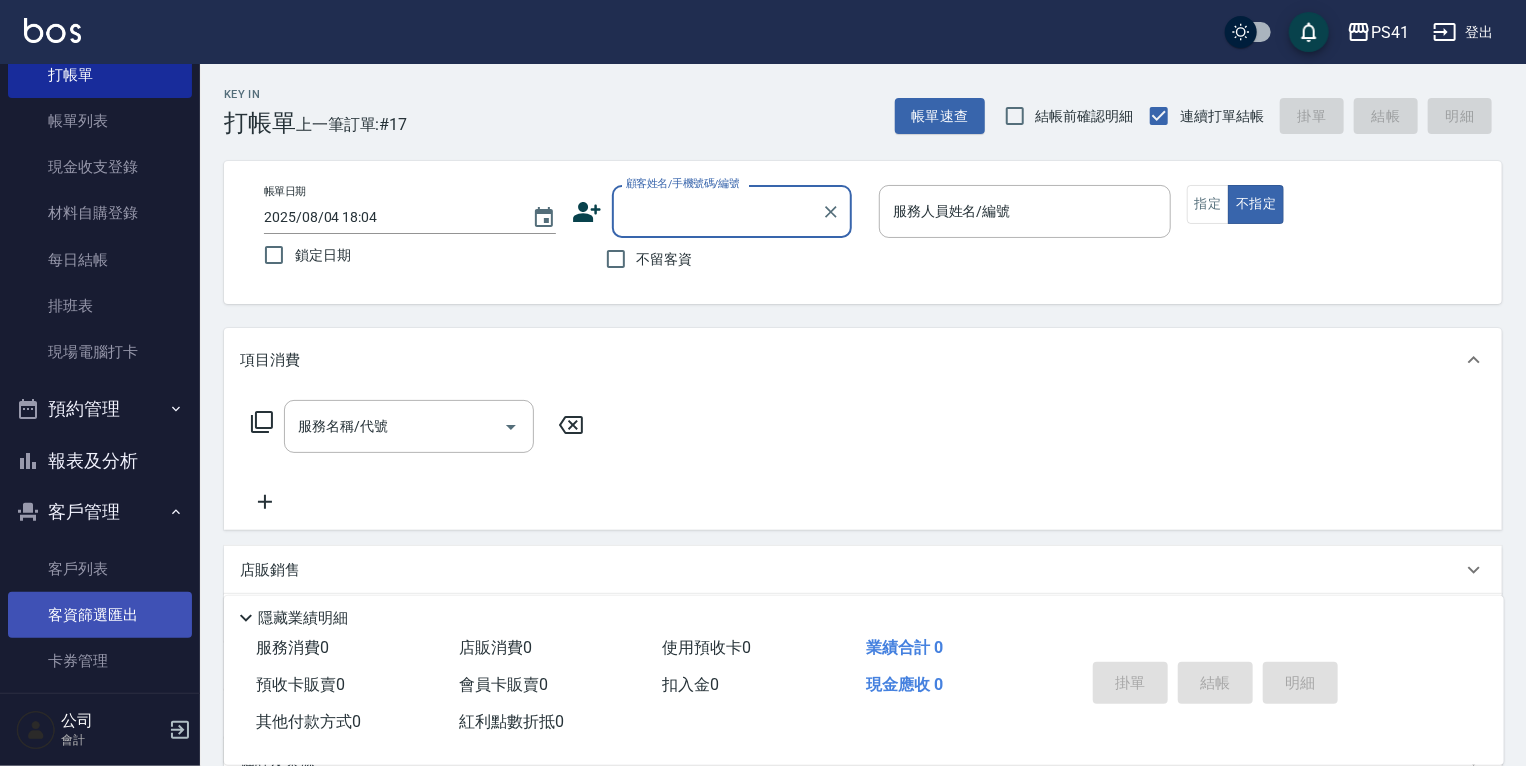 drag, startPoint x: 108, startPoint y: 569, endPoint x: 108, endPoint y: 601, distance: 32 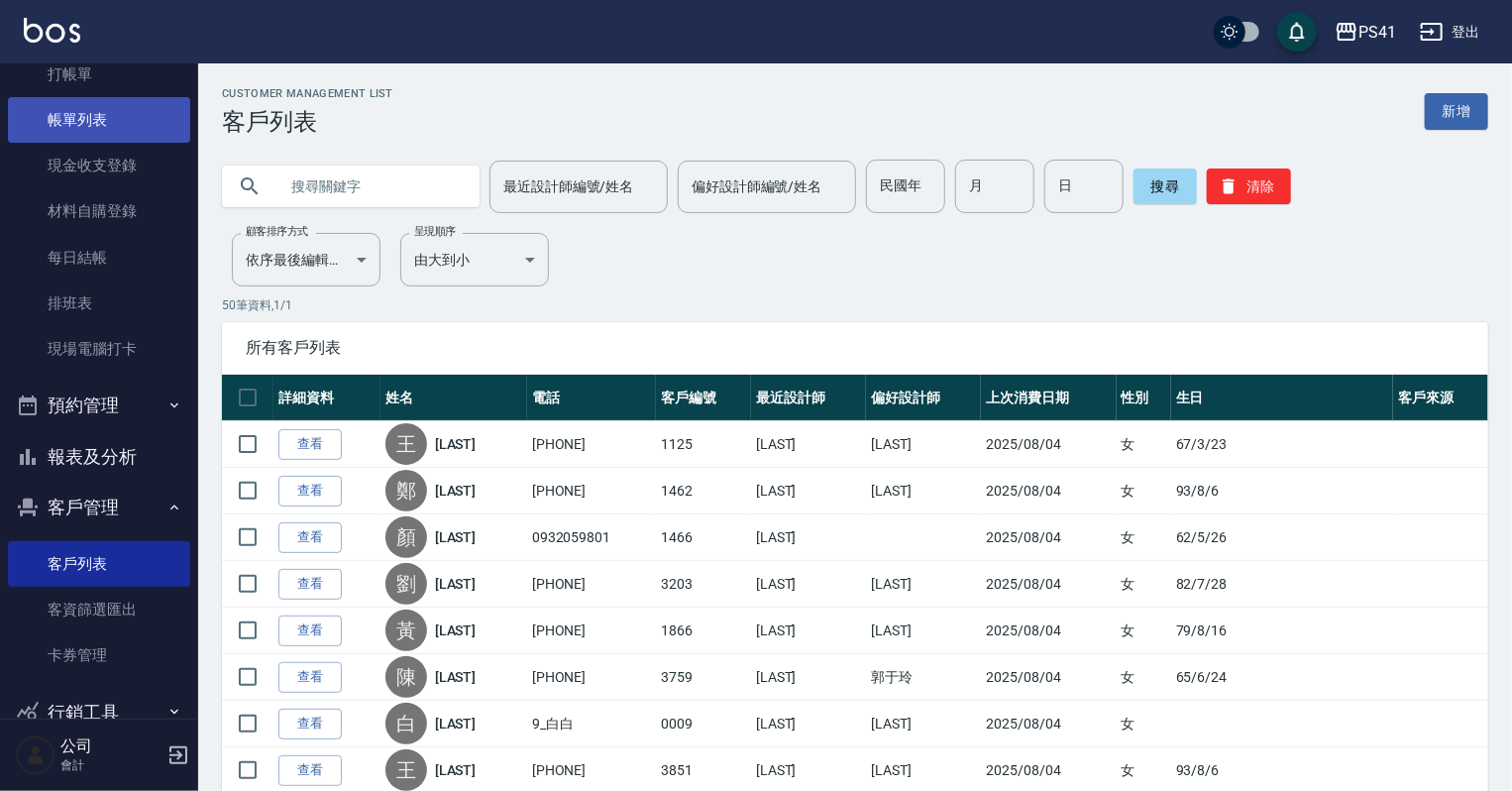 click on "帳單列表" at bounding box center (99, 120) 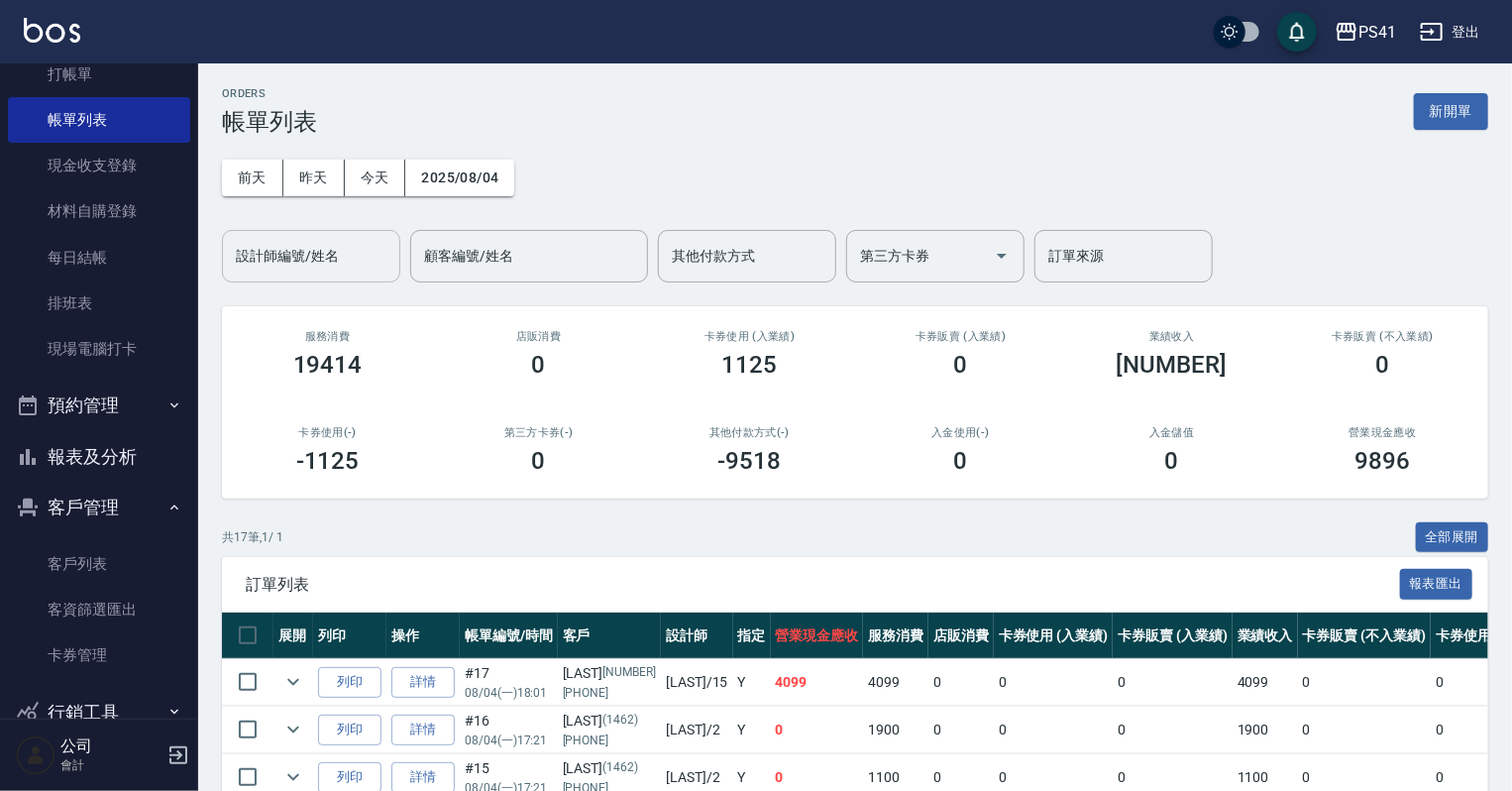 click on "設計師編號/姓名 設計師編號/姓名" at bounding box center (311, 256) 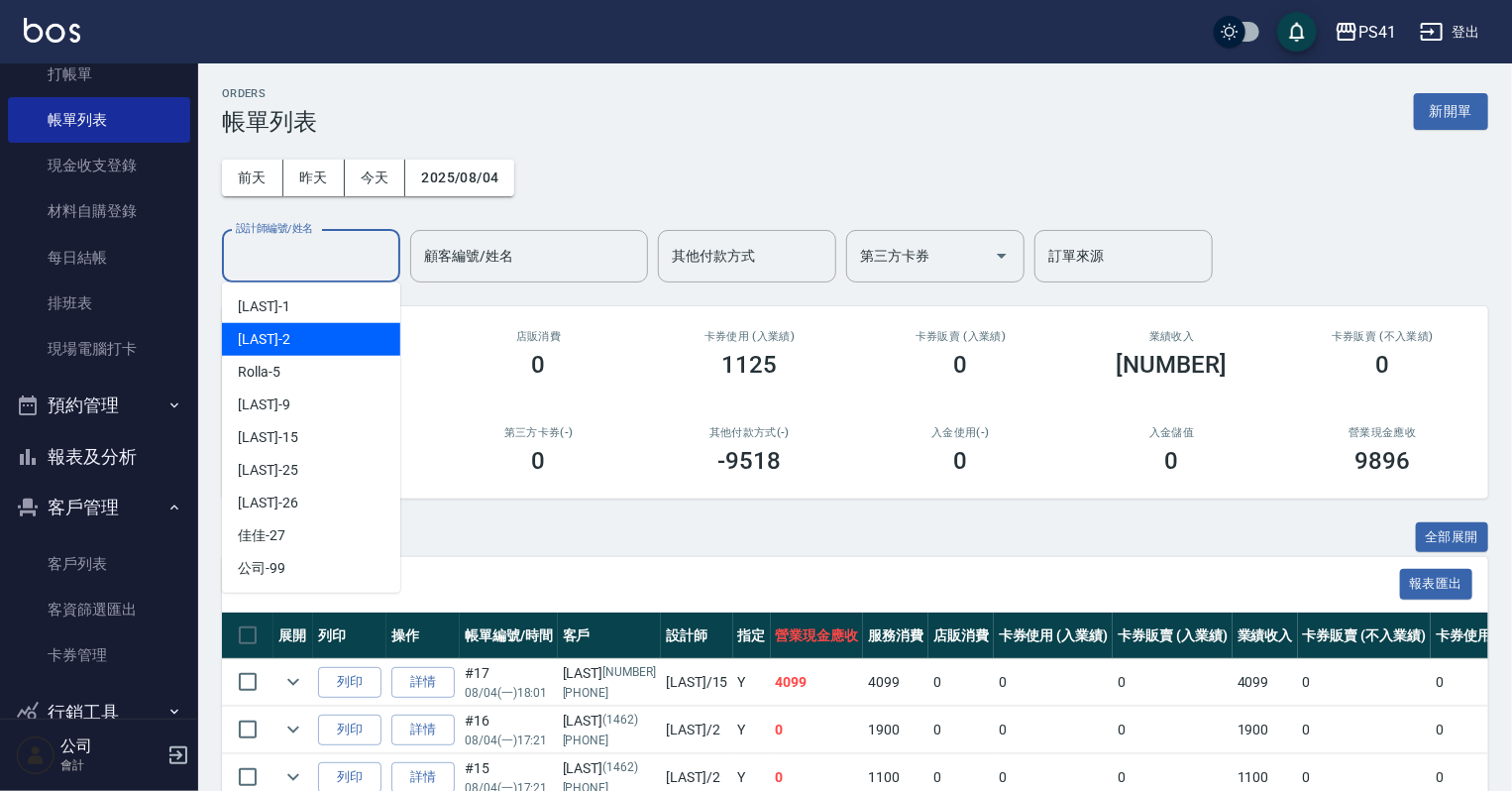 click on "[LAST] -2" at bounding box center (311, 339) 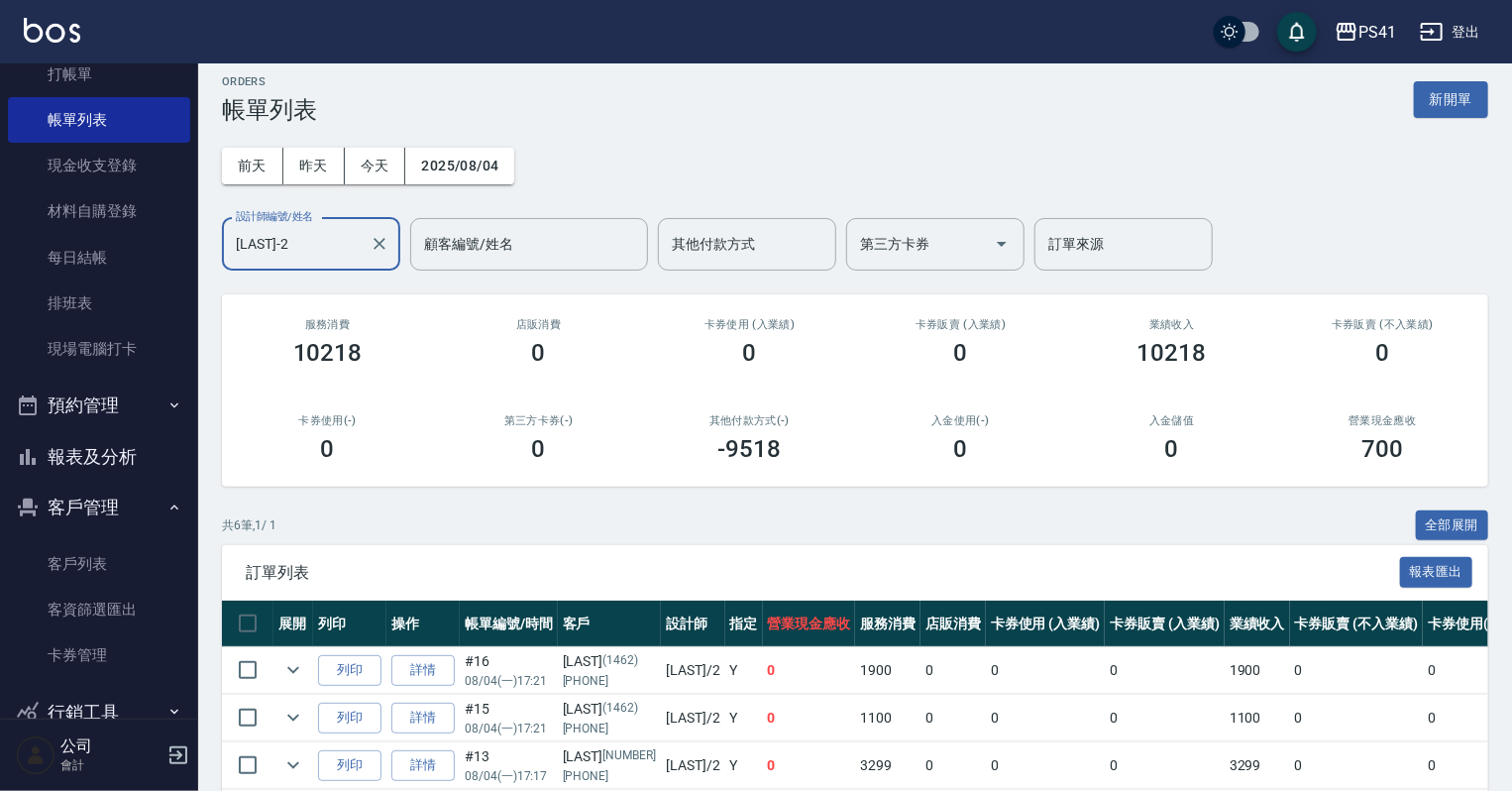 scroll, scrollTop: 0, scrollLeft: 0, axis: both 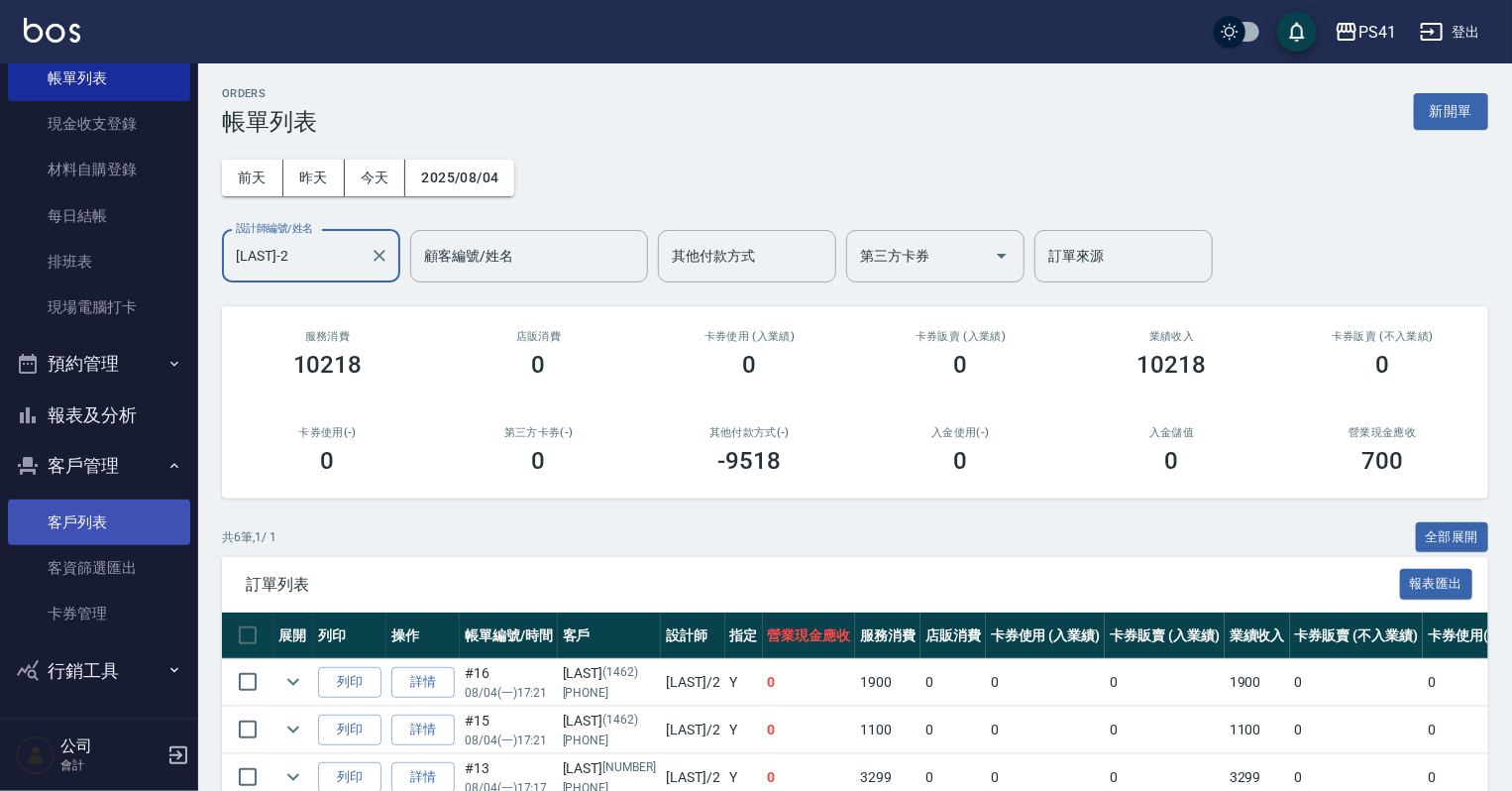 click on "客戶列表" at bounding box center (99, 522) 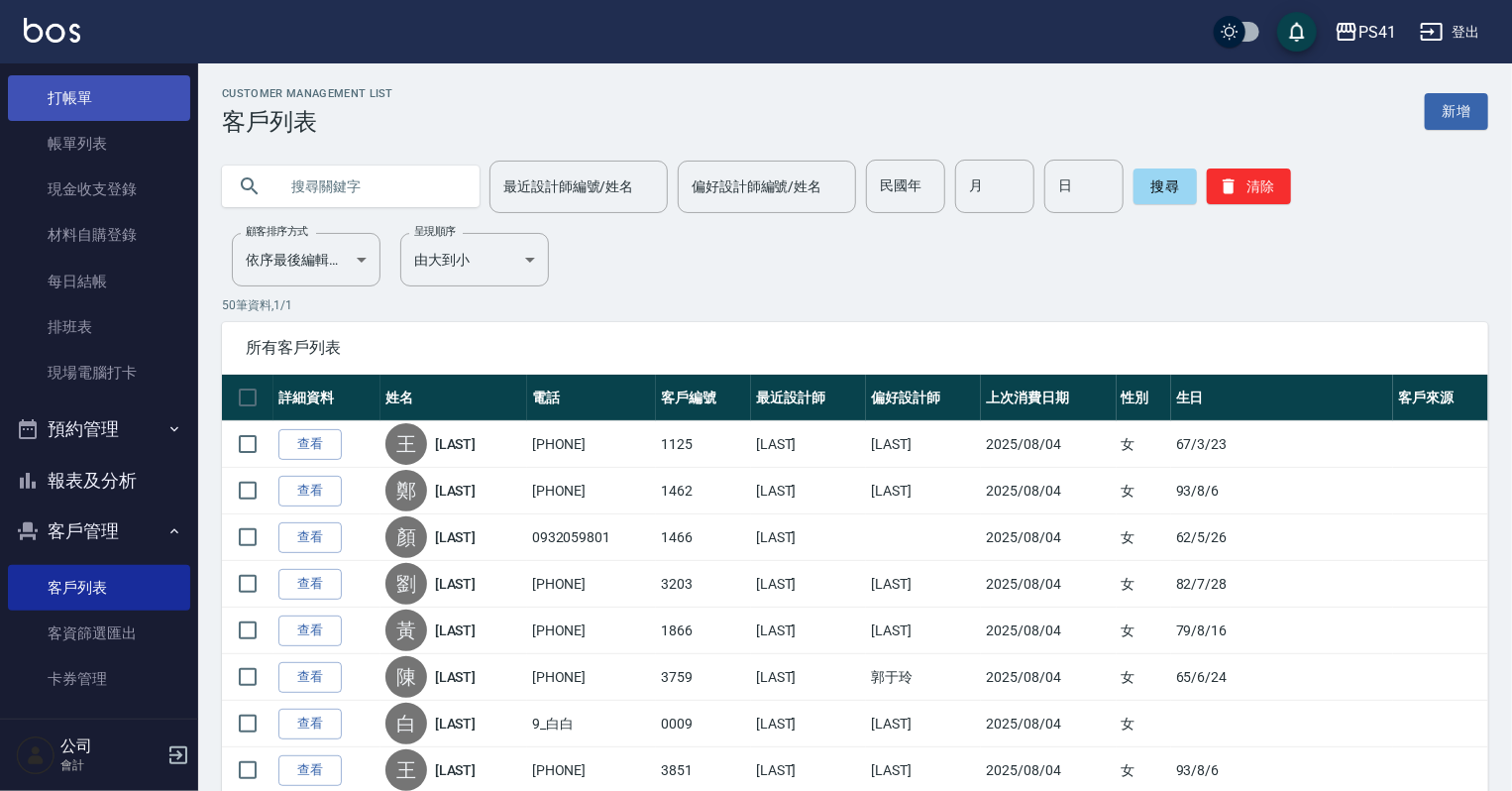 scroll, scrollTop: 0, scrollLeft: 0, axis: both 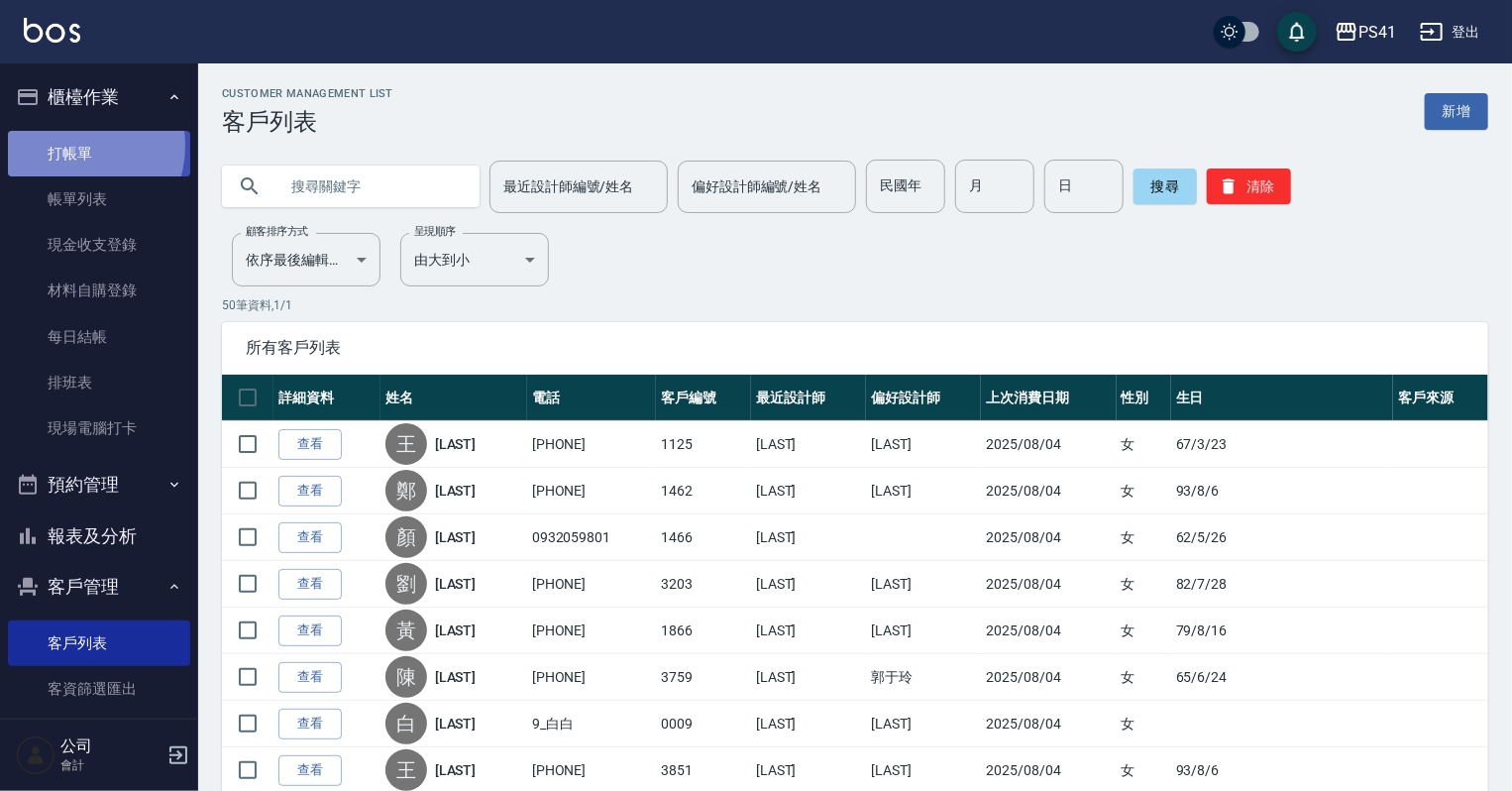 click on "打帳單" at bounding box center (99, 154) 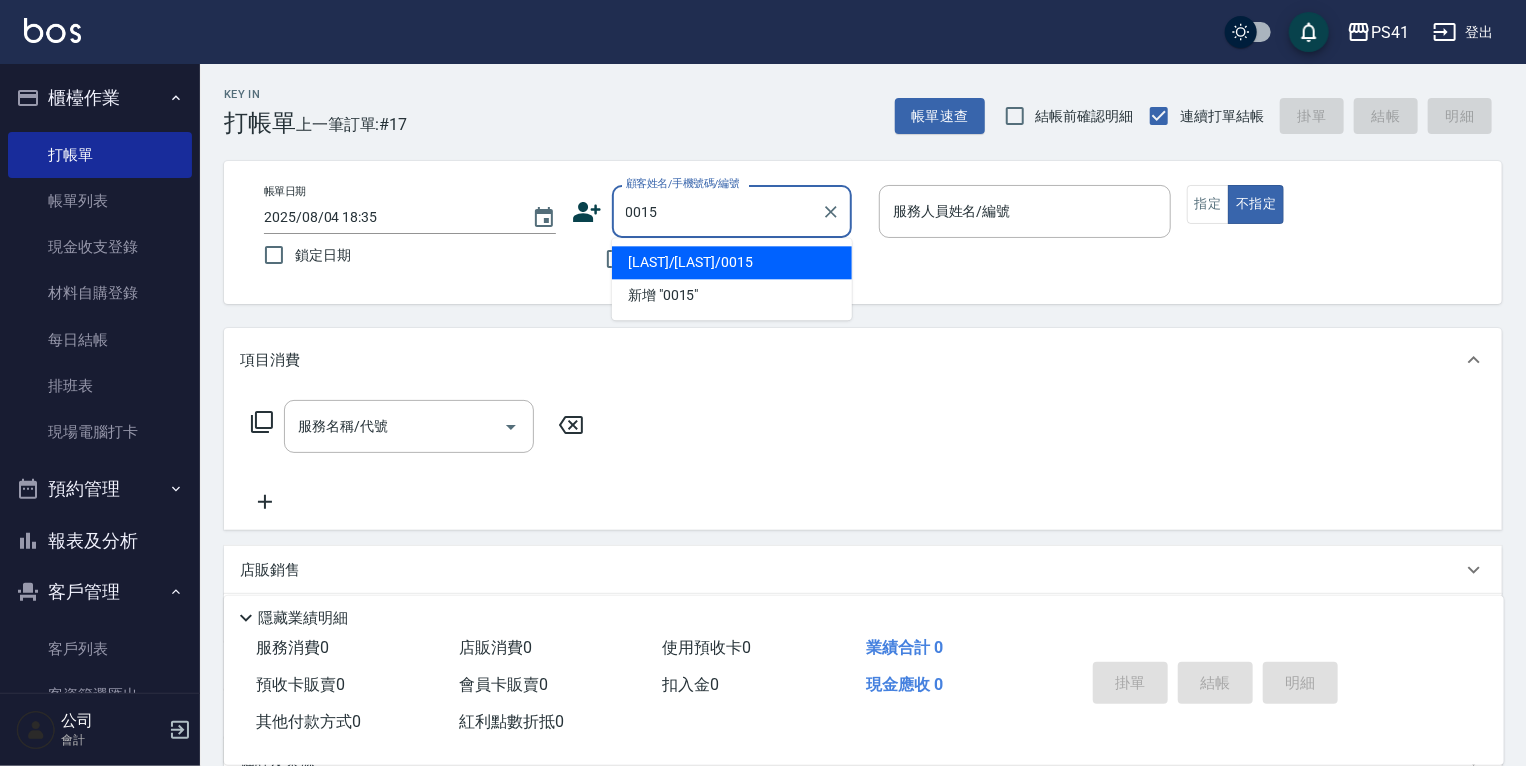 type on "[LAST]/[LAST]/0015" 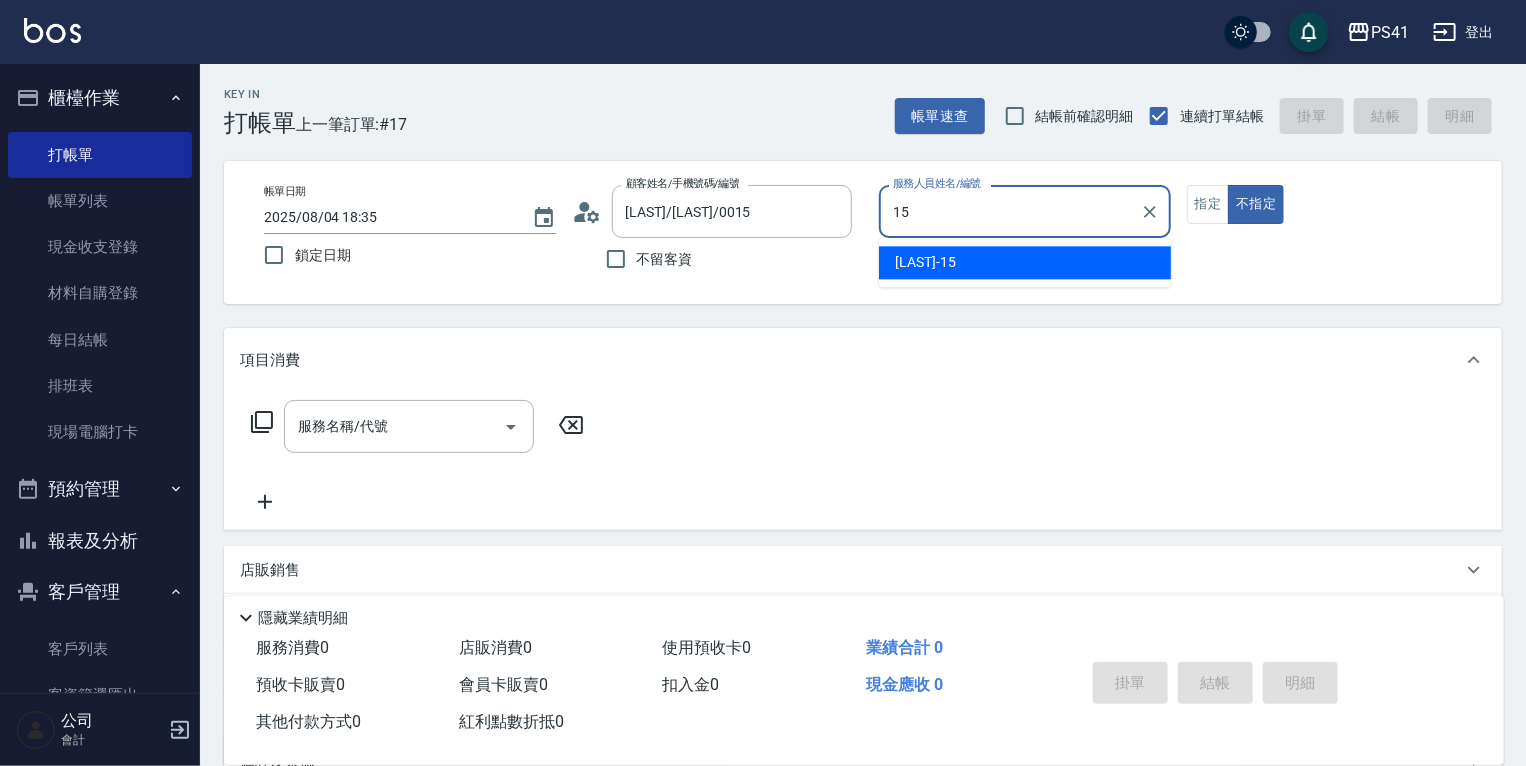 type on "[LAST]-15" 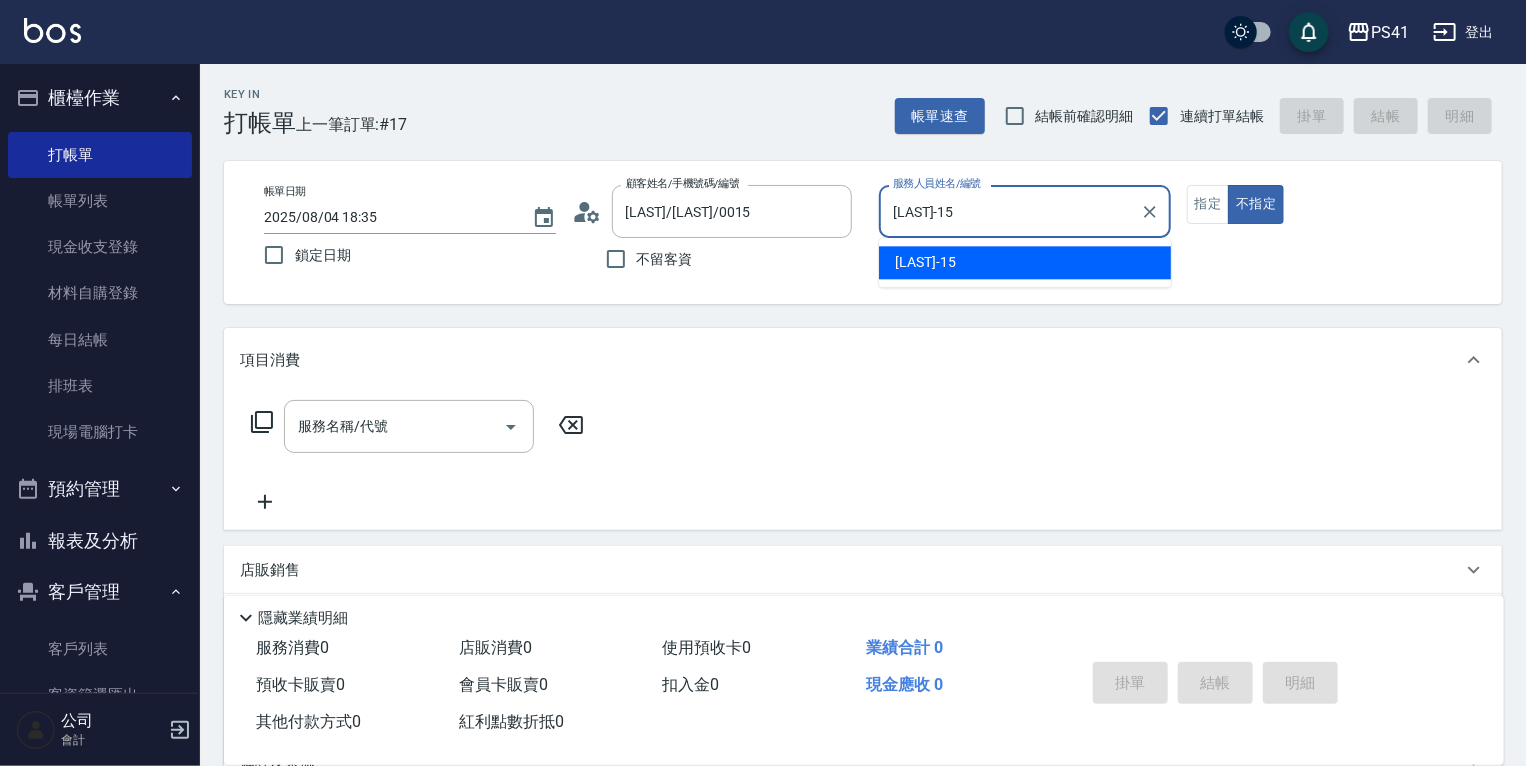 type on "false" 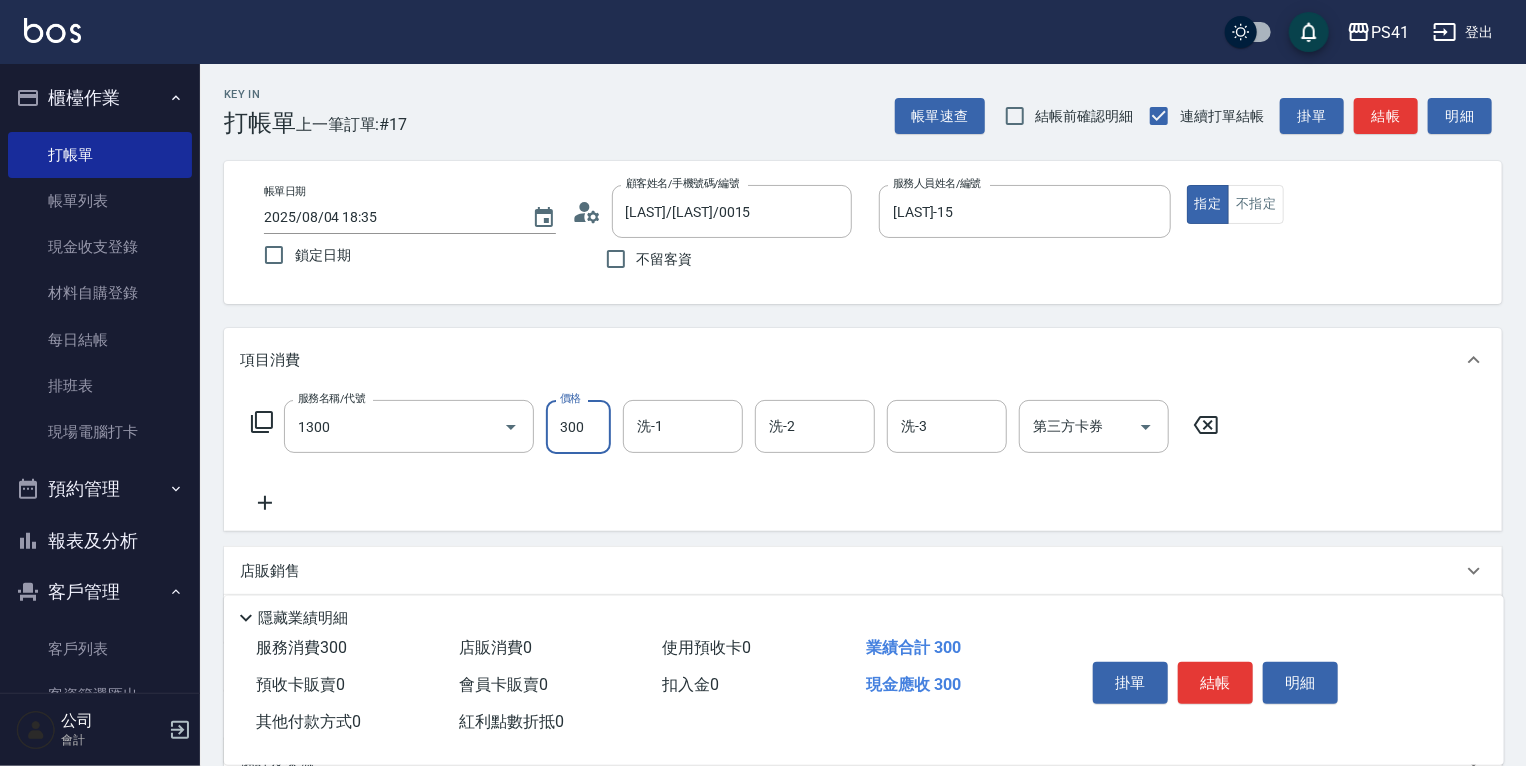 type on "洗髮300(1300)" 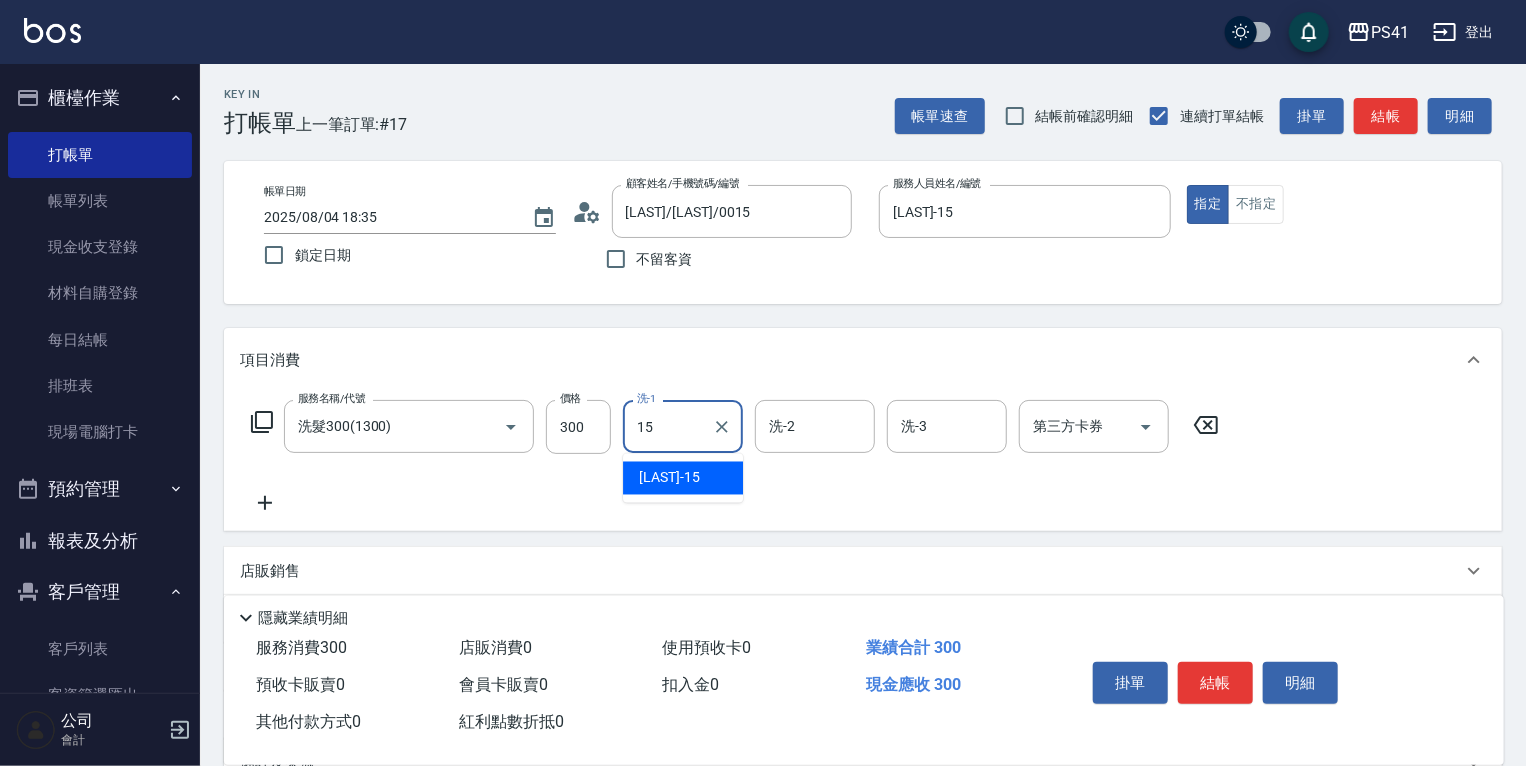 type on "[LAST]-15" 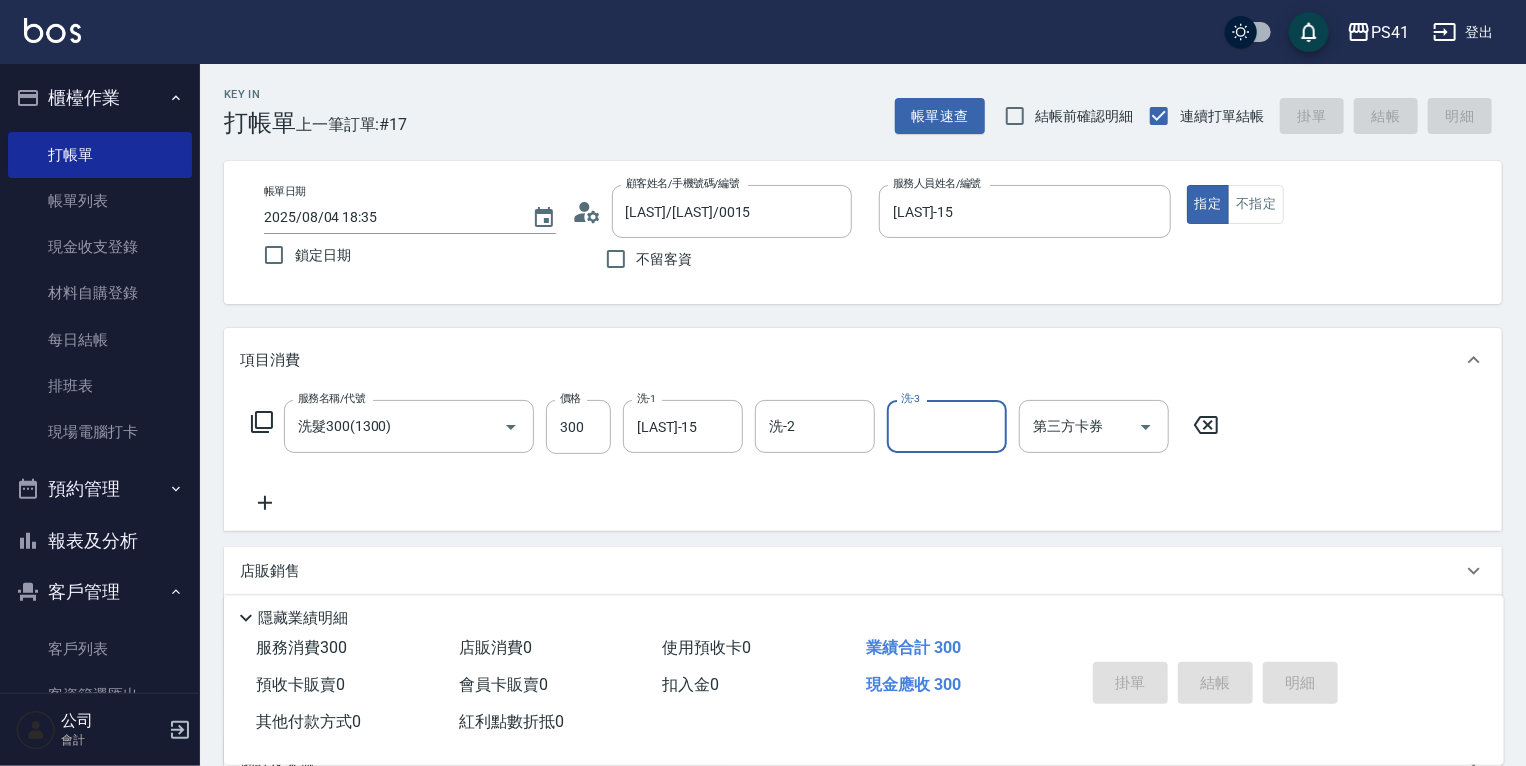 type 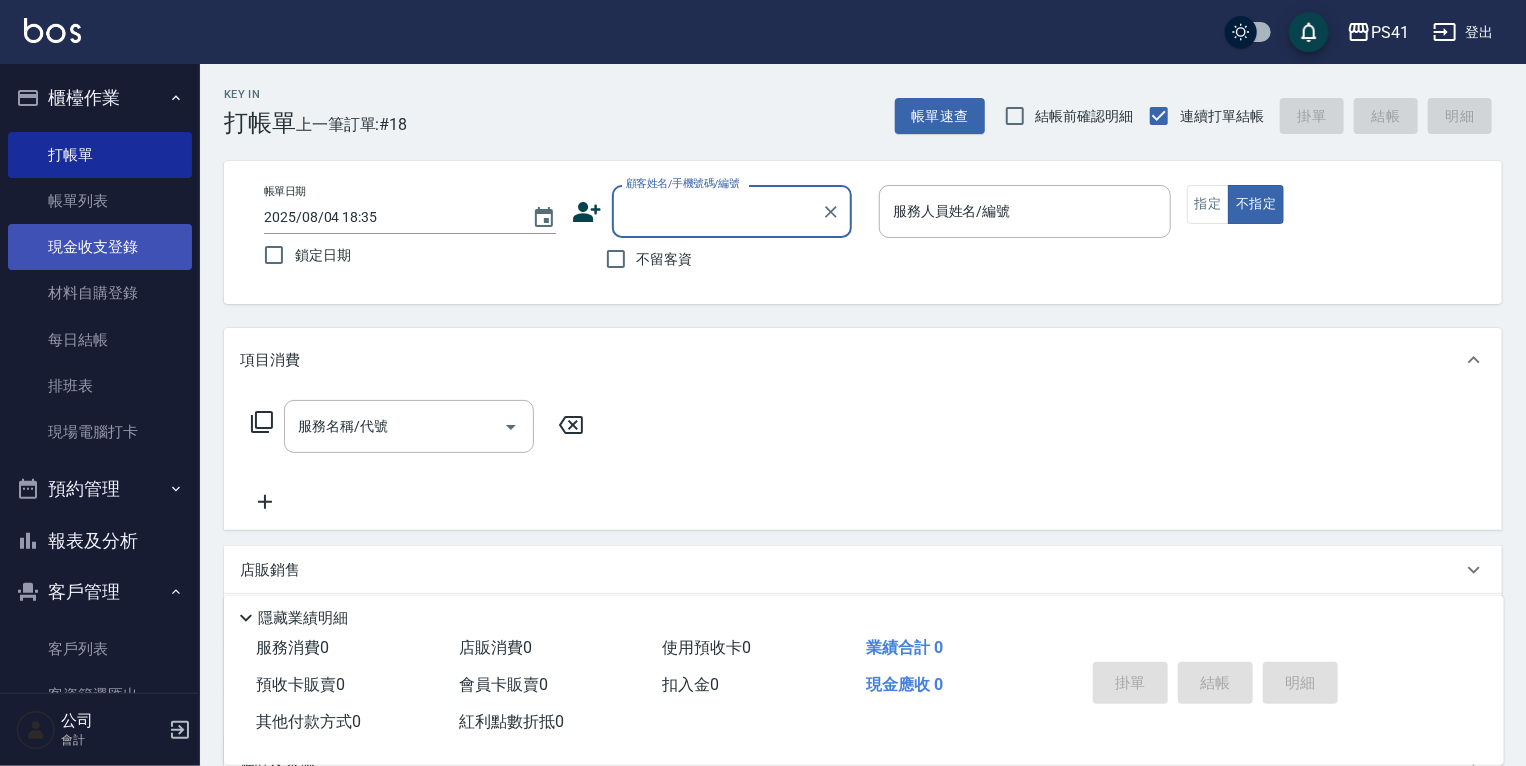 drag, startPoint x: 120, startPoint y: 206, endPoint x: 120, endPoint y: 237, distance: 31 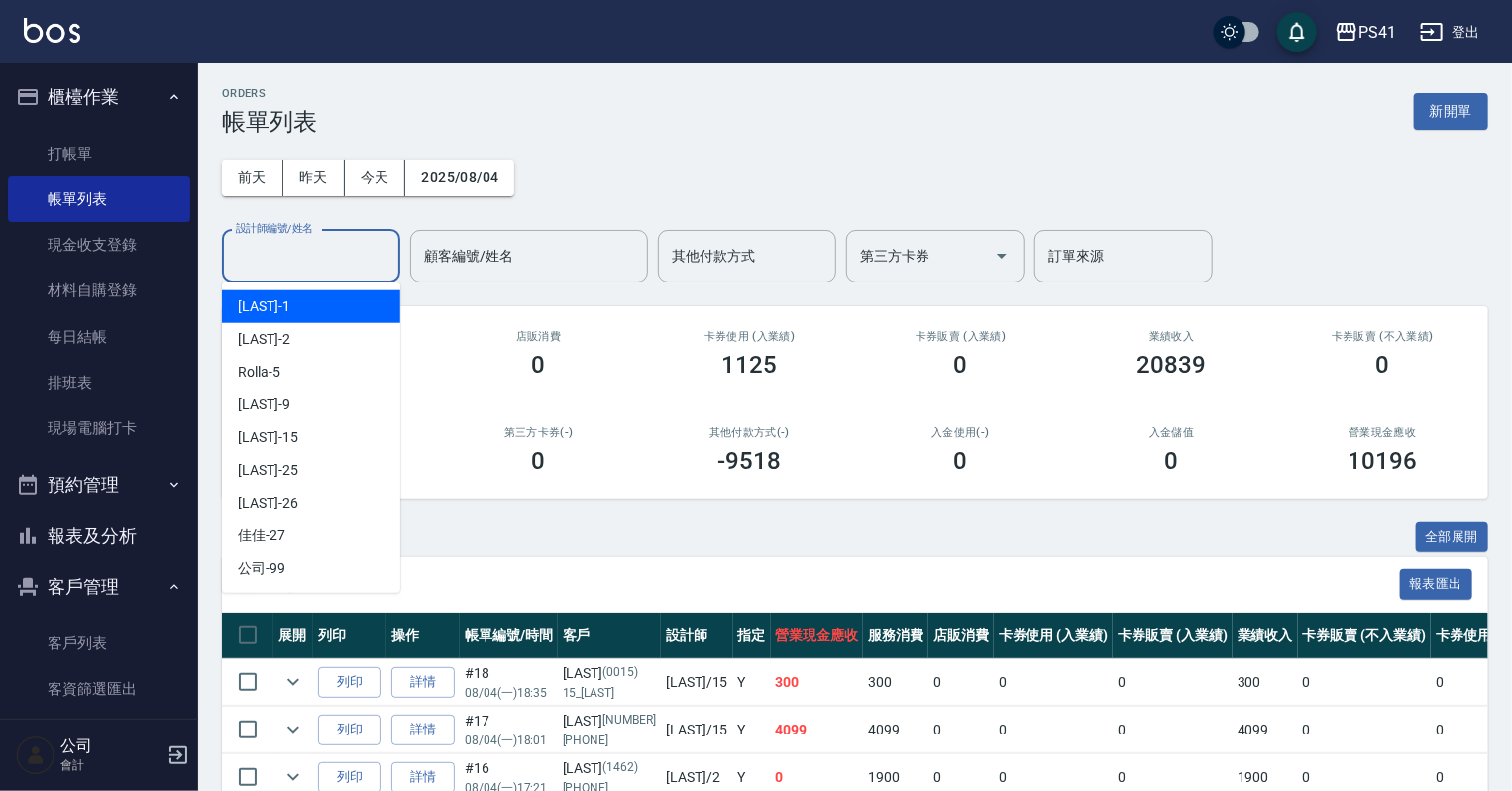 click on "設計師編號/姓名" at bounding box center [311, 256] 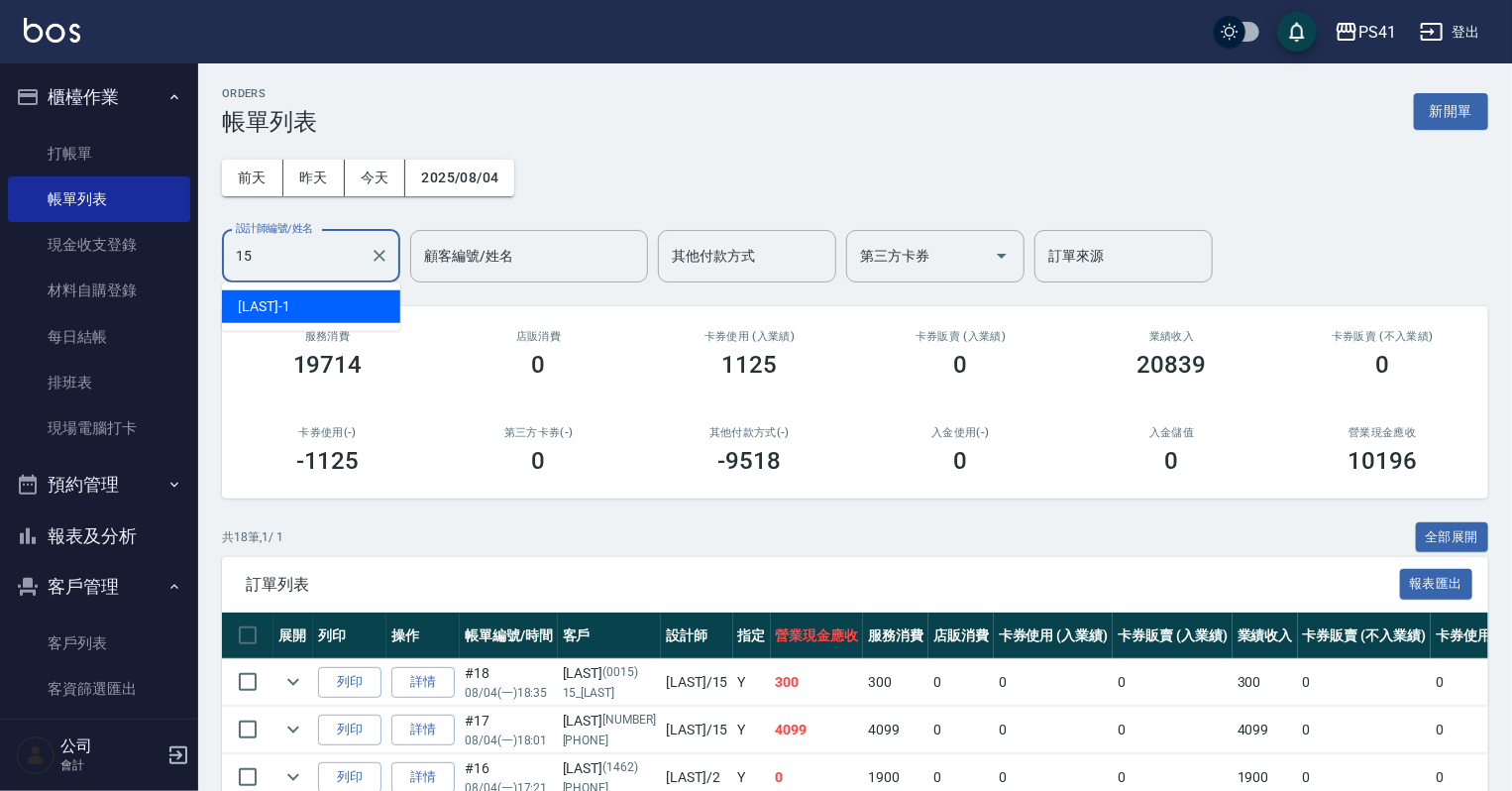 type on "[LAST]-15" 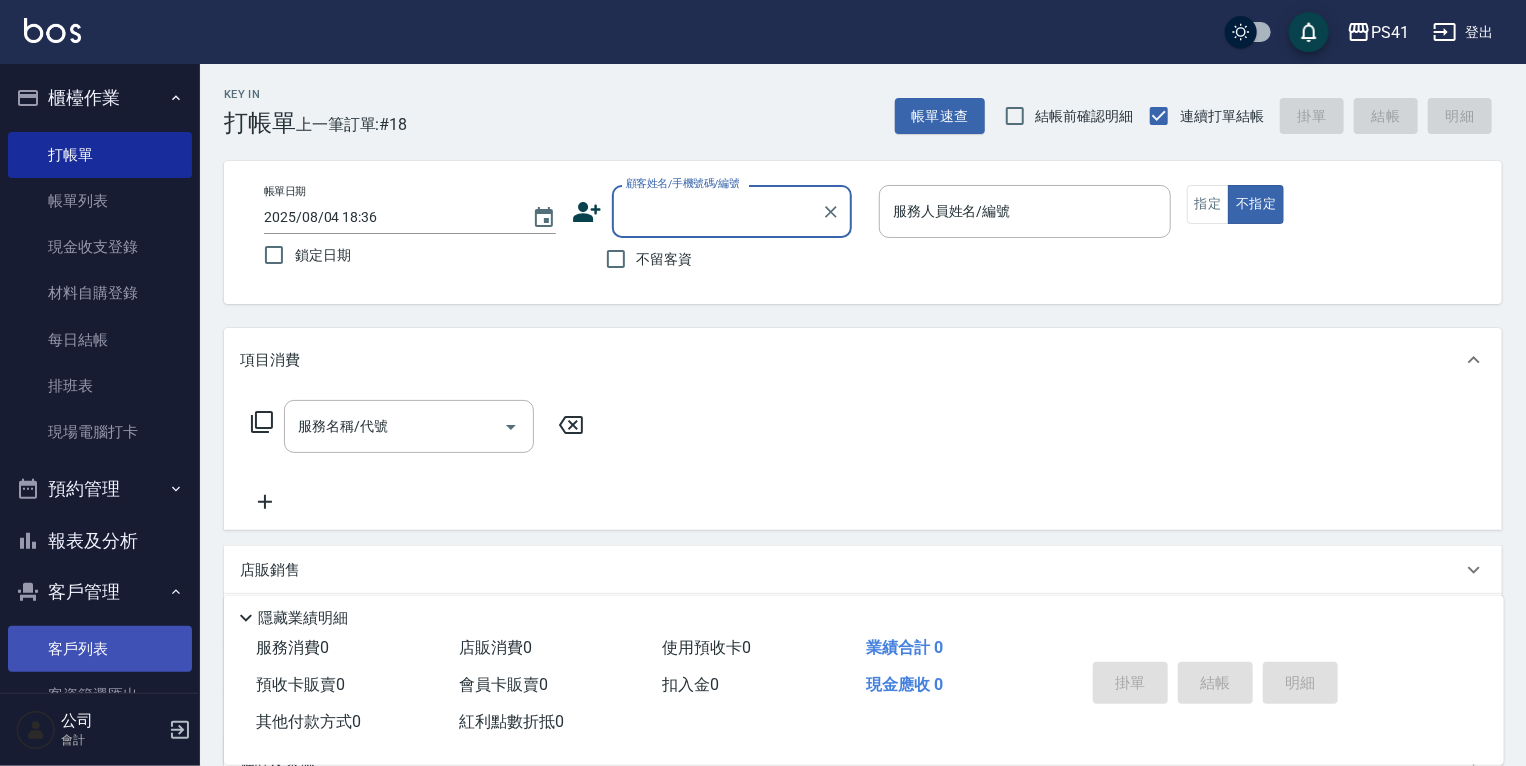 click on "客戶列表" at bounding box center (100, 649) 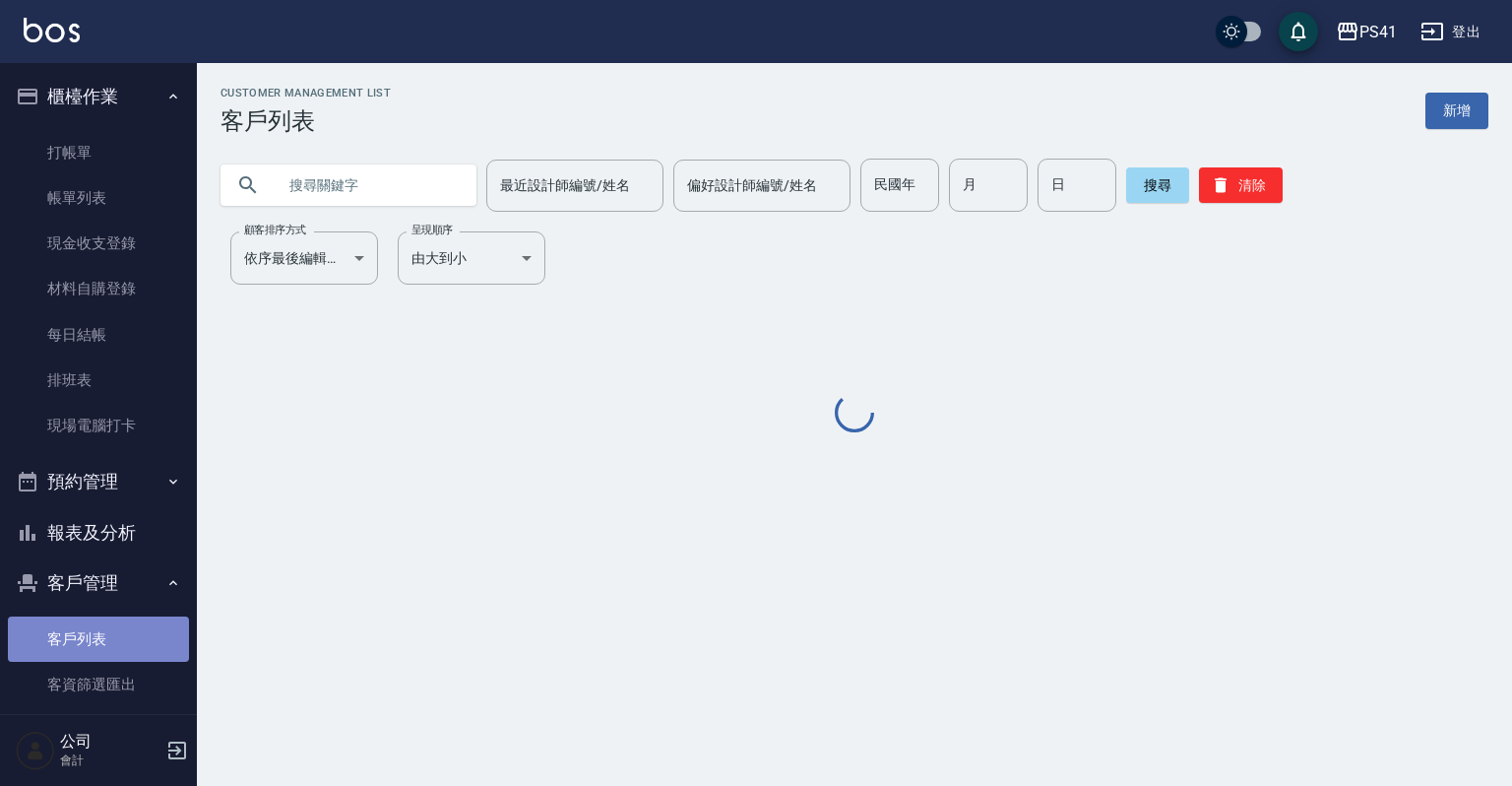 click on "客戶列表" at bounding box center (98, 639) 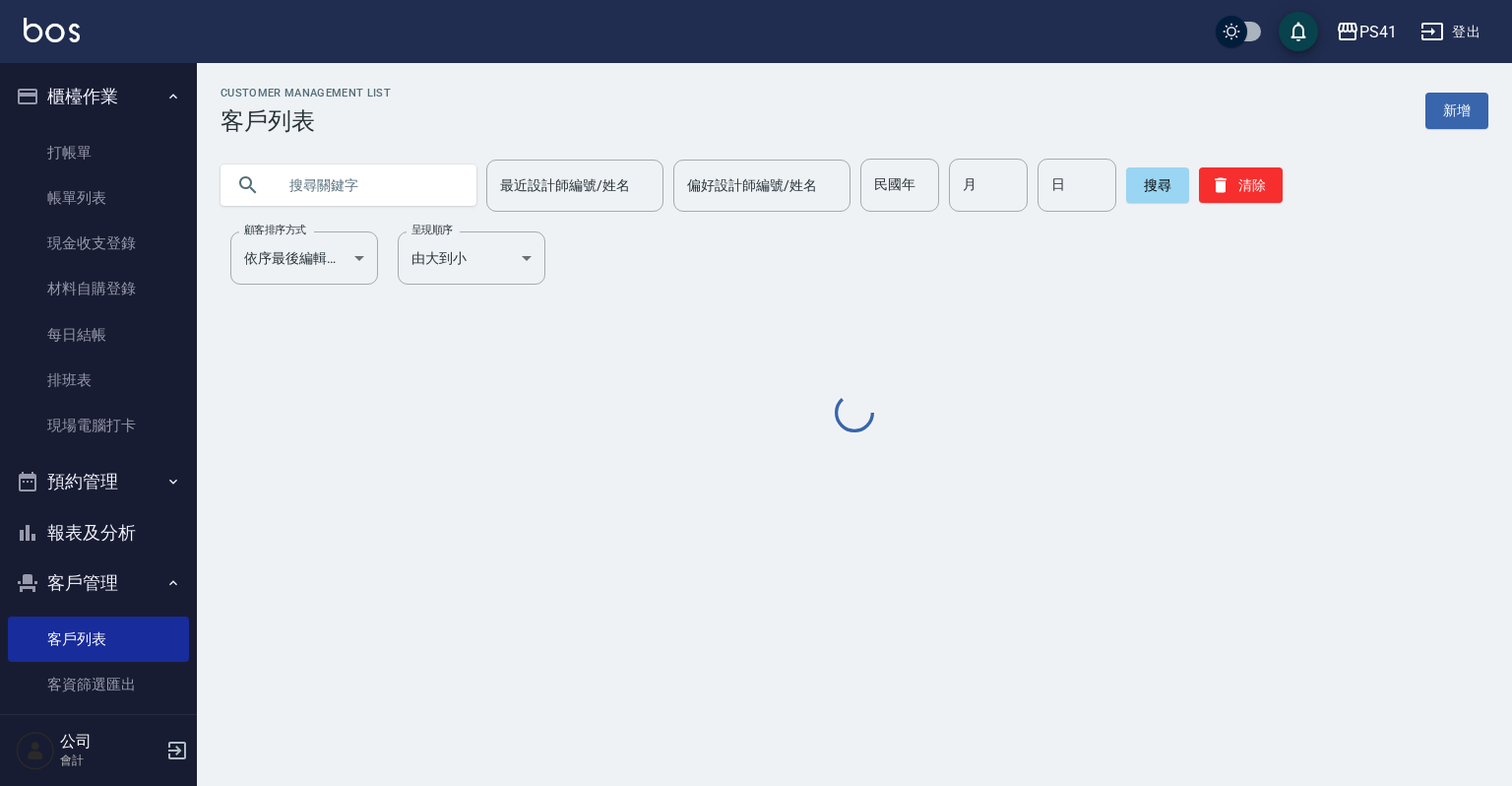 click at bounding box center (368, 185) 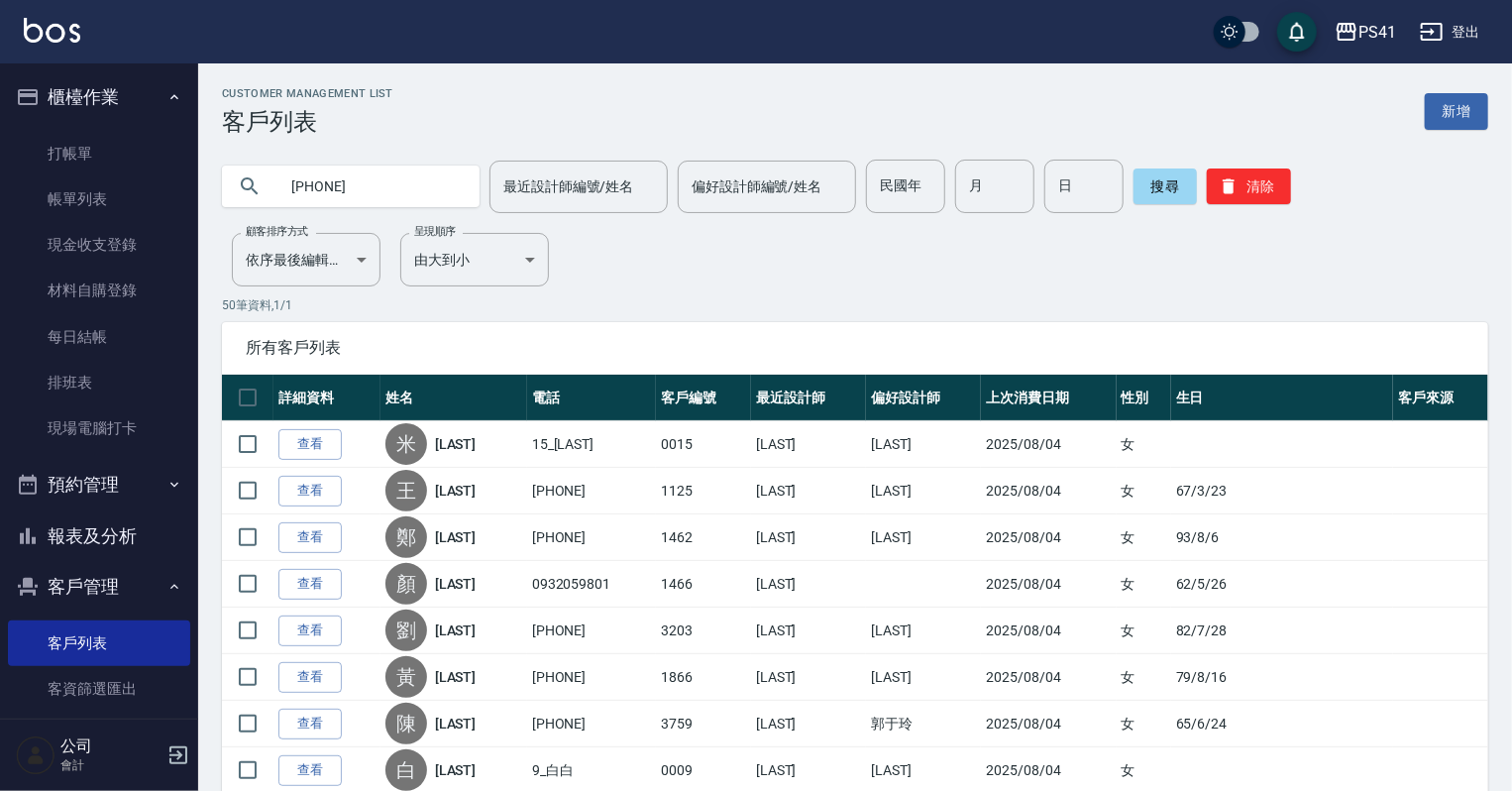 type on "[PHONE]" 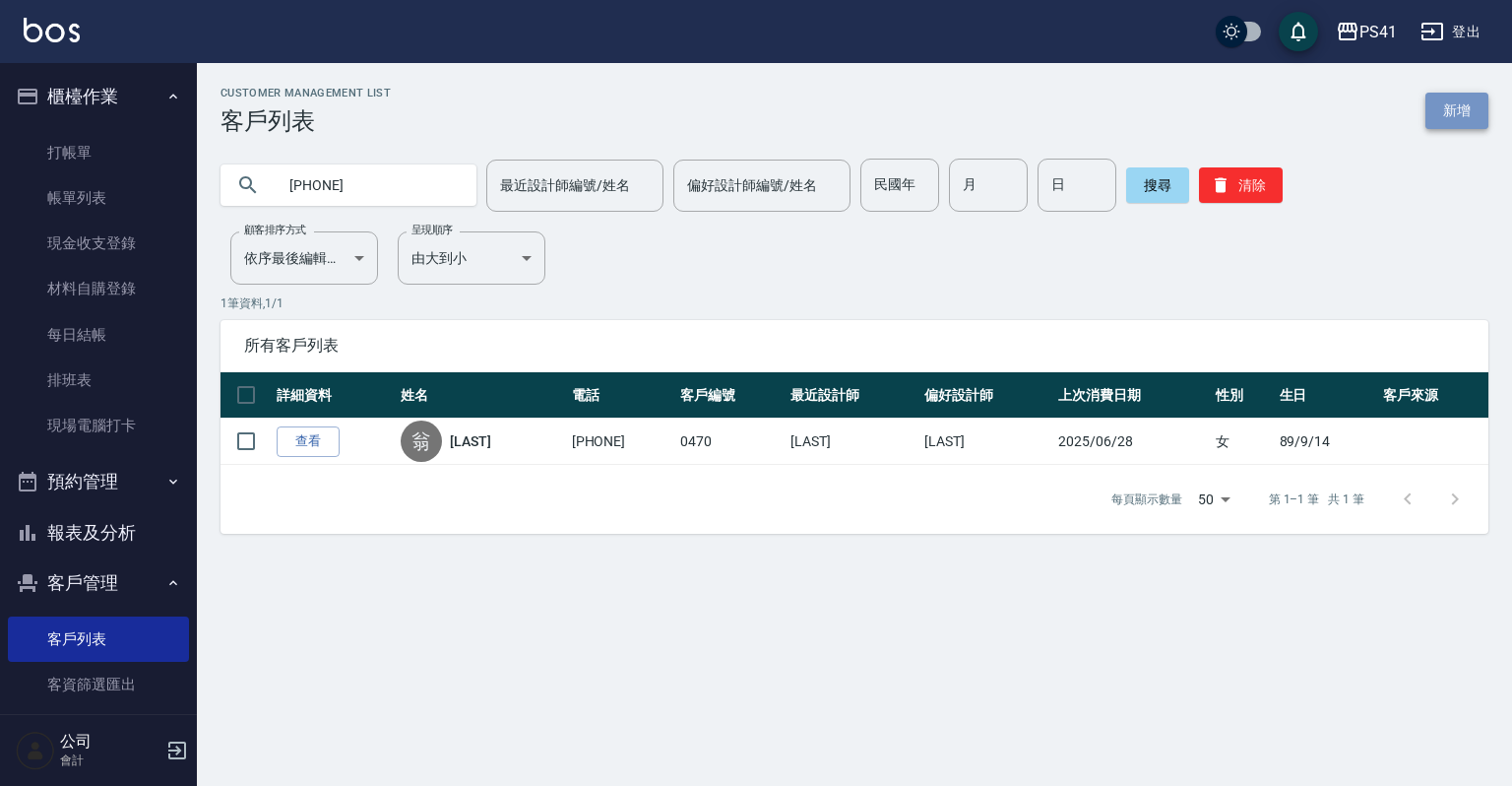 click on "新增" at bounding box center (1457, 110) 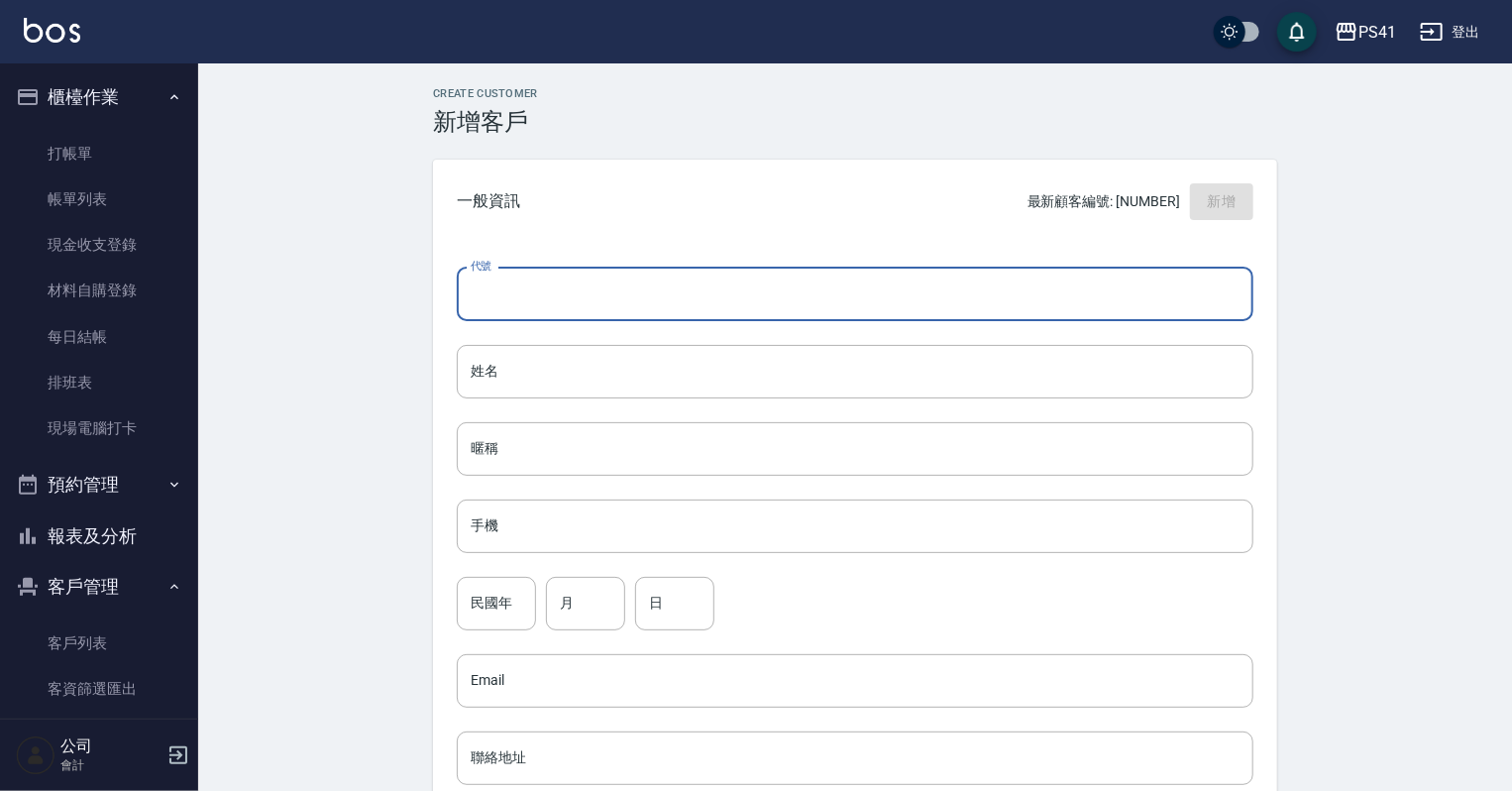 click on "代號" at bounding box center (855, 294) 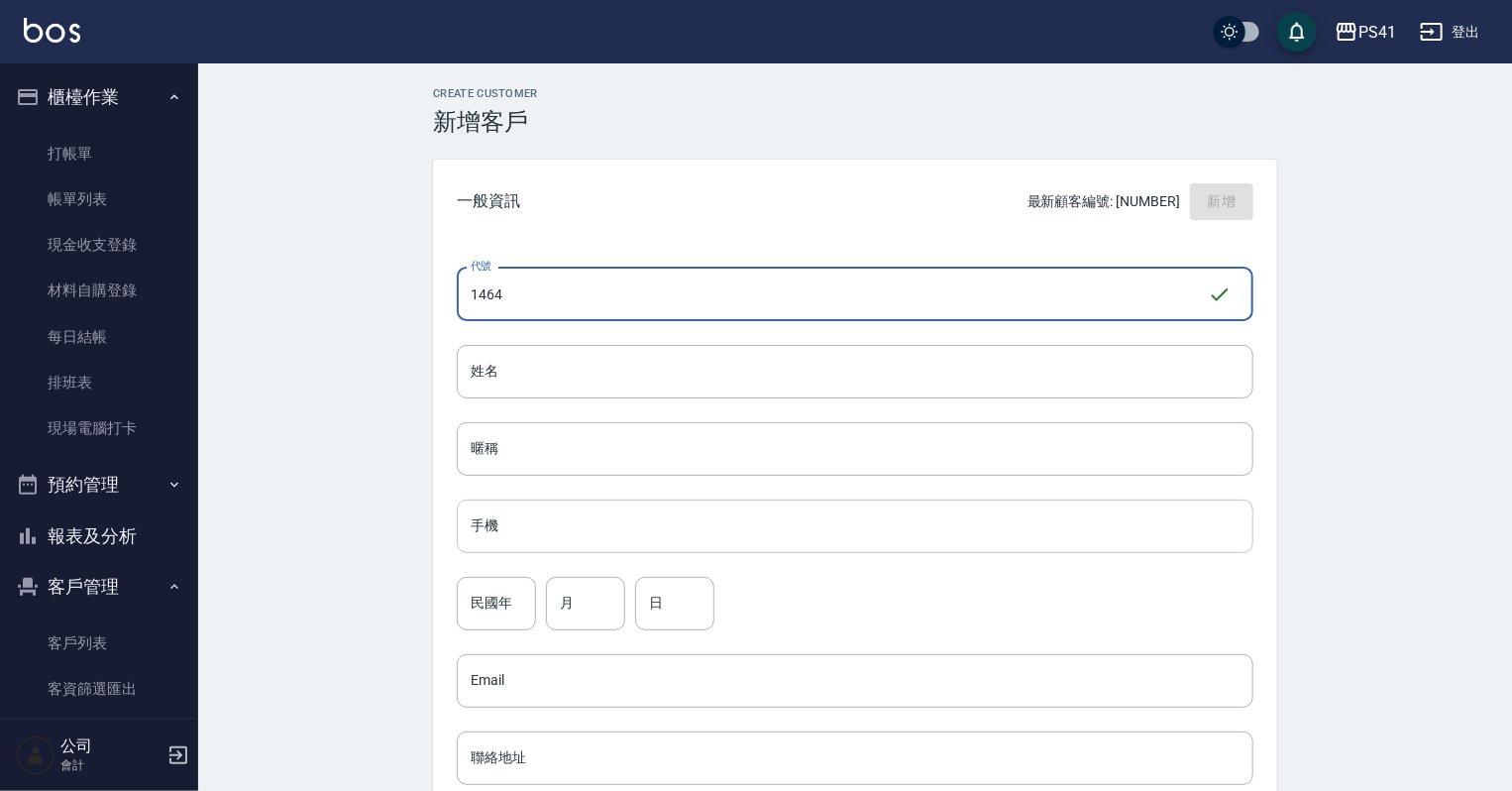 type on "1464" 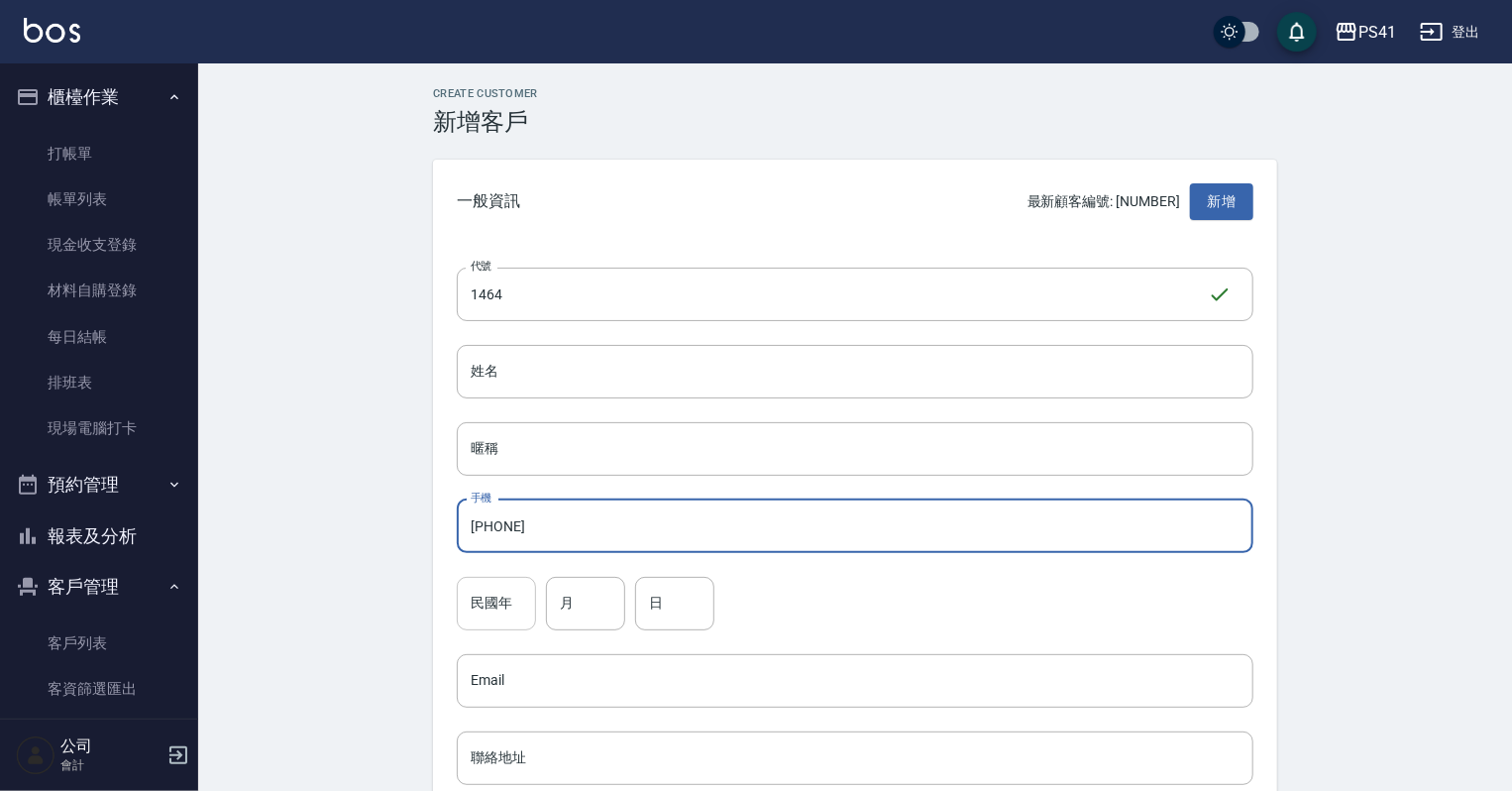 type on "[PHONE]" 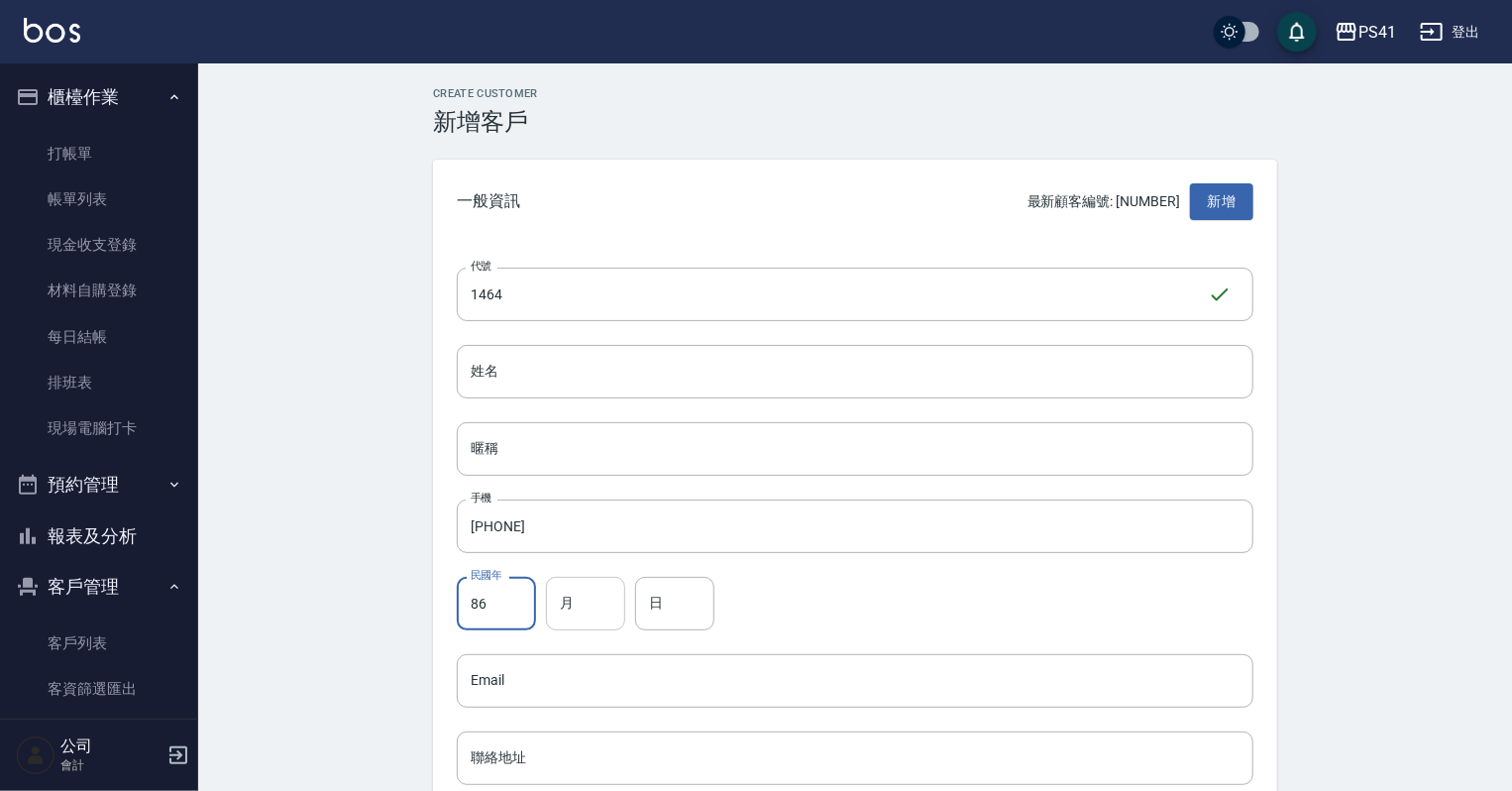 type on "86" 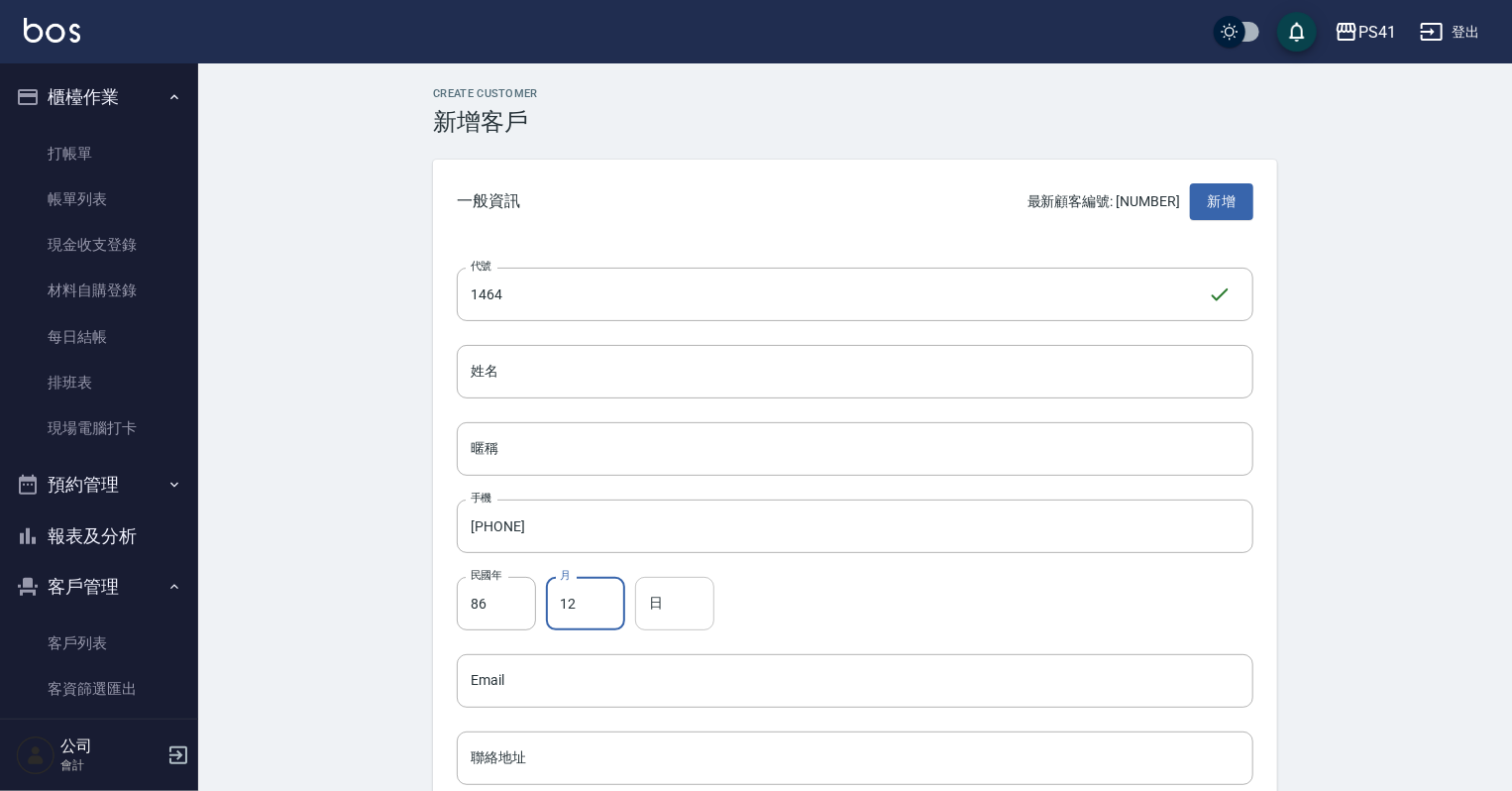 type on "12" 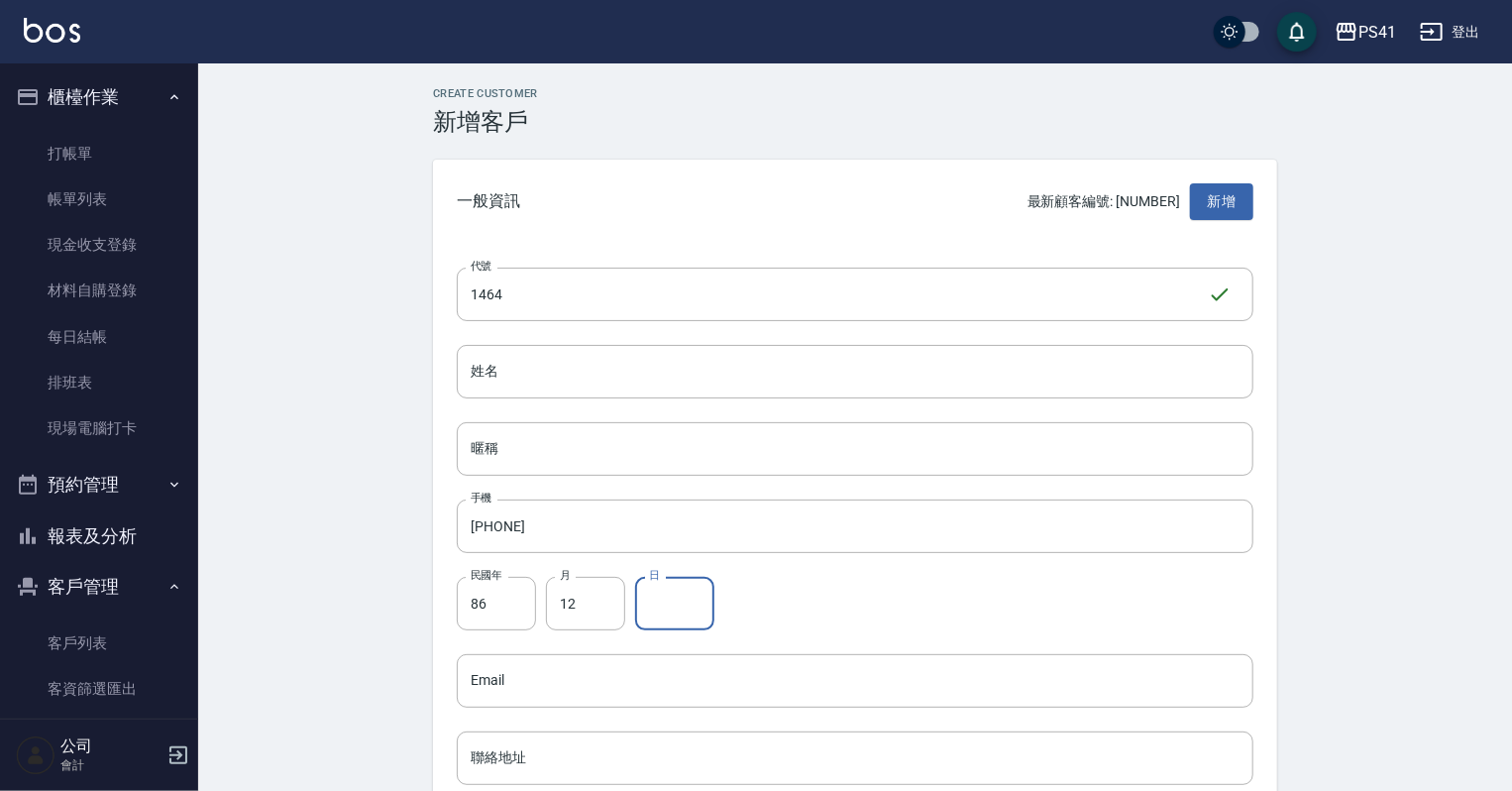 click on "日" at bounding box center (675, 604) 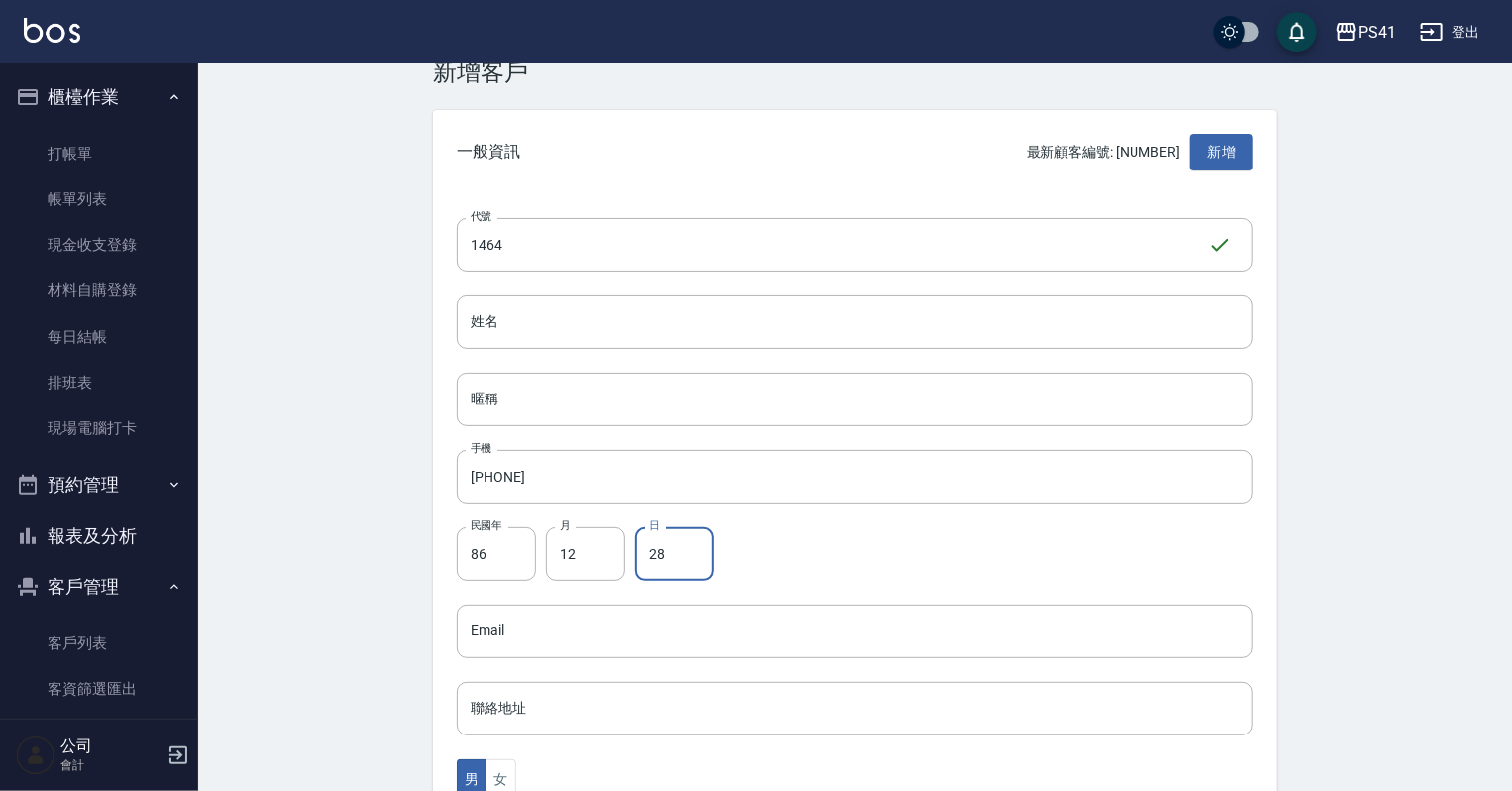 scroll, scrollTop: 238, scrollLeft: 0, axis: vertical 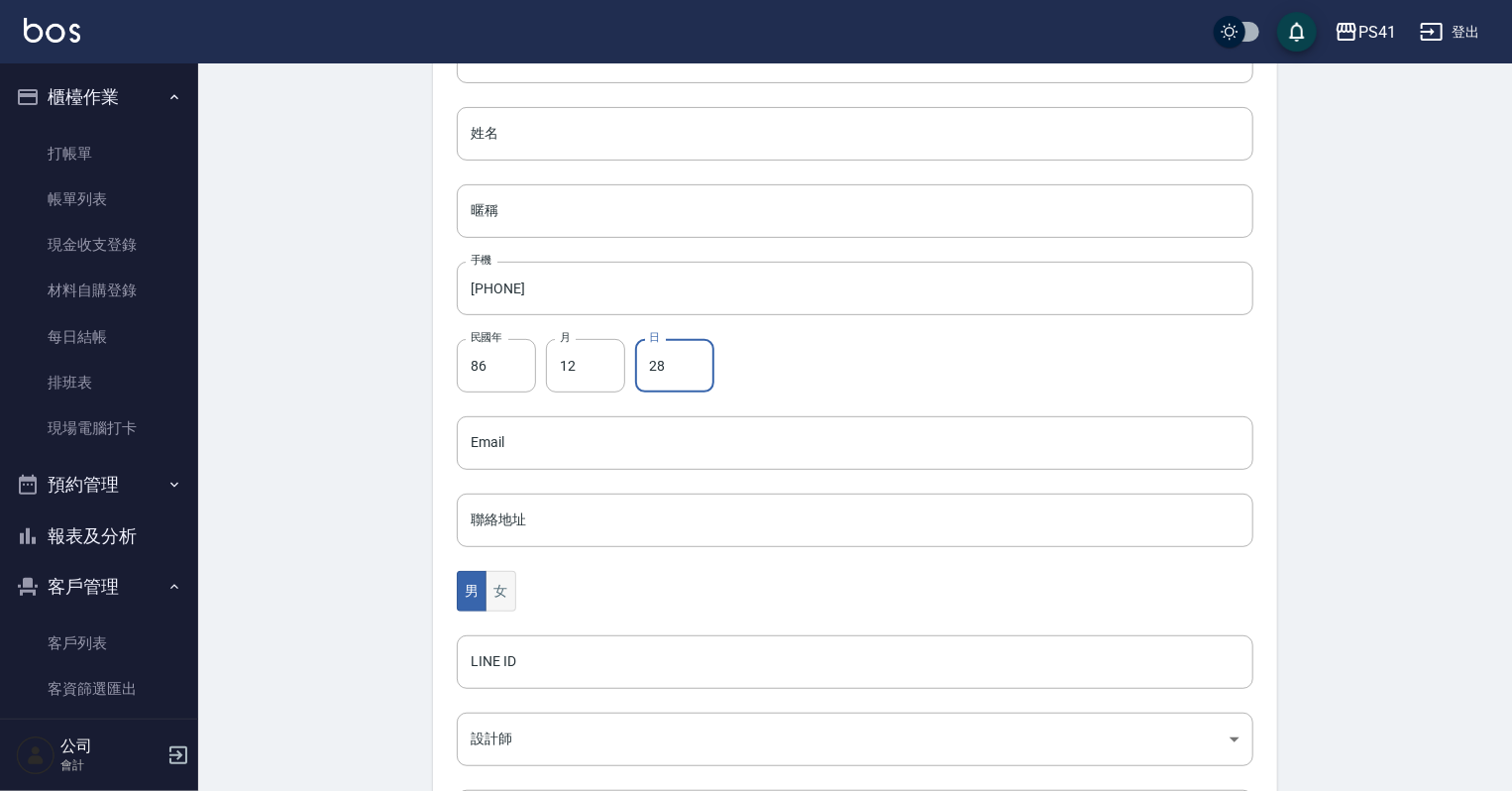 type on "28" 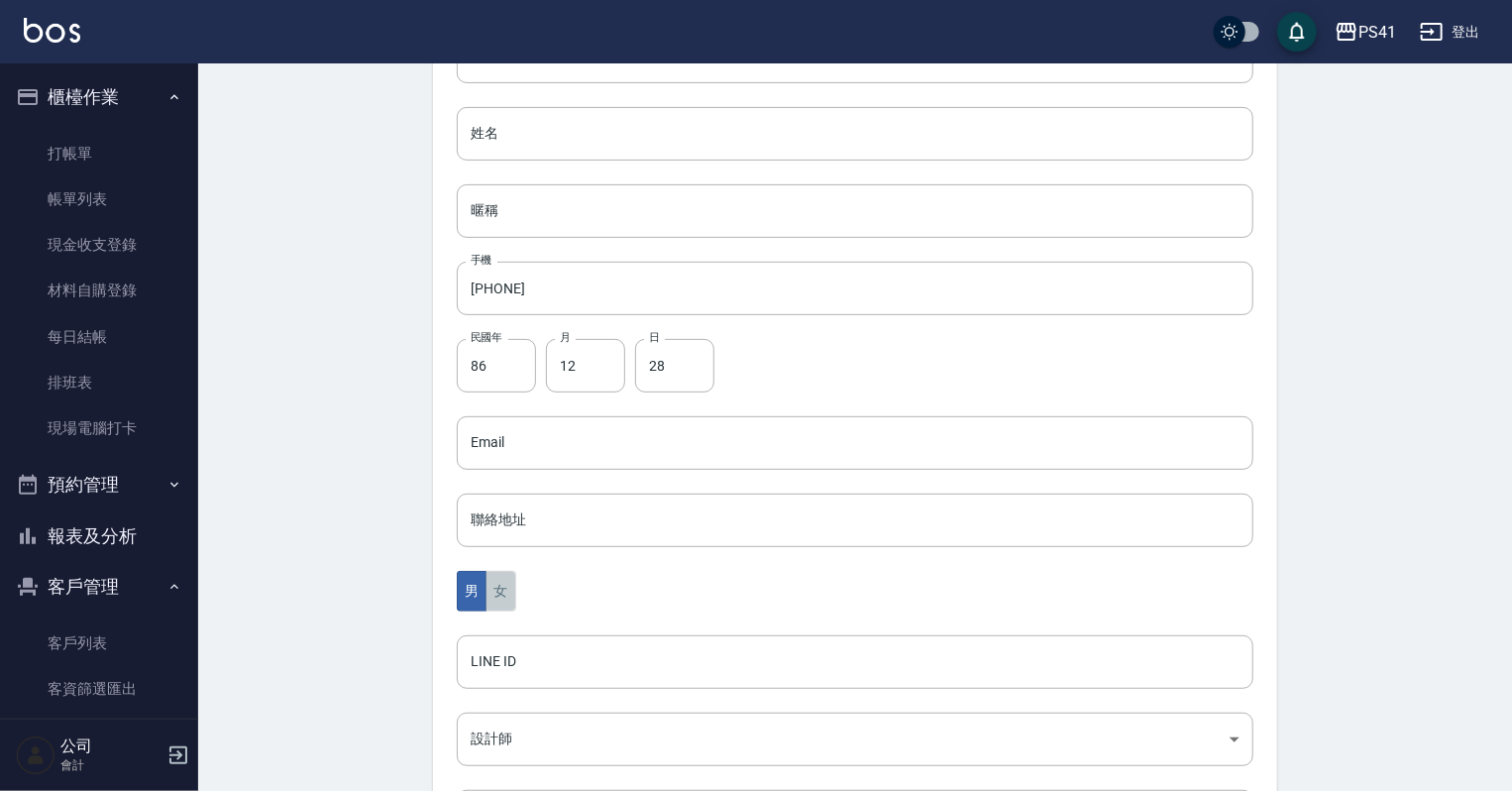 click on "女" at bounding box center [500, 591] 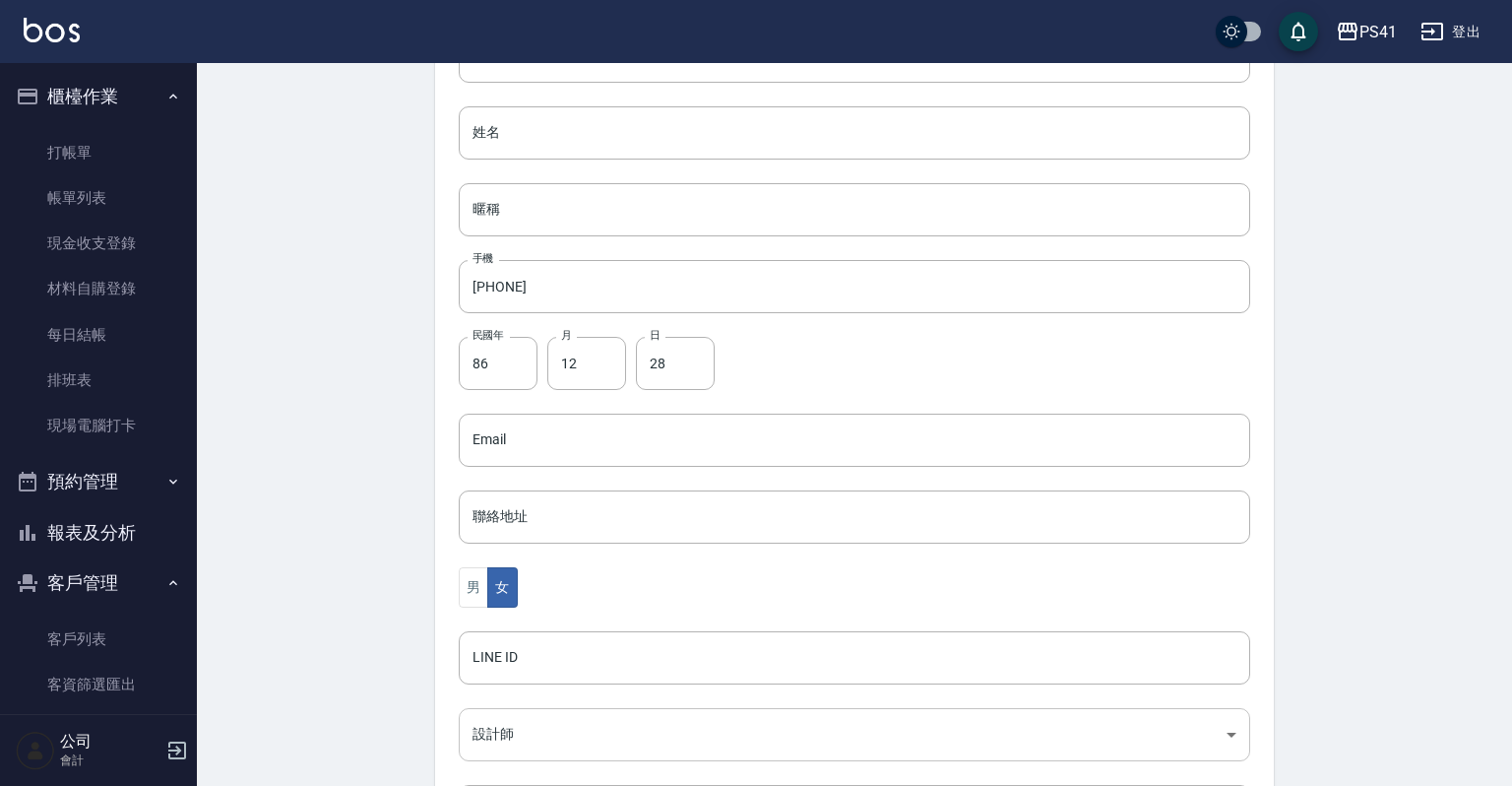 click on "PS41 登出 櫃檯作業 打帳單 帳單列表 現金收支登錄 材料自購登錄 每日結帳 排班表 現場電腦打卡 預約管理 預約管理 單日預約紀錄 單週預約紀錄 報表及分析 報表目錄 店家日報表 互助日報表 互助月報表 設計師日報表 設計師業績月報表 商品銷售排行榜 客戶管理 客戶列表 客資篩選匯出 卡券管理 行銷工具 活動發券明細 公司 會計 Create Customer 新增客戶 一般資訊 最新顧客編號: 1462 新增 代號 1464 ​ 代號 姓名 姓名 暱稱 暱稱 手機 [PHONE] 手機 民國年 86 民國年 月 12 月 日 28 日 Email Email 聯絡地址 聯絡地址 男 女 LINE ID LINE ID 設計師 ​ 設計師 客戶來源 ​ 客戶來源 備註 備註 新增" at bounding box center (756, 405) 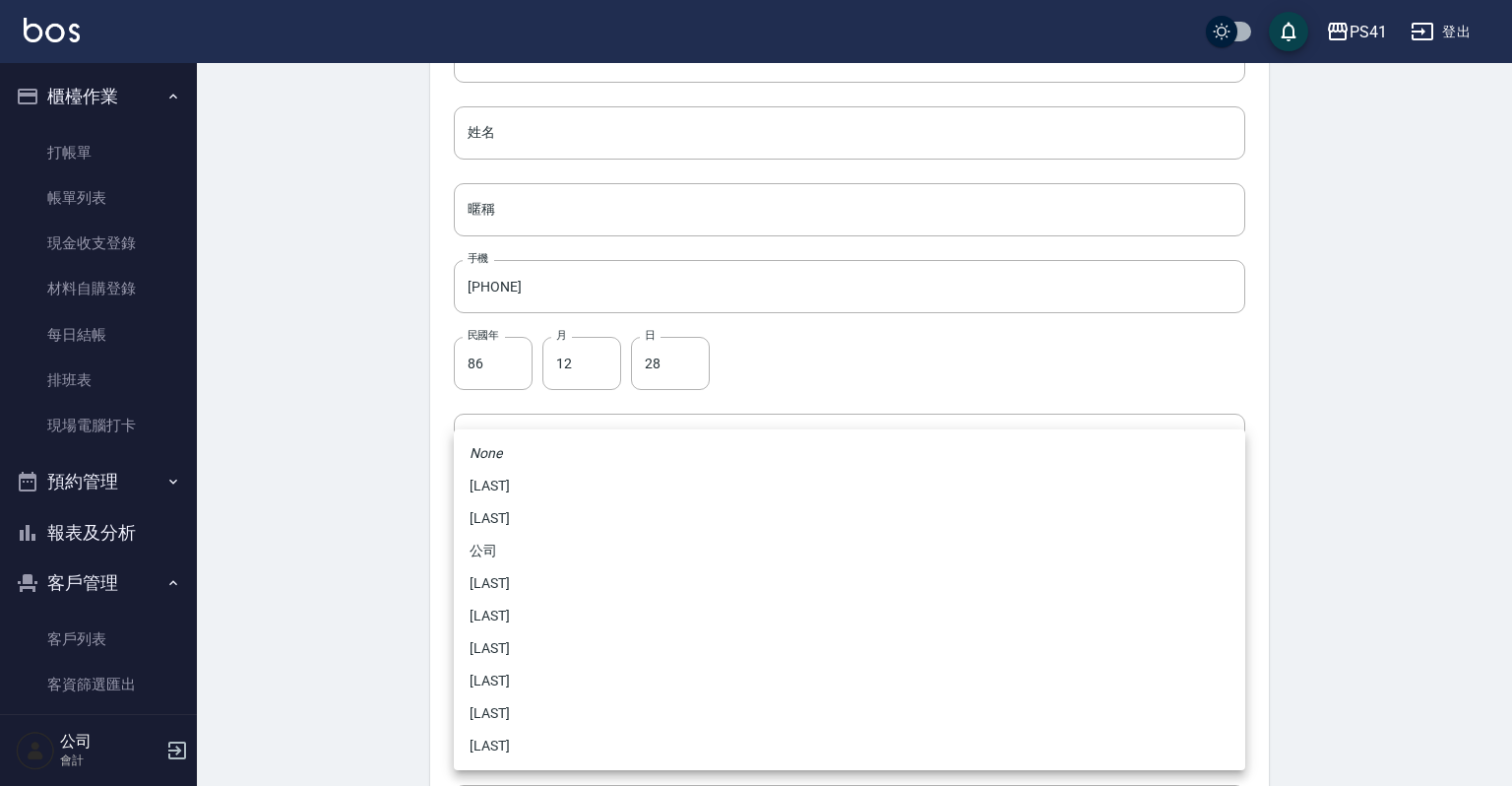 click on "[LAST]" at bounding box center [850, 681] 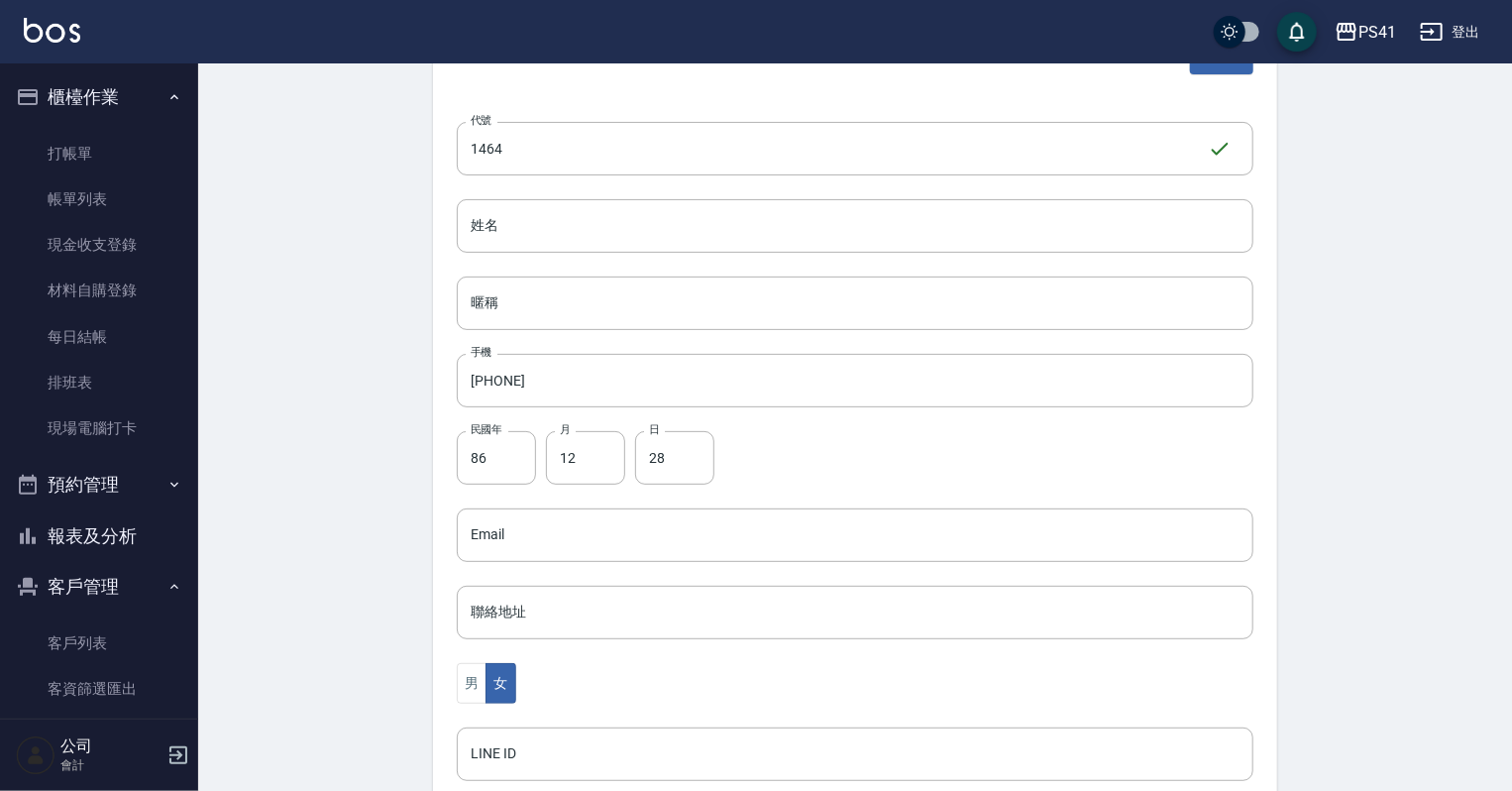 scroll, scrollTop: 0, scrollLeft: 0, axis: both 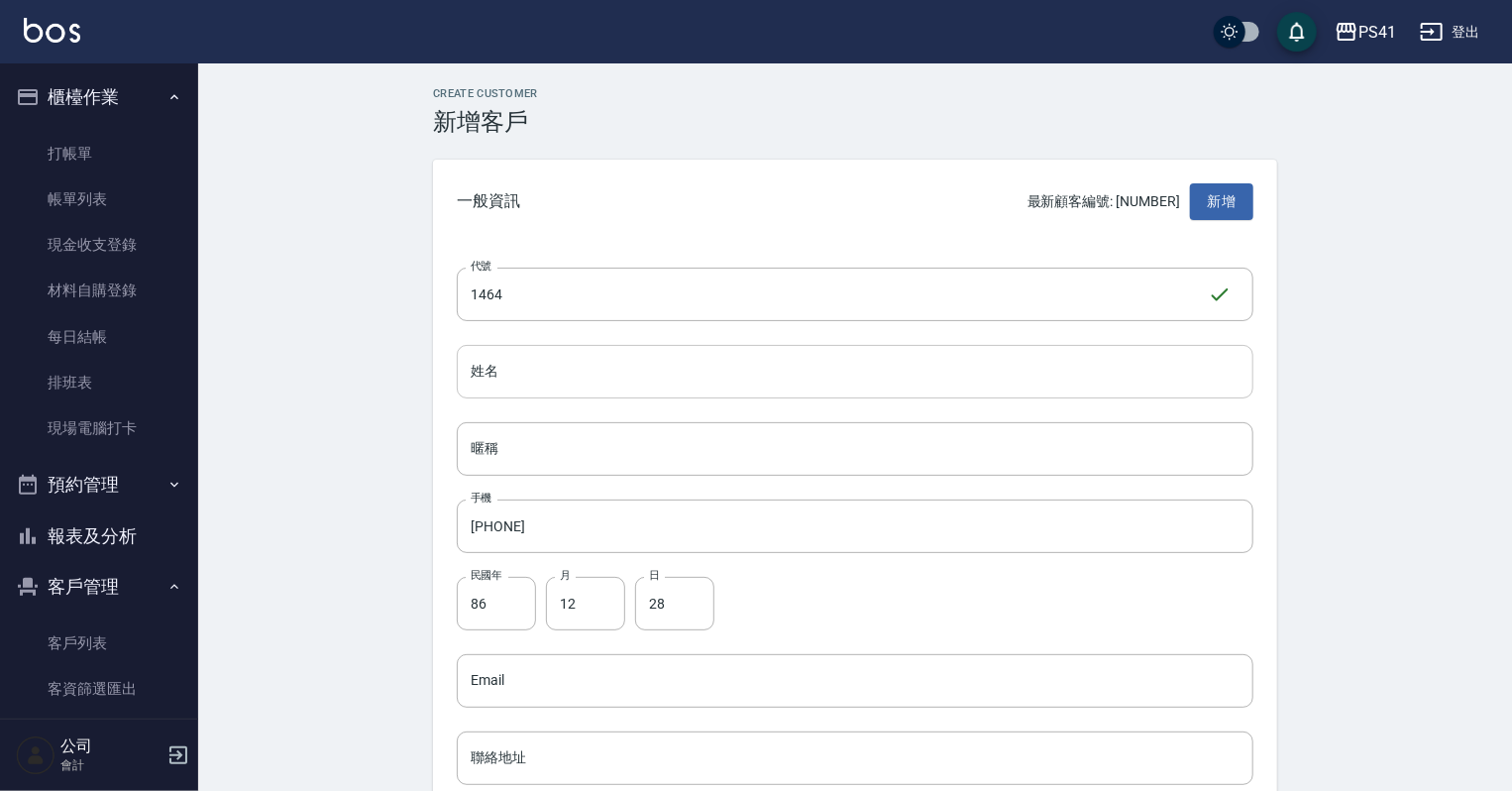 click on "姓名" at bounding box center (855, 372) 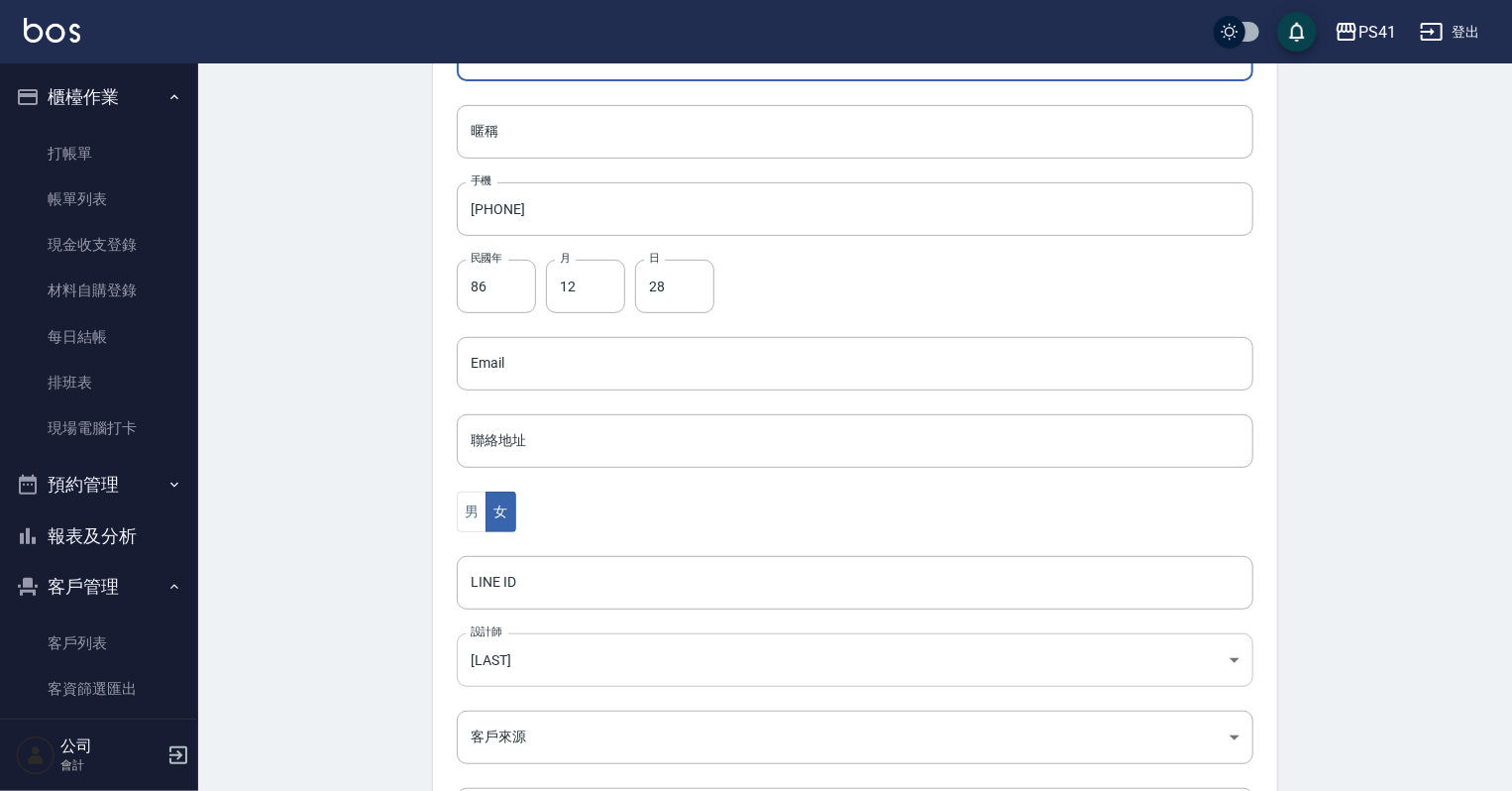 scroll, scrollTop: 499, scrollLeft: 0, axis: vertical 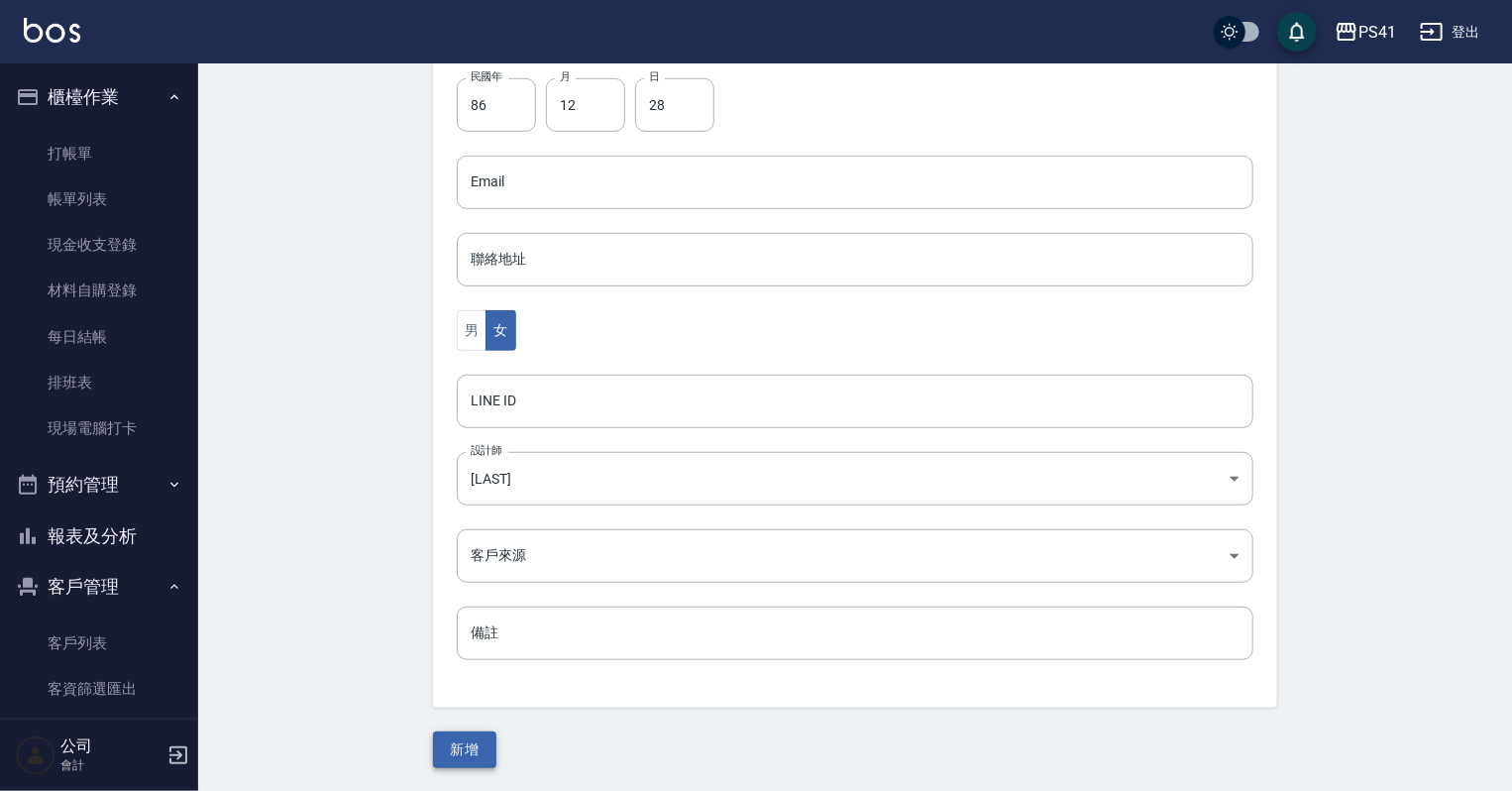 type on "[LAST]" 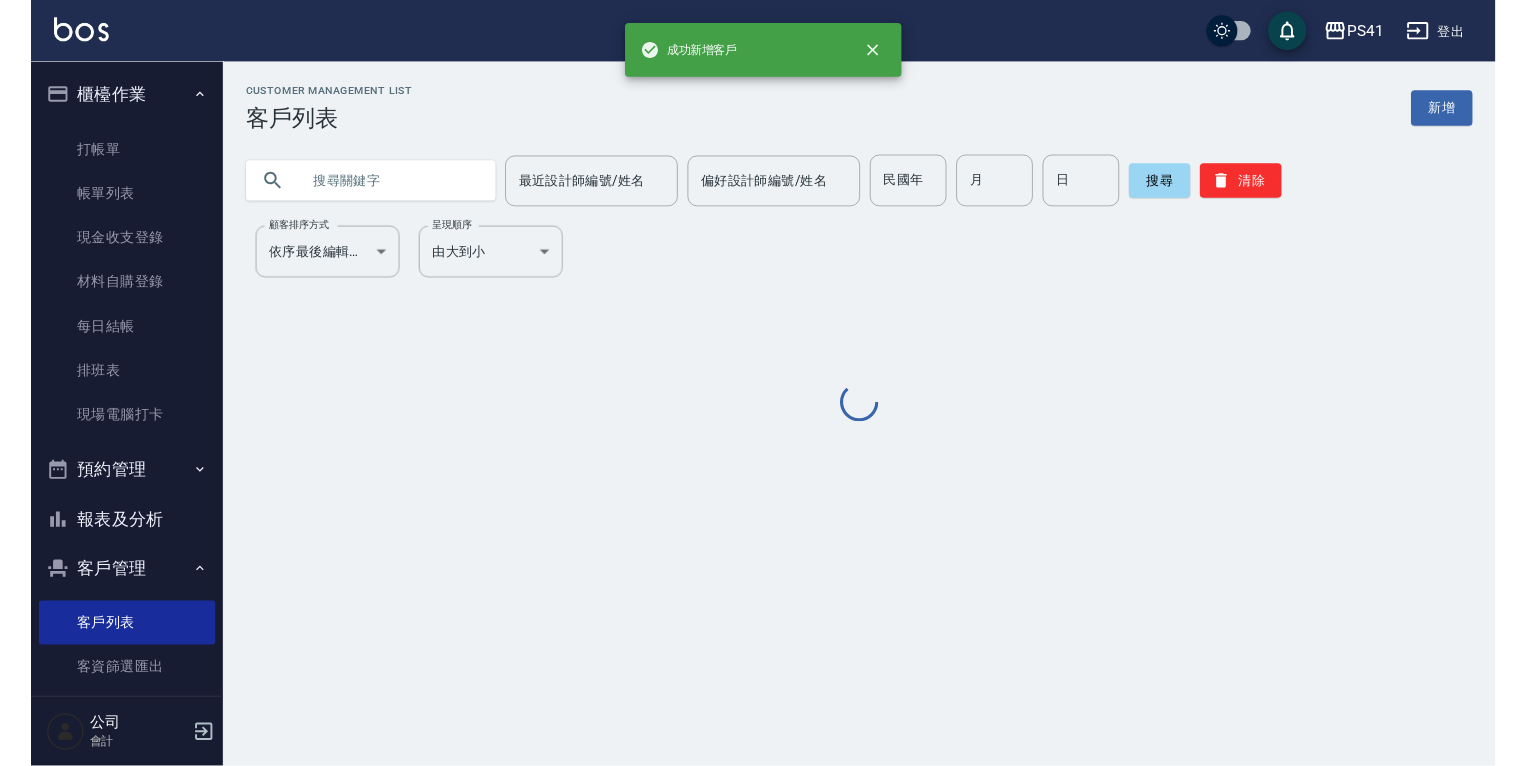 scroll, scrollTop: 0, scrollLeft: 0, axis: both 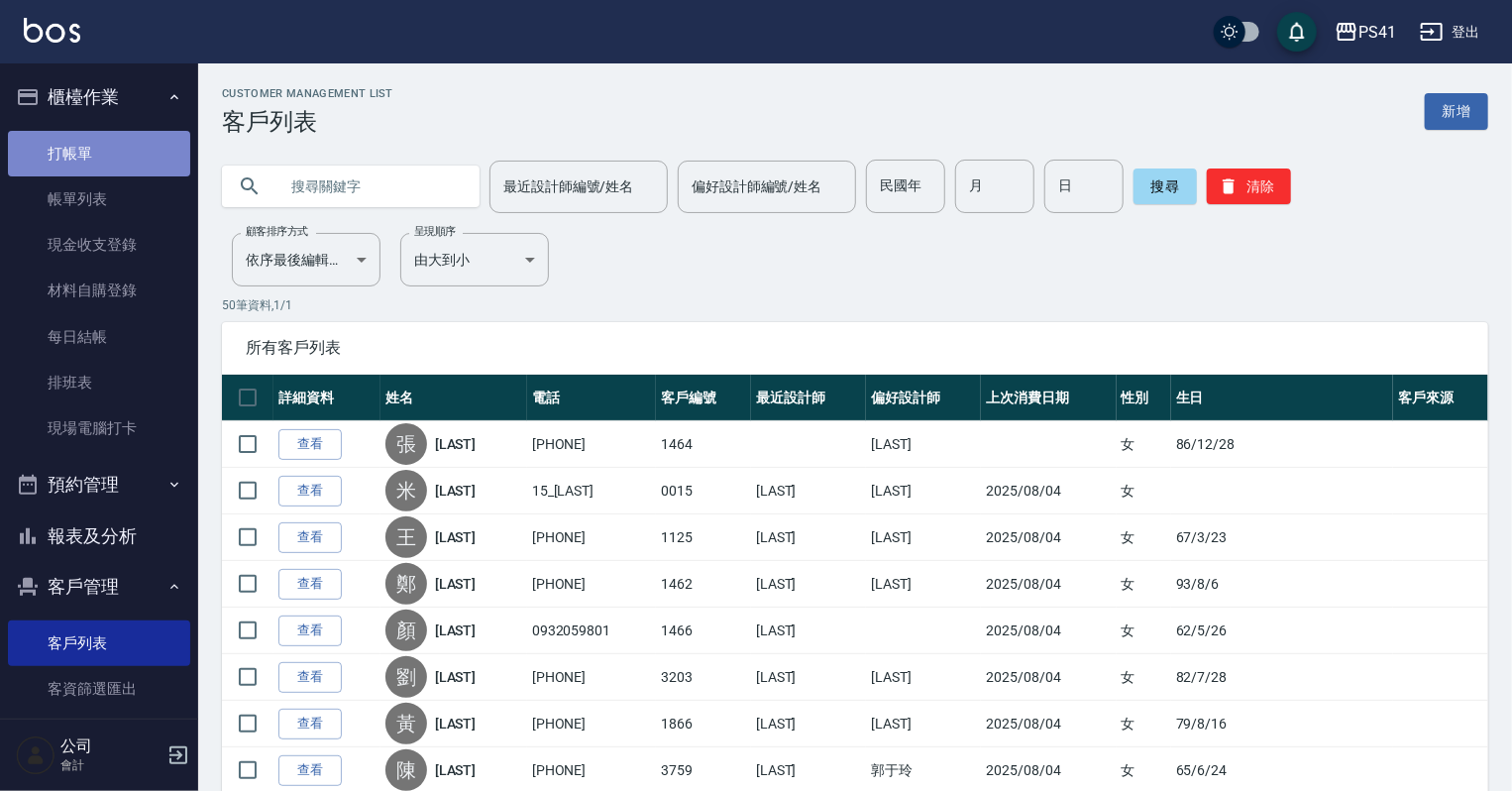click on "打帳單" at bounding box center [99, 154] 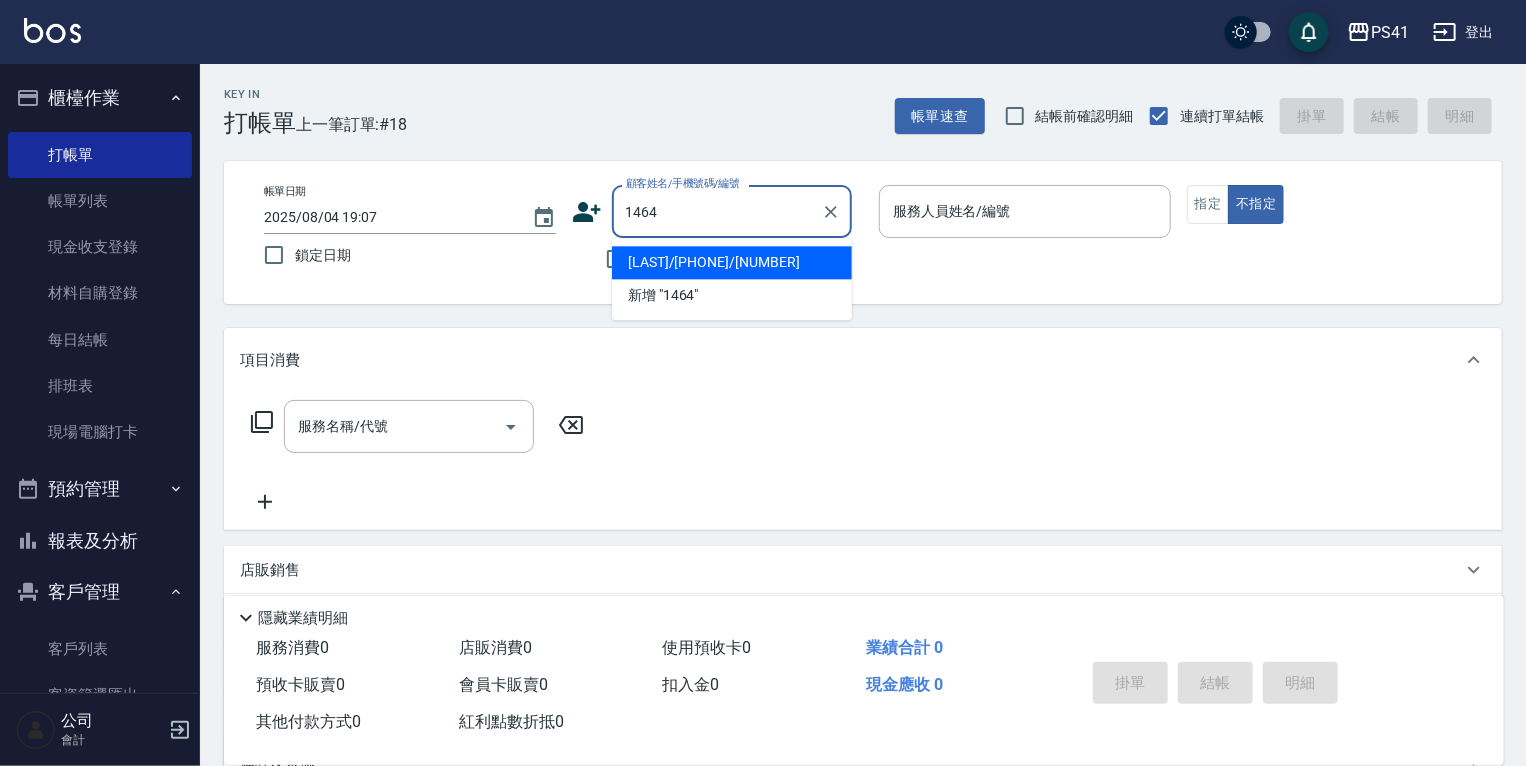 type on "[LAST]/[PHONE]/[NUMBER]" 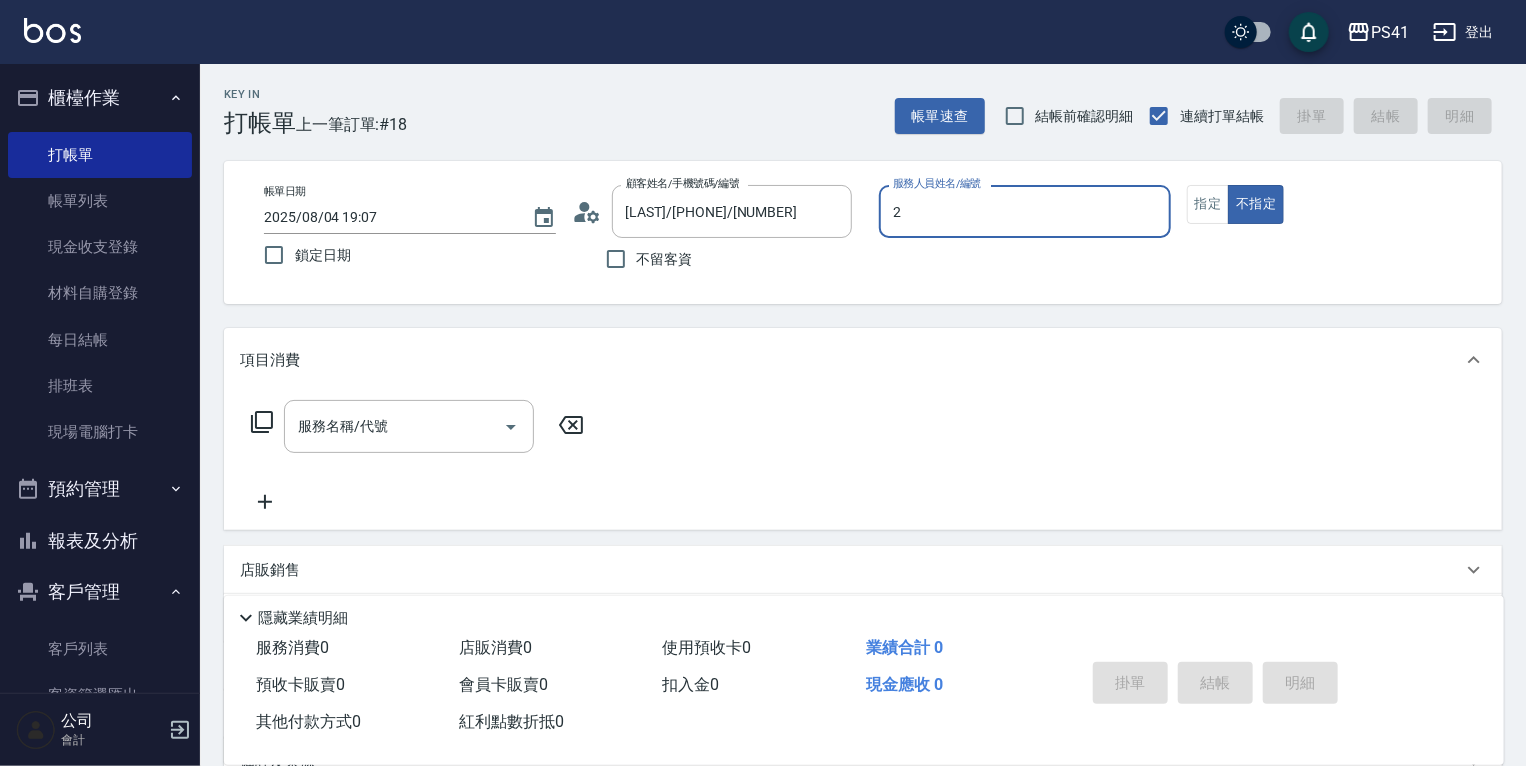 type on "[LAST]-2" 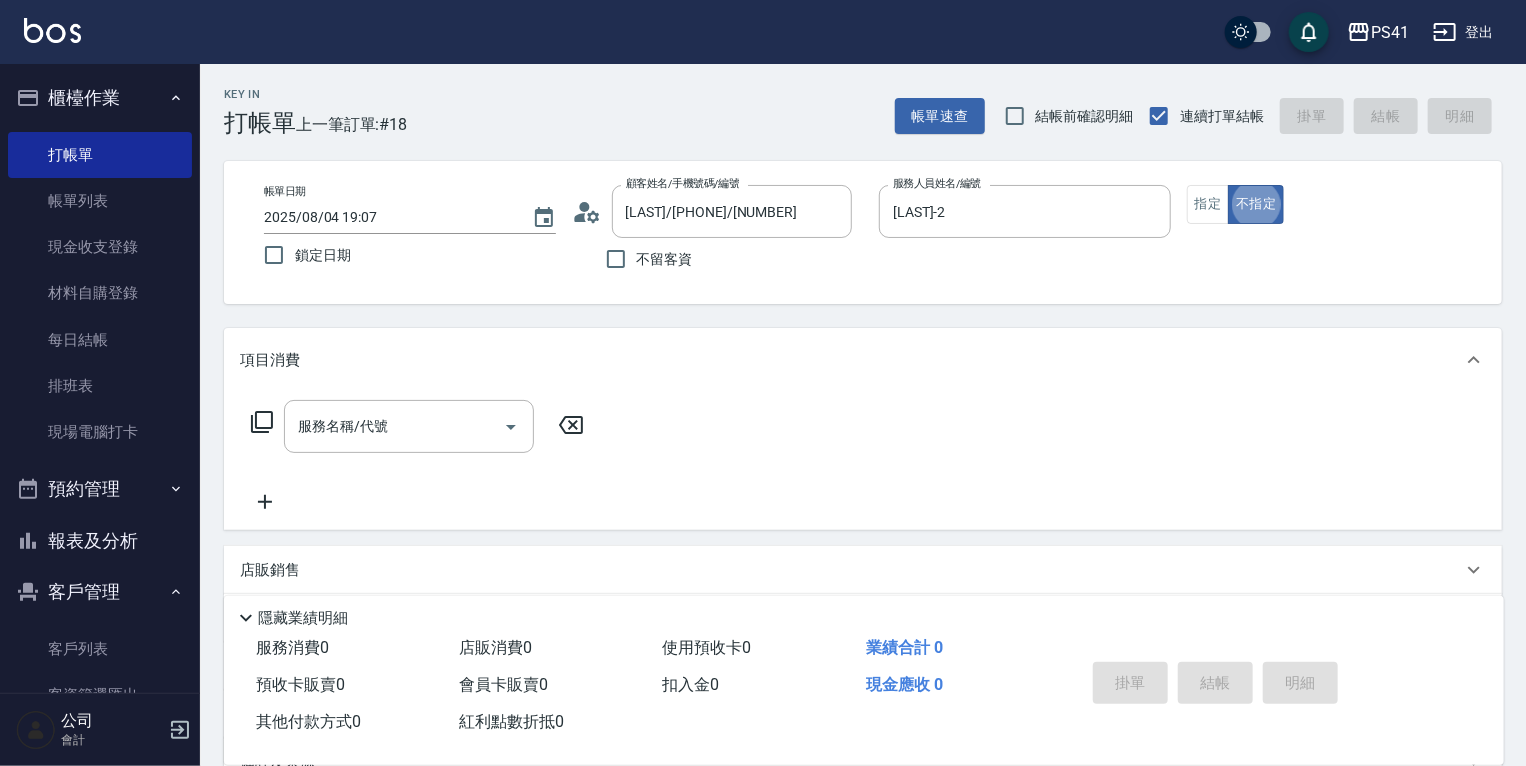 type on "false" 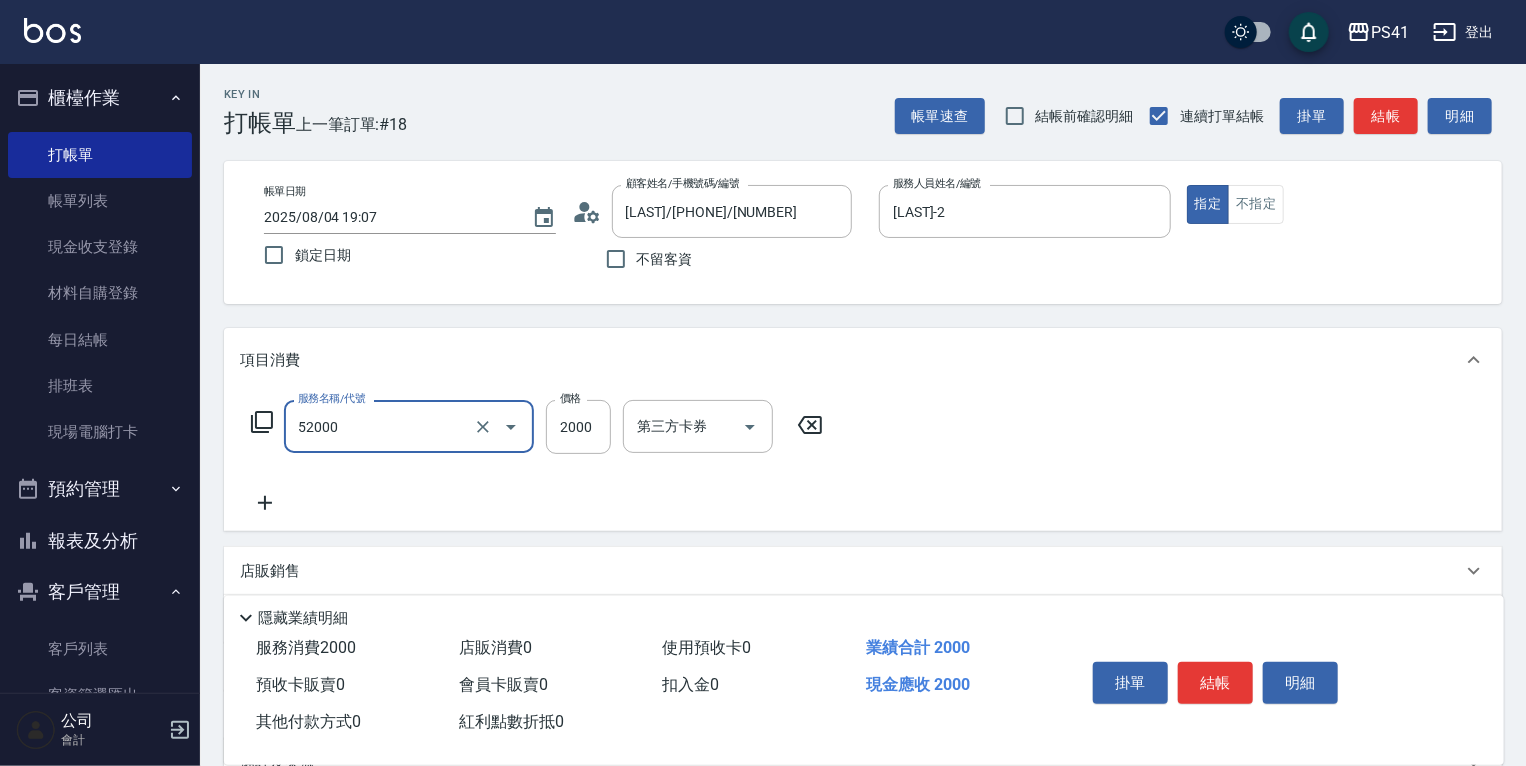 type on "原價1501~2000護髮(52000)" 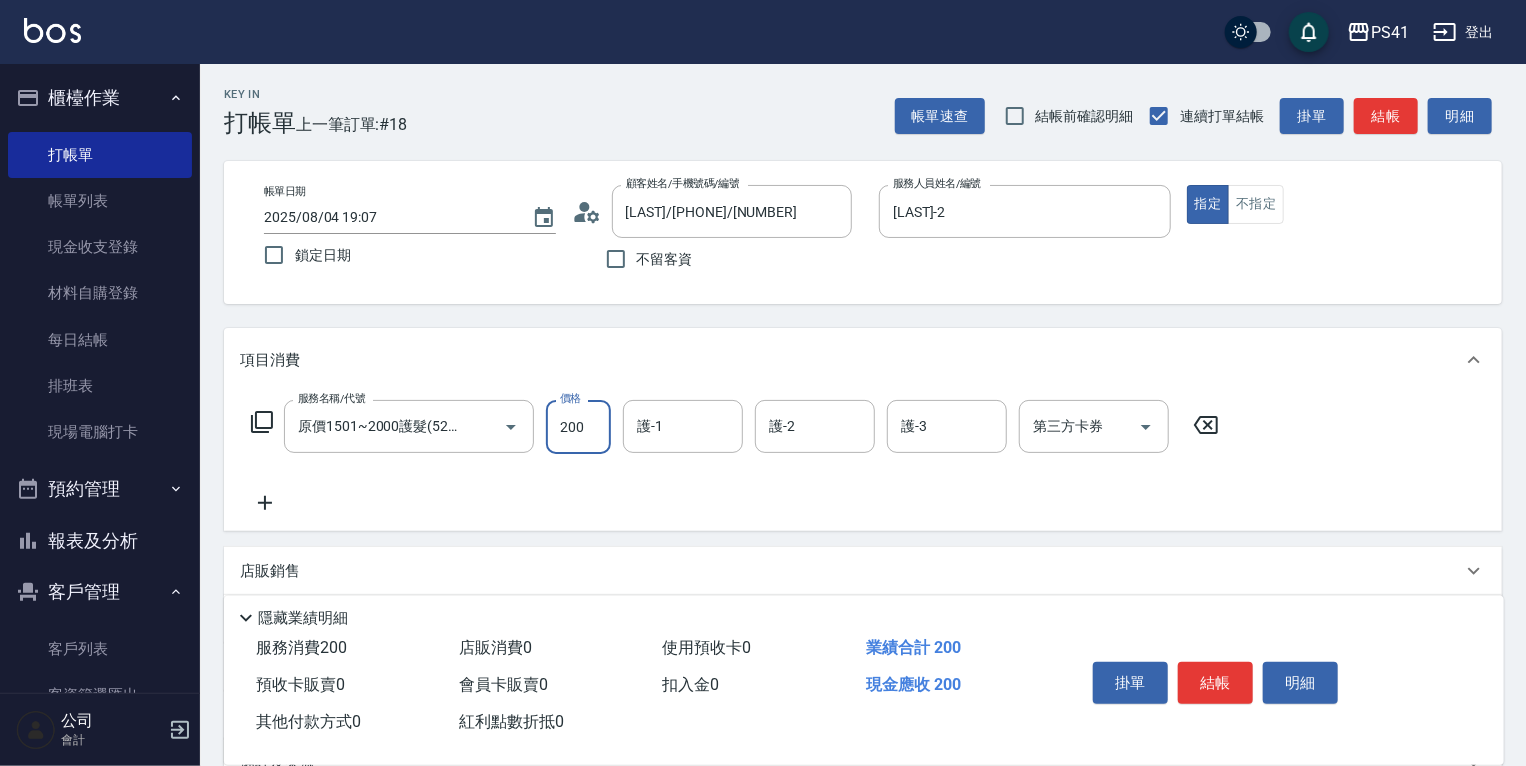 type on "2000" 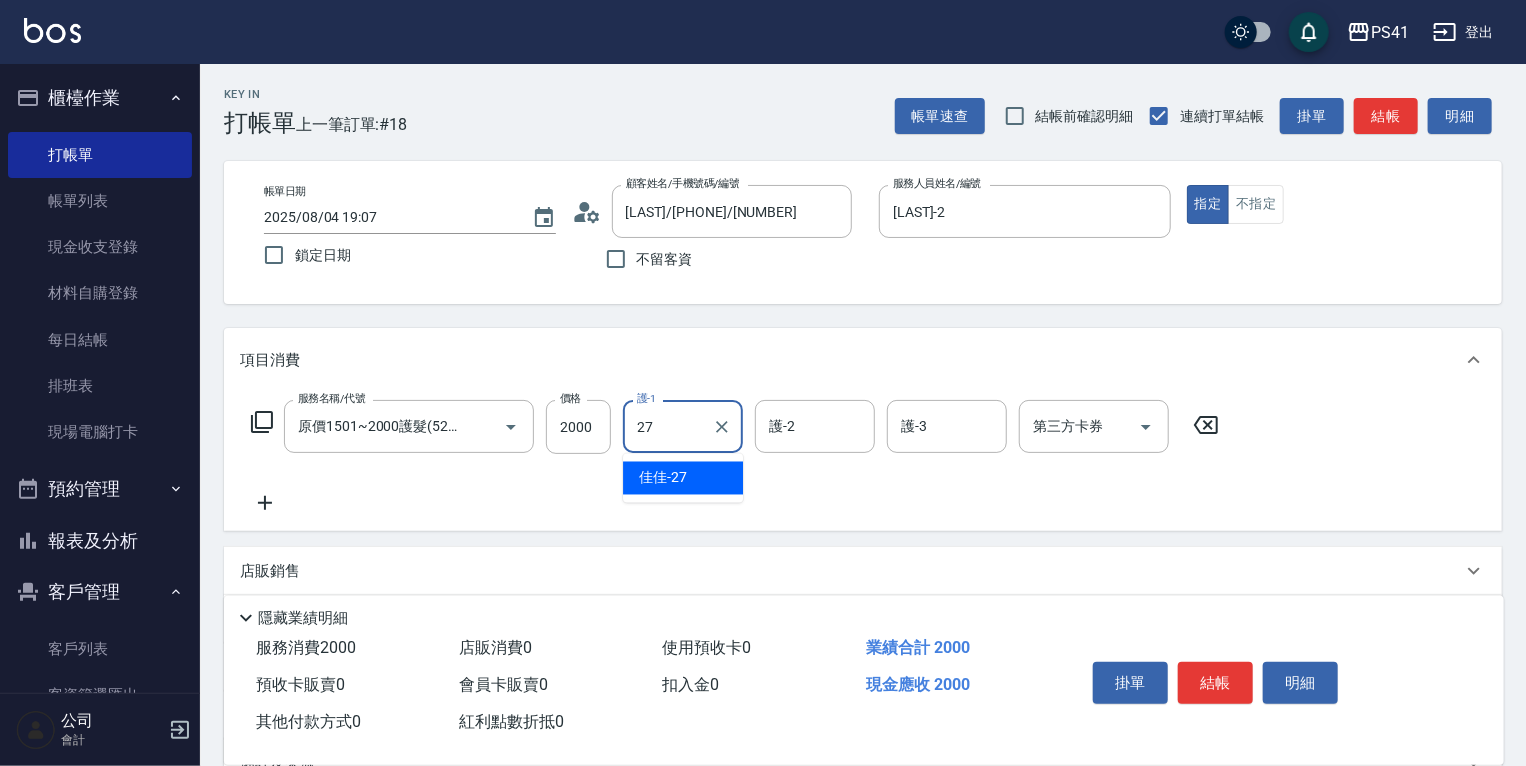 type on "佳佳-27" 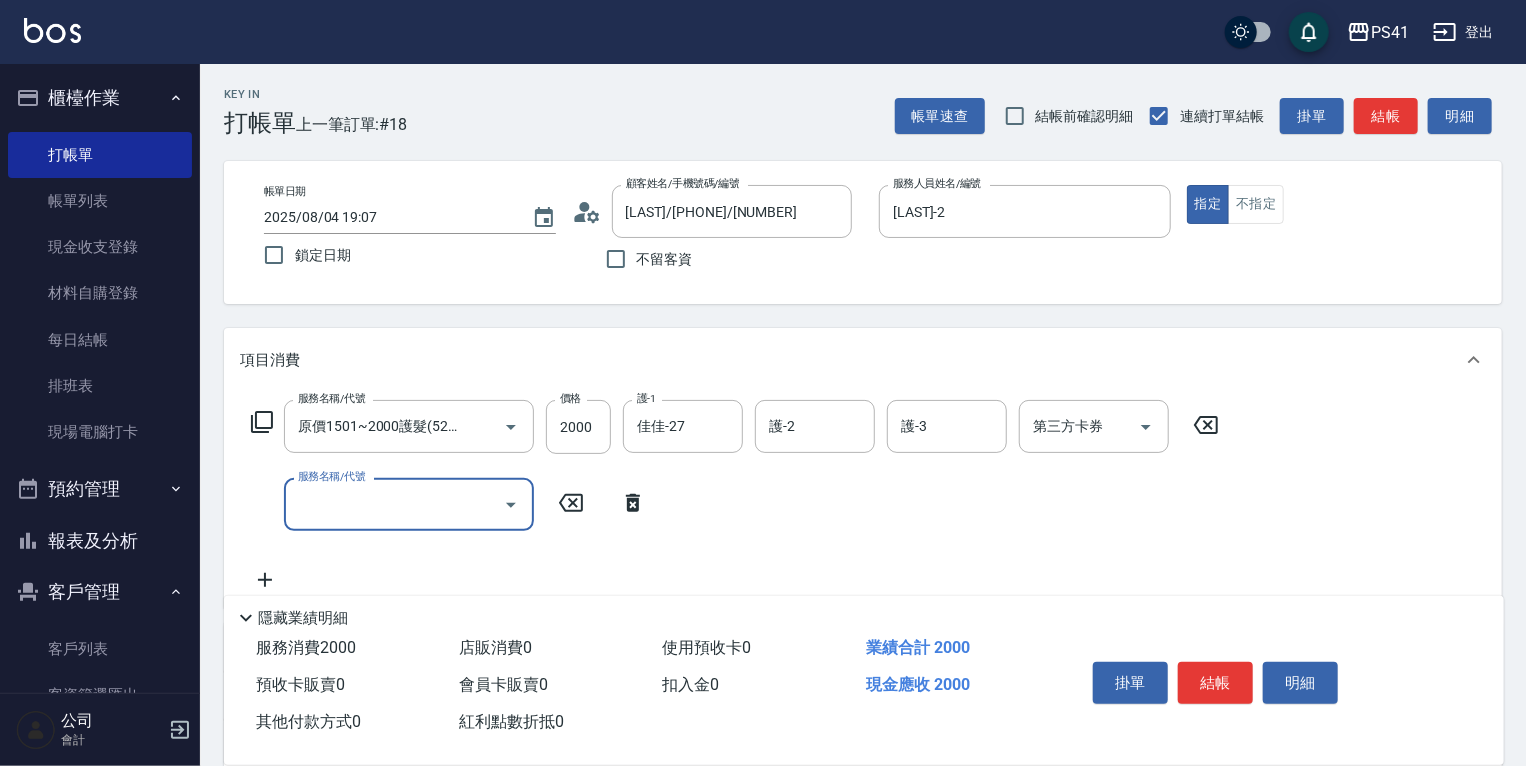 scroll, scrollTop: 0, scrollLeft: 0, axis: both 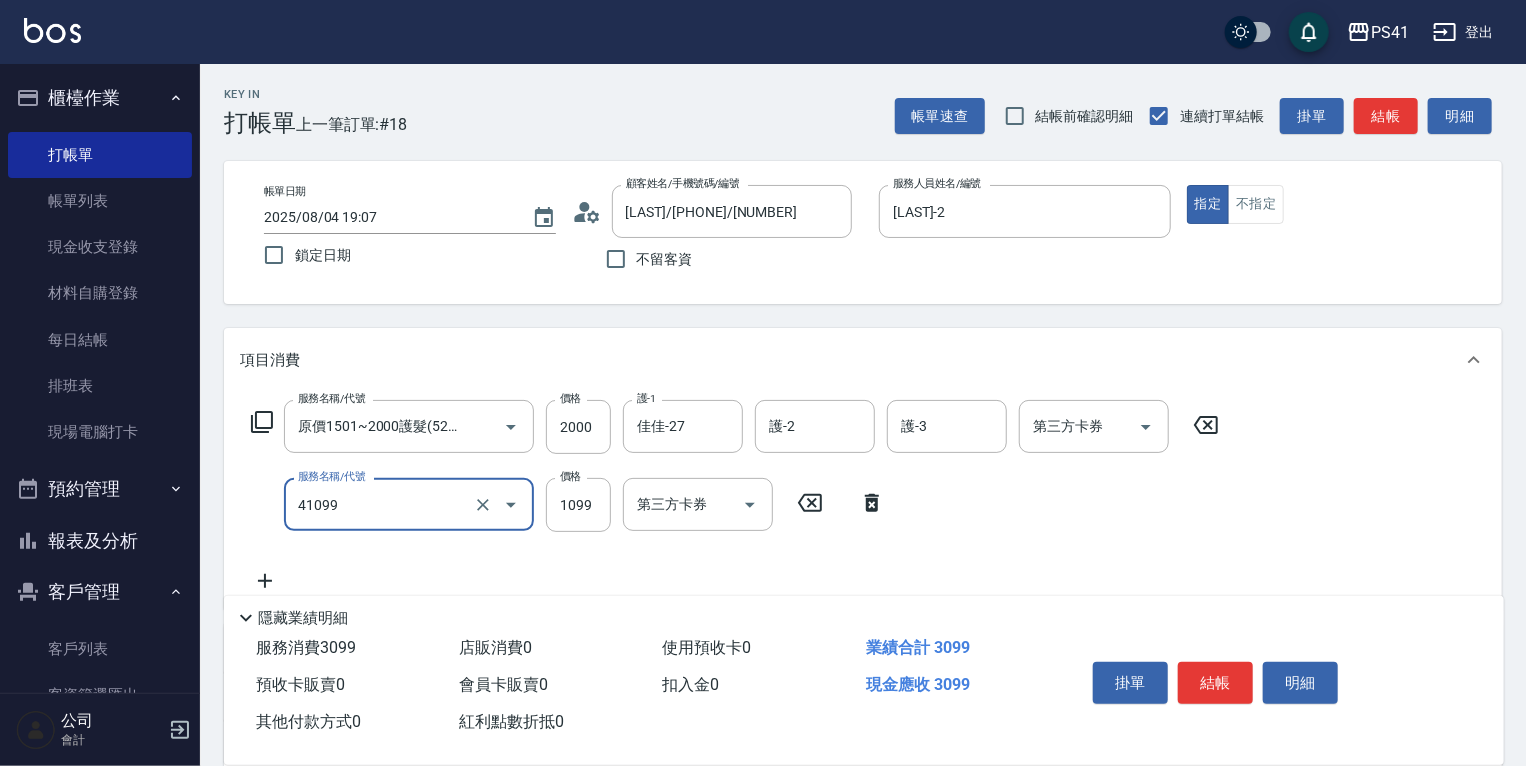 type on "公司活動/早鳥(41099)" 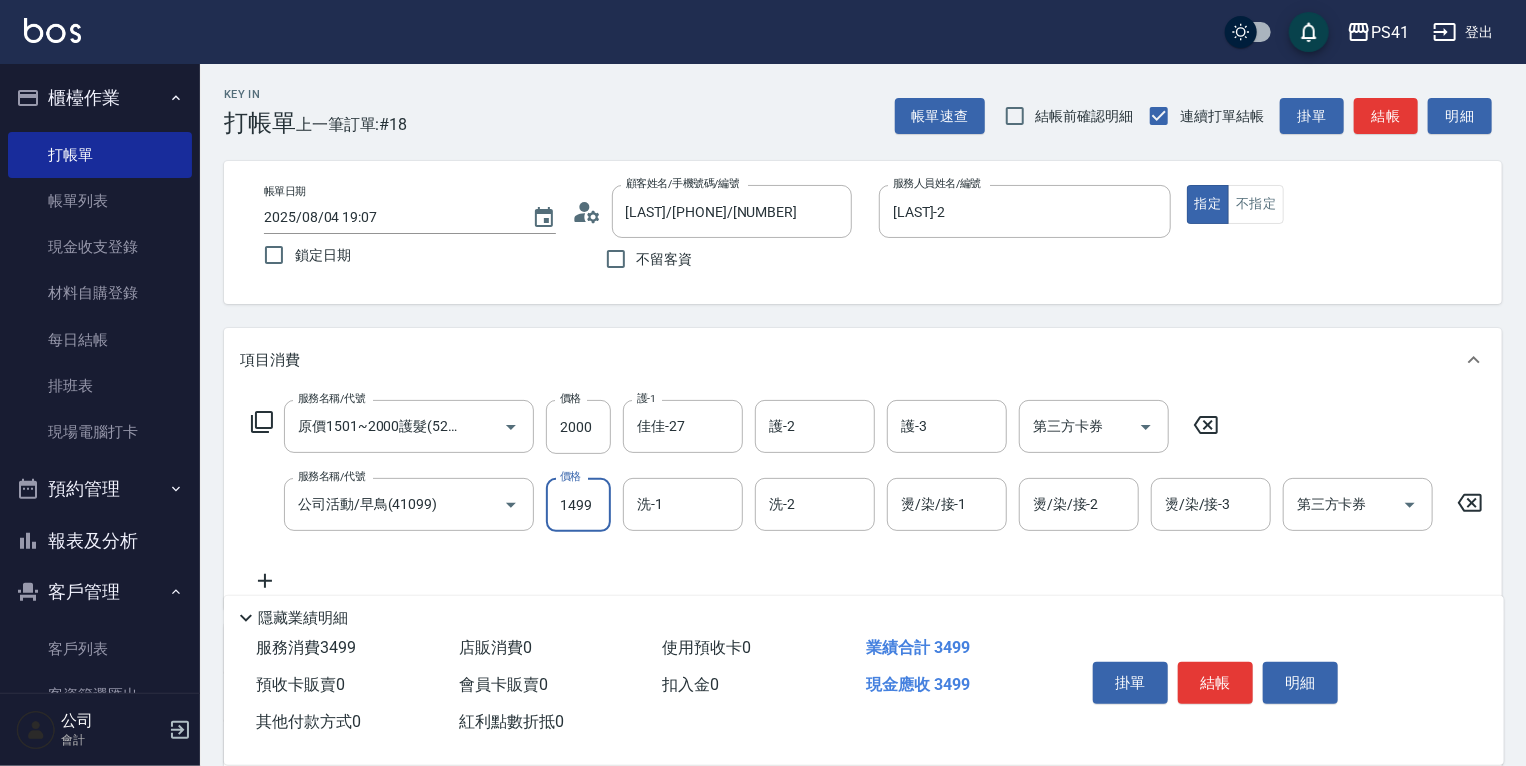 type on "1499" 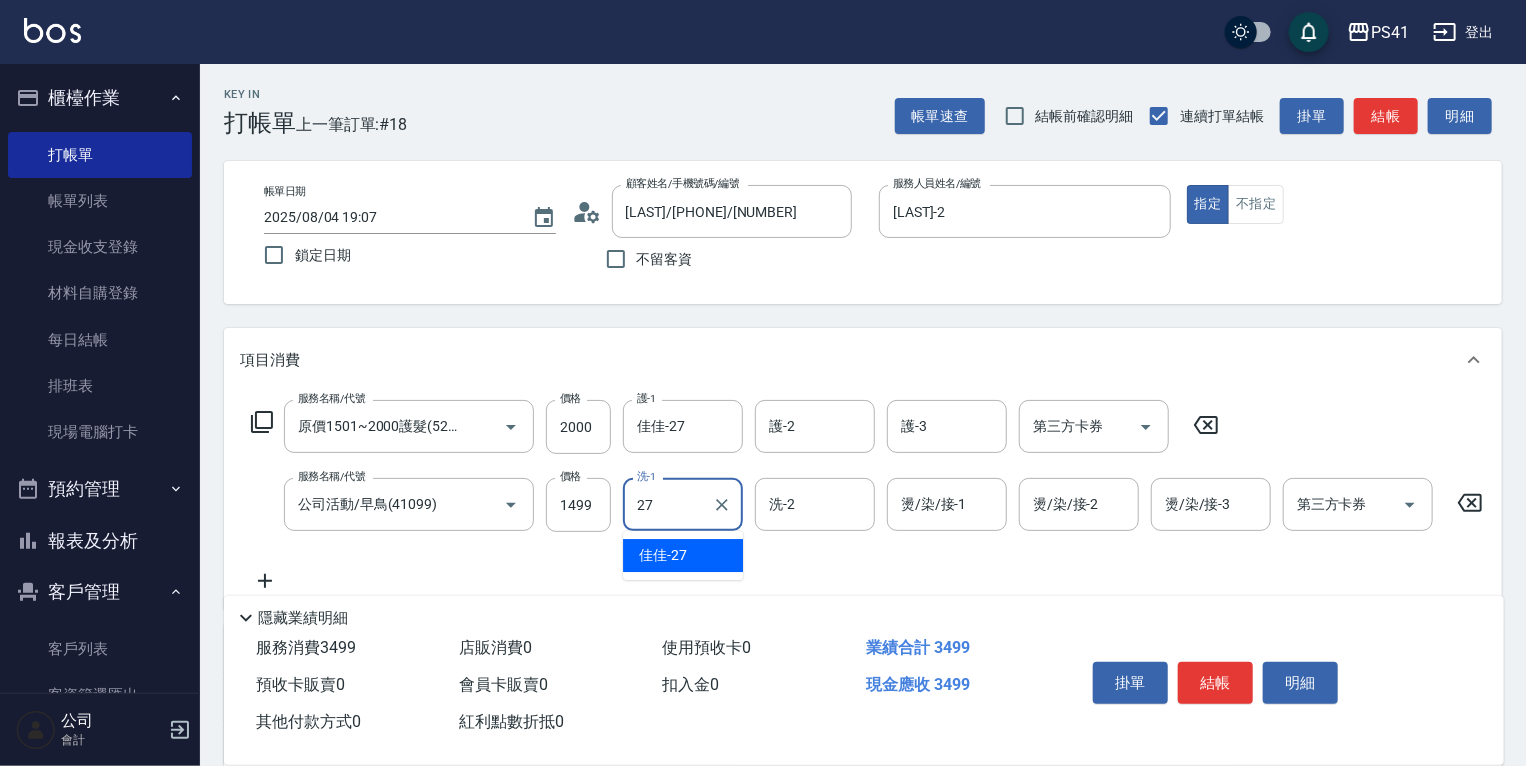 type on "佳佳-27" 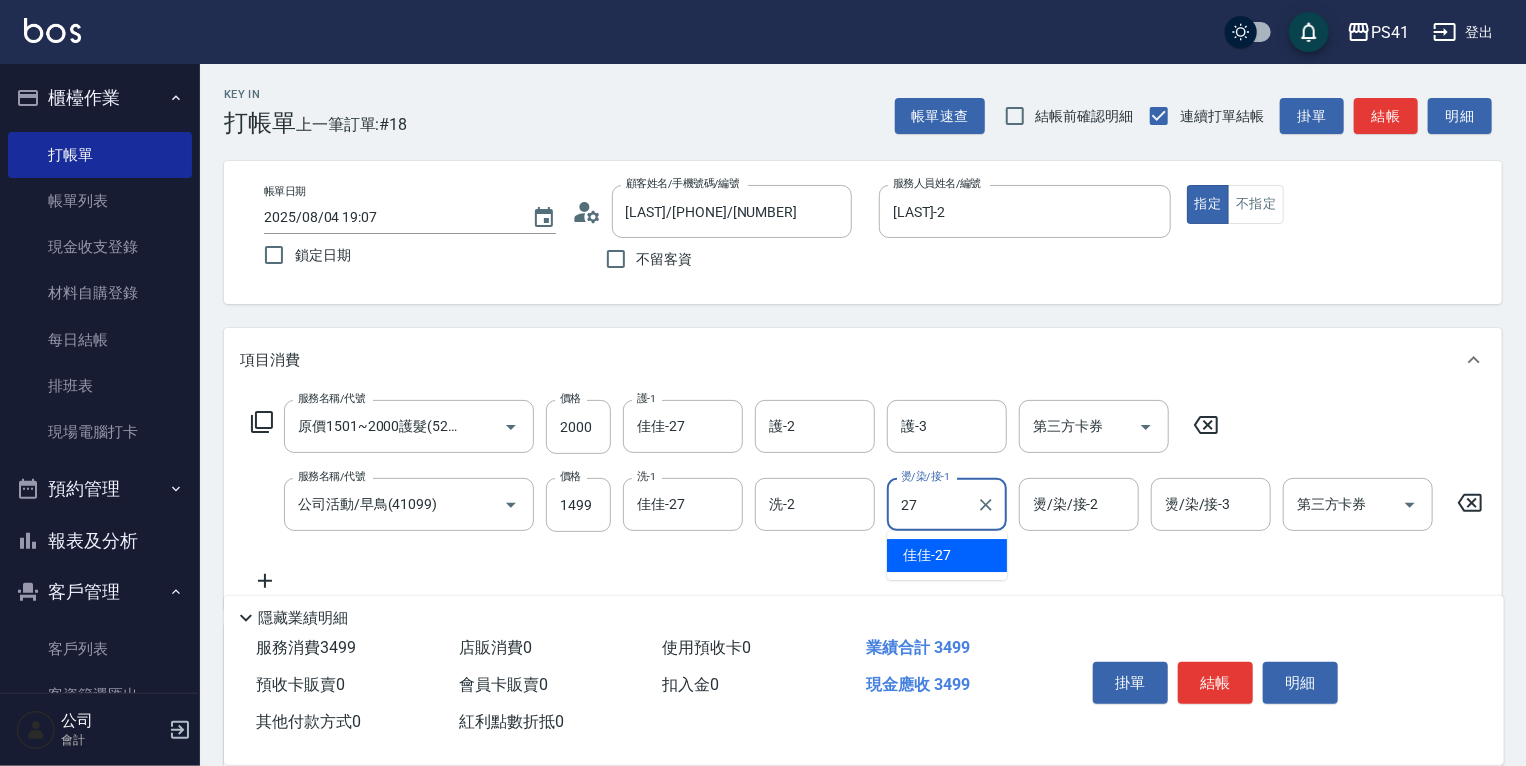 type on "佳佳-27" 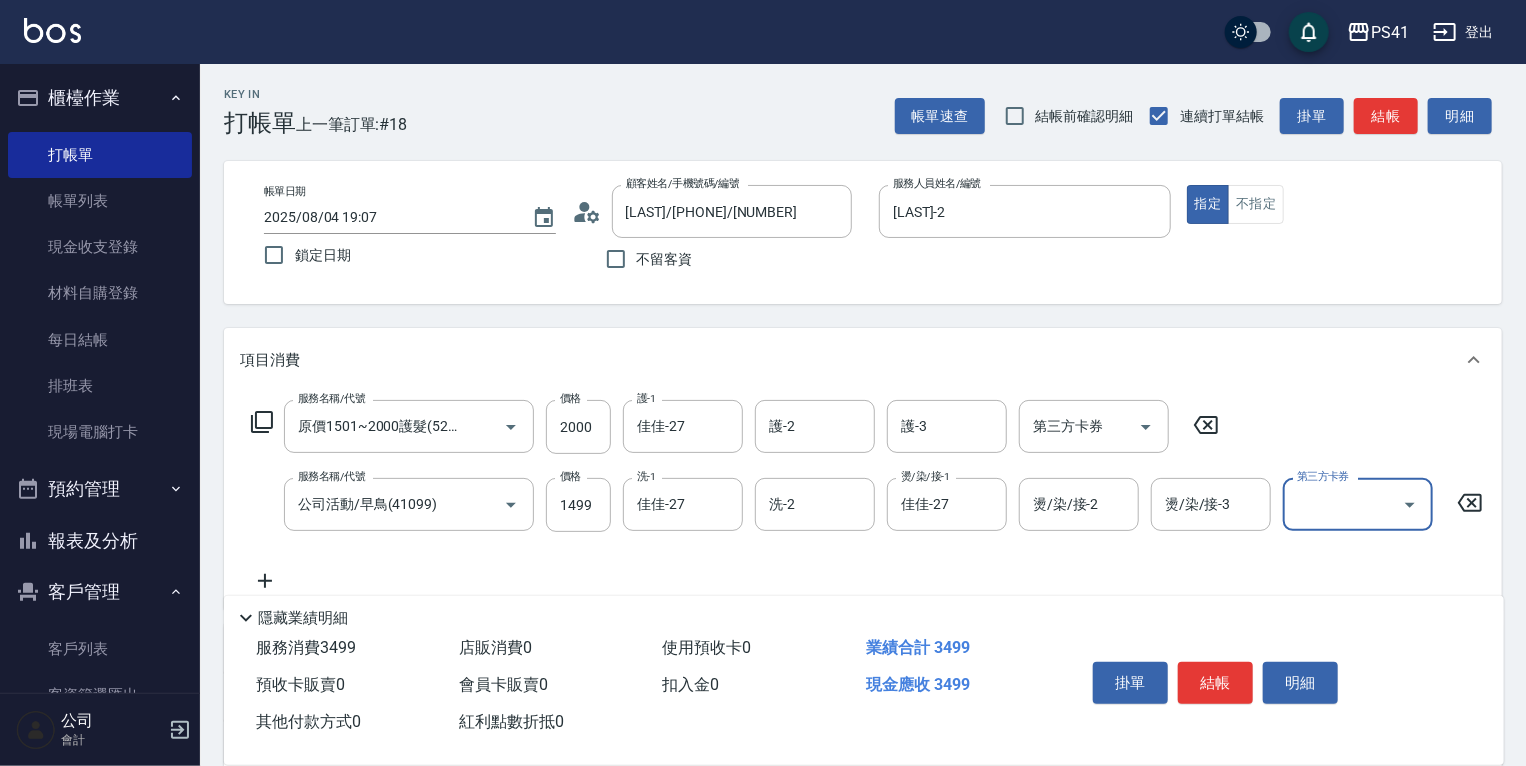 scroll, scrollTop: 0, scrollLeft: 0, axis: both 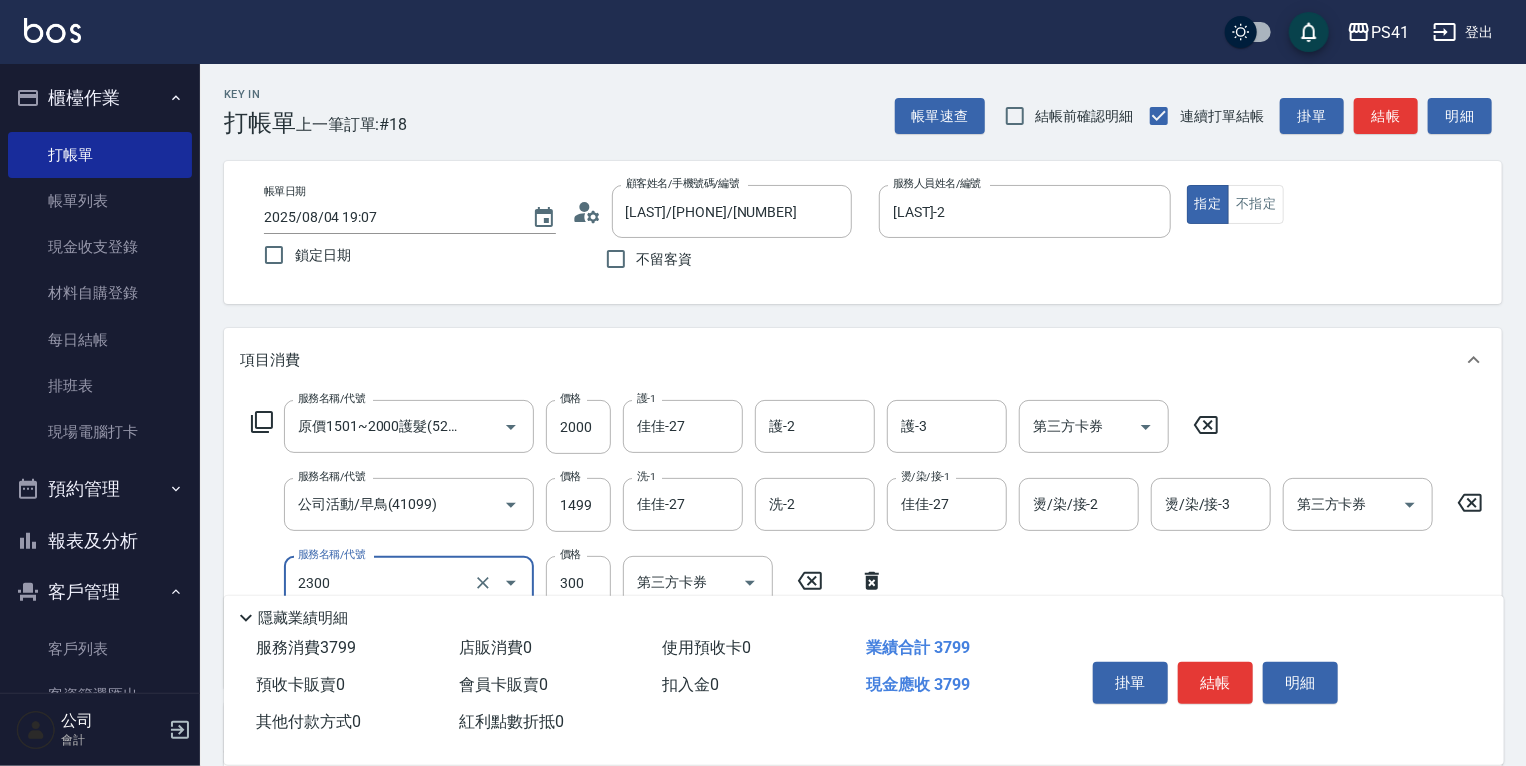 type on "剪髮(2300)" 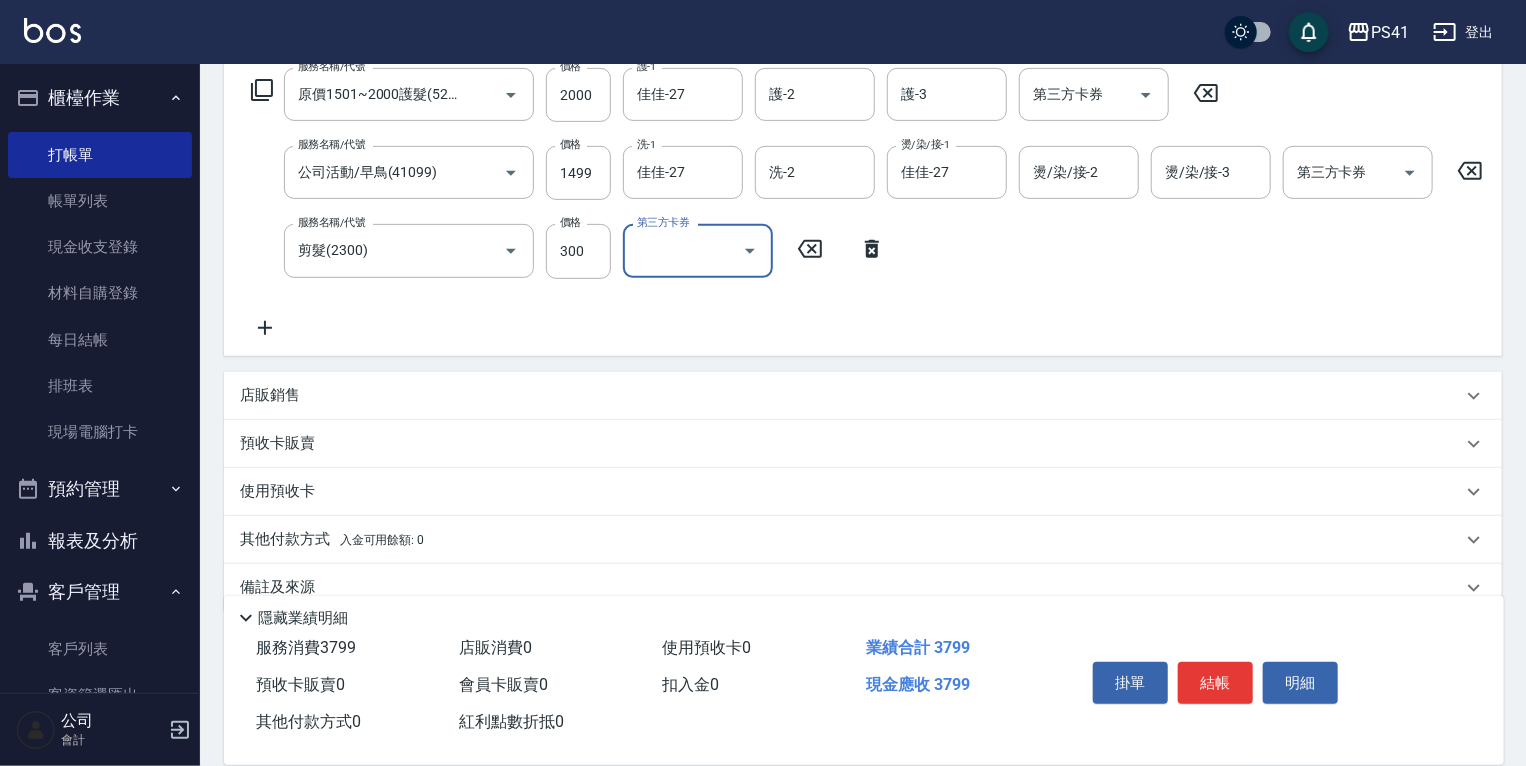 scroll, scrollTop: 379, scrollLeft: 0, axis: vertical 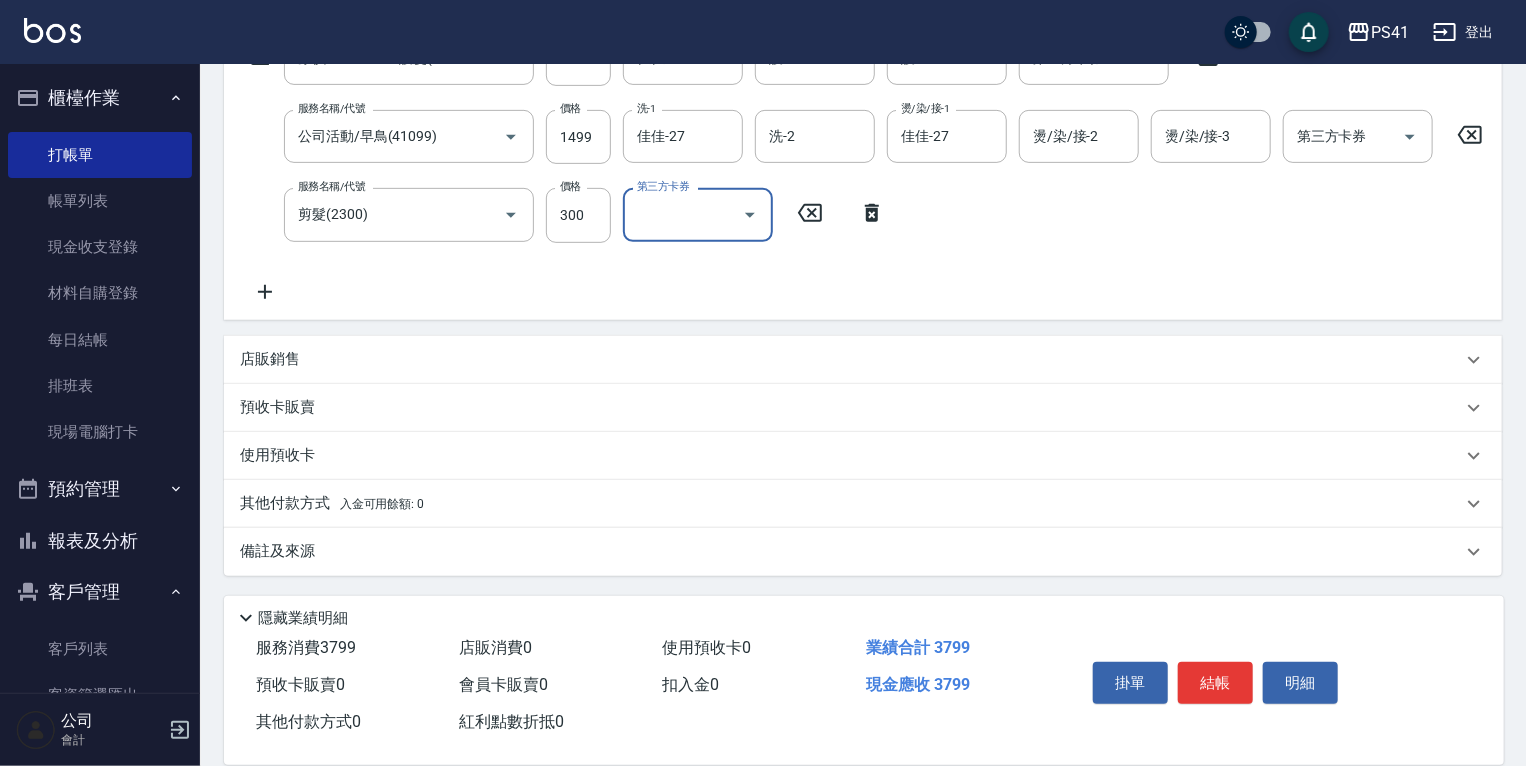 click on "店販銷售" at bounding box center [851, 359] 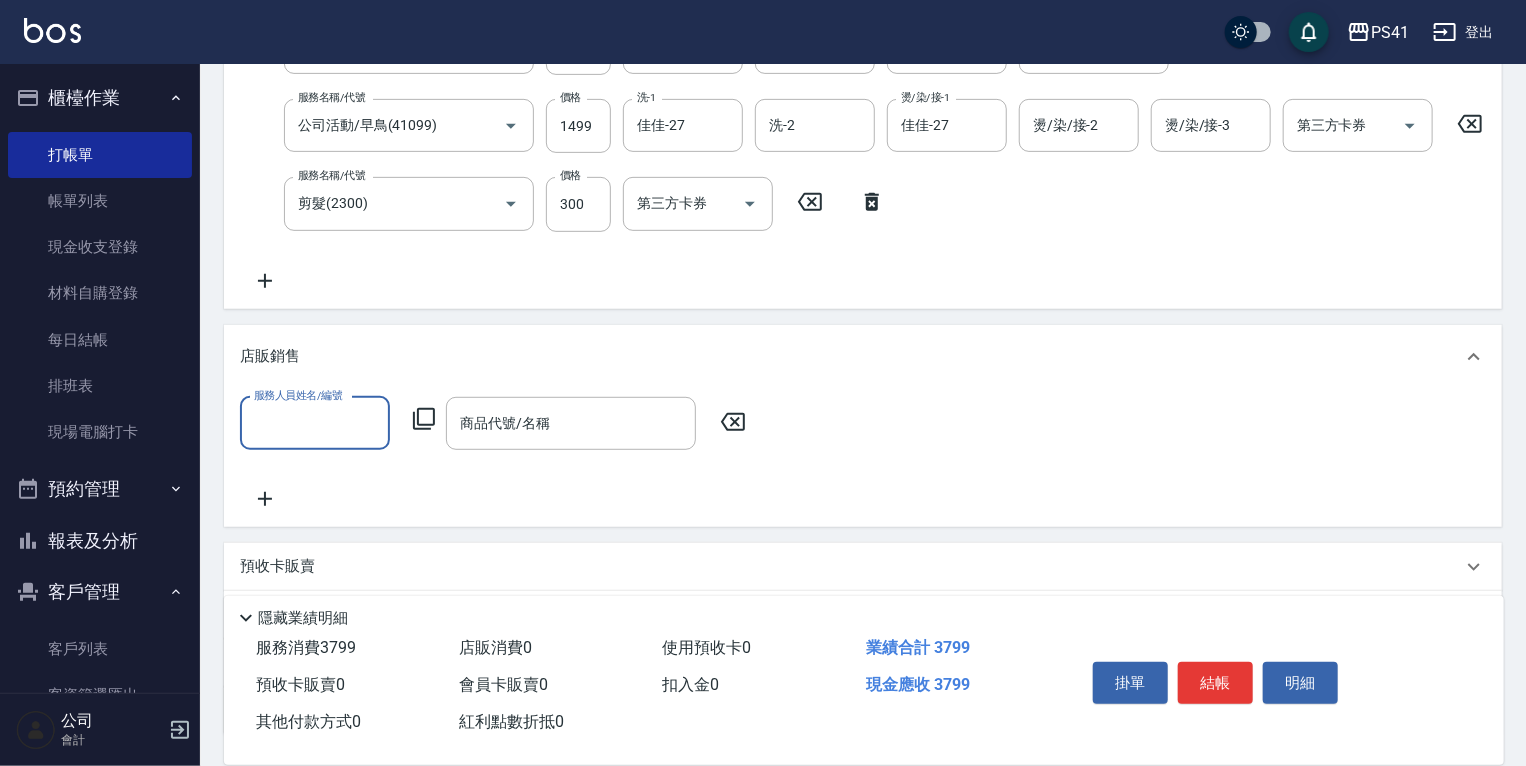 scroll, scrollTop: 0, scrollLeft: 0, axis: both 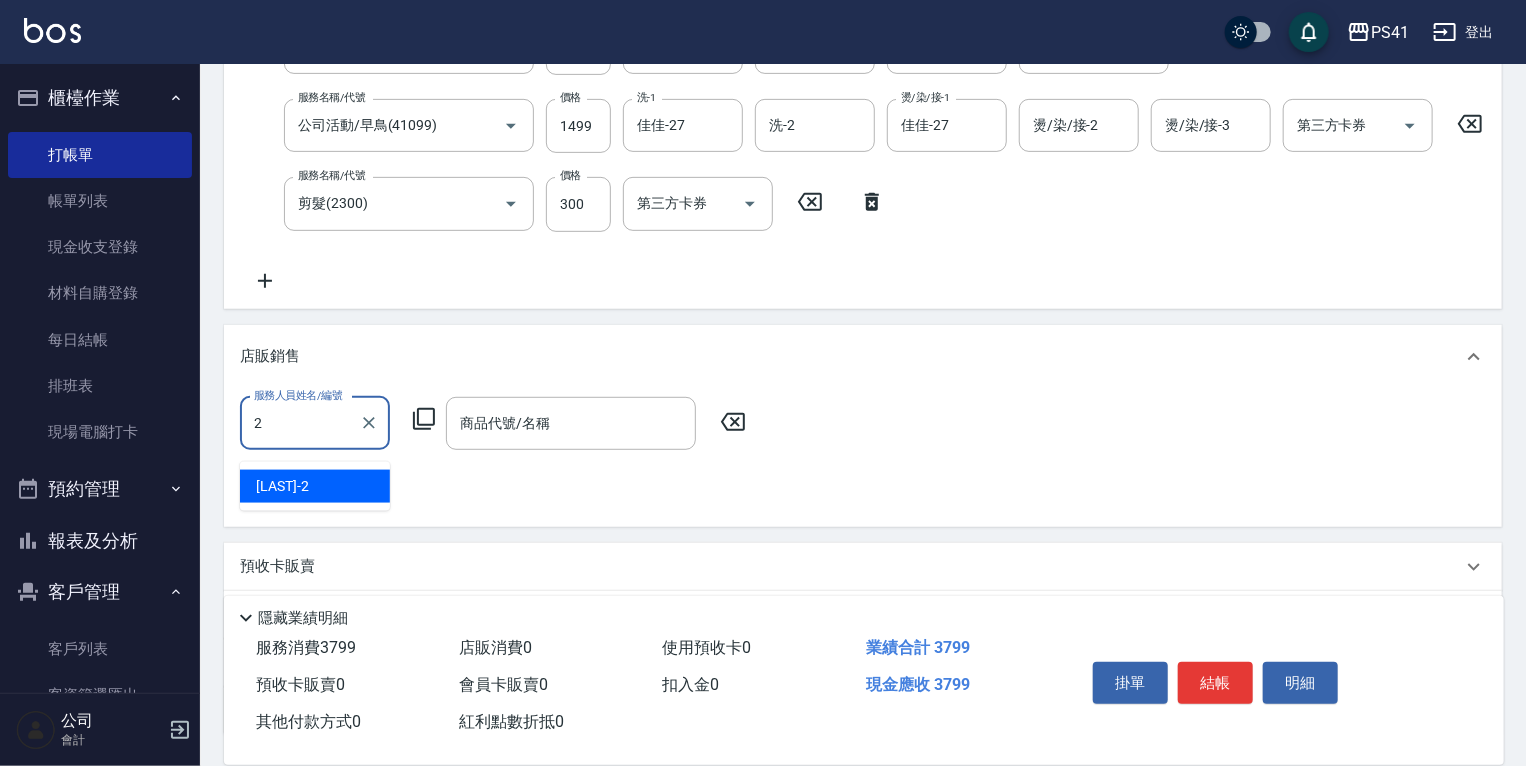 type on "[LAST]-2" 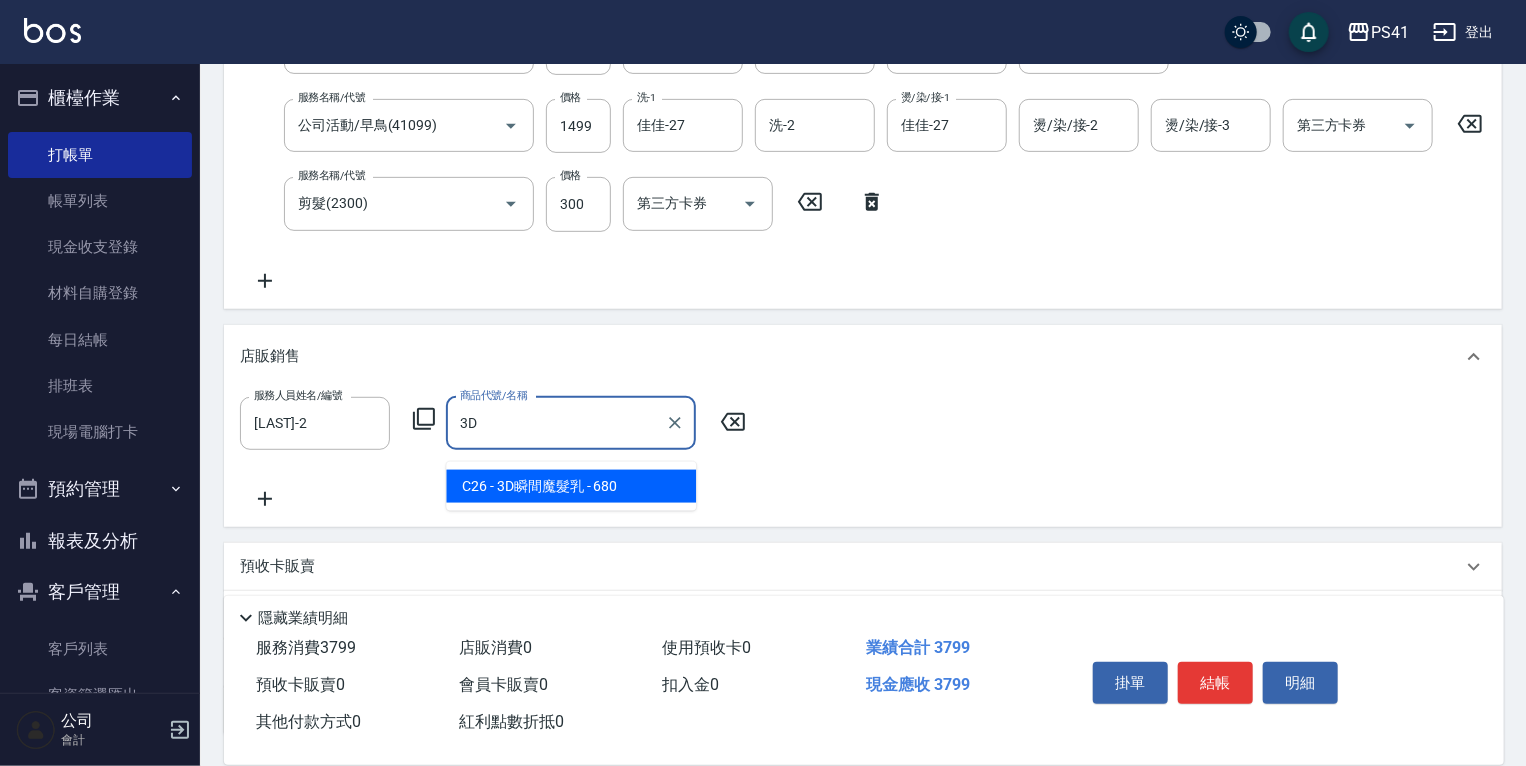 type on "3D瞬間魔髮乳" 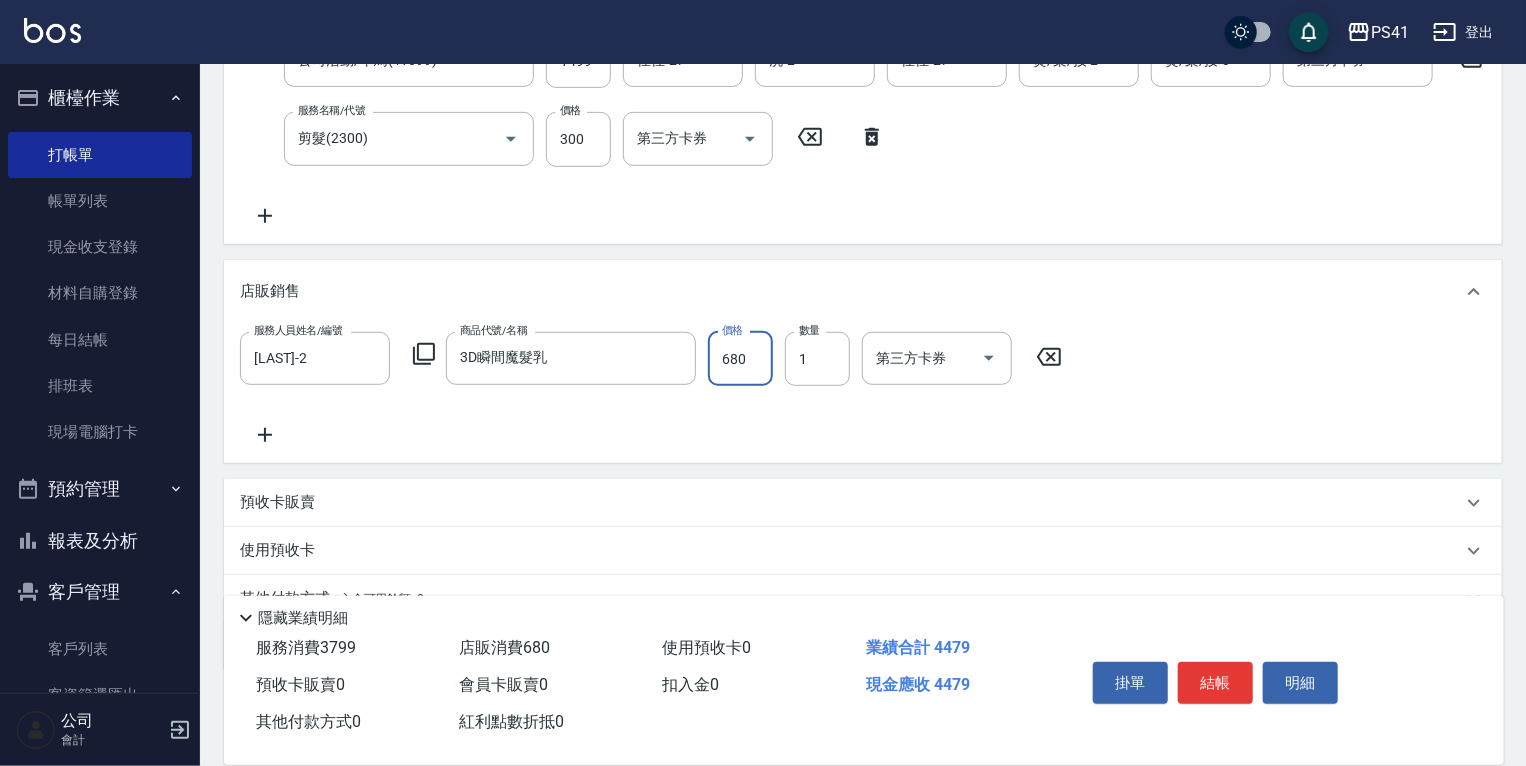 scroll, scrollTop: 550, scrollLeft: 0, axis: vertical 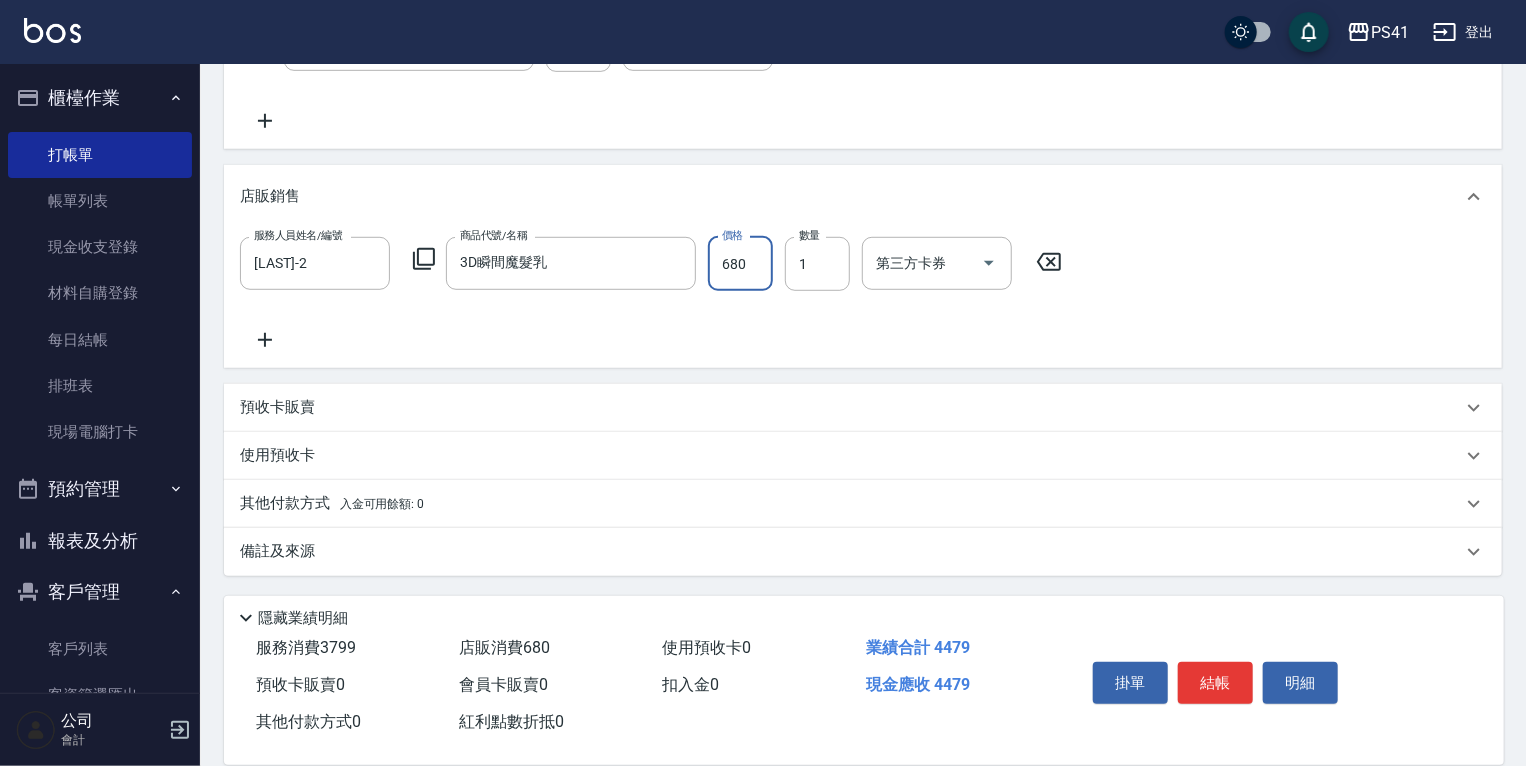 click on "其他付款方式 入金可用餘額: 0" at bounding box center [332, 504] 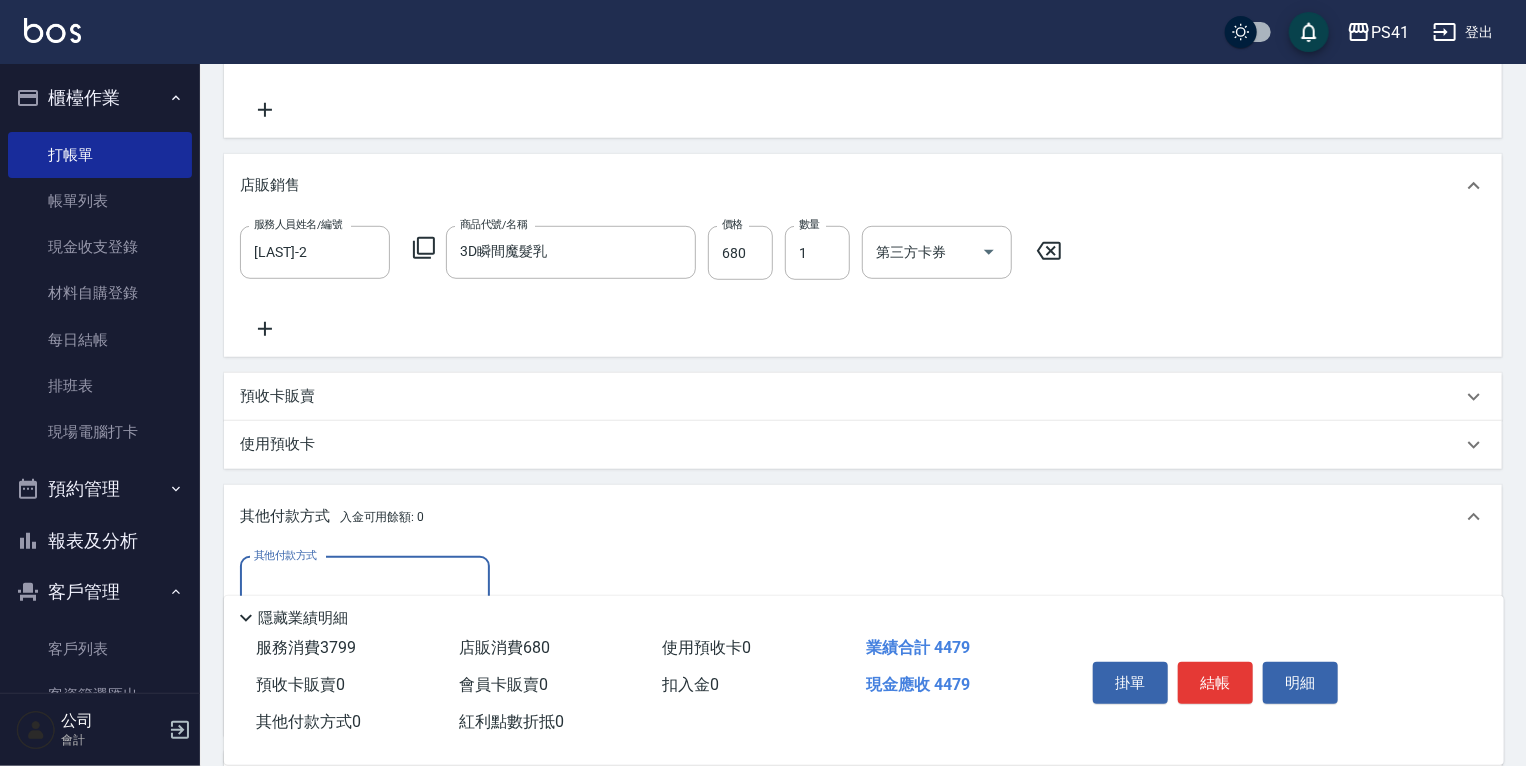 scroll, scrollTop: 0, scrollLeft: 0, axis: both 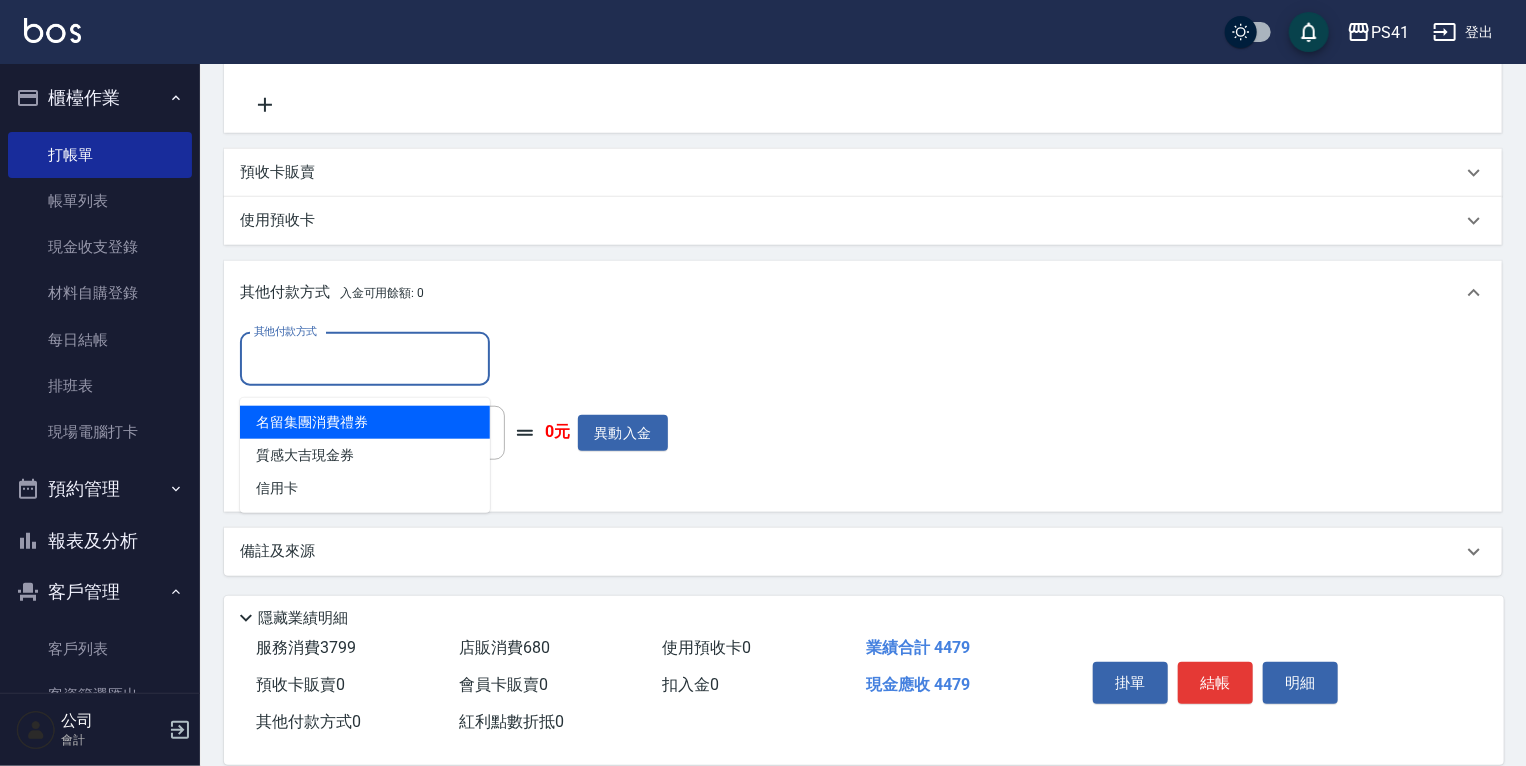 click on "其他付款方式" at bounding box center (365, 359) 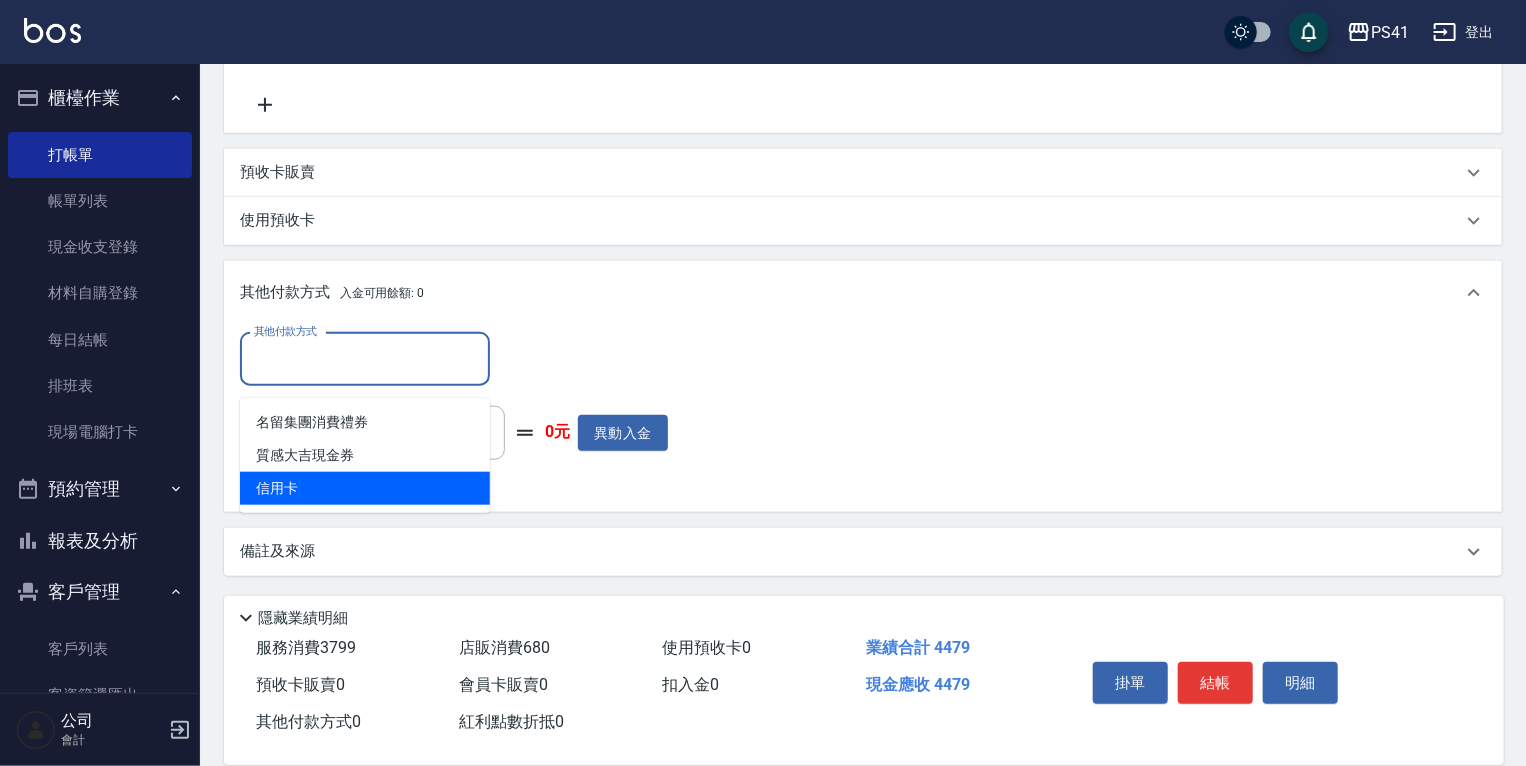 click on "信用卡" at bounding box center [365, 488] 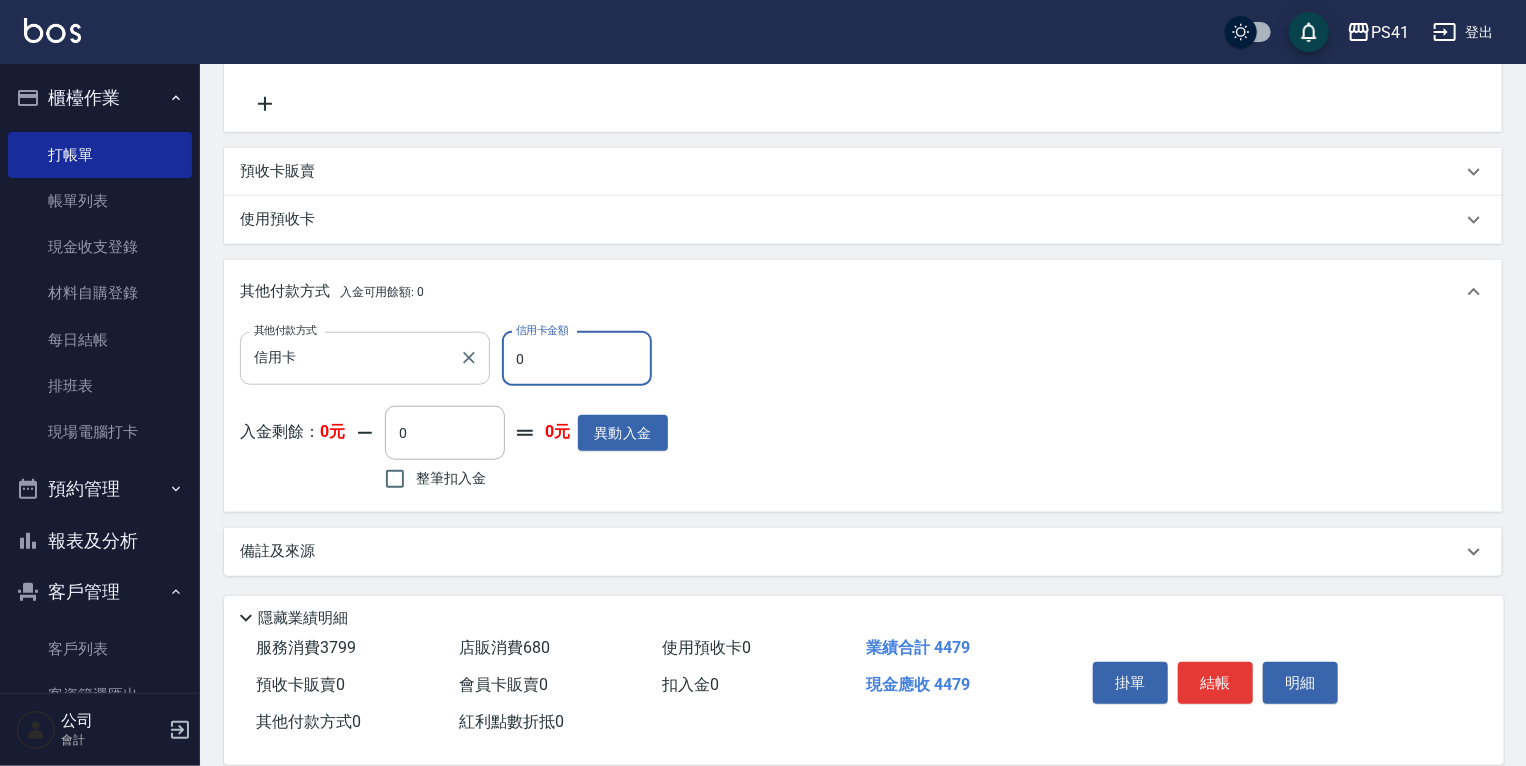 drag, startPoint x: 553, startPoint y: 367, endPoint x: 0, endPoint y: 340, distance: 553.65875 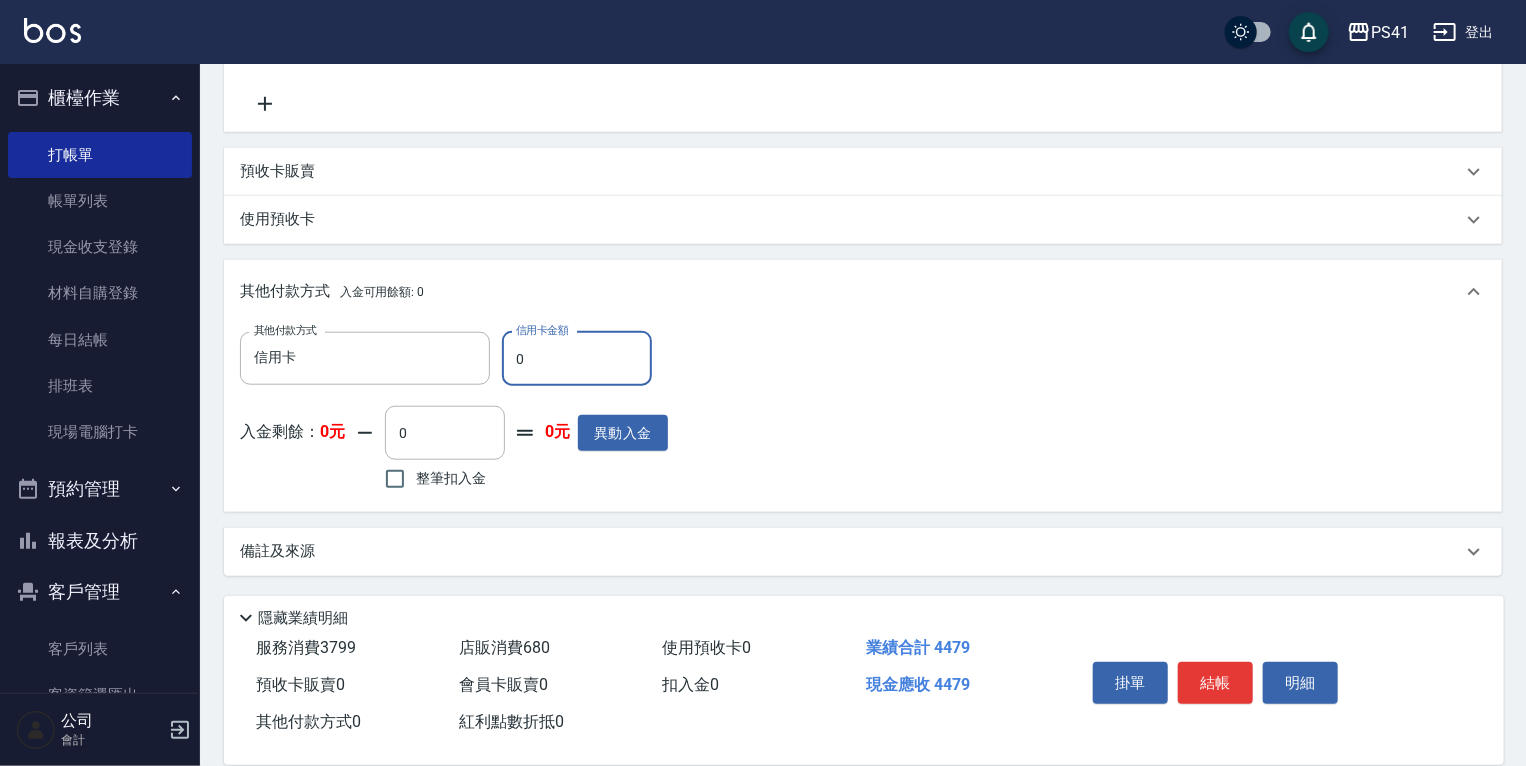 click on "PS41 登出 櫃檯作業 打帳單 帳單列表 現金收支登錄 材料自購登錄 每日結帳 排班表 現場電腦打卡 預約管理 預約管理 單日預約紀錄 單週預約紀錄 報表及分析 報表目錄 店家日報表 互助日報表 互助月報表 設計師日報表 設計師業績月報表 商品銷售排行榜 客戶管理 客戶列表 客資篩選匯出 卡券管理 行銷工具 活動發券明細 公司 會計 Key In 打帳單 上一筆訂單:#[NUMBER] 帳單速查 結帳前確認明細 連續打單結帳 掛單 結帳 明細 帳單日期 [YEAR]/[MONTH]/[DAY] [TIME] 鎖定日期 顧客姓名/手機號碼/編號 [LAST]/[PHONE]/[NUMBER] 顧客姓名/手機號碼/編號 不留客資 服務人員姓名/編號 [LAST]-2 服務人員姓名/編號 指定 不指定 項目消費 服務名稱/代號 原價1501~2000護髮(52000) 服務名稱/代號 價格 [NUMBER] 價格 護-1 佳佳-27 護-1 護-2 護-2 護-3 護-3 第三方卡券 第三方卡券 服務名稱/代號 公司活動/早鳥(41099) 價格 [NUMBER] 價格" at bounding box center [763, -5] 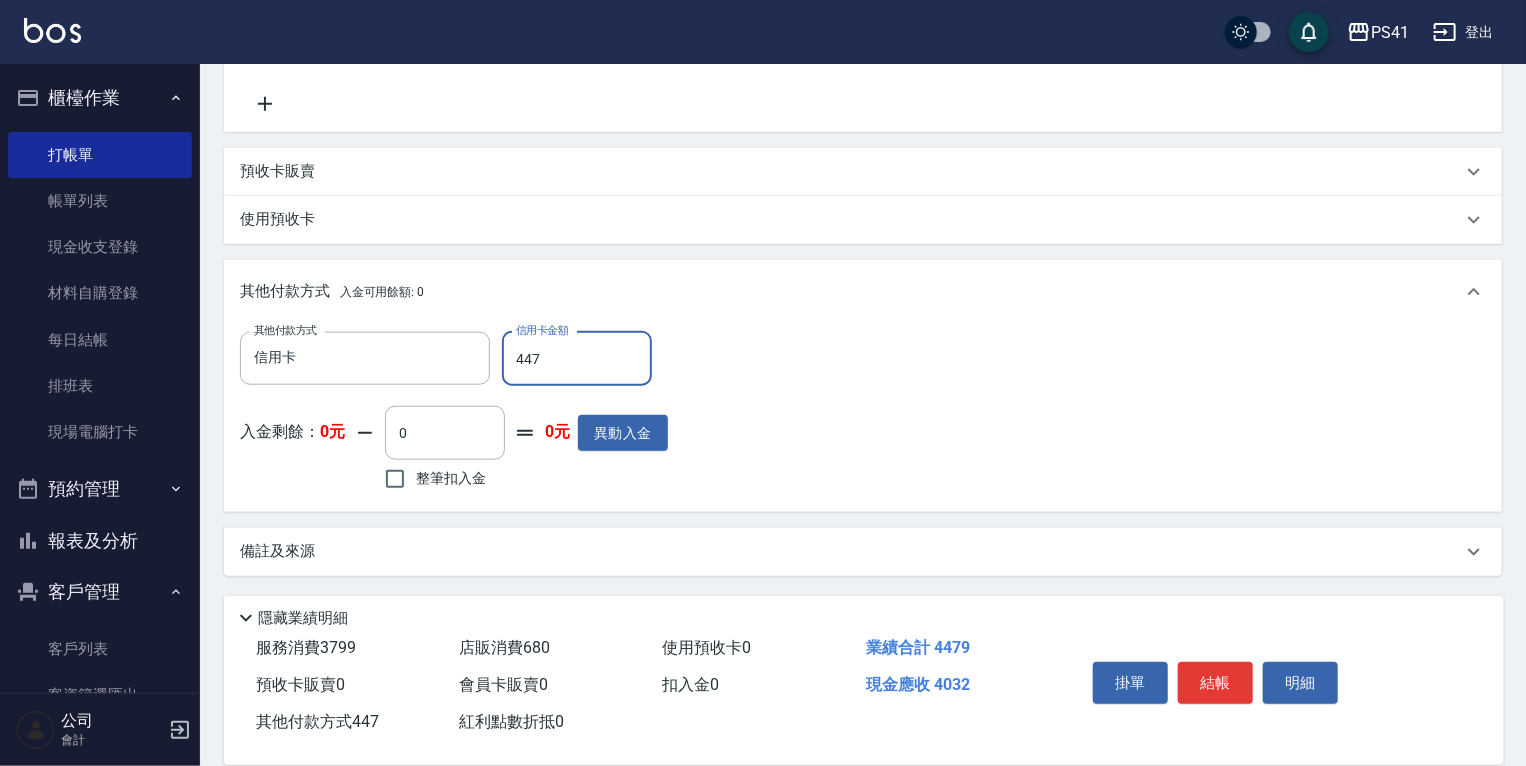 type on "4479" 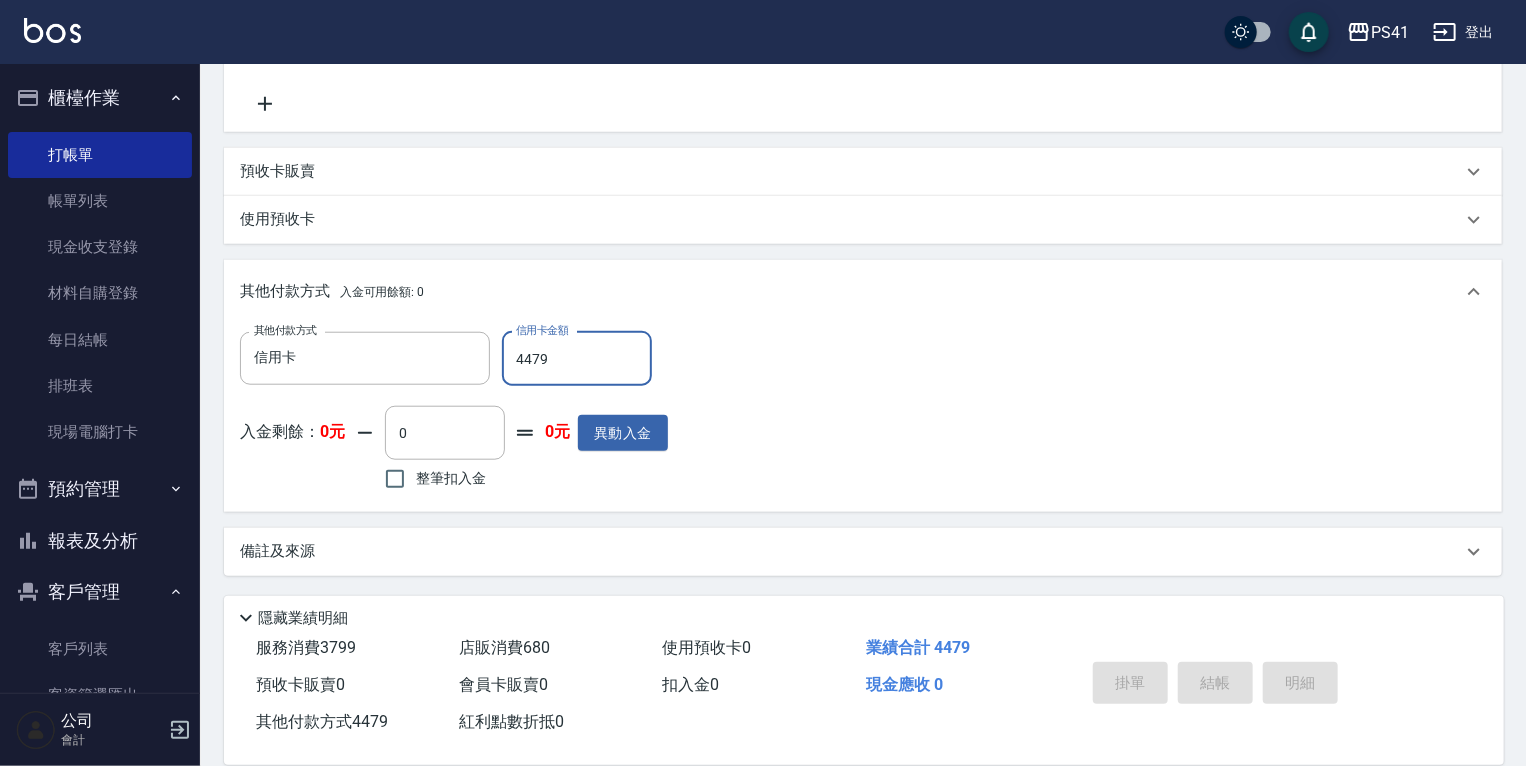 type 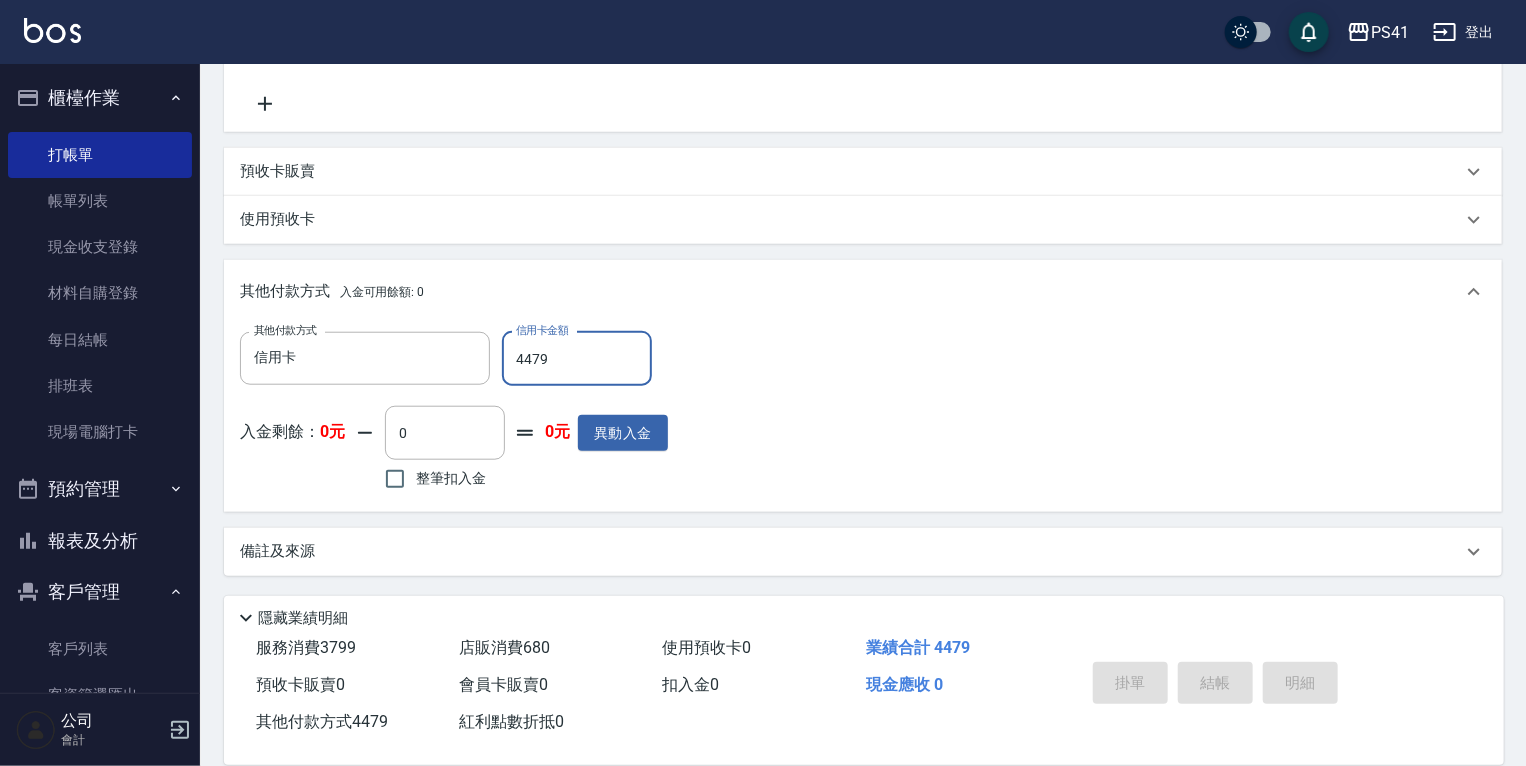 type 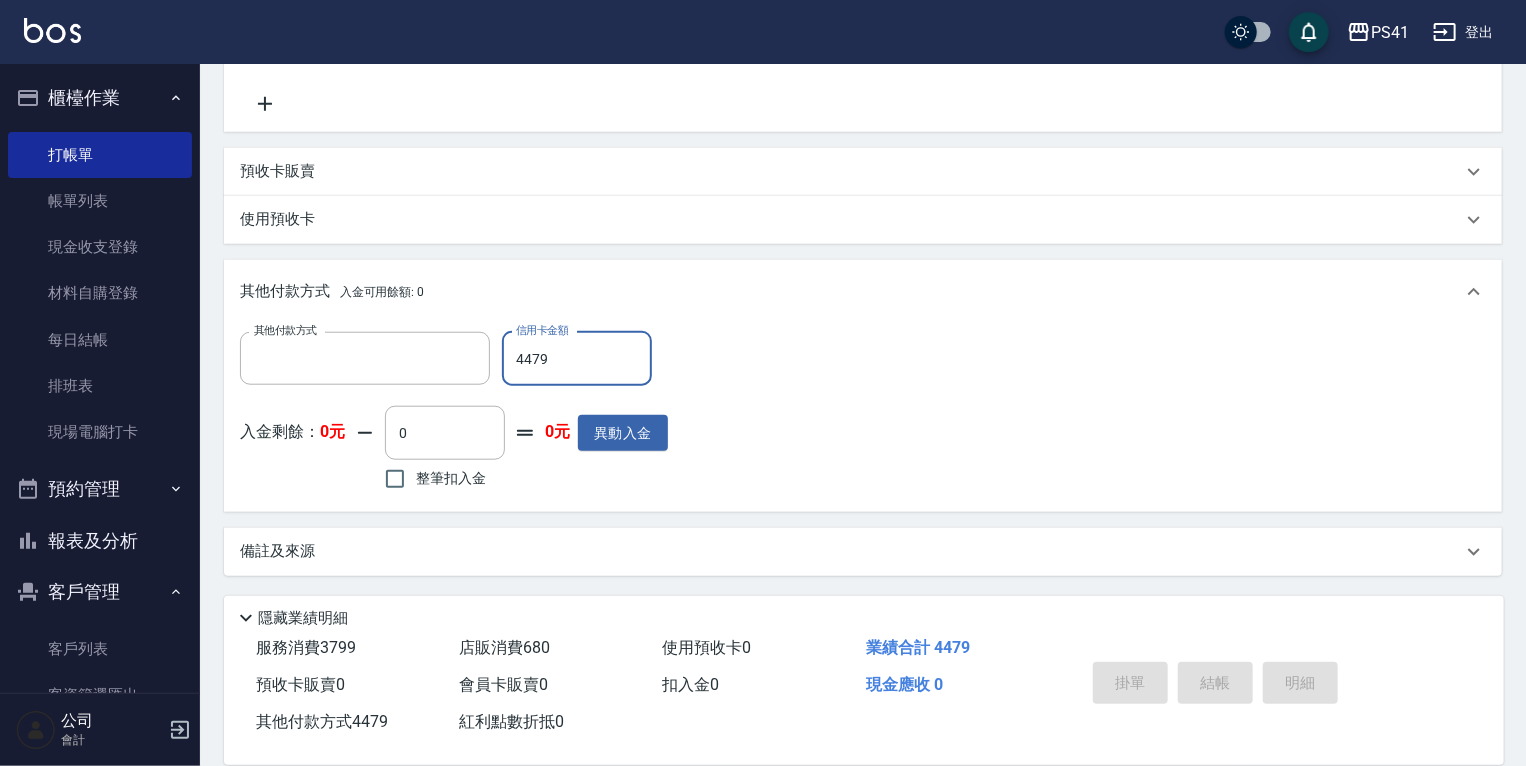 scroll, scrollTop: 0, scrollLeft: 0, axis: both 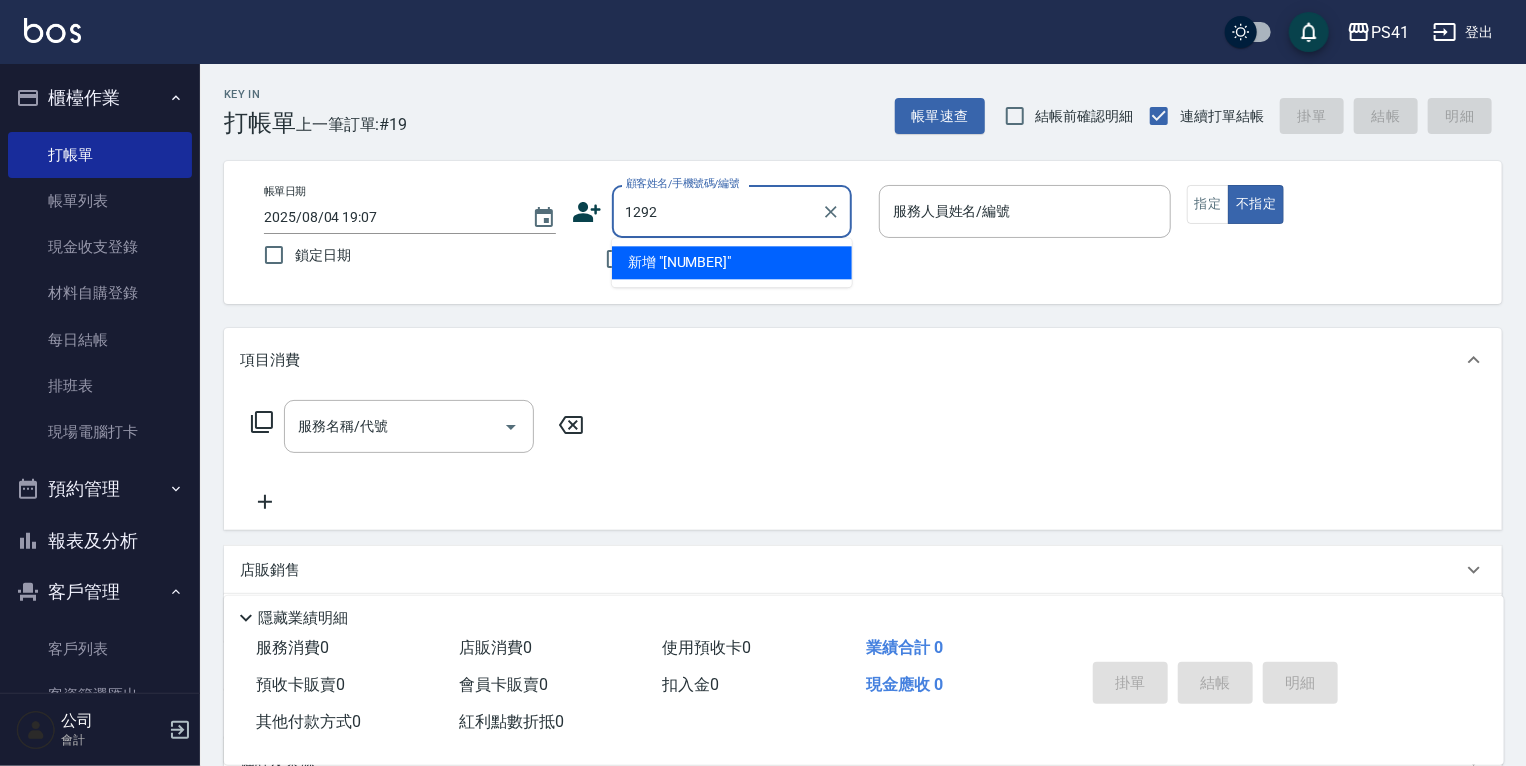 type on "1292" 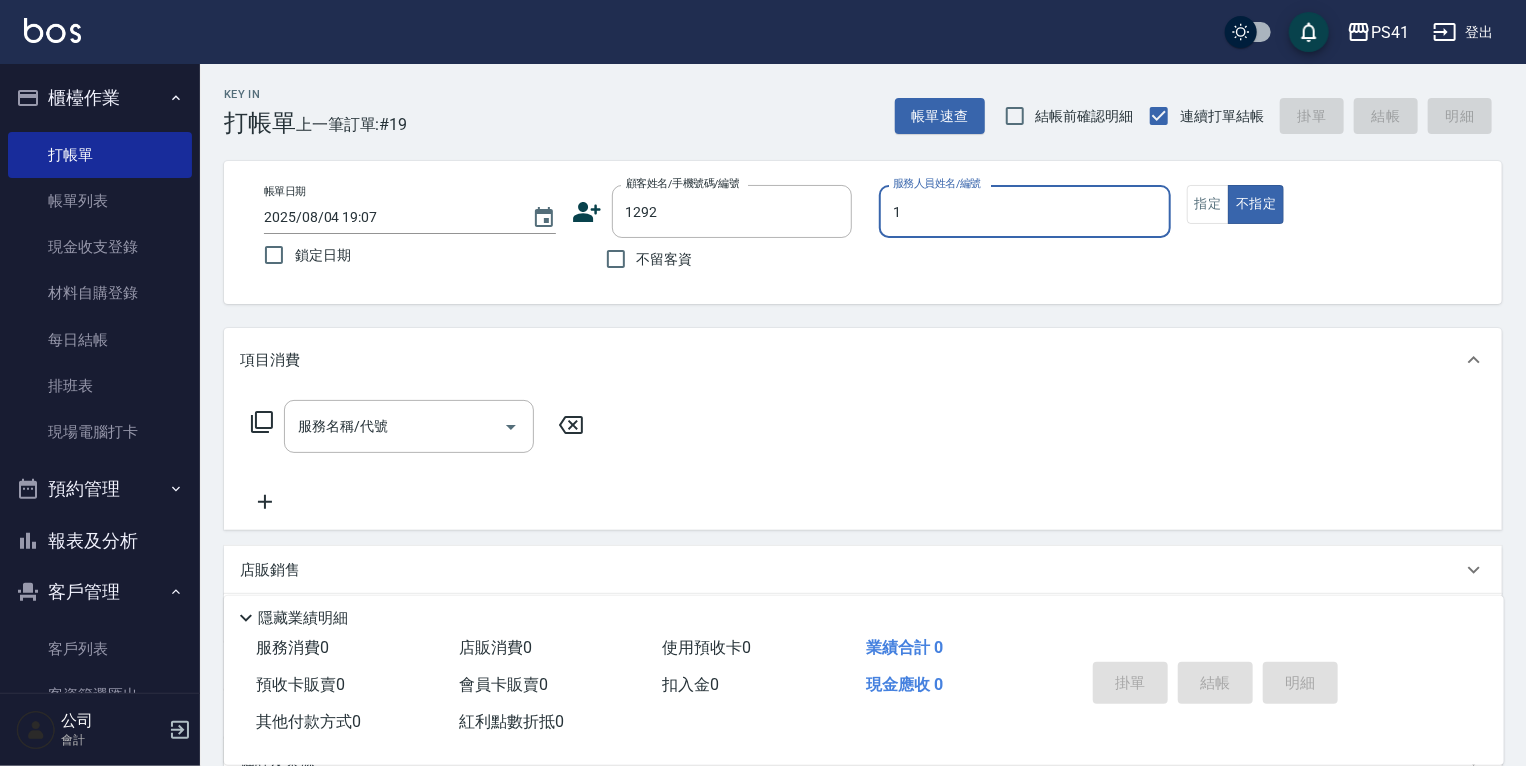 type on "[LAST]-1" 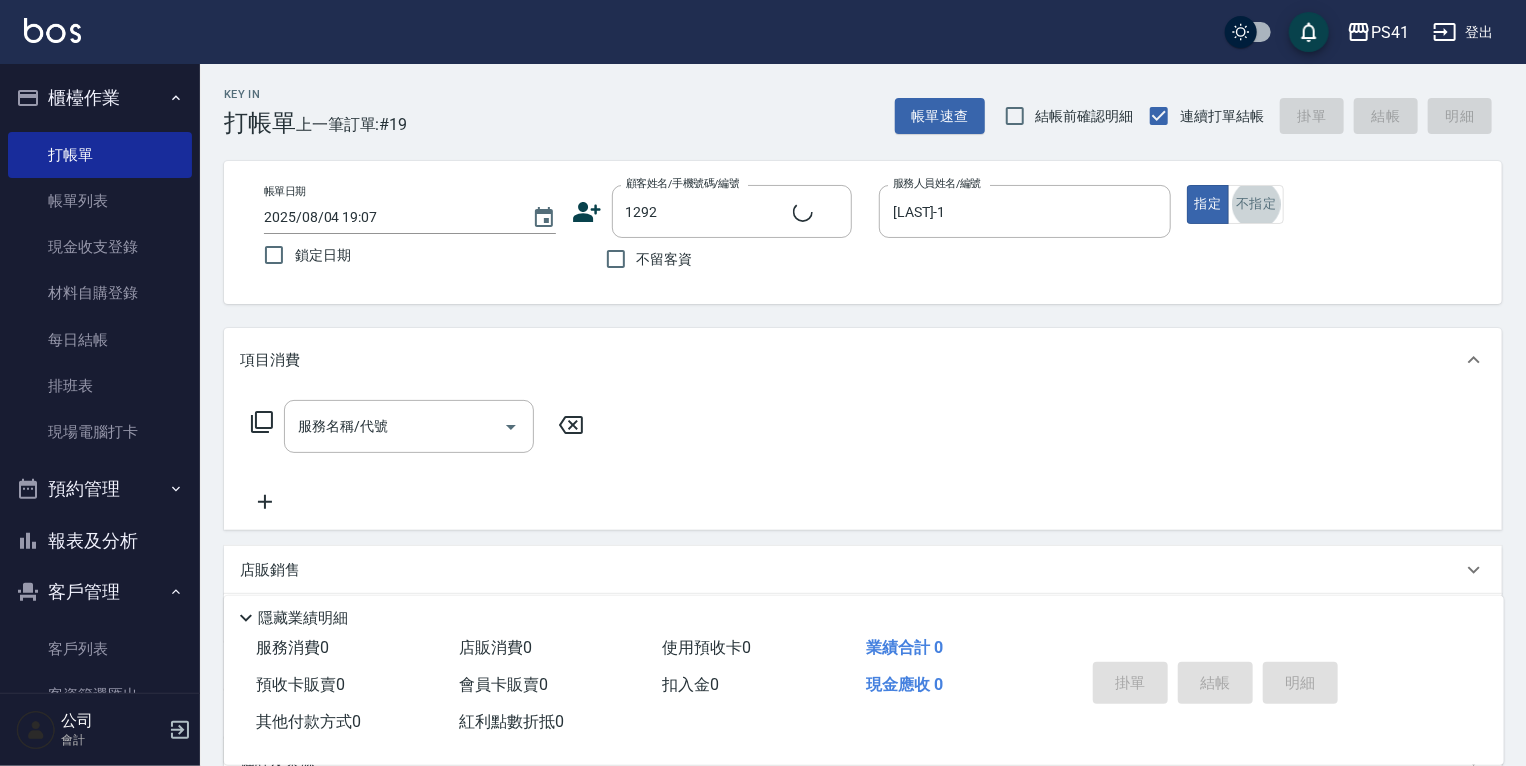 type on "[LAST]/[PHONE]/[NUMBER]" 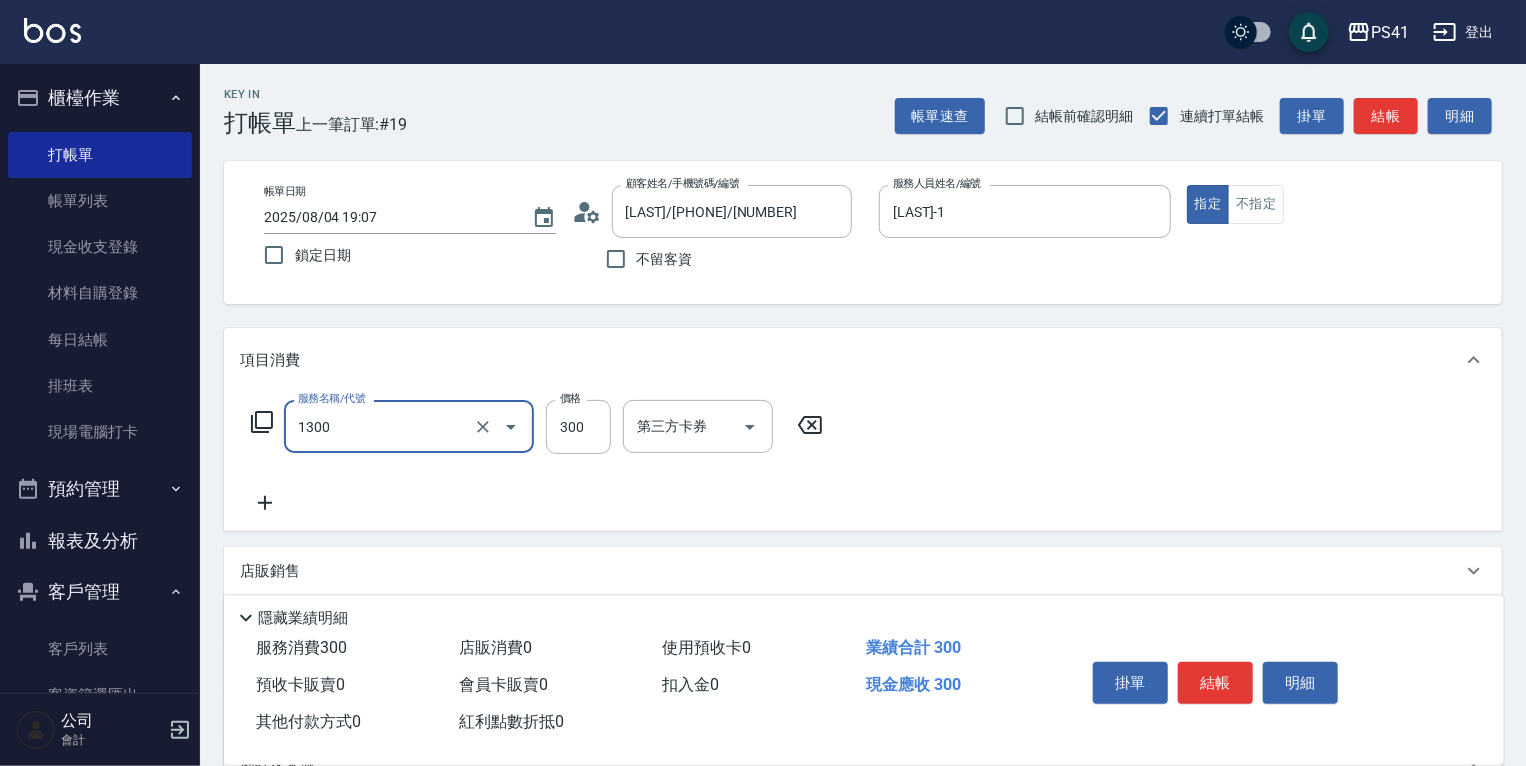 type on "洗髮300(1300)" 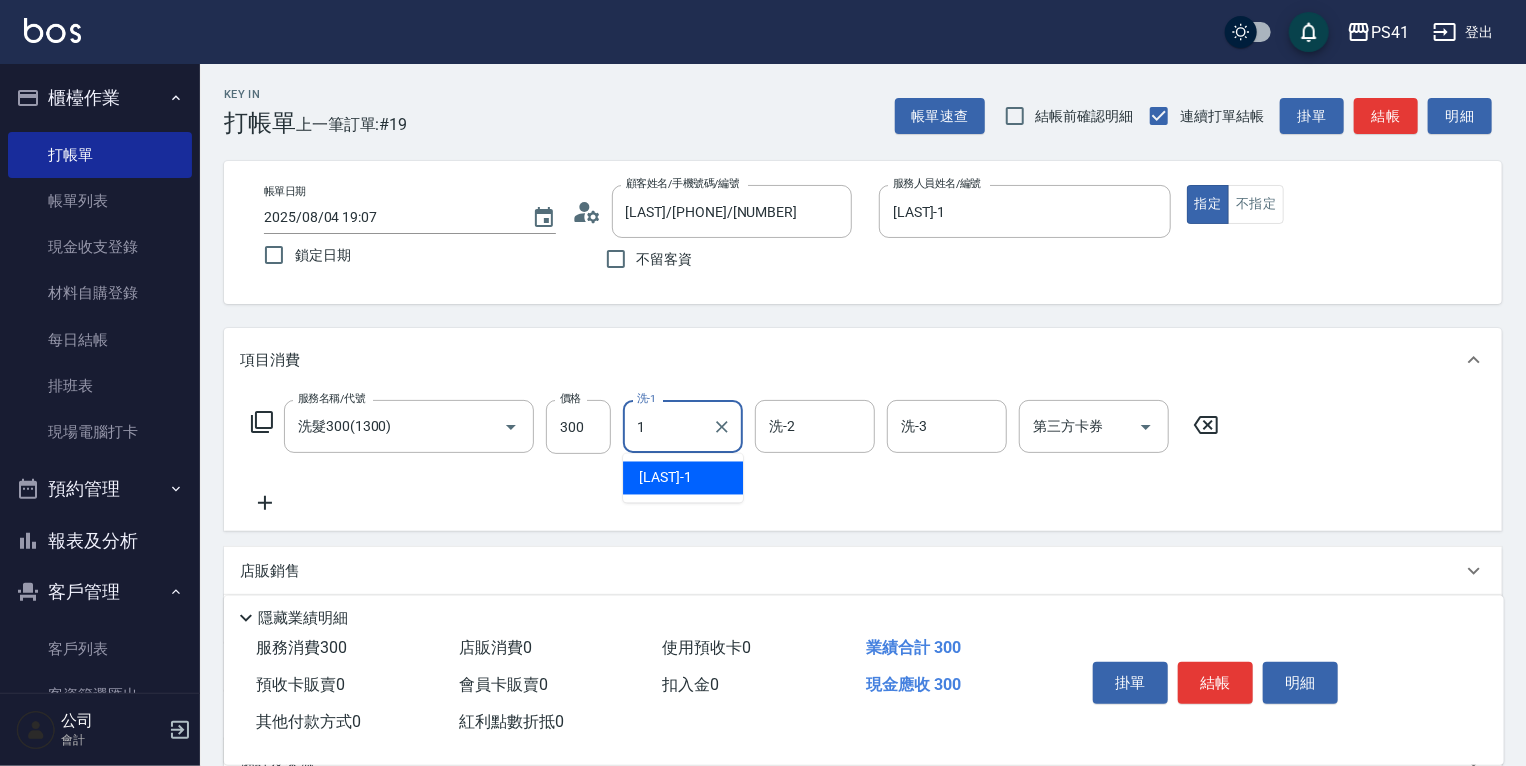 type on "[LAST]-1" 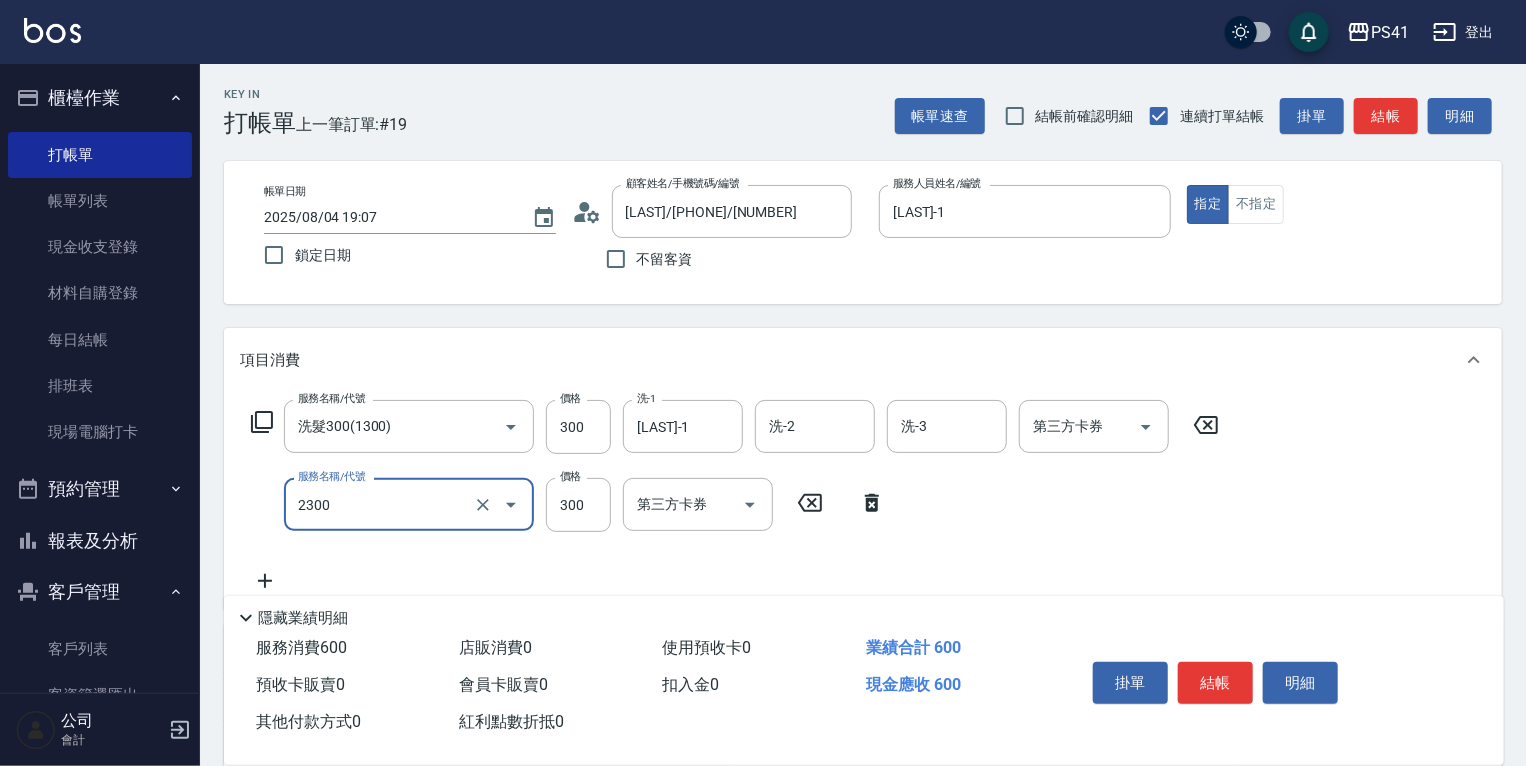 type on "剪髮(2300)" 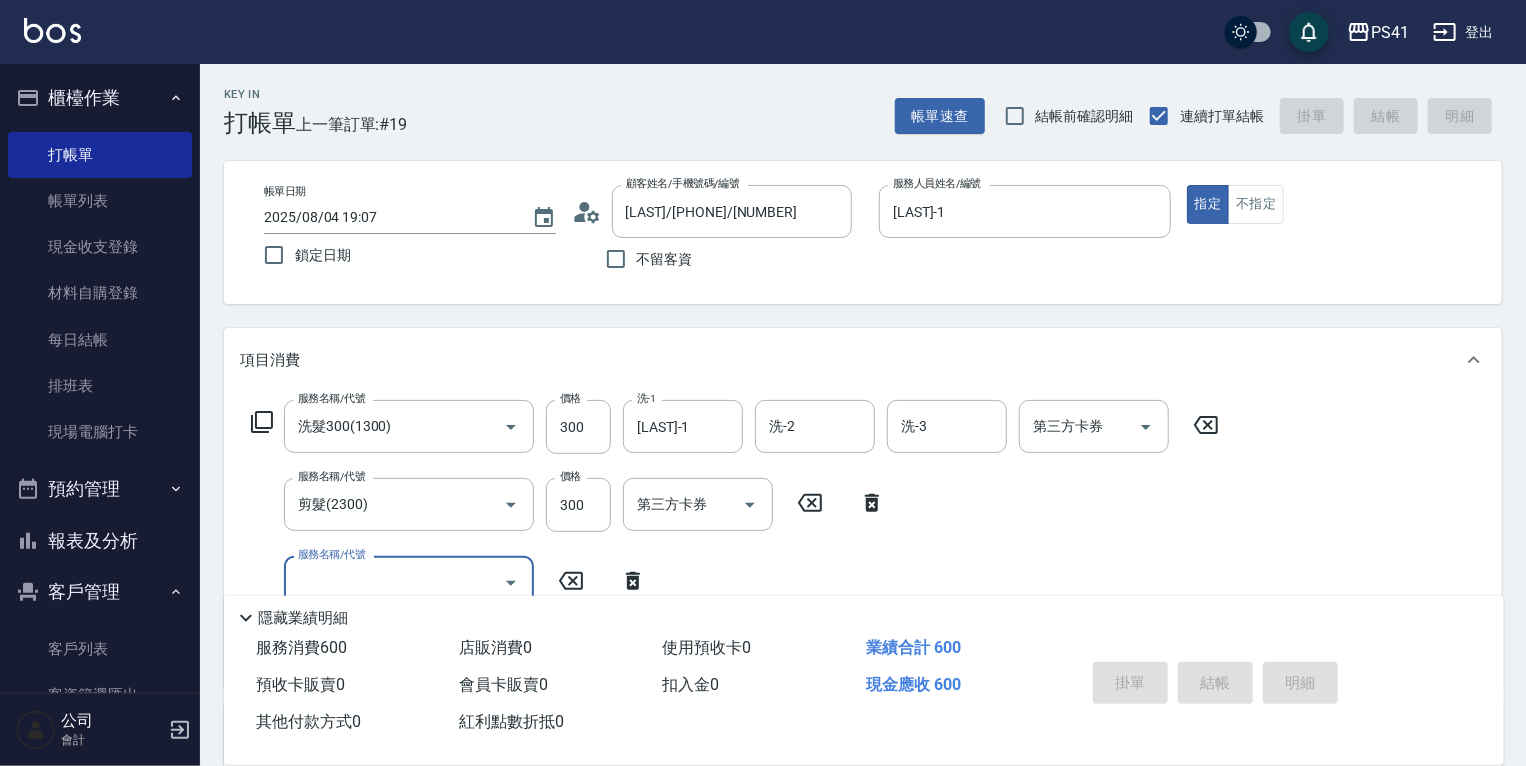 type 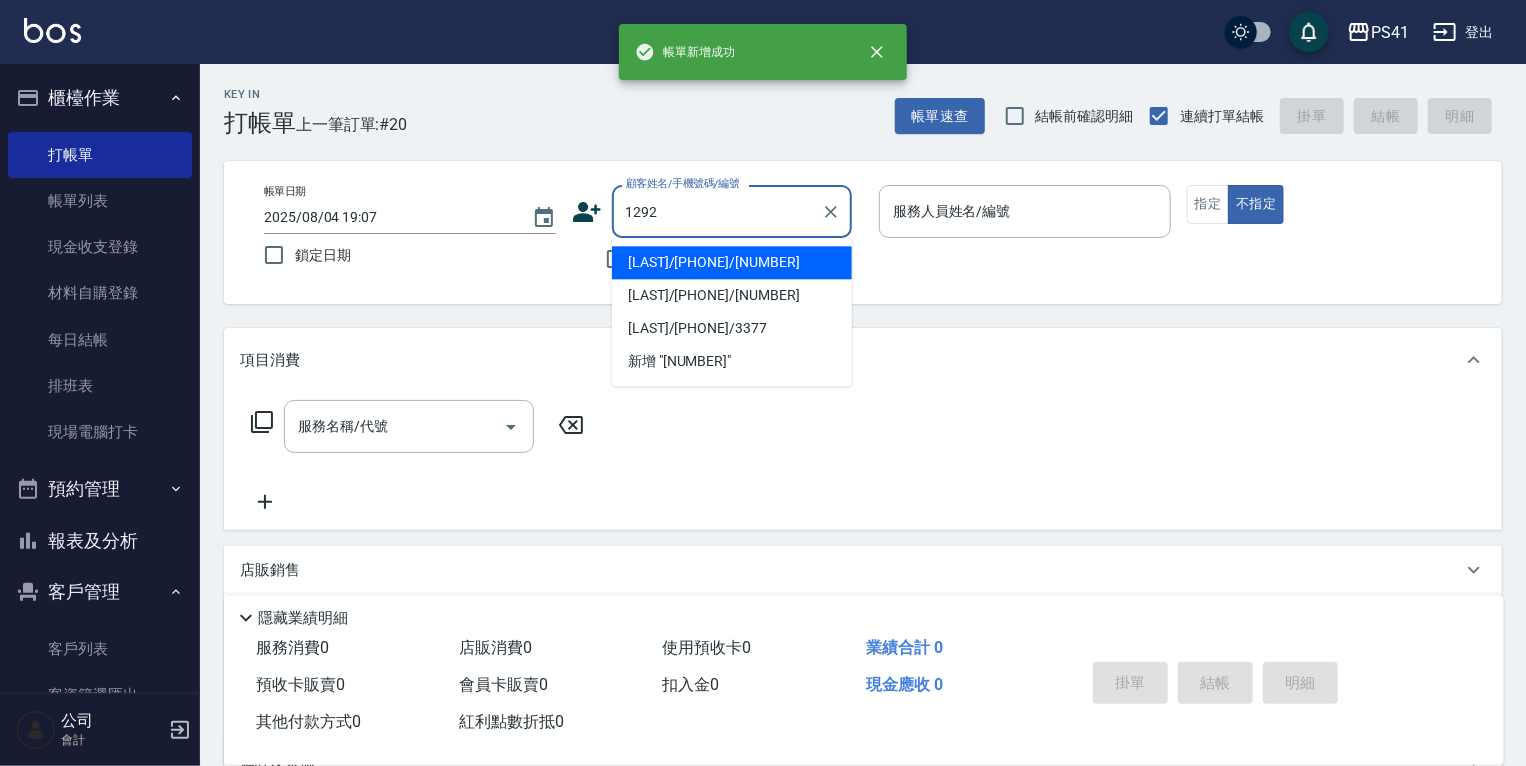 type on "[LAST]/[PHONE]/[NUMBER]" 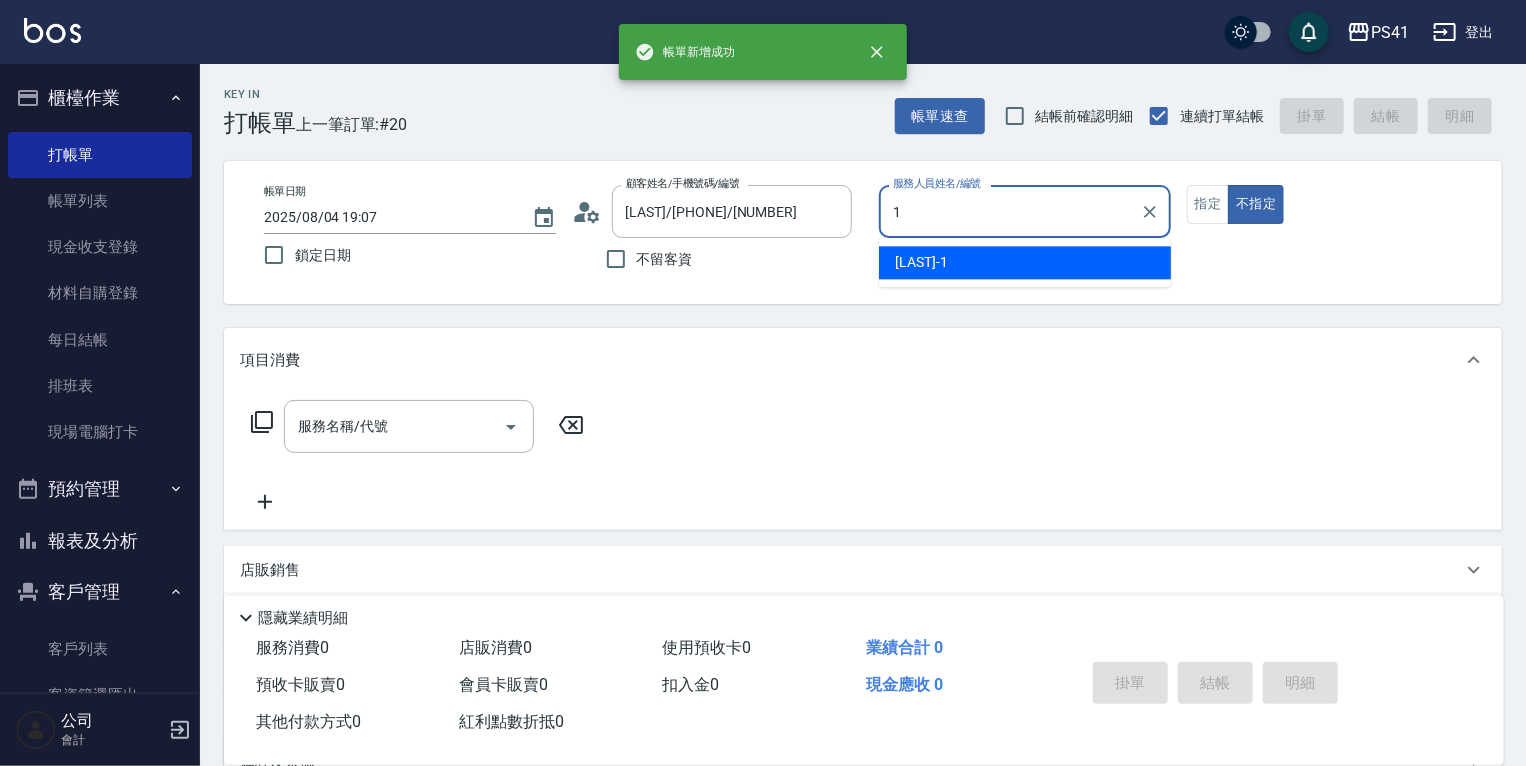 type on "[LAST]-1" 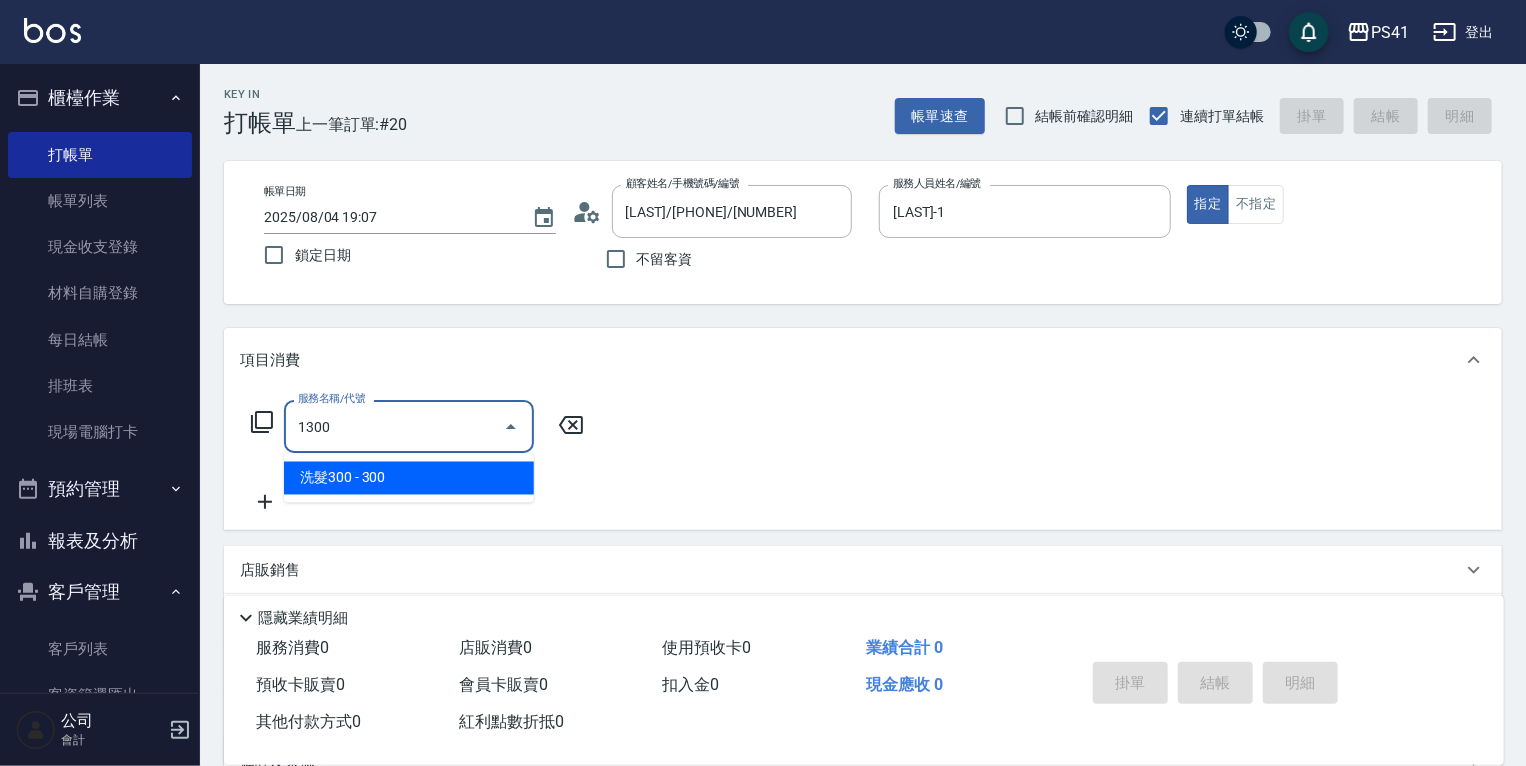type on "洗髮300(1300)" 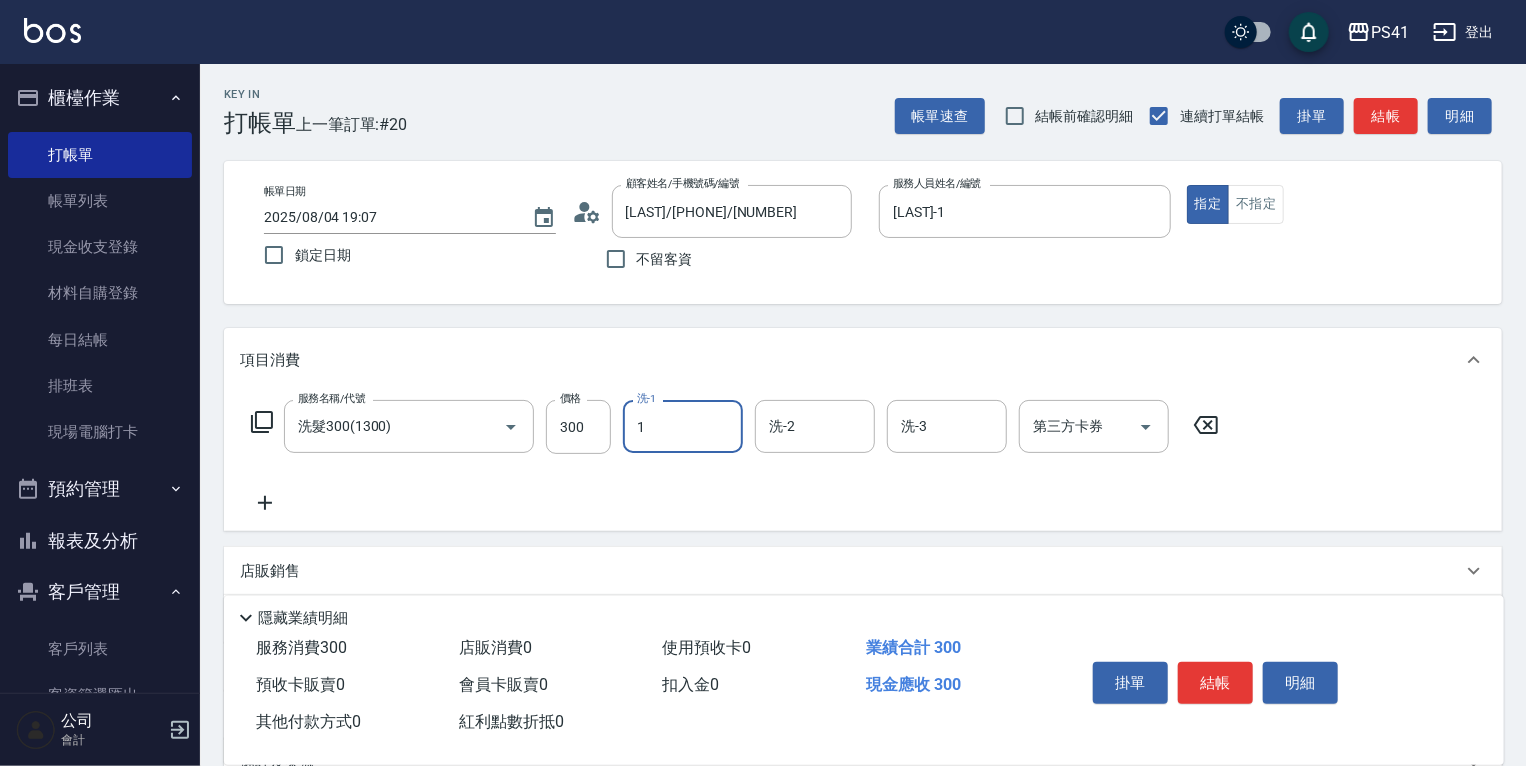 type on "[LAST]-1" 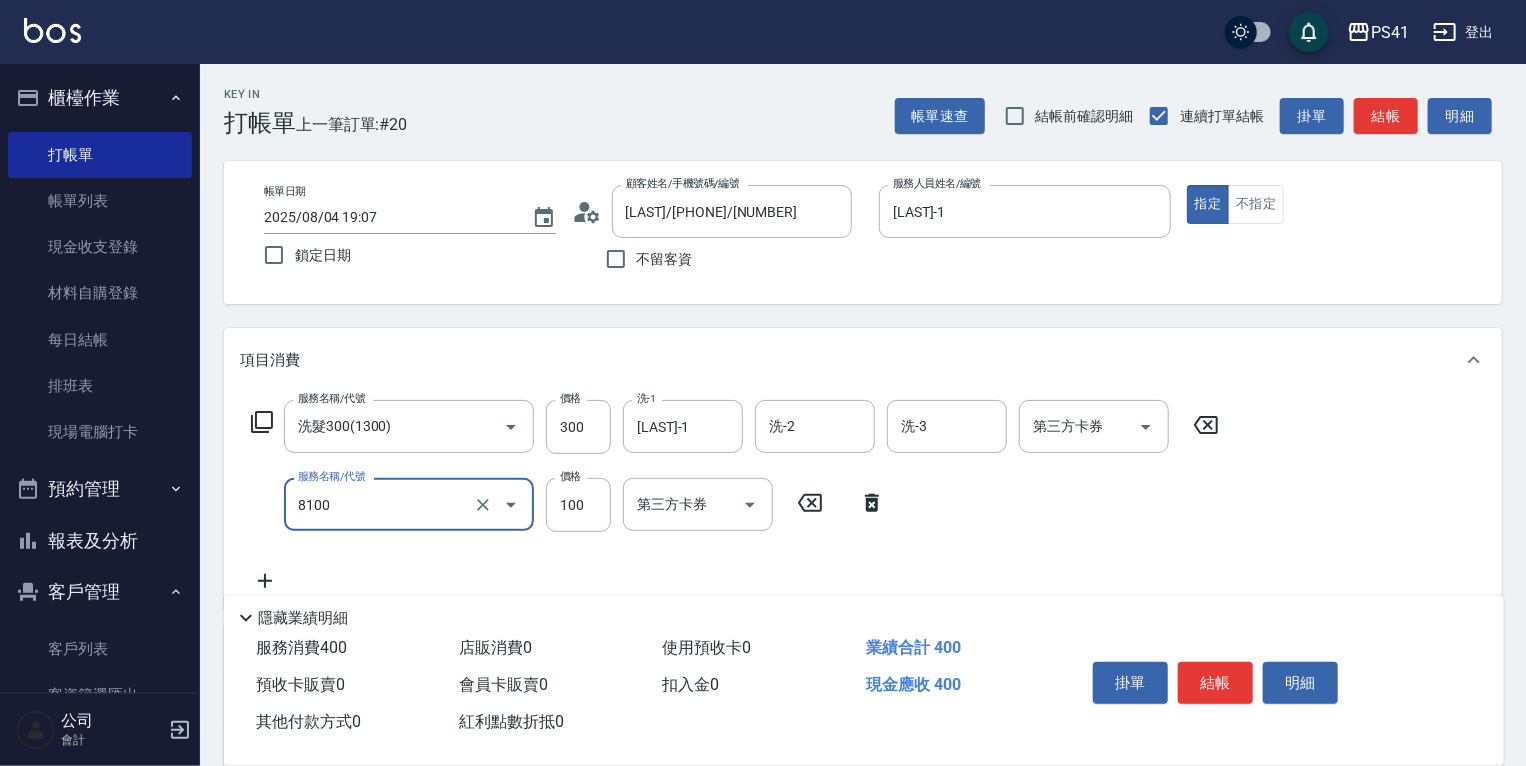 type on "電棒 夾直 玉米鬚(8100)" 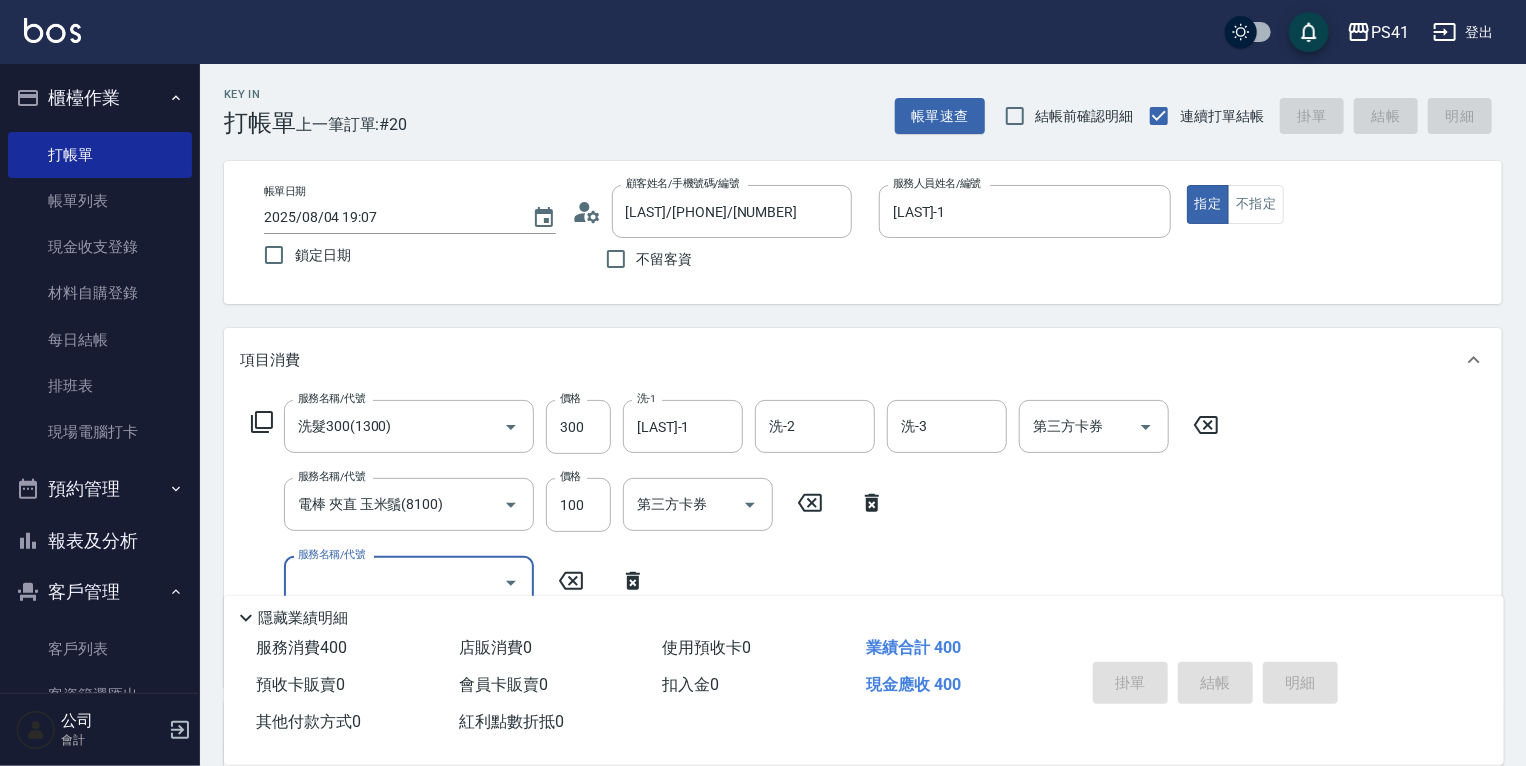 type on "2025/08/04 19:08" 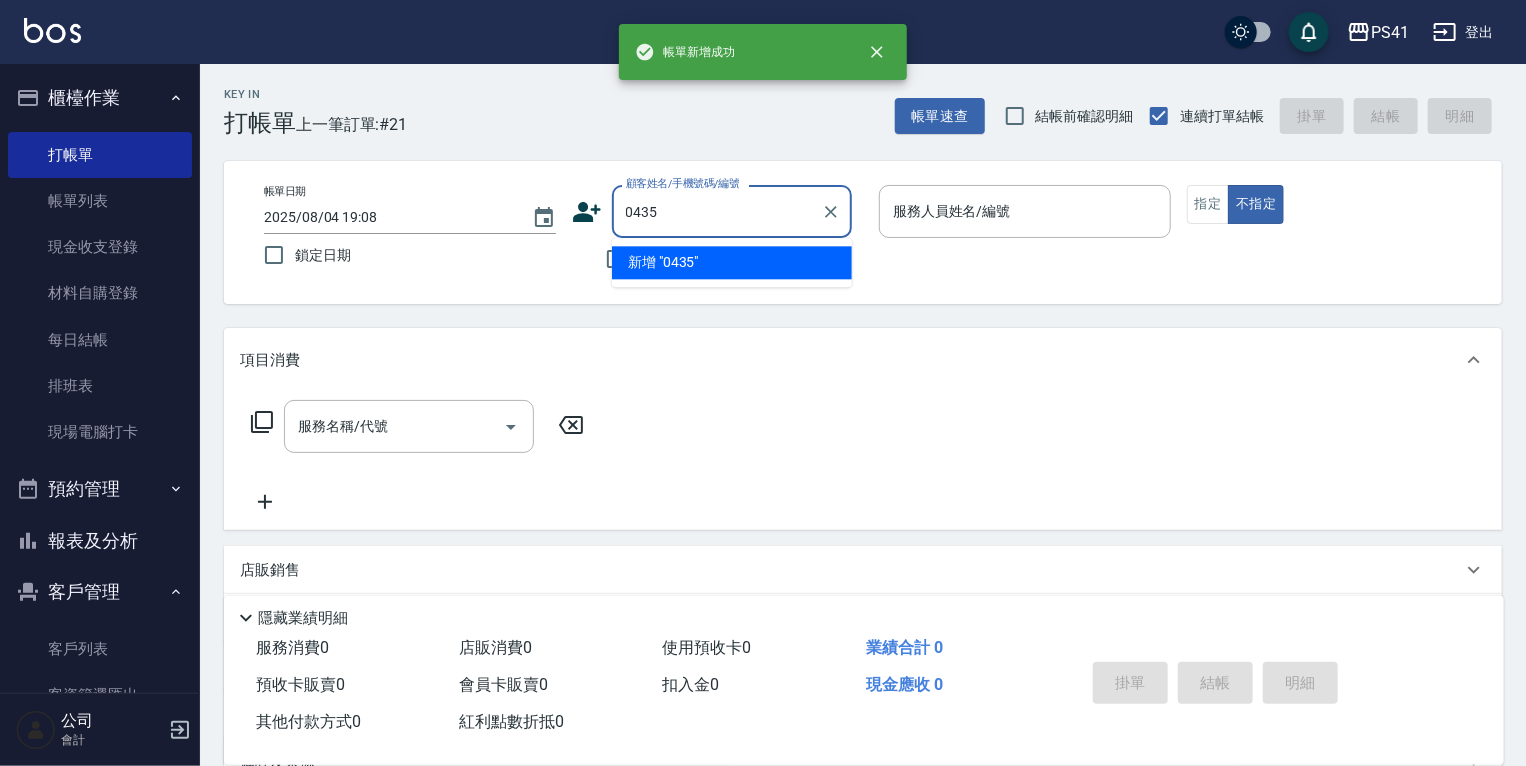 type on "0435" 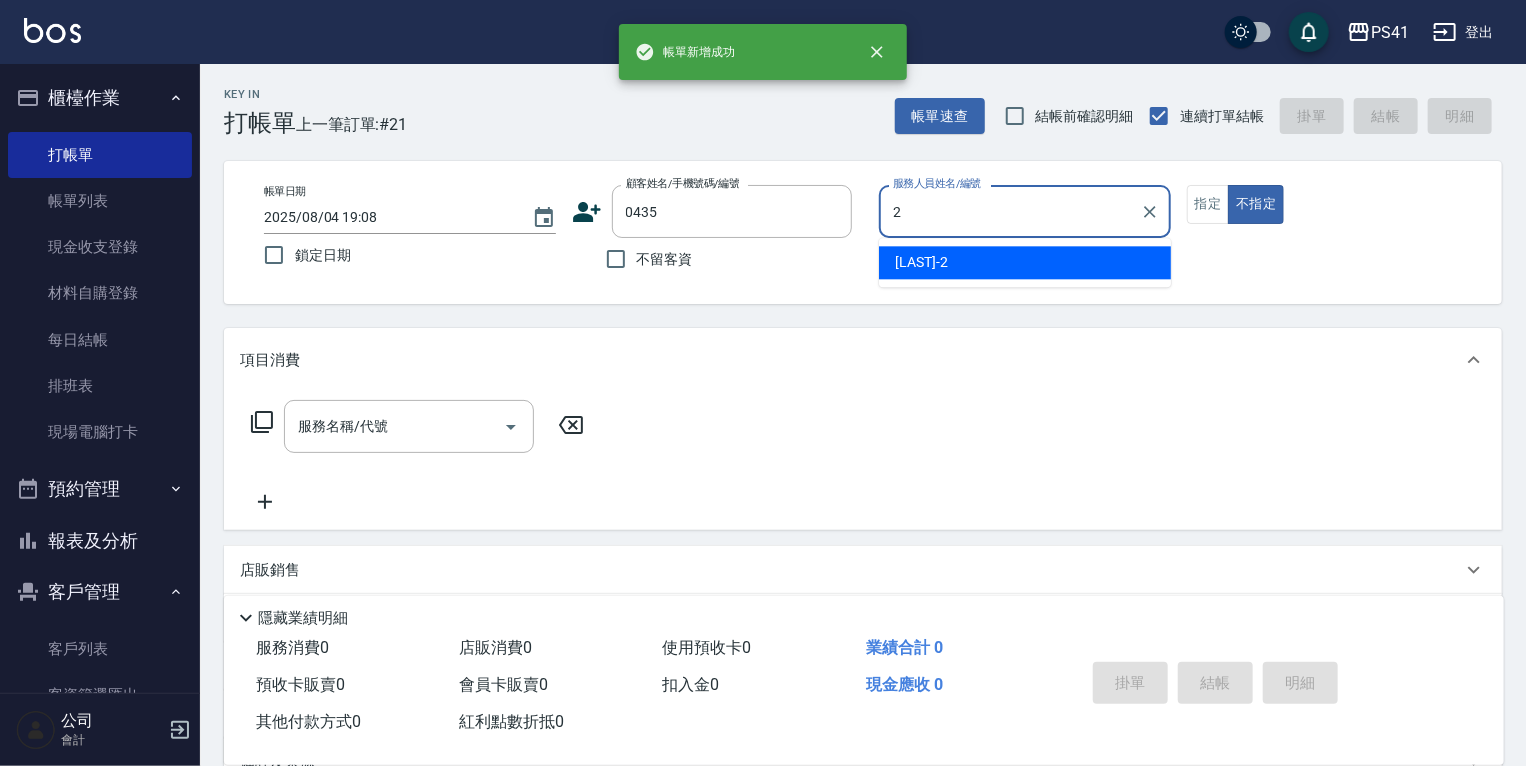 type on "[LAST]-2" 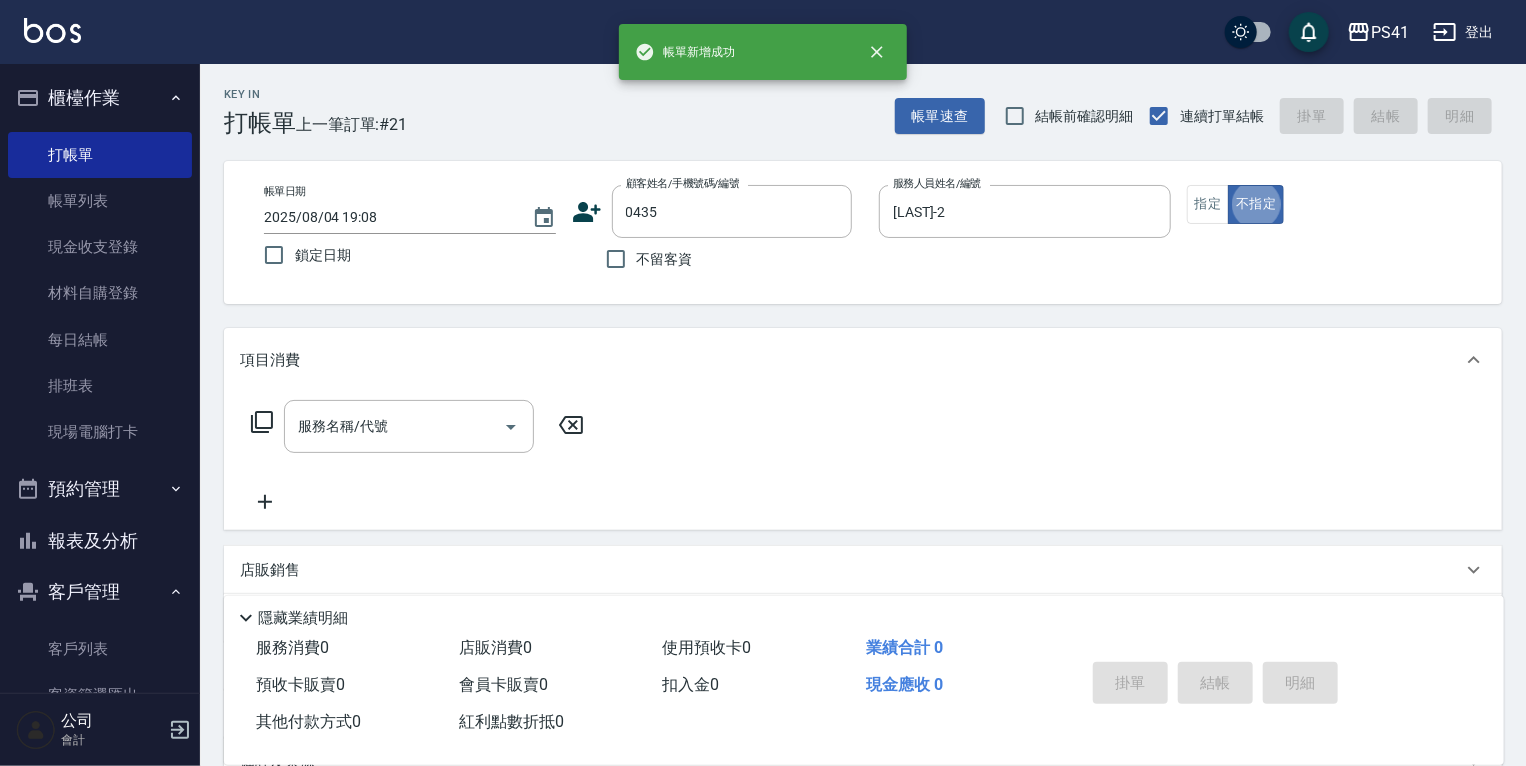type on "[LAST]/[PHONE]/0435" 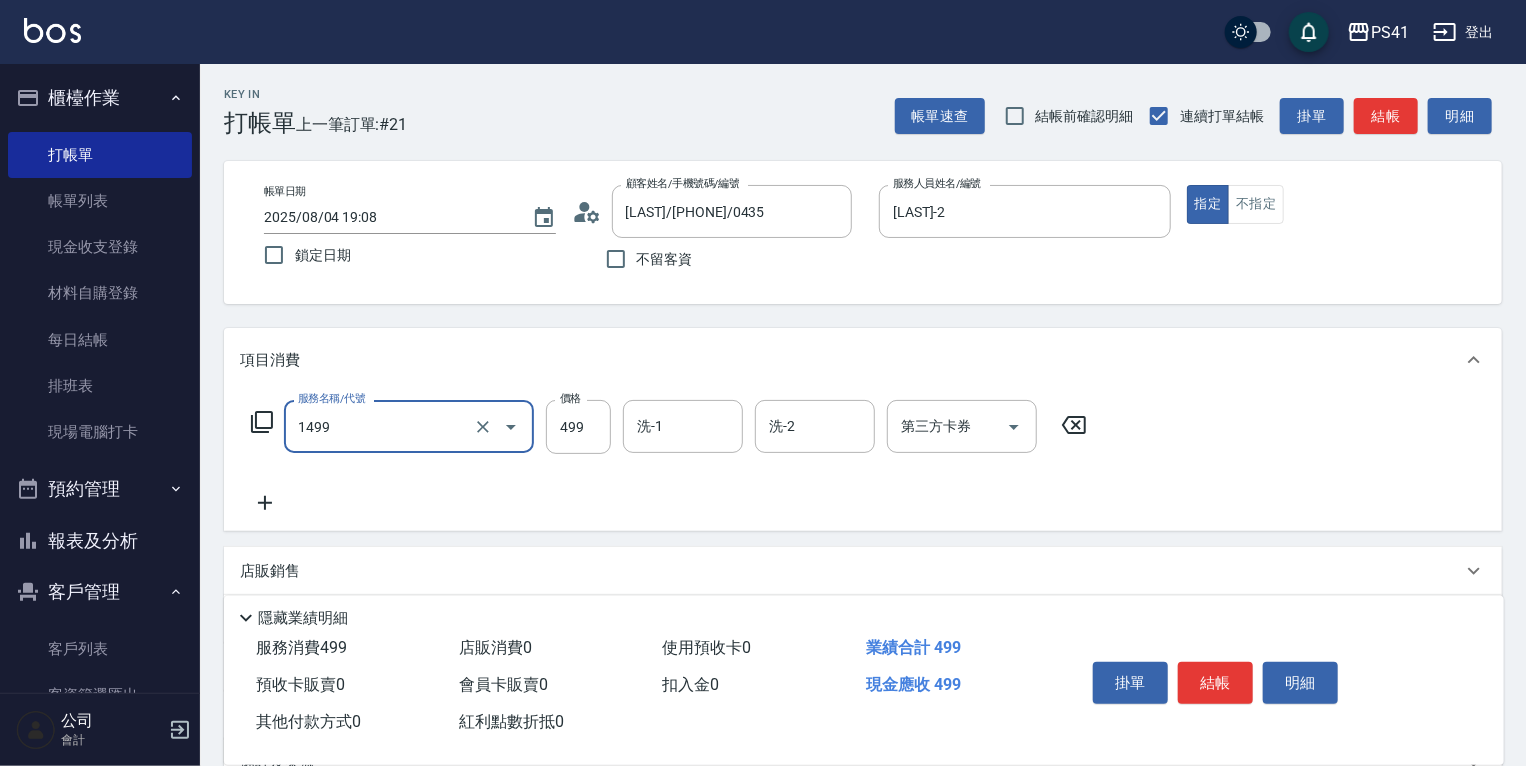 type on "活氧毛囊淨化髮浴([PRICE])" 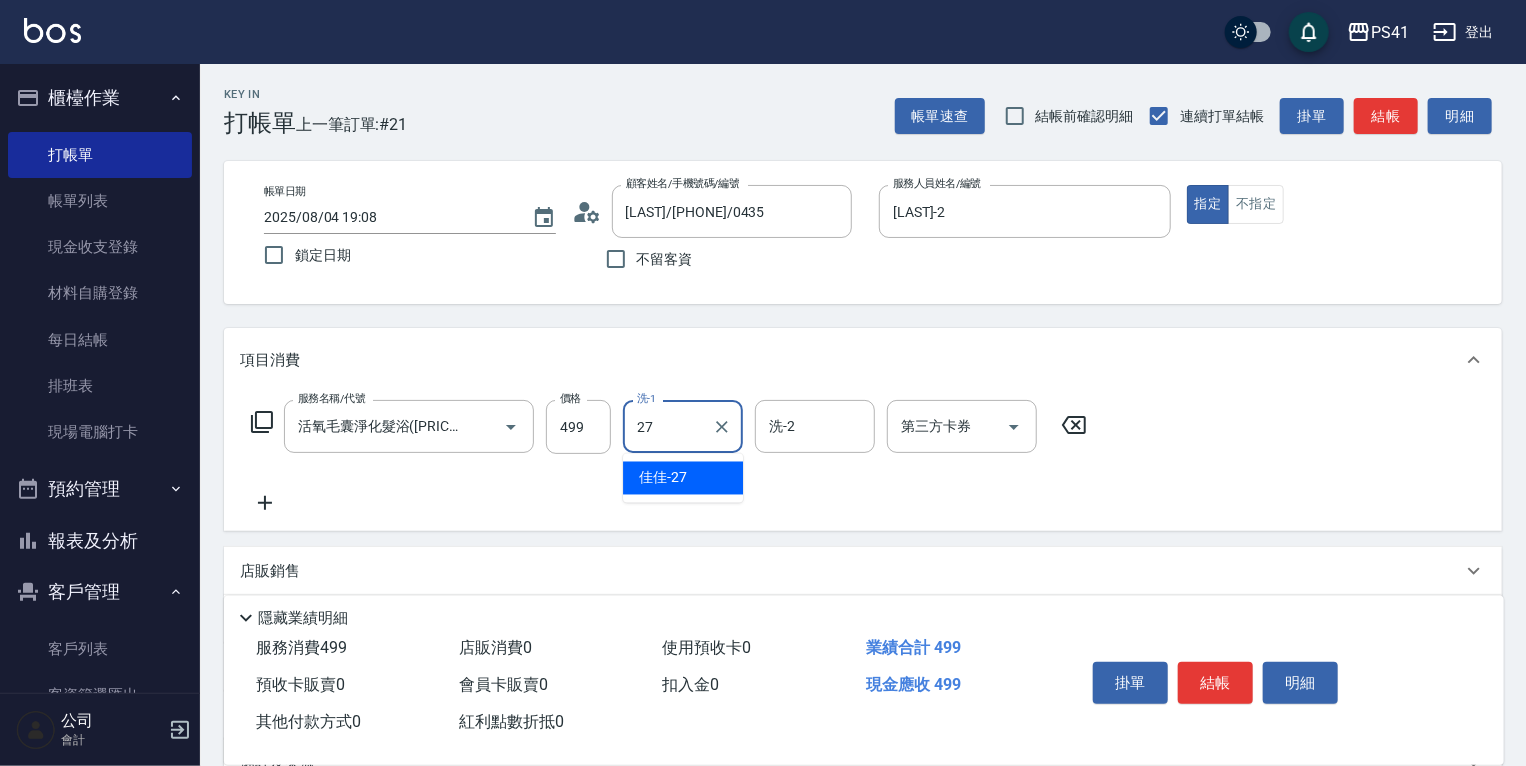 type on "佳佳-27" 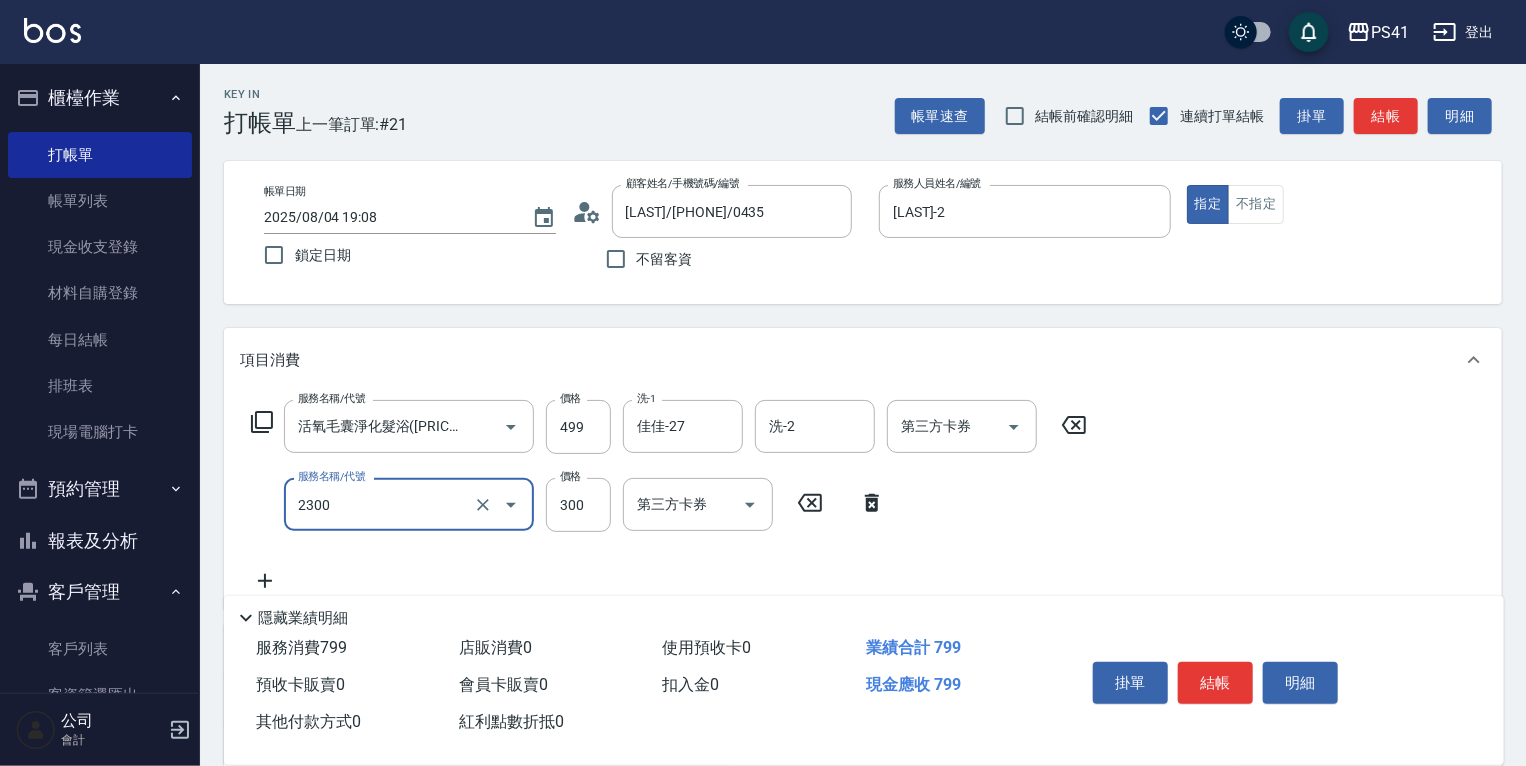 type on "剪髮(2300)" 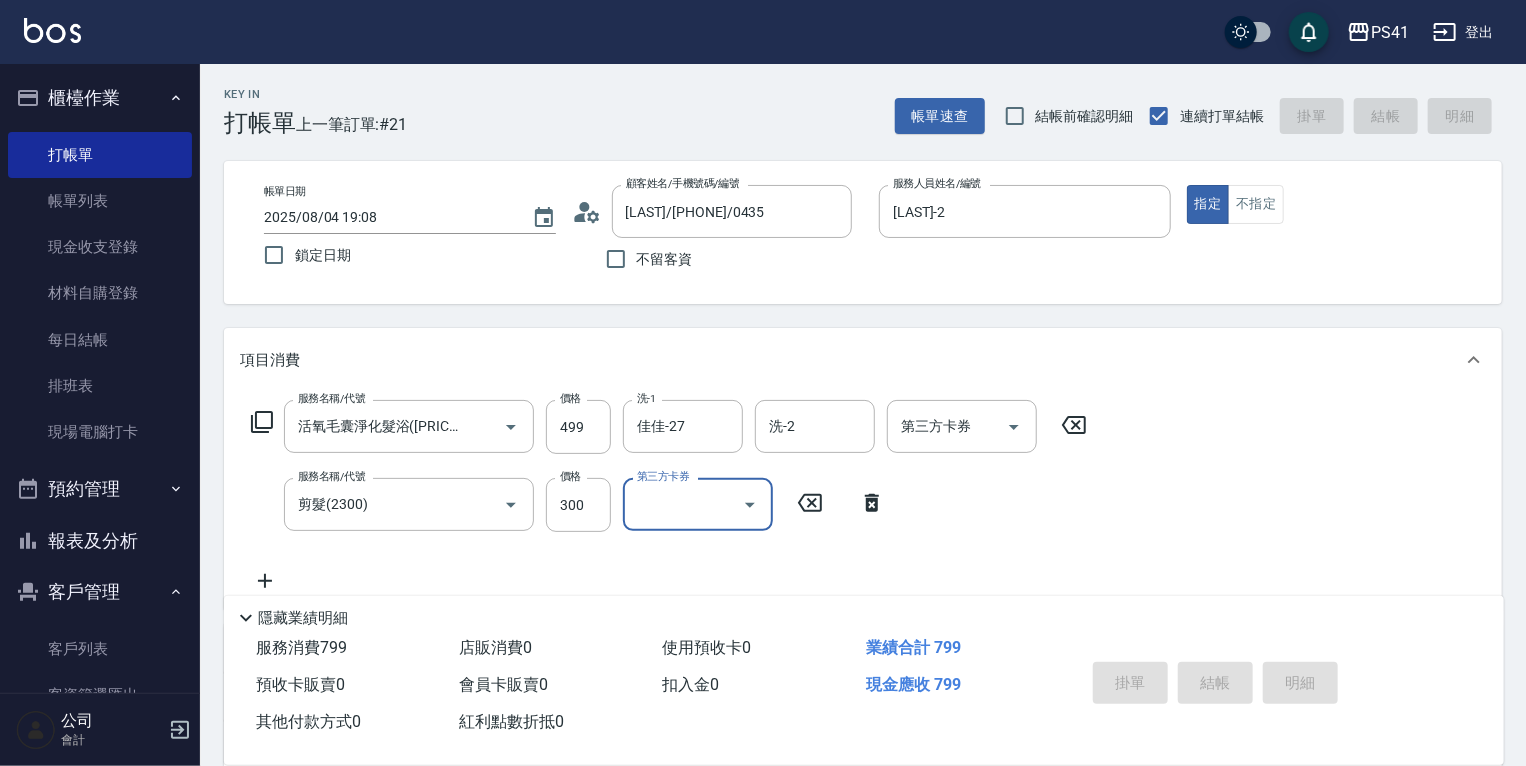 type 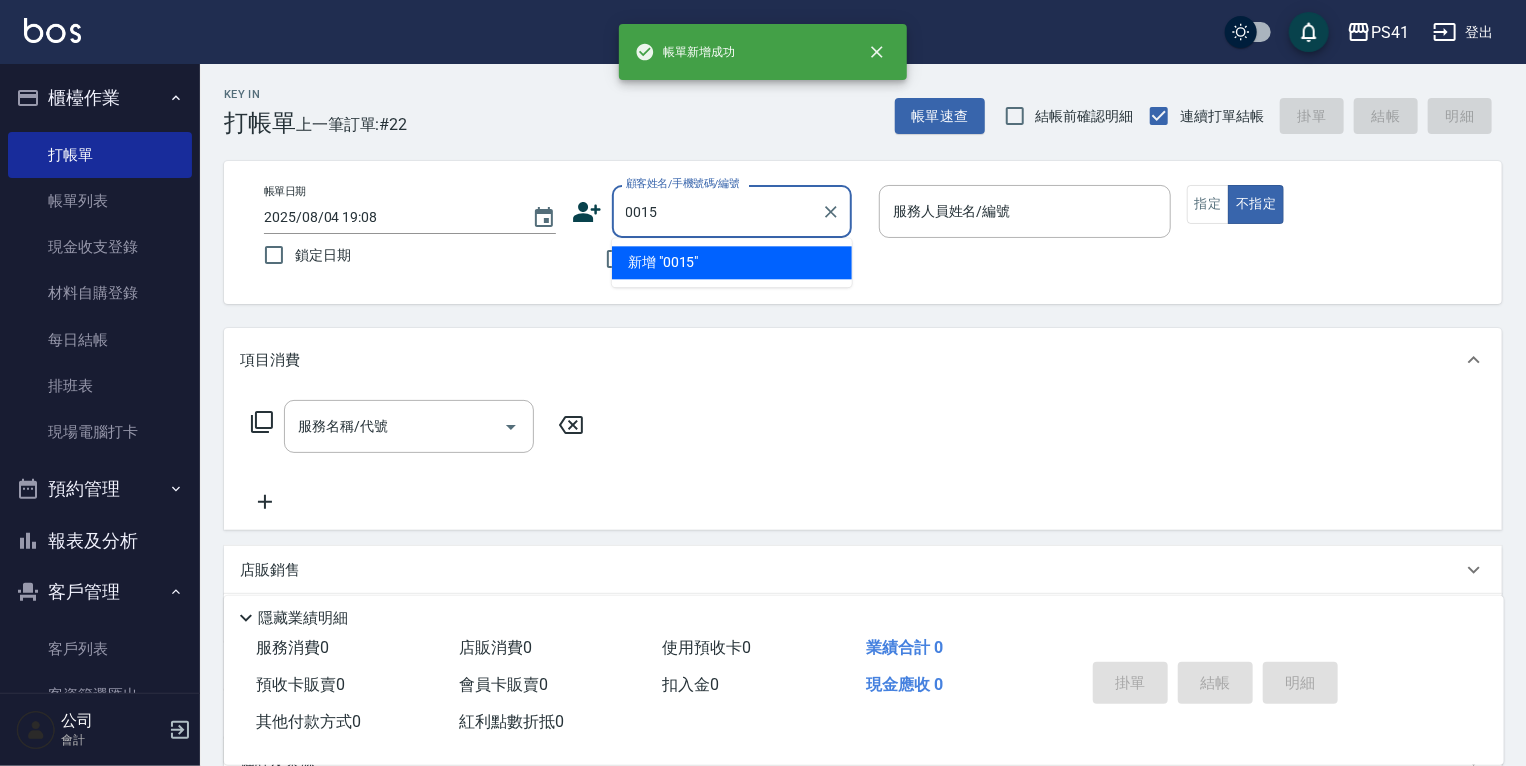 type on "0015" 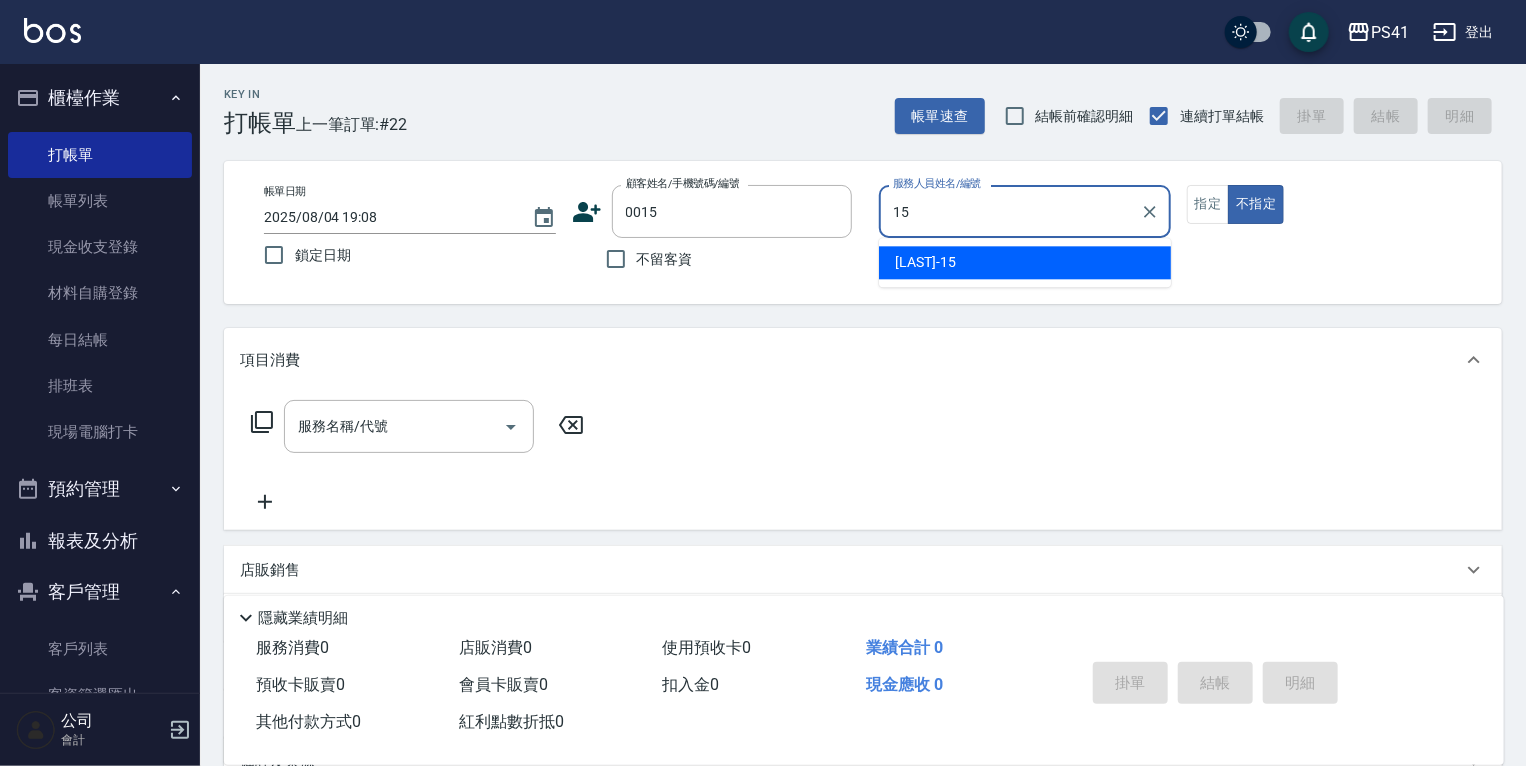 type on "[LAST]-15" 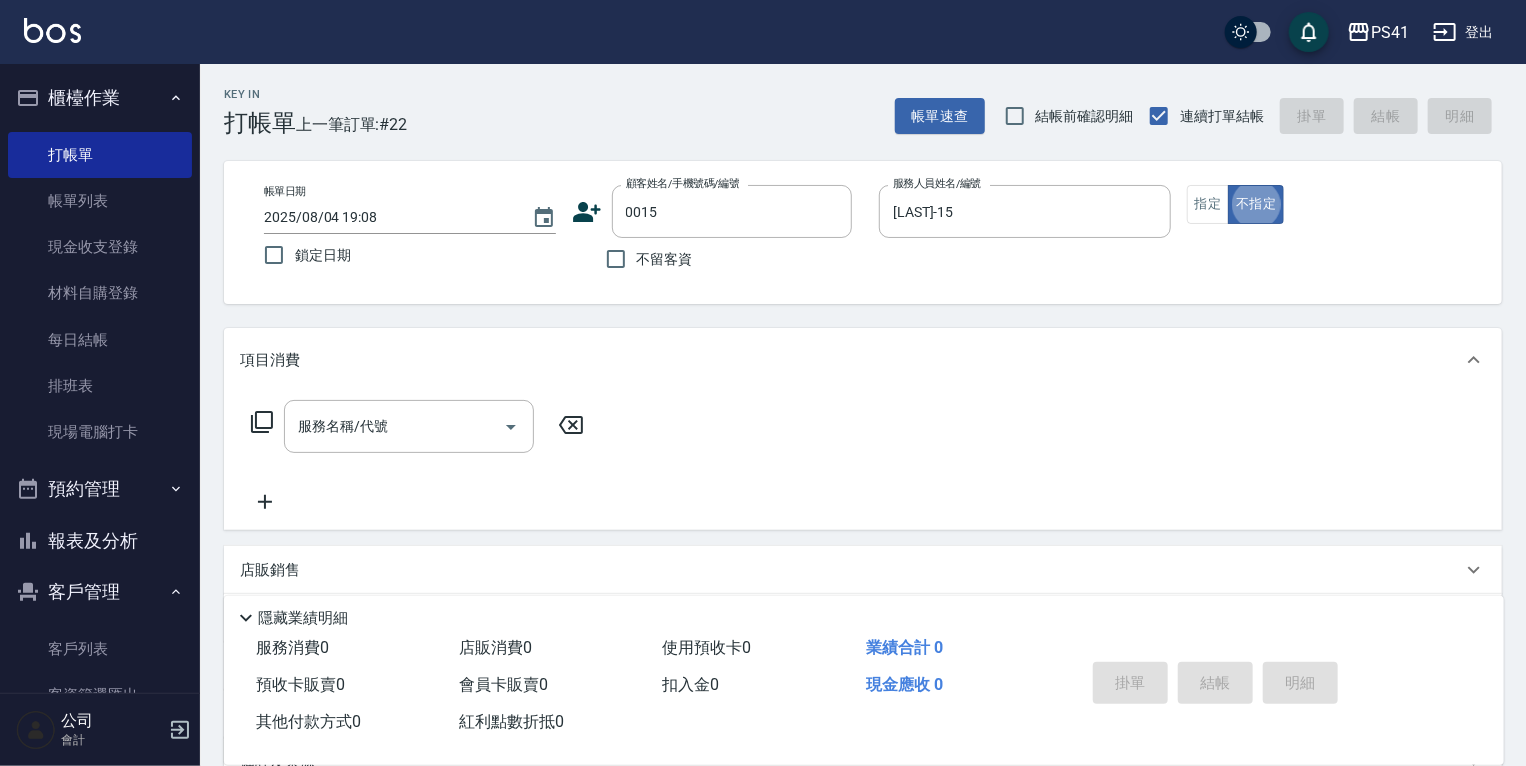type on "[LAST]/[LAST]/0015" 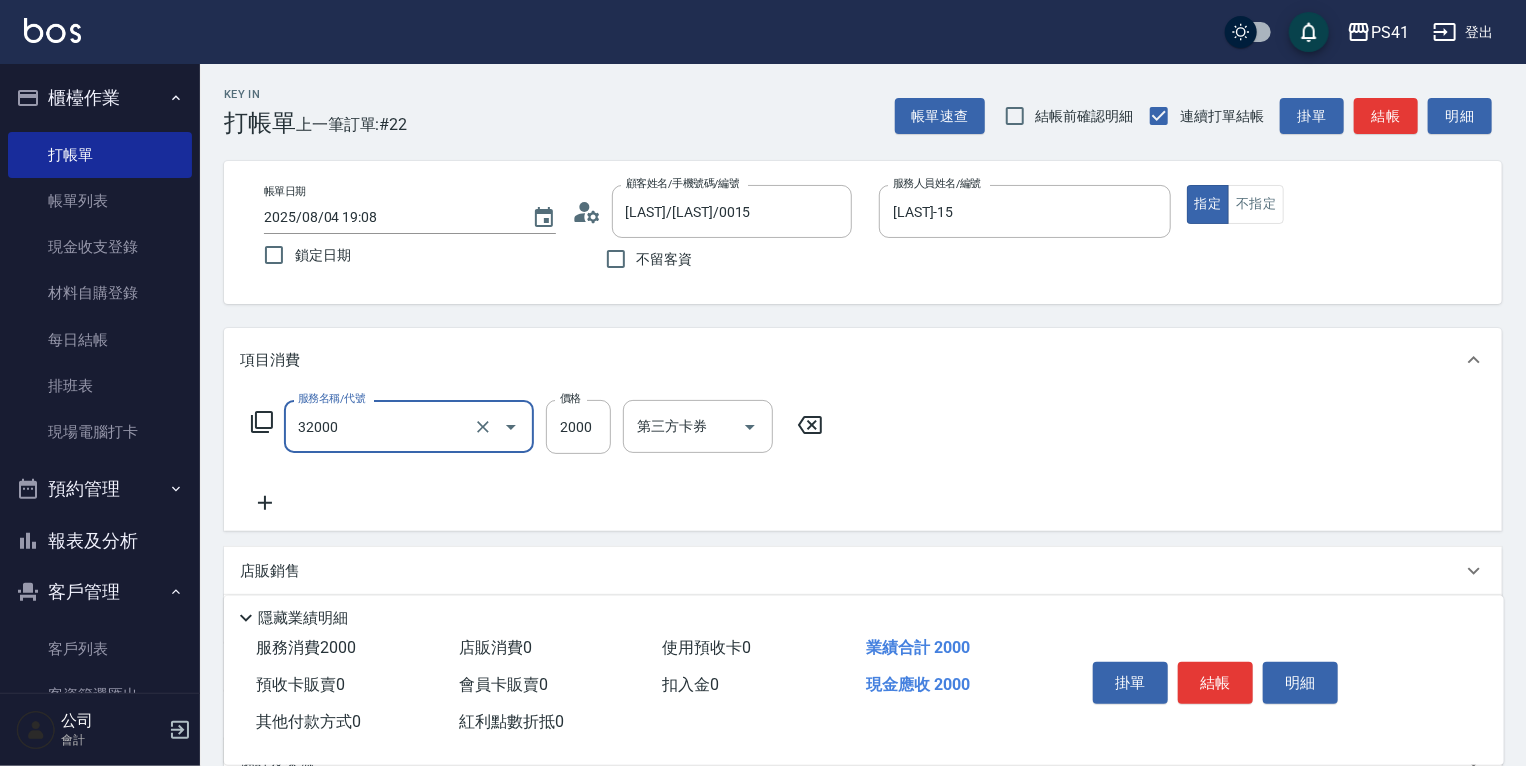 type on "2000以上燙髮(32000)" 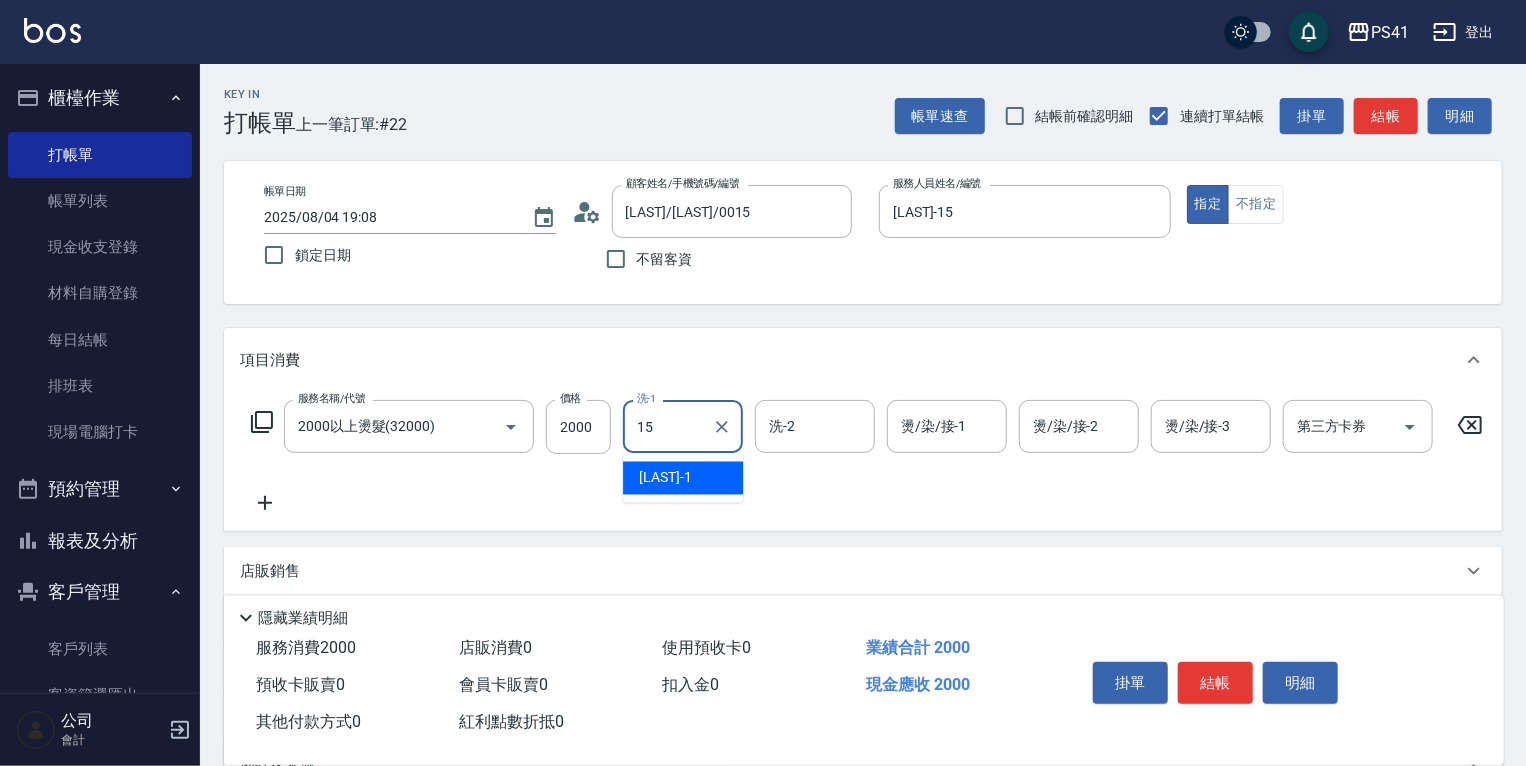 type on "[LAST]-15" 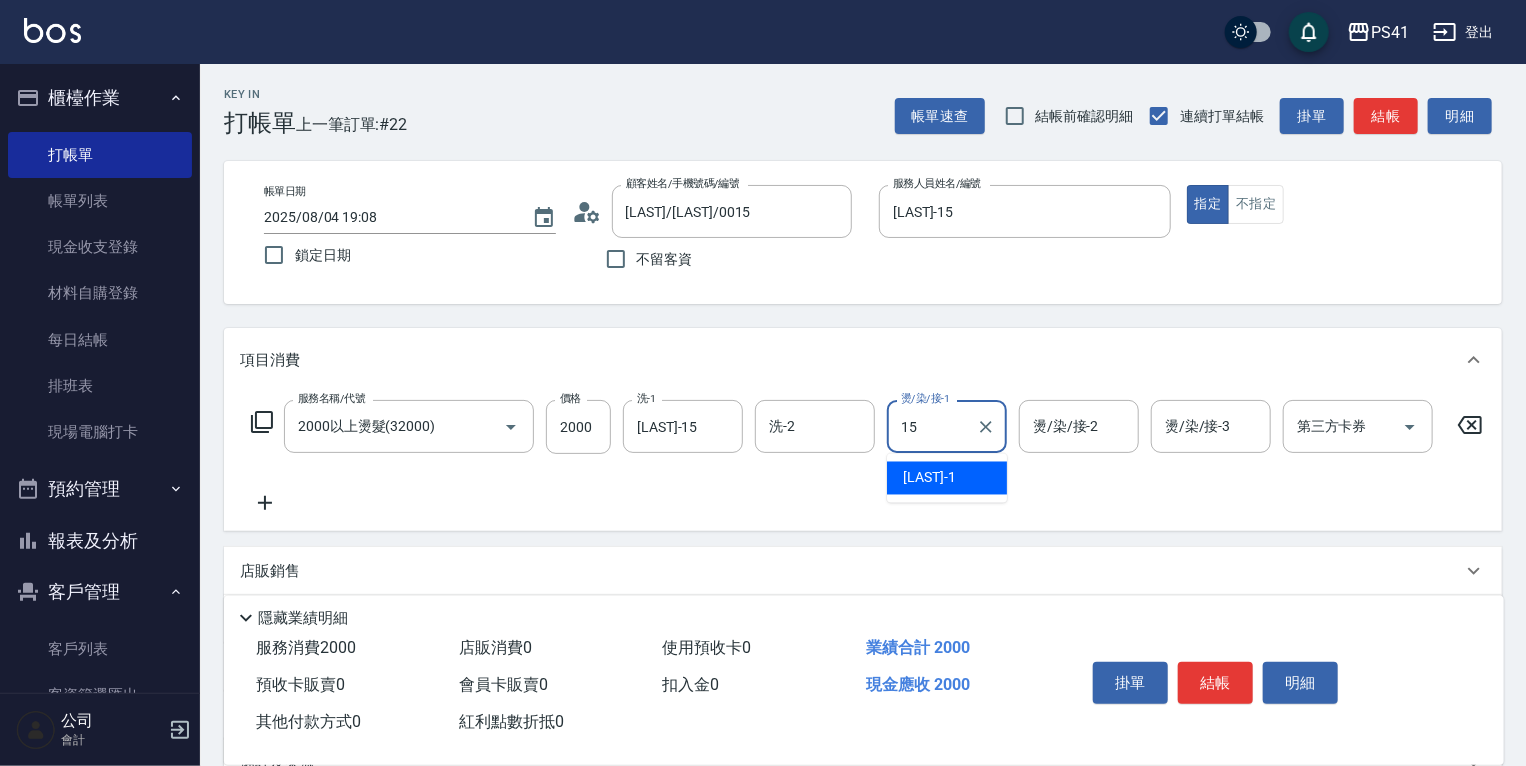 type on "[LAST]-15" 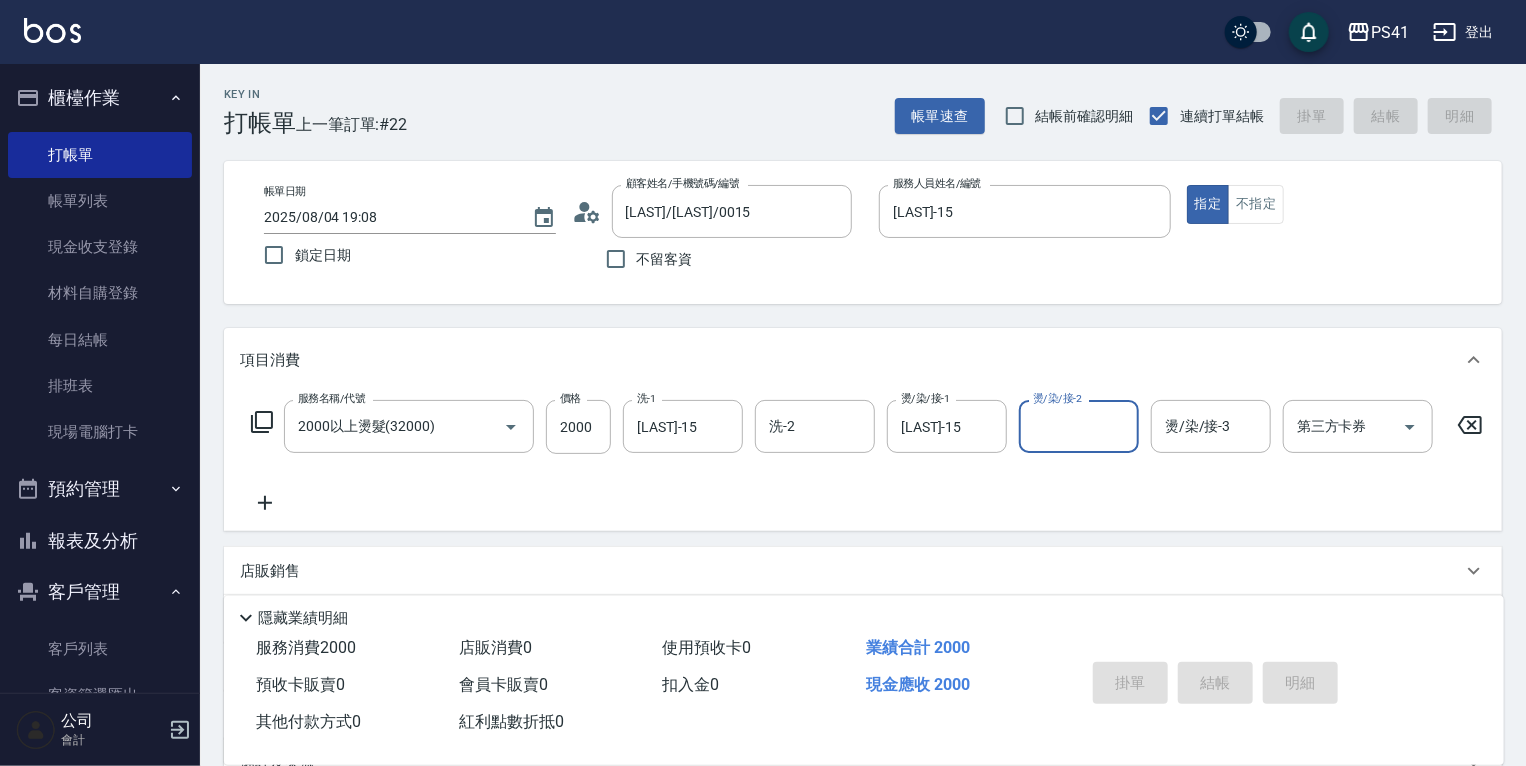 type 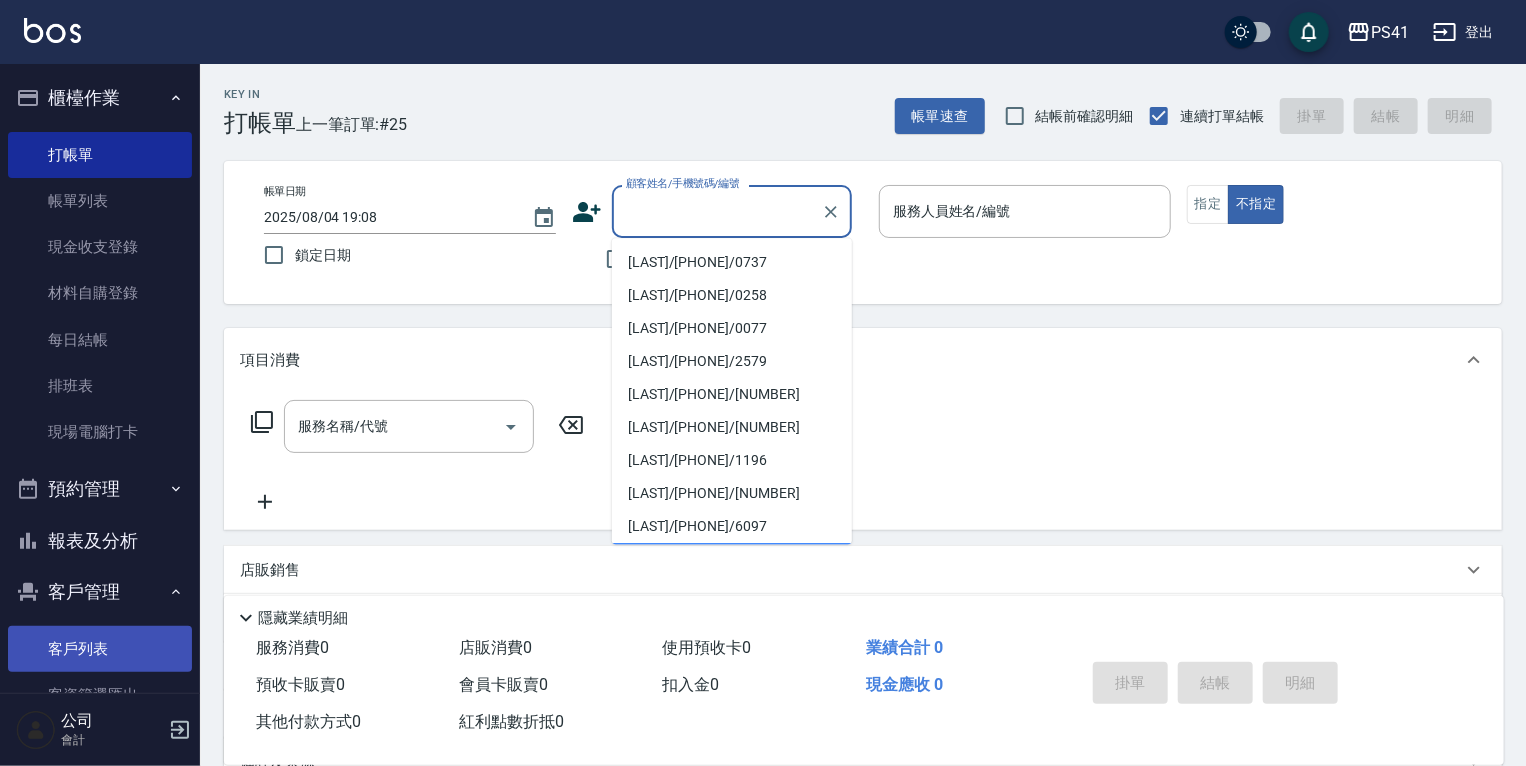 drag, startPoint x: 94, startPoint y: 634, endPoint x: 94, endPoint y: 666, distance: 32 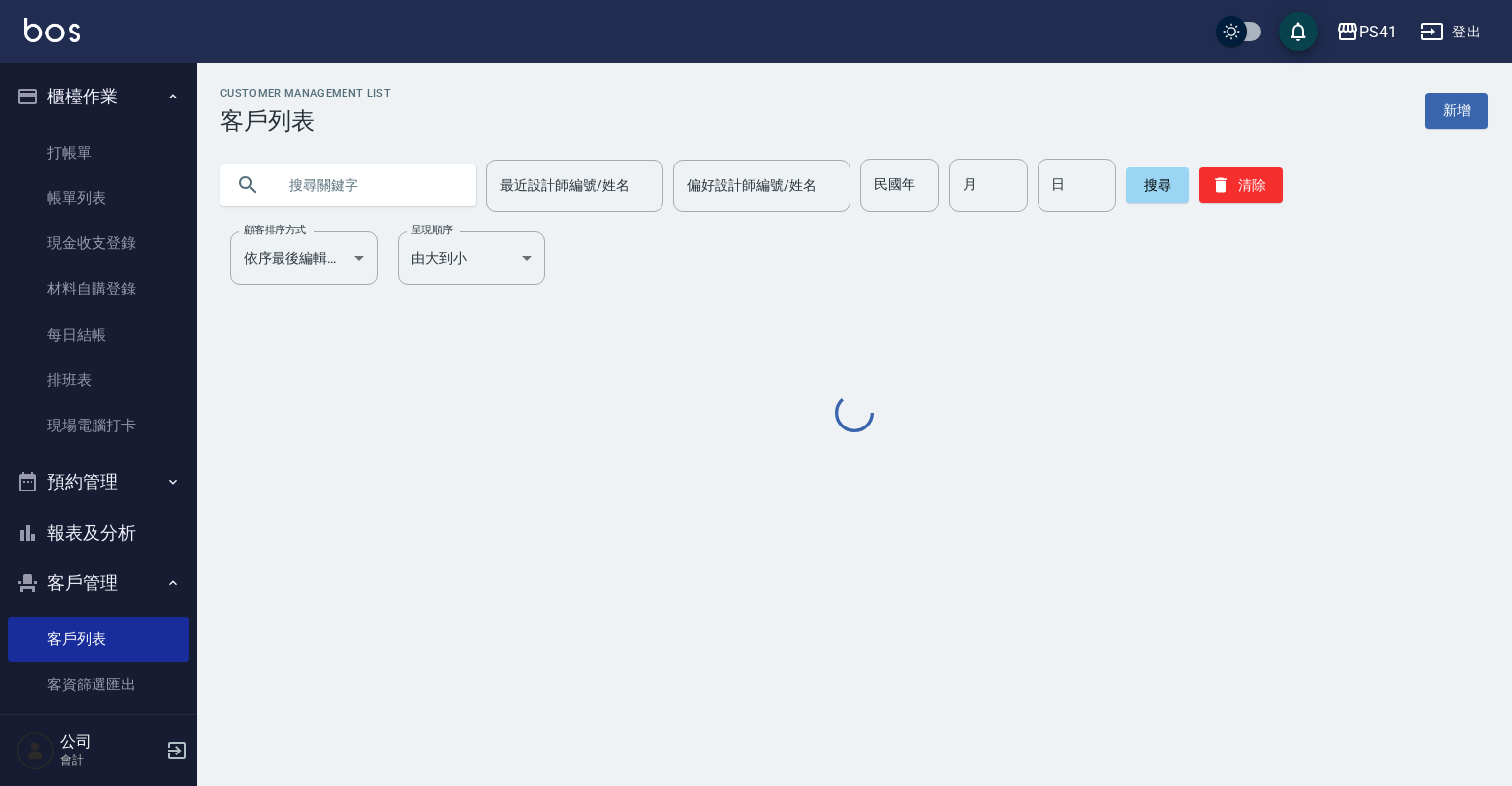 click at bounding box center [368, 185] 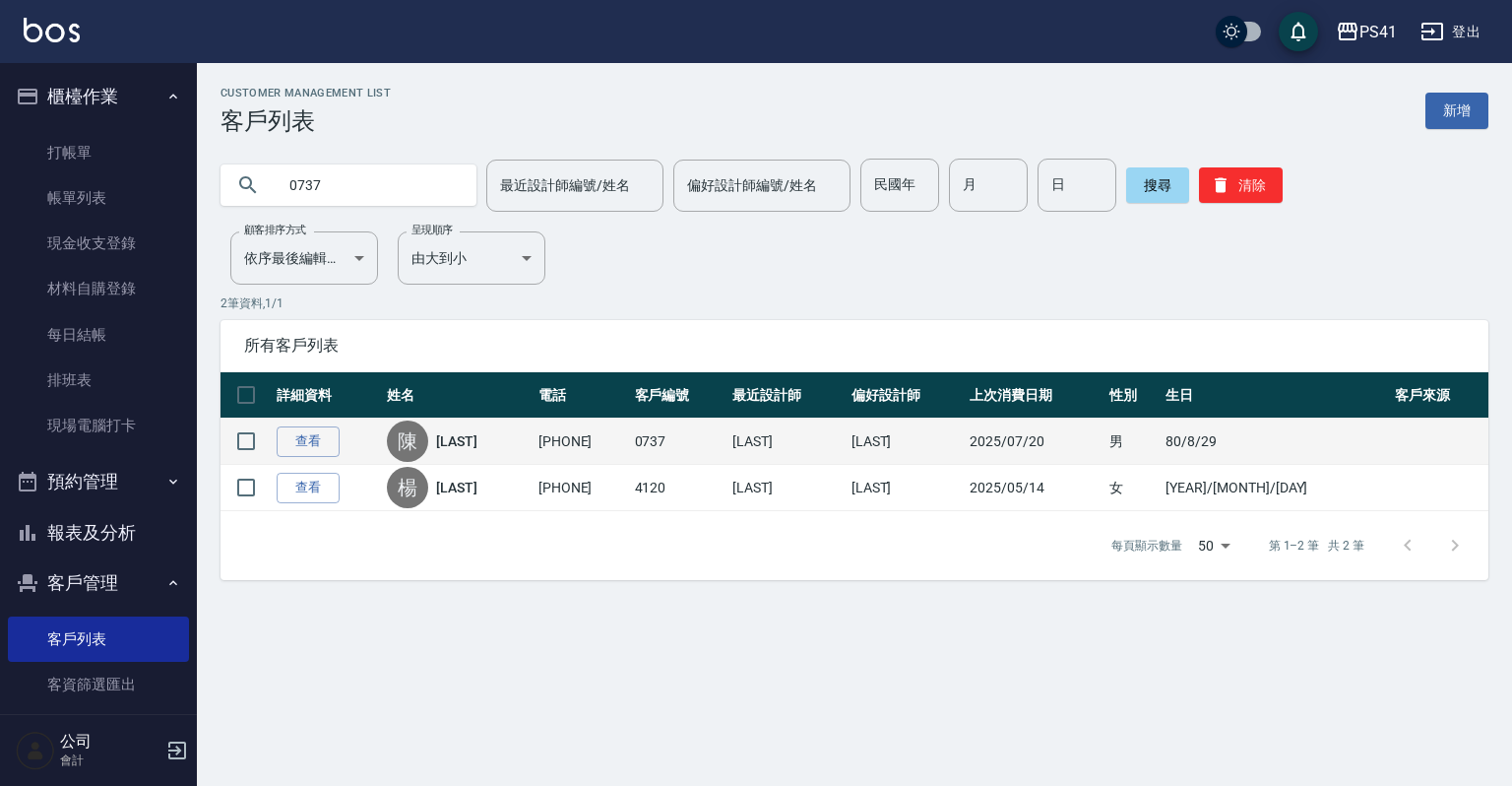 click on "查看" at bounding box center (327, 441) 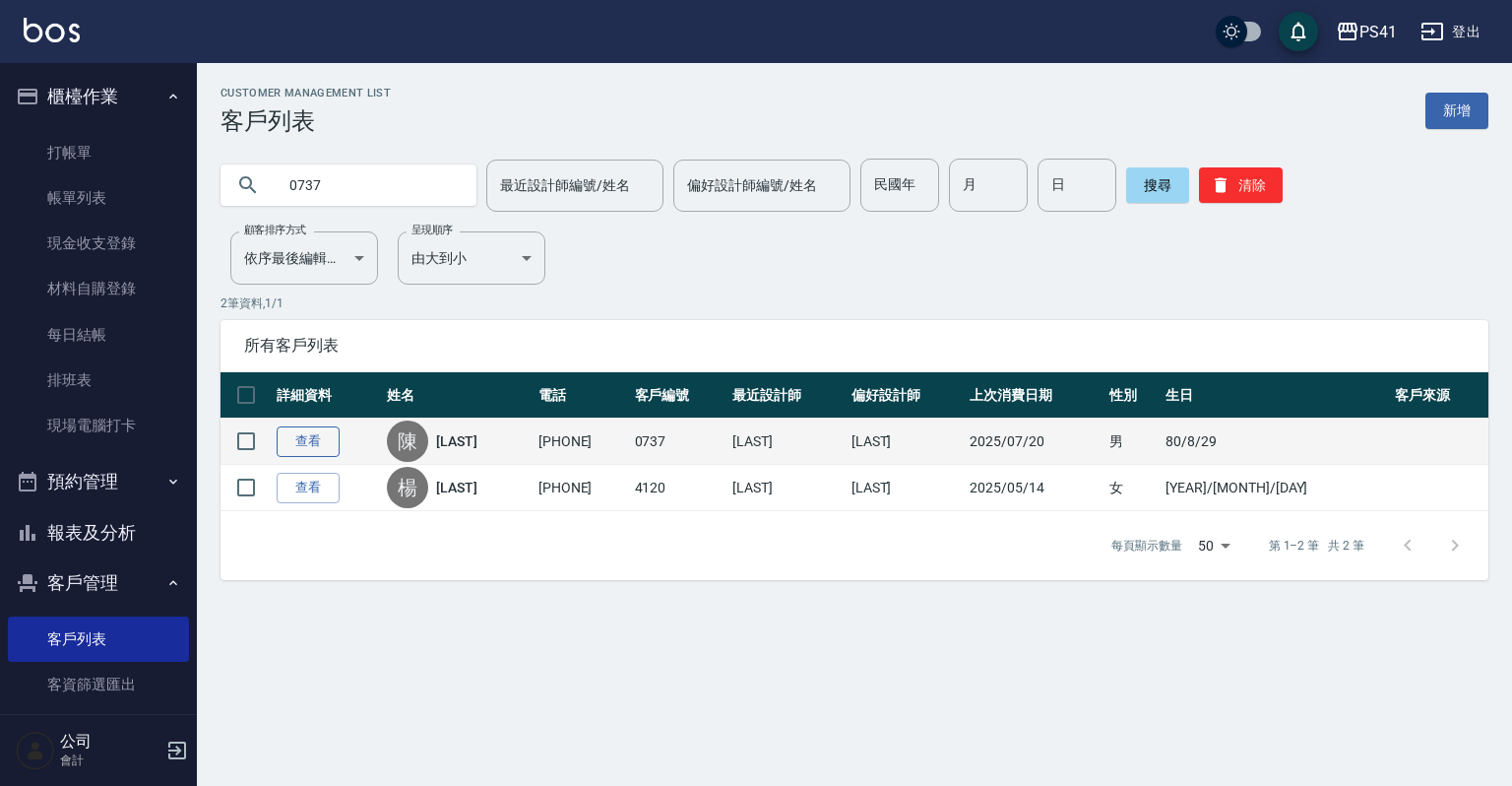 click on "查看" at bounding box center (308, 441) 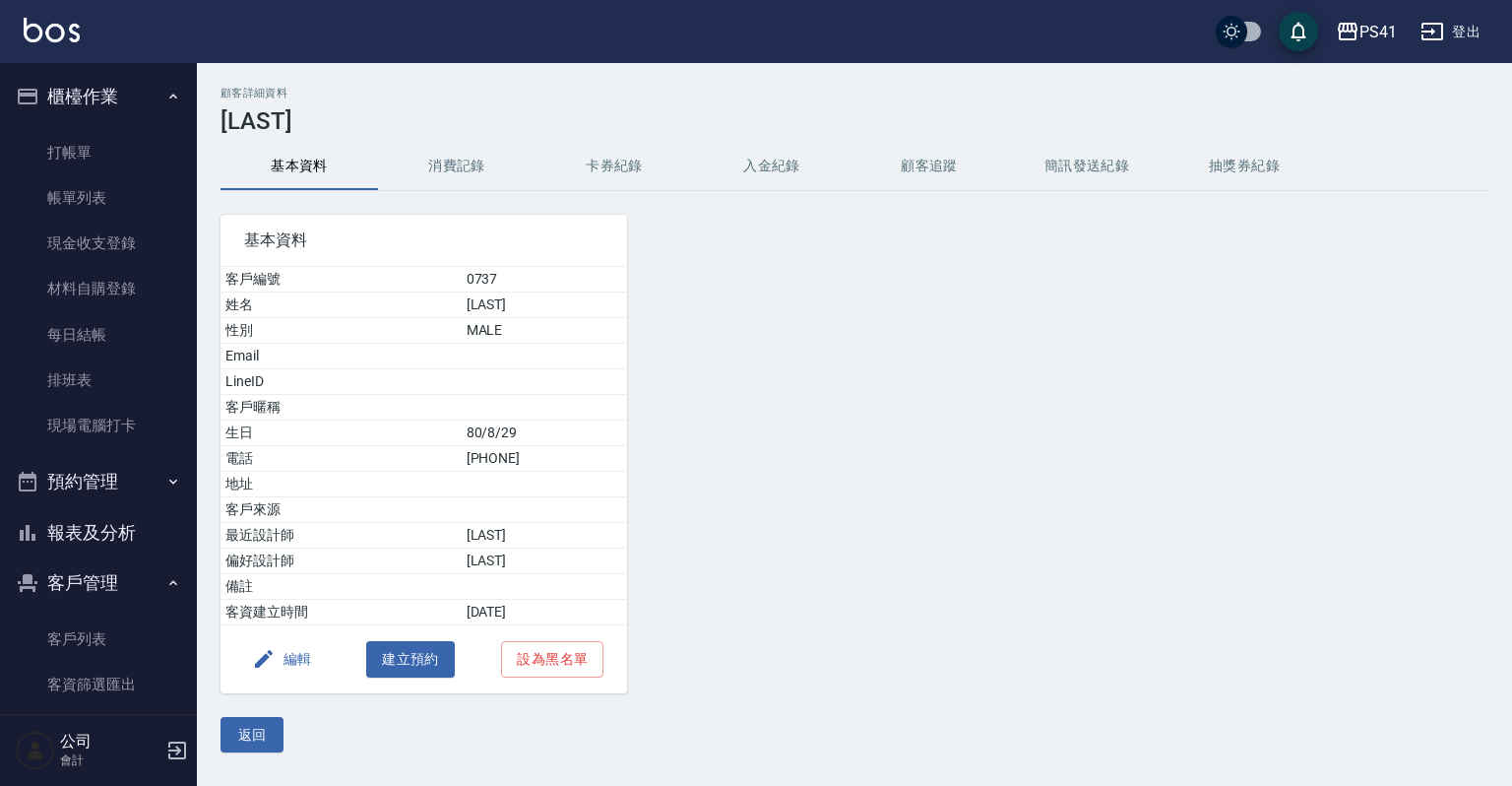 click on "消費記錄" at bounding box center (457, 166) 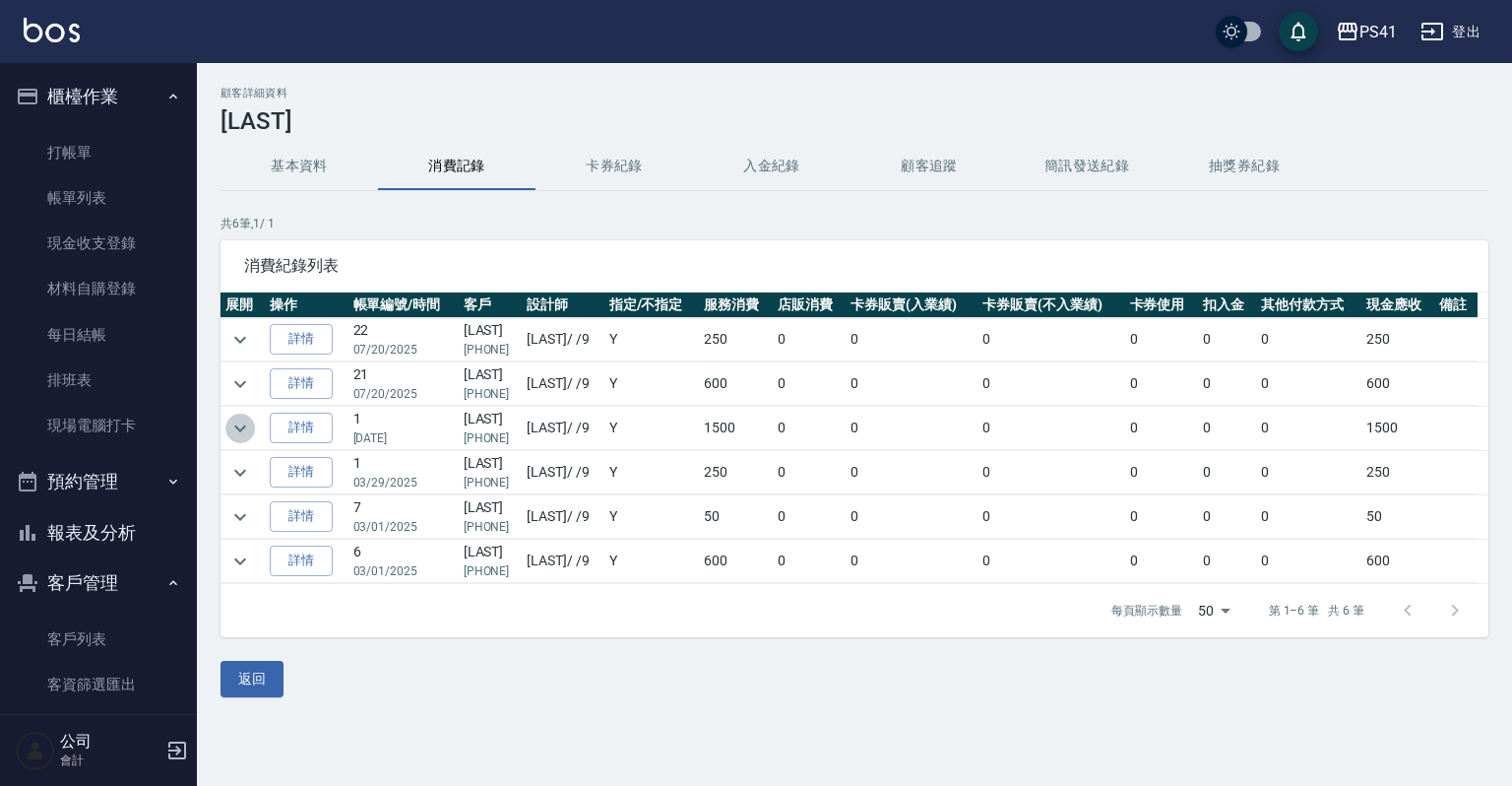 click 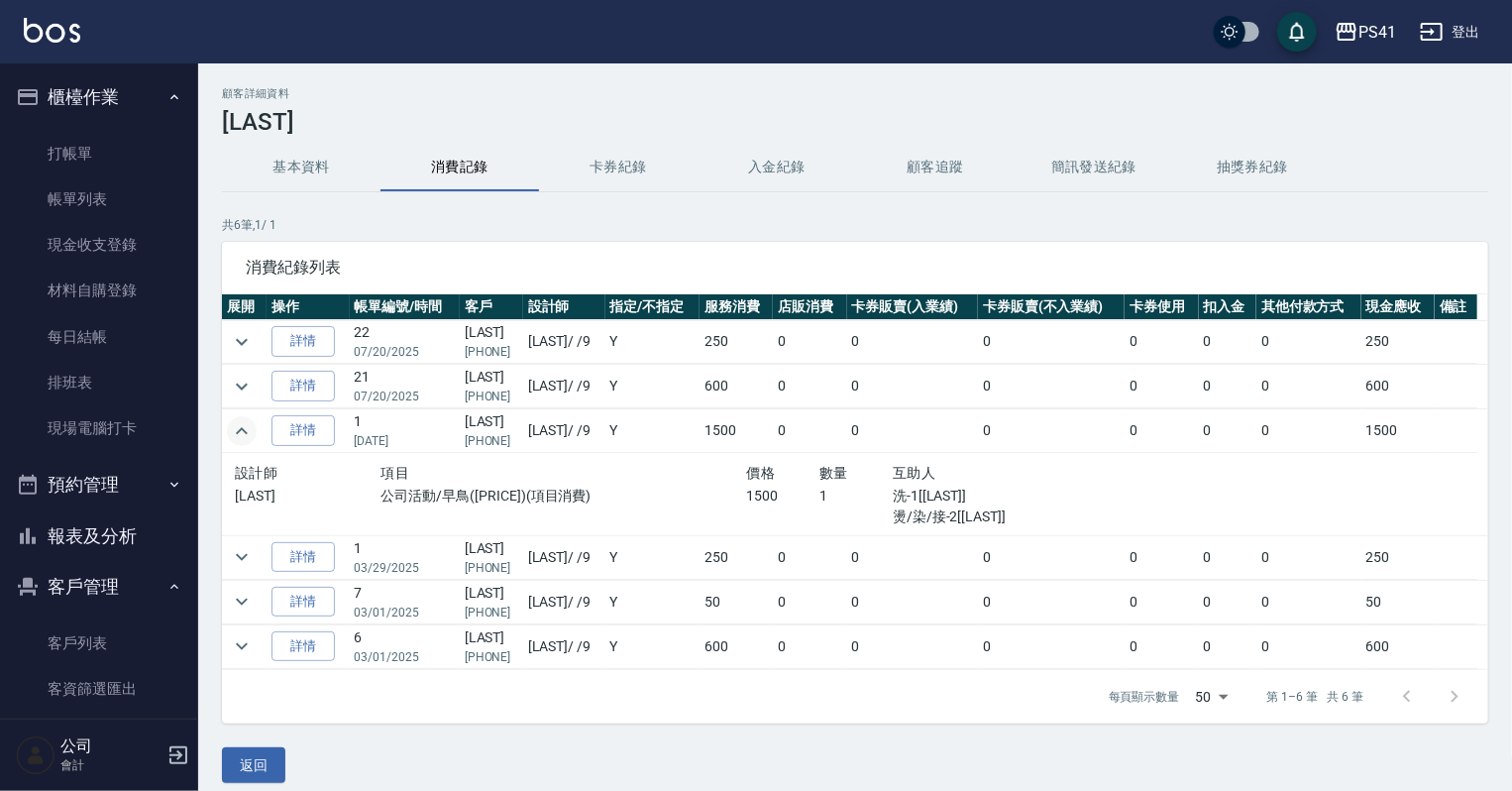 click on "基本資料" at bounding box center (301, 168) 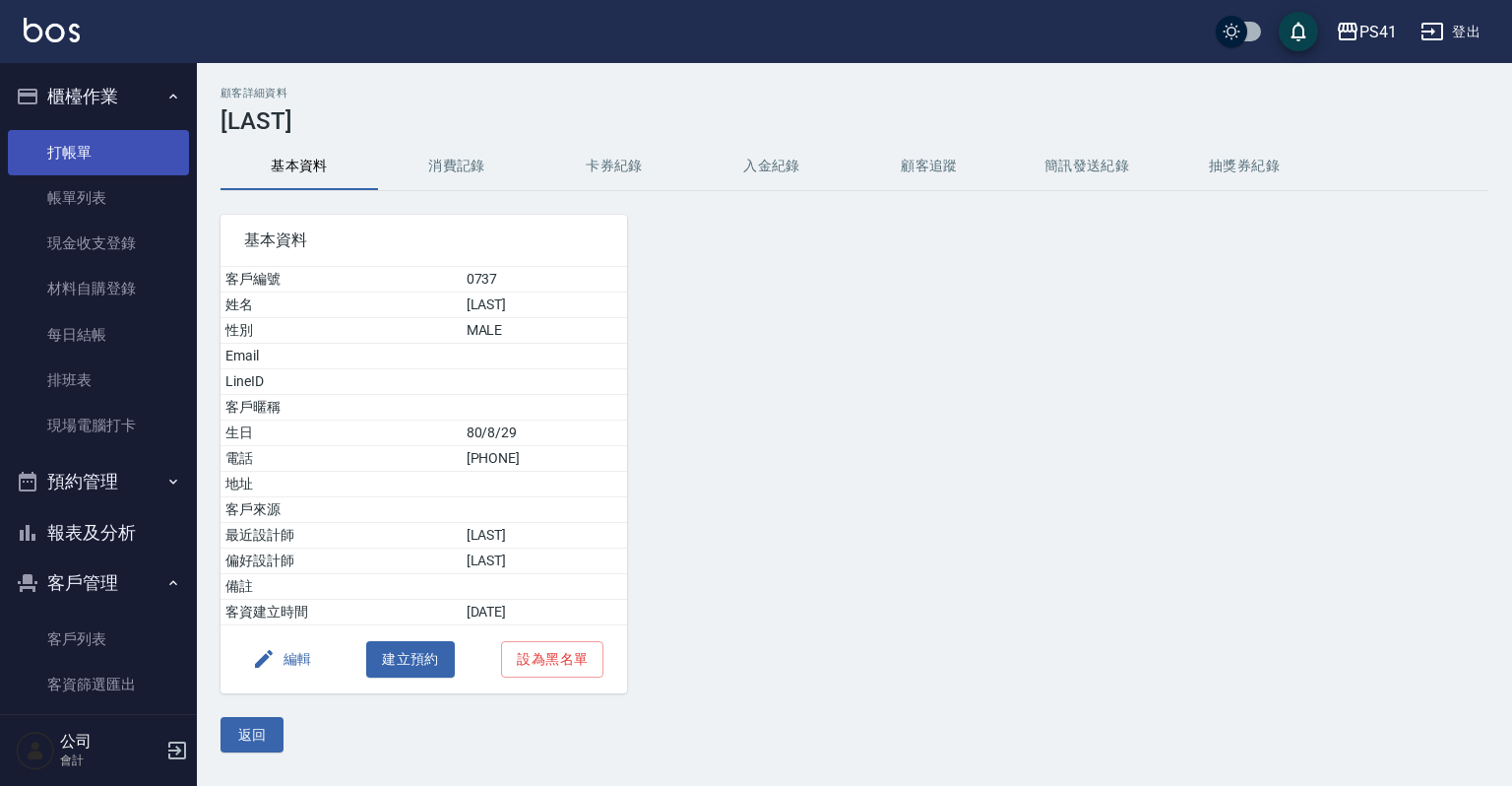 click on "打帳單" at bounding box center [98, 153] 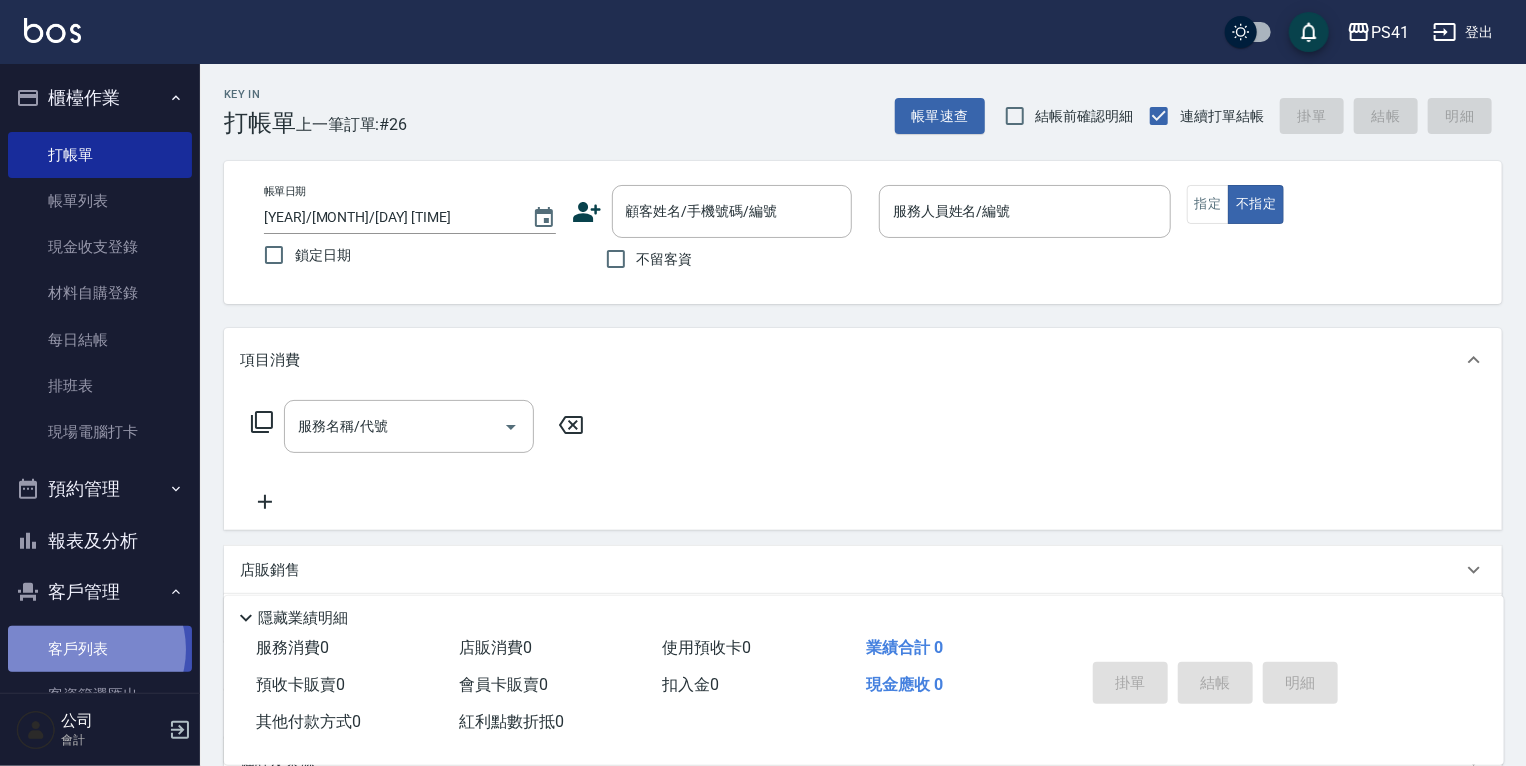 click on "客戶列表" at bounding box center [100, 649] 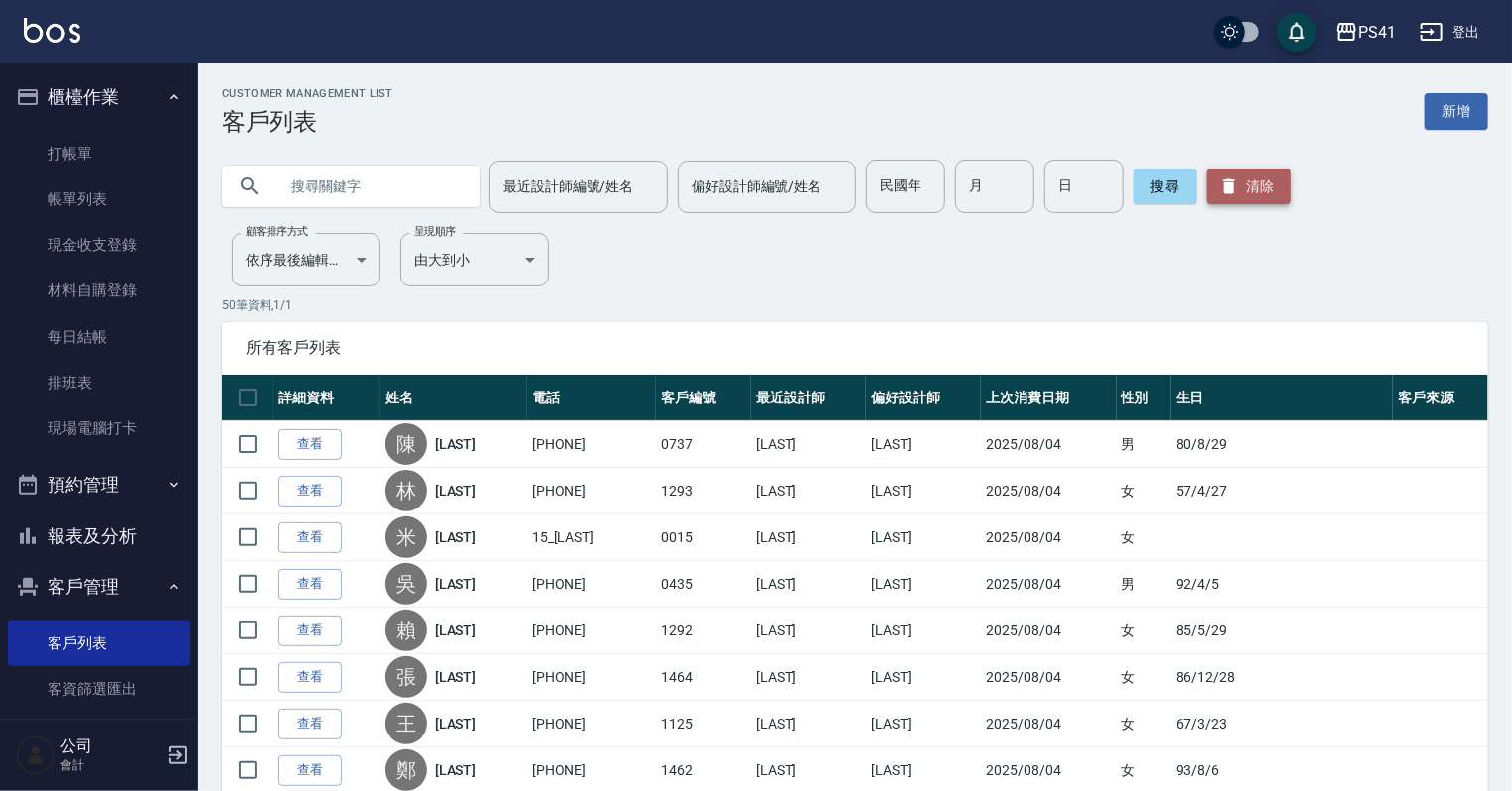 click on "清除" at bounding box center (1248, 186) 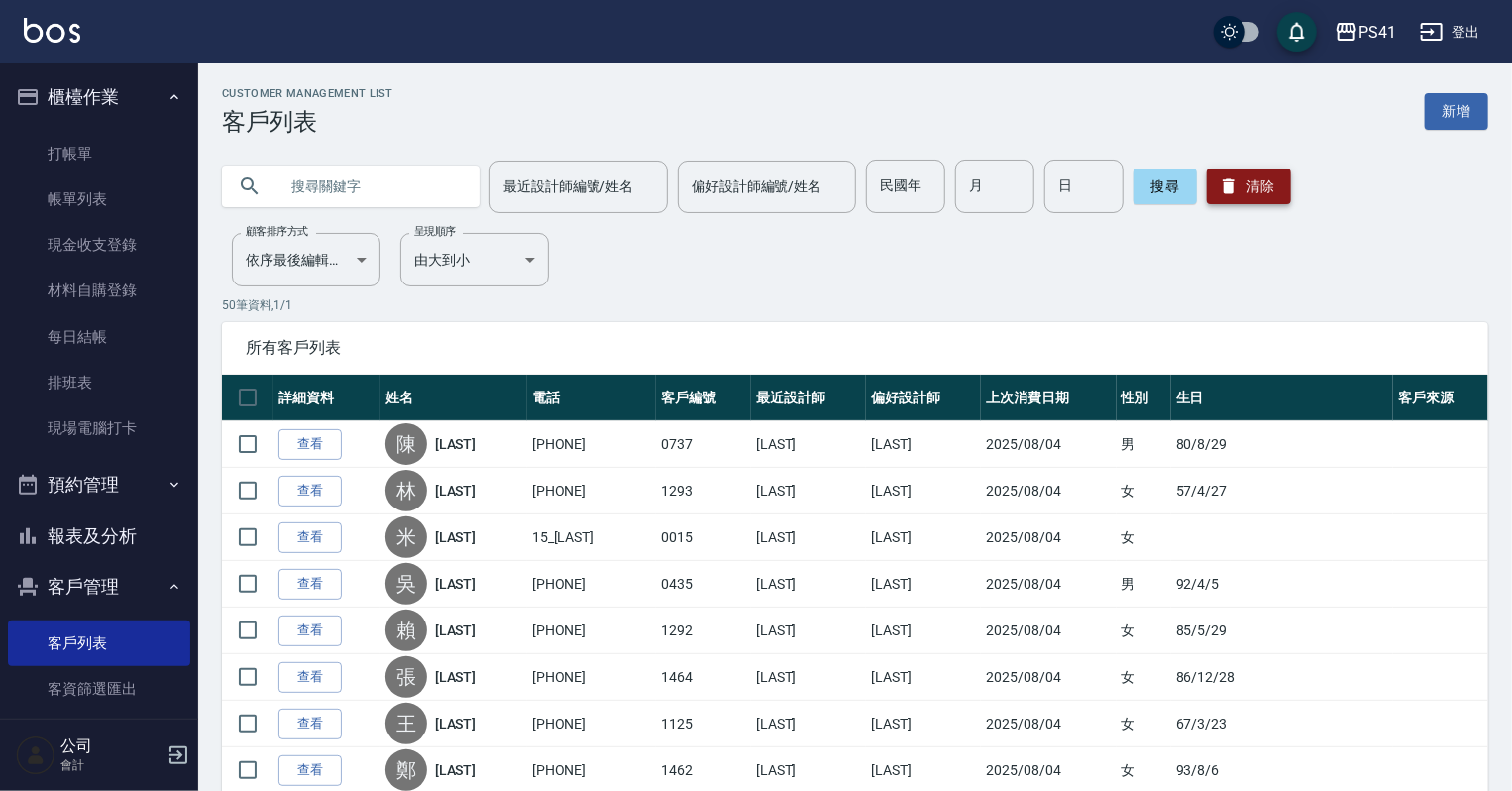 click 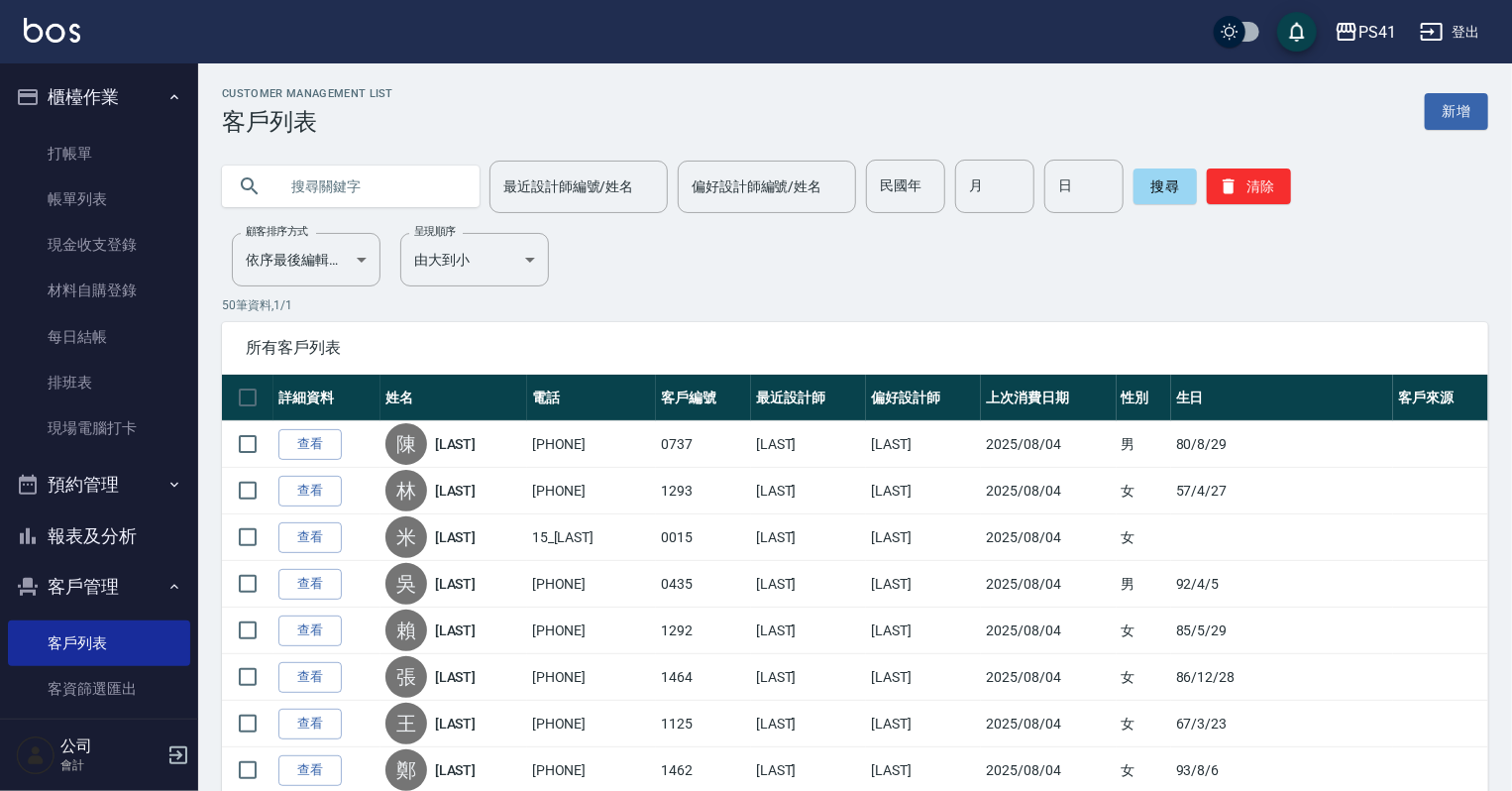 click at bounding box center (371, 186) 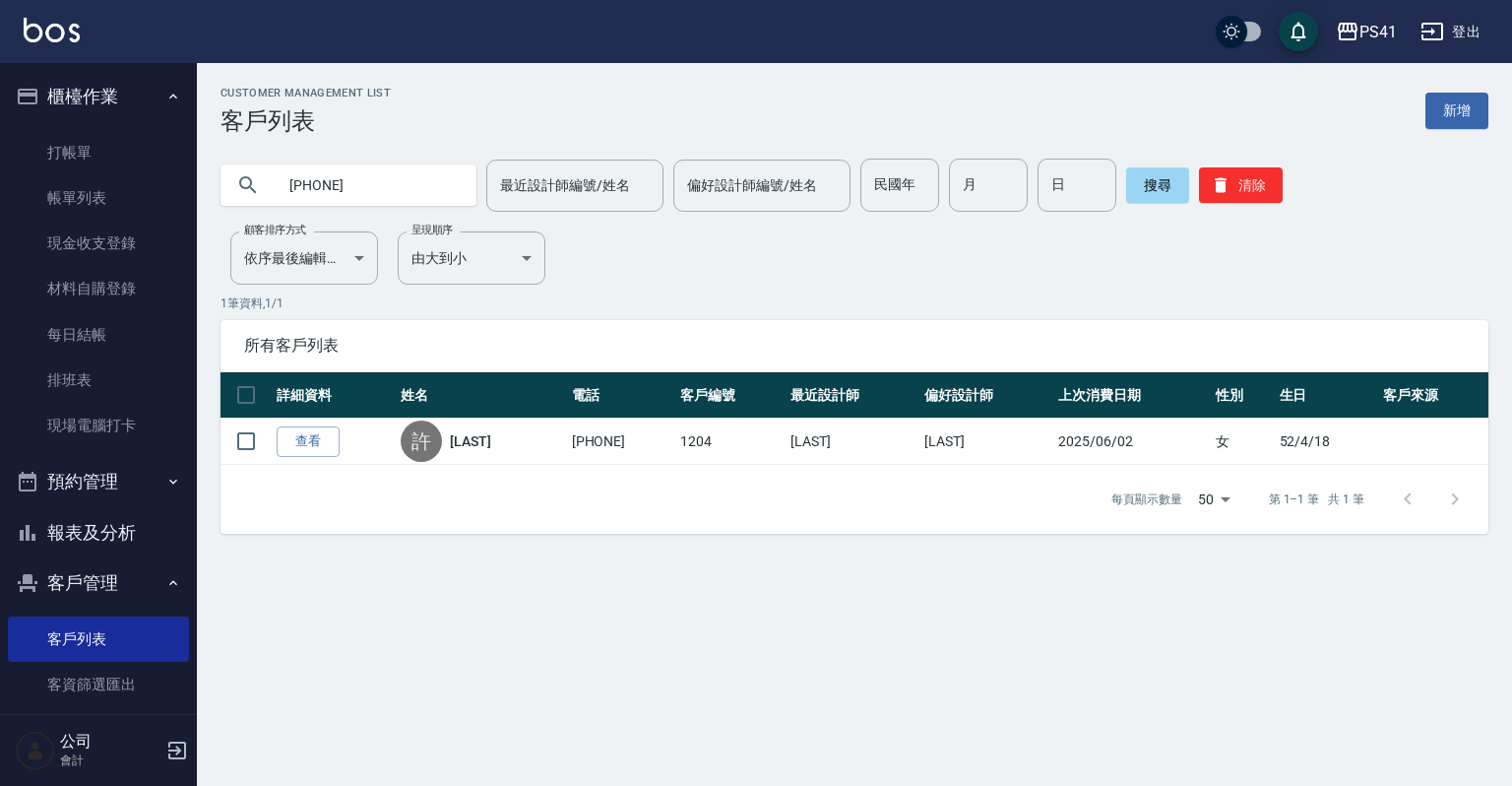 drag, startPoint x: 103, startPoint y: 532, endPoint x: 103, endPoint y: 521, distance: 11 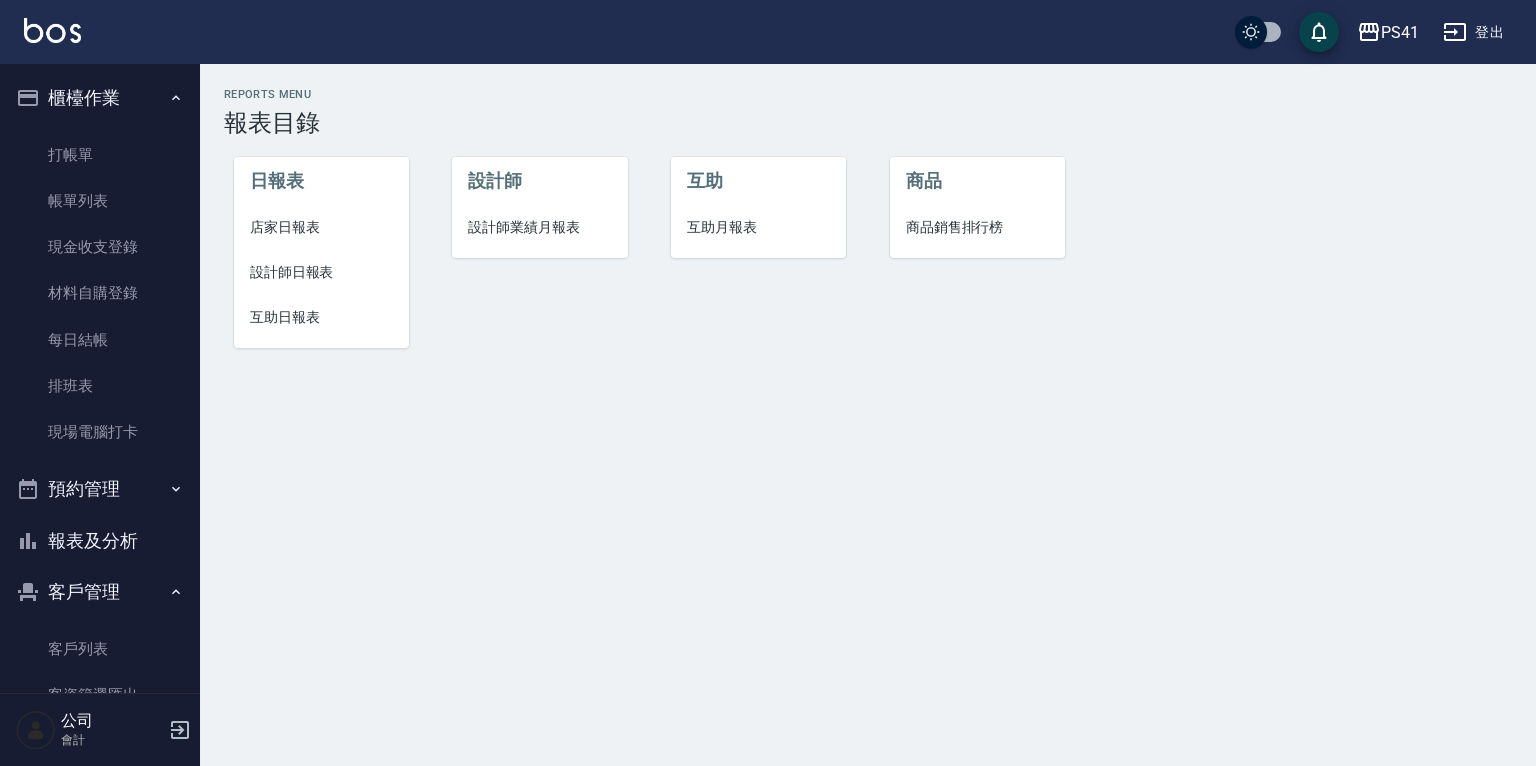 click on "設計師日報表" at bounding box center [321, 272] 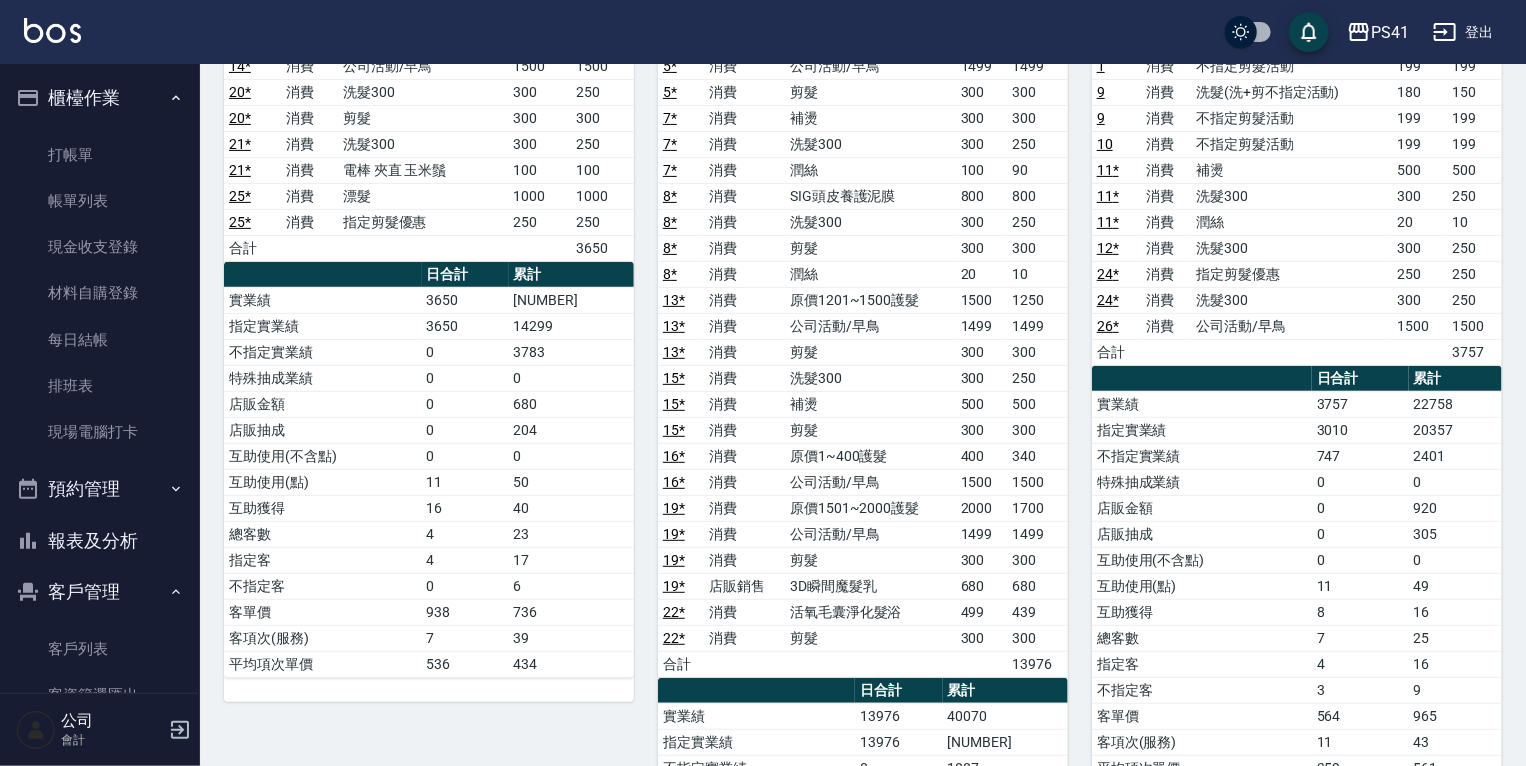 scroll, scrollTop: 240, scrollLeft: 0, axis: vertical 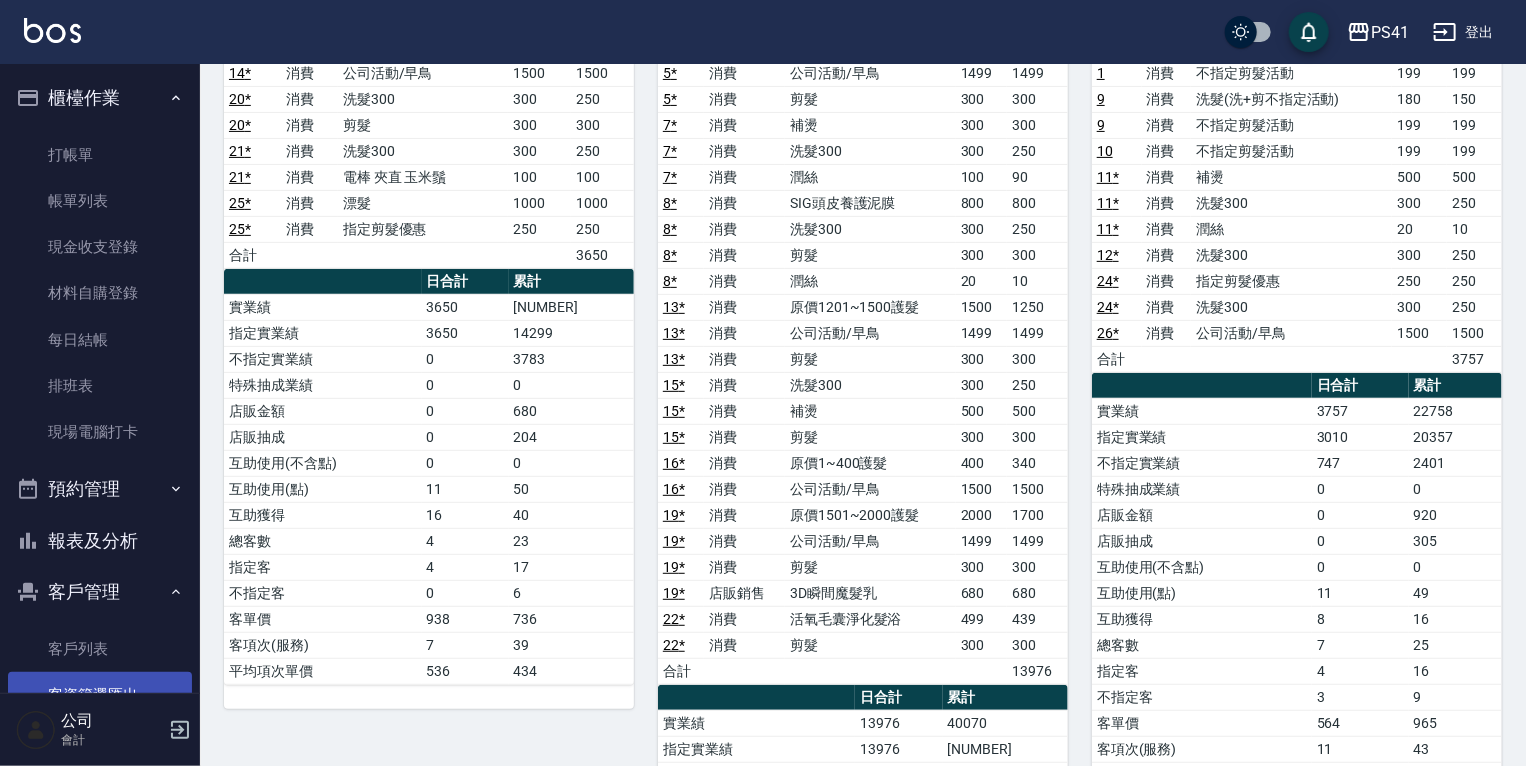 drag, startPoint x: 94, startPoint y: 651, endPoint x: 94, endPoint y: 683, distance: 32 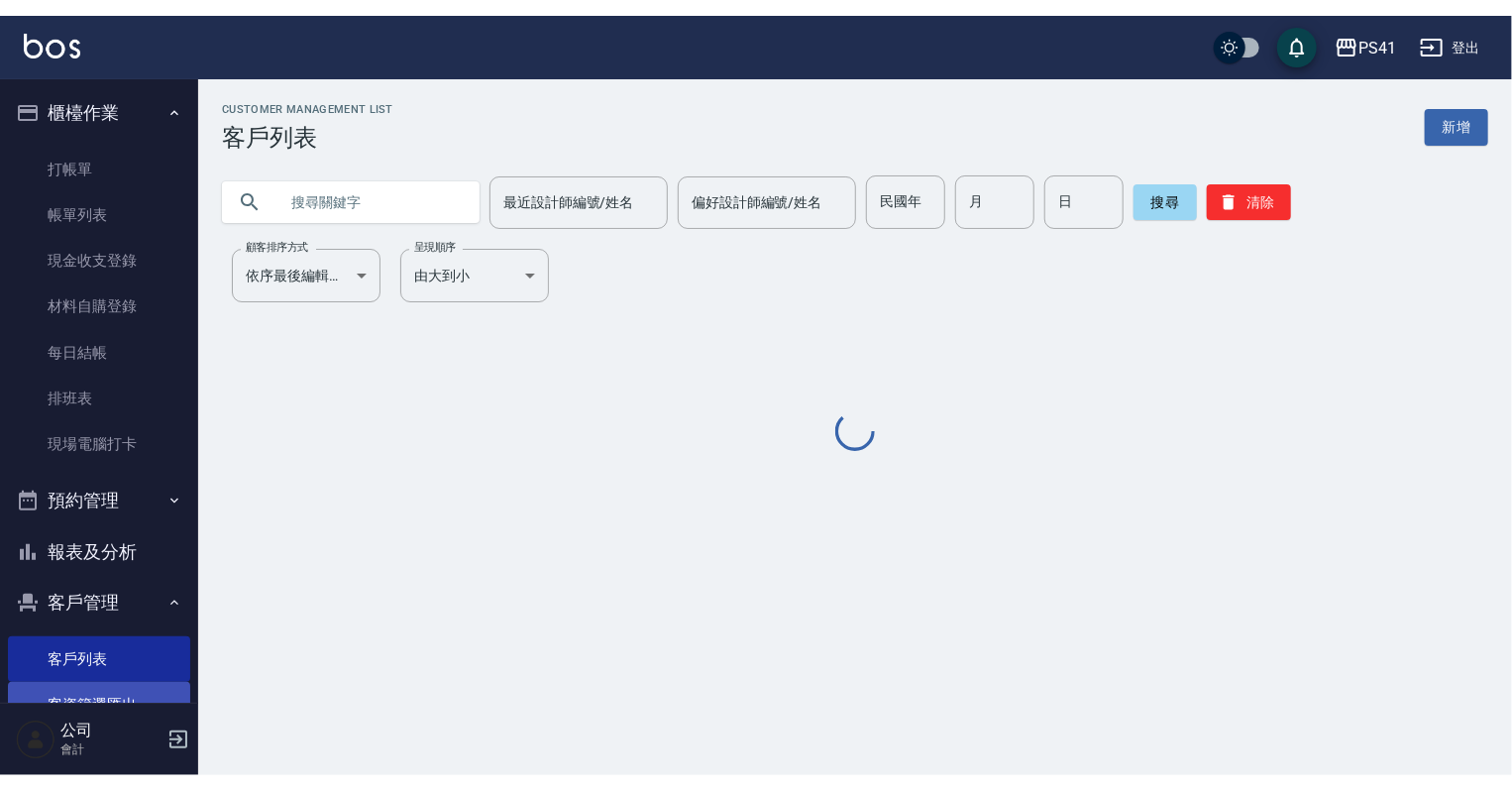 scroll, scrollTop: 0, scrollLeft: 0, axis: both 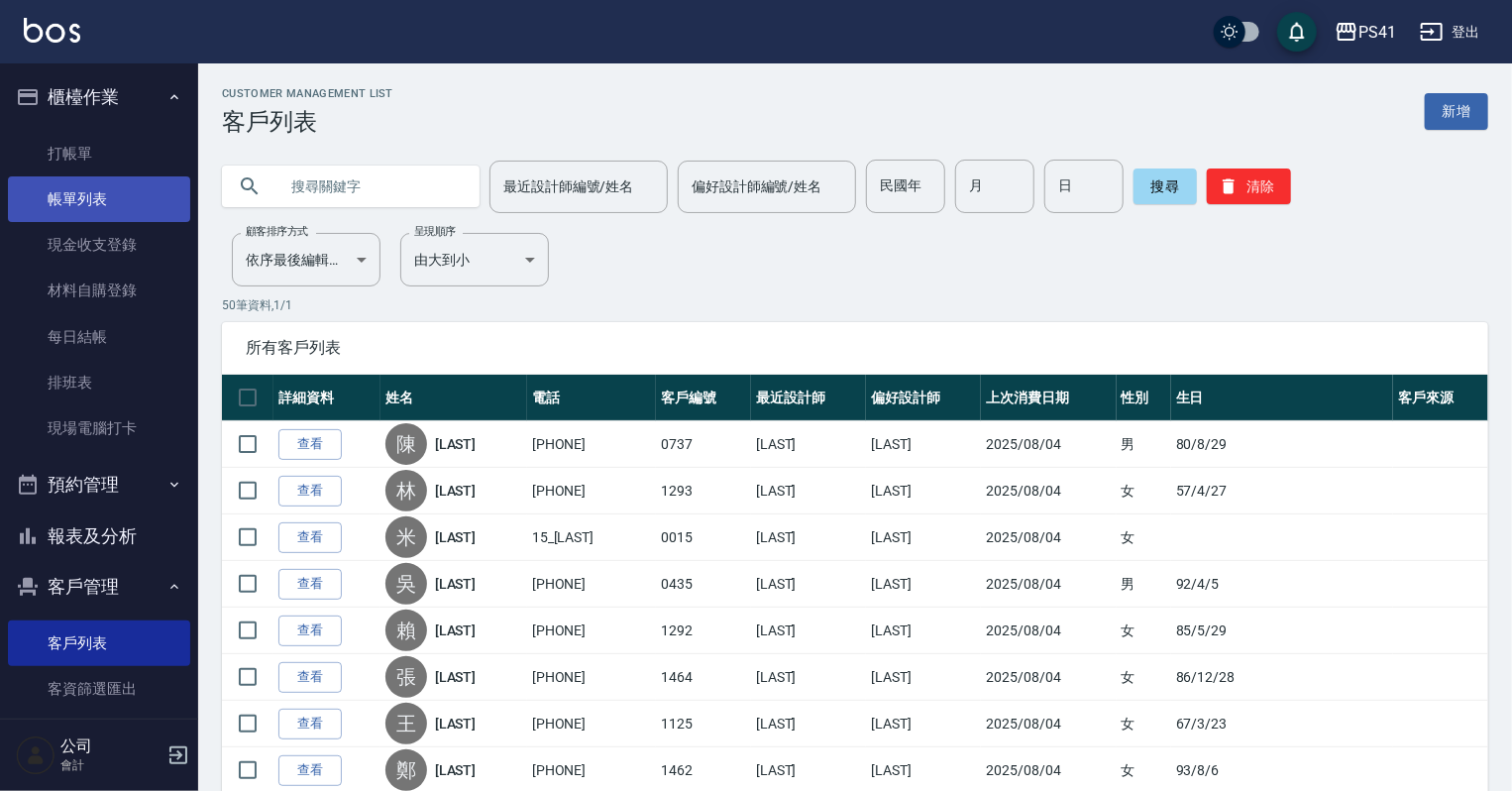click on "帳單列表" at bounding box center (99, 199) 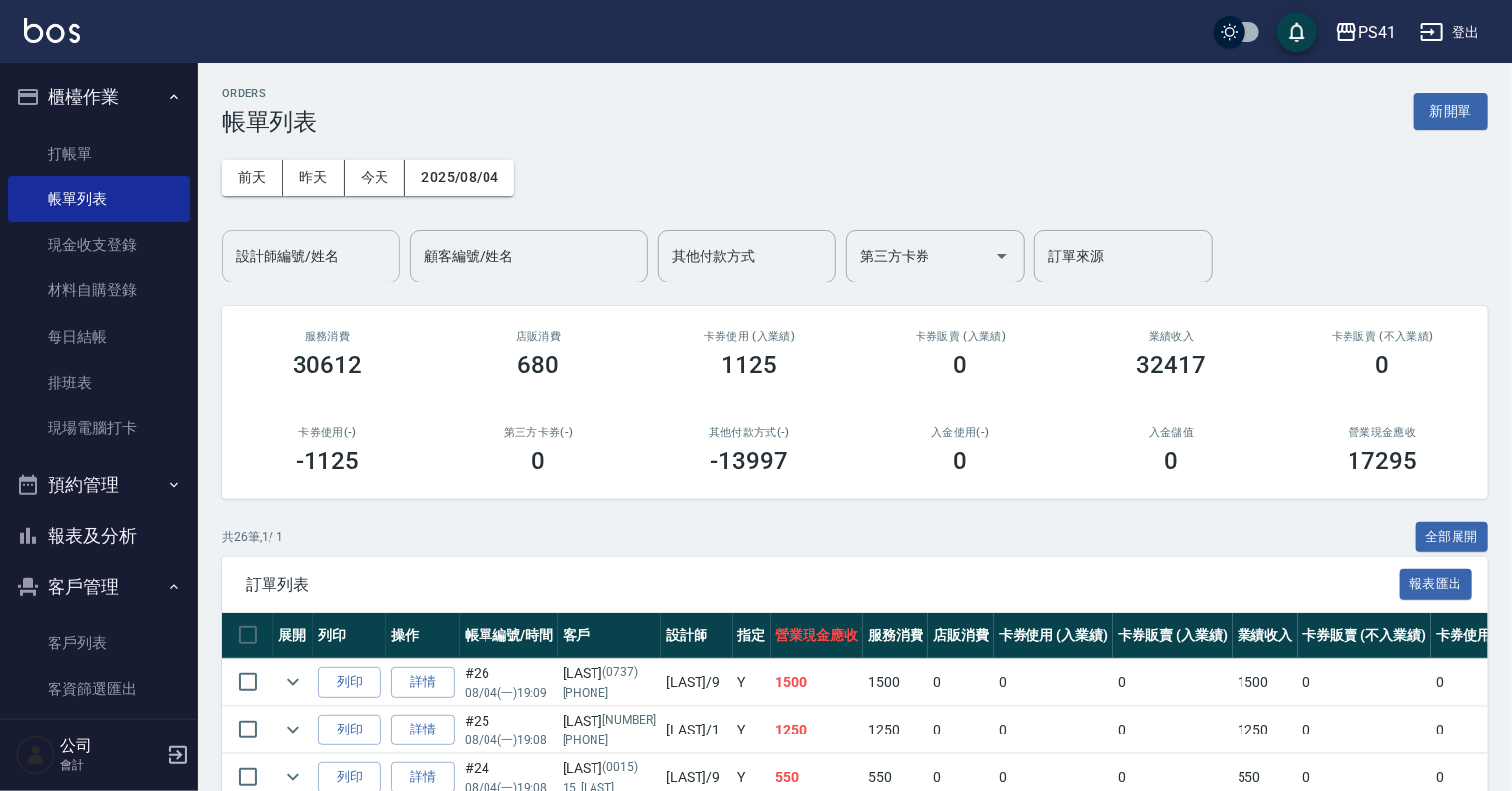 click on "設計師編號/姓名" at bounding box center [311, 256] 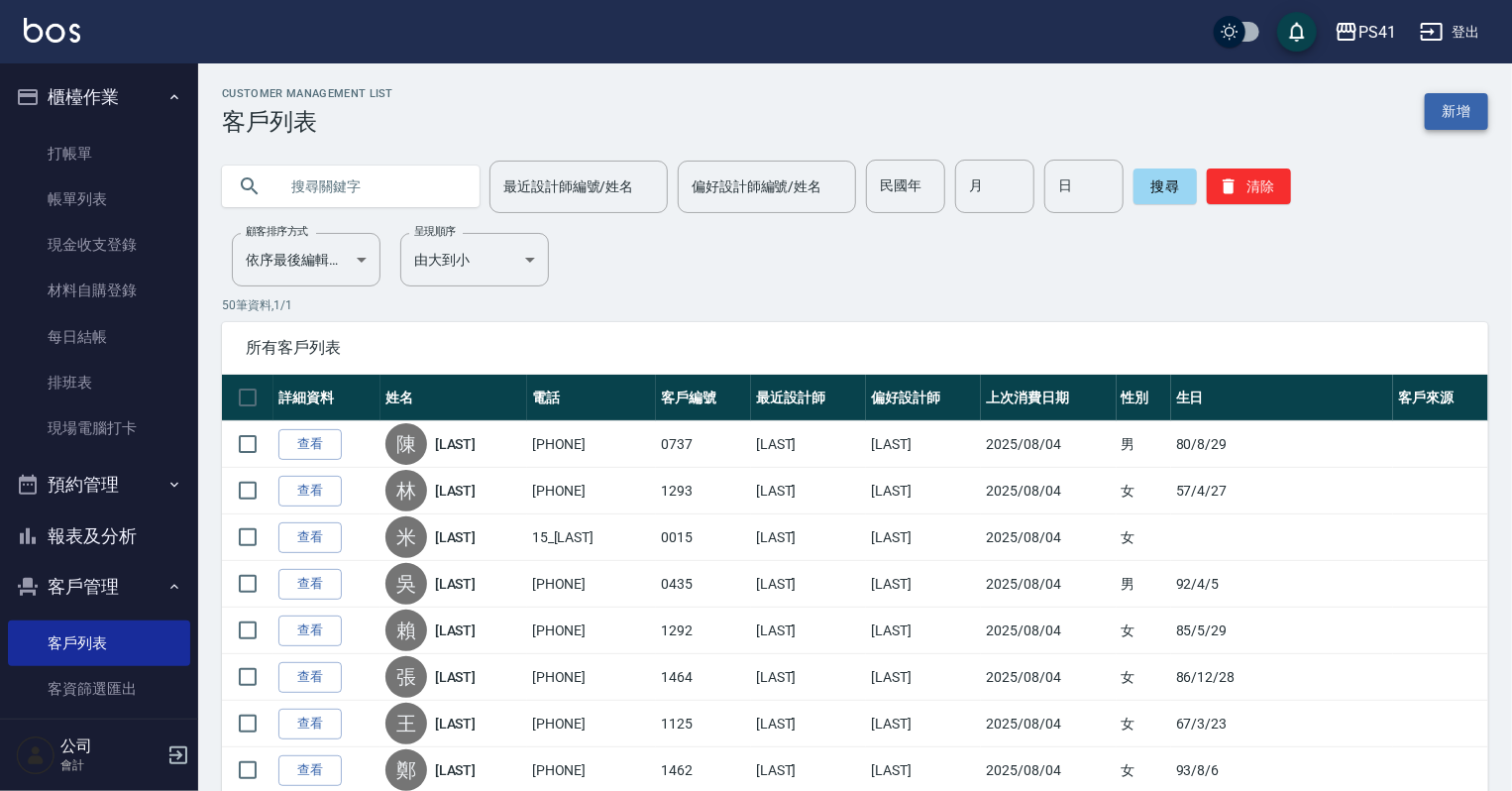 click on "新增" at bounding box center [1457, 111] 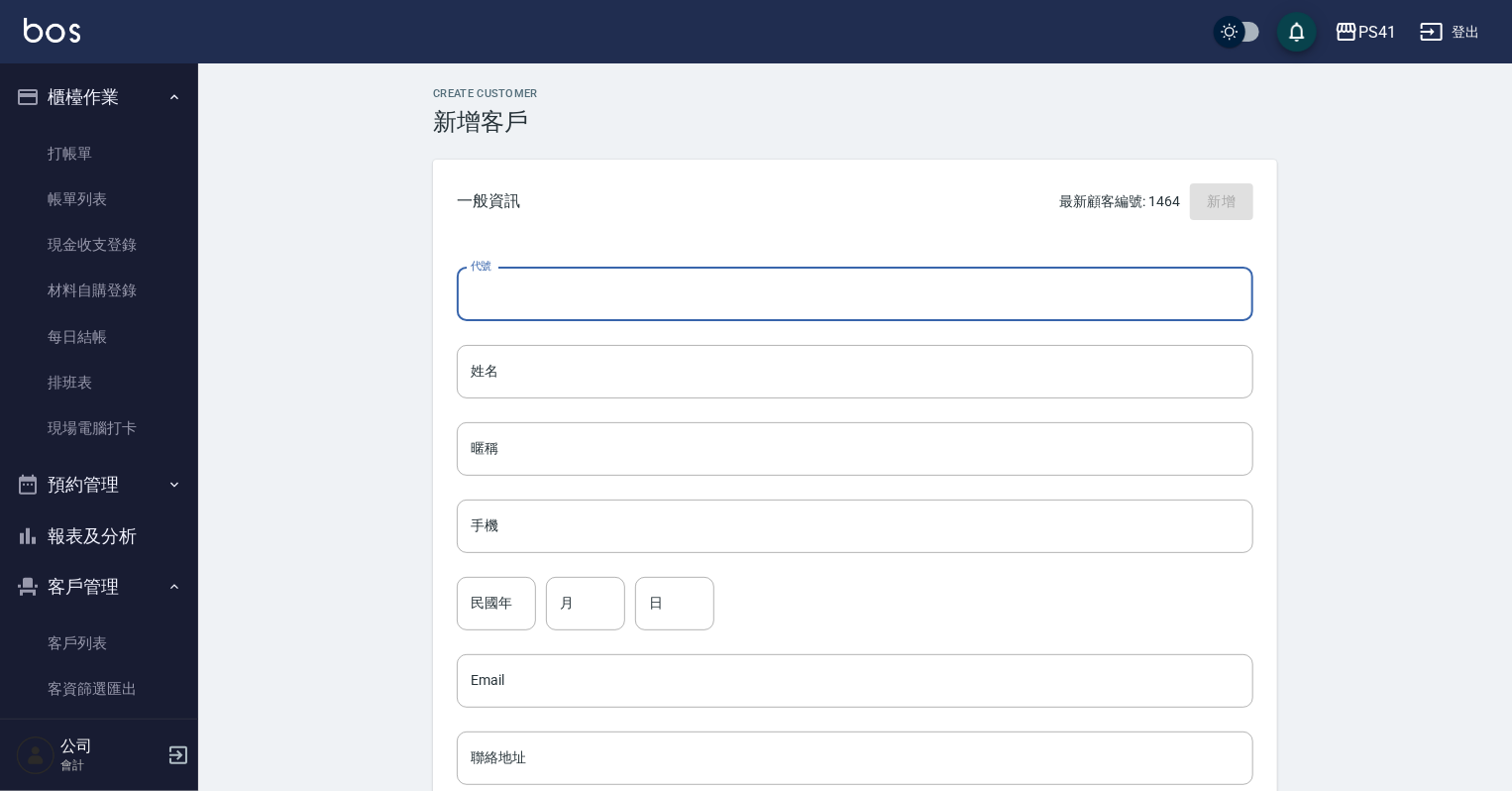 click on "代號" at bounding box center [855, 294] 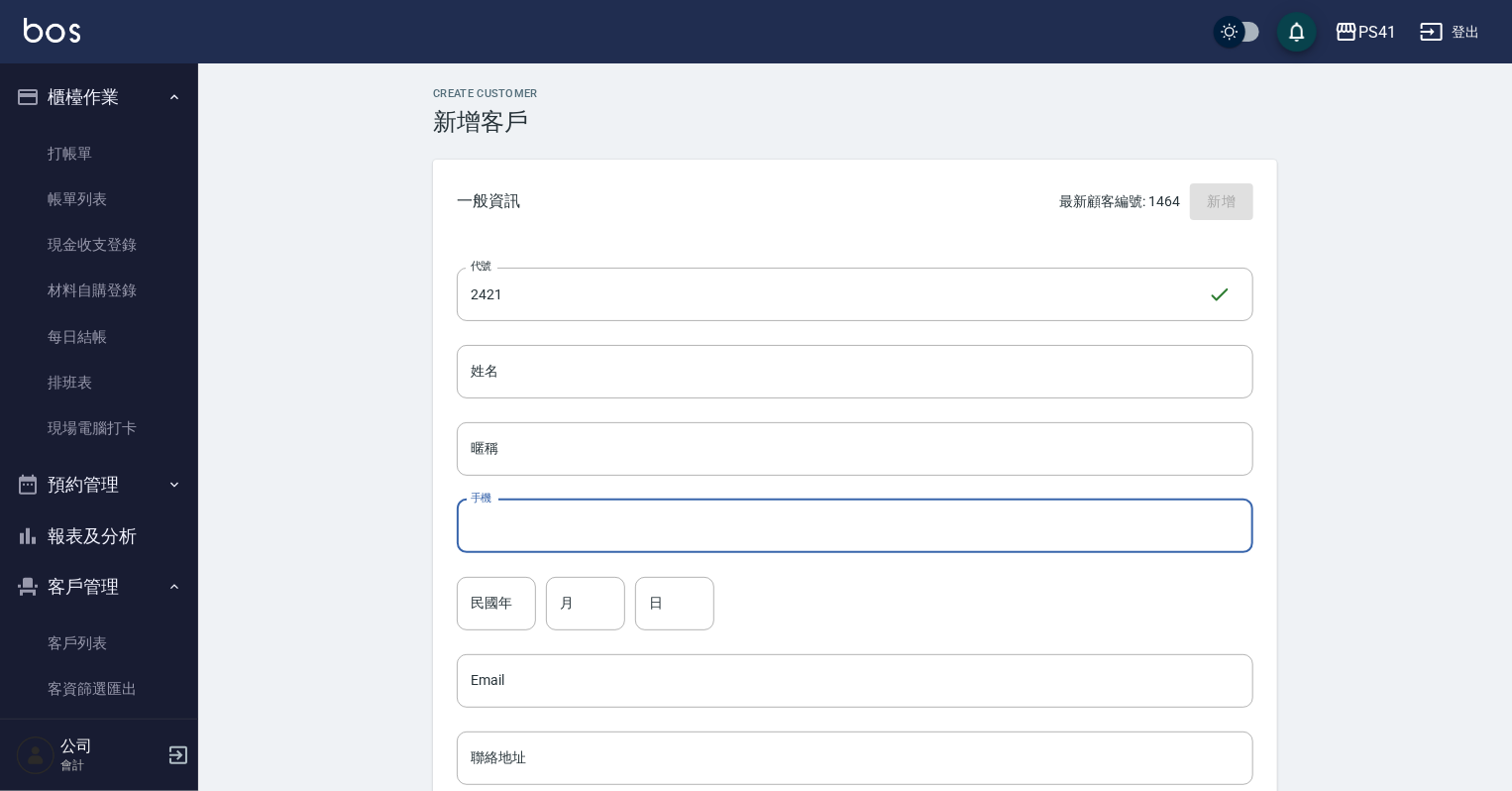 click on "手機" at bounding box center [855, 526] 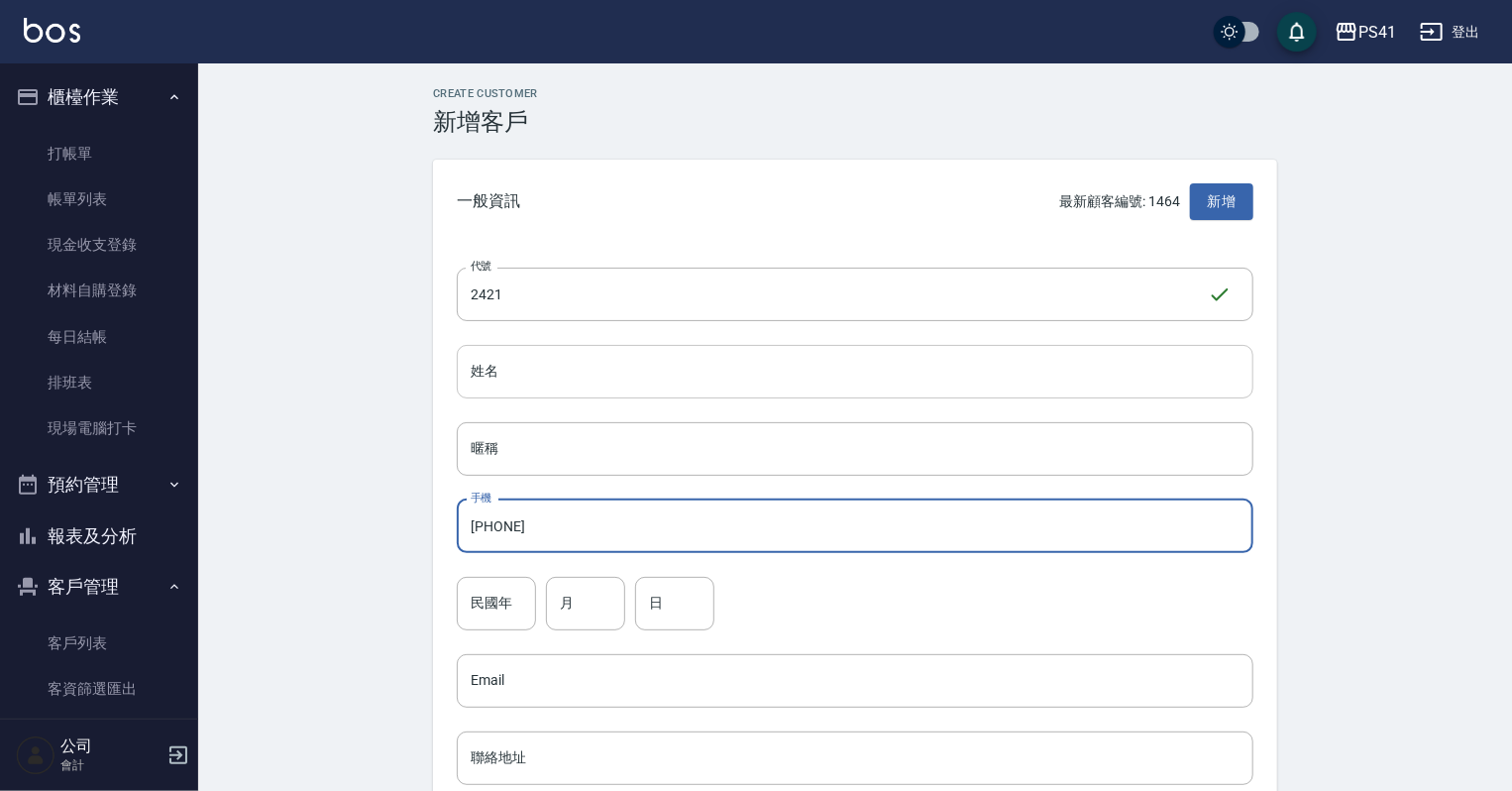 click on "姓名" at bounding box center (855, 372) 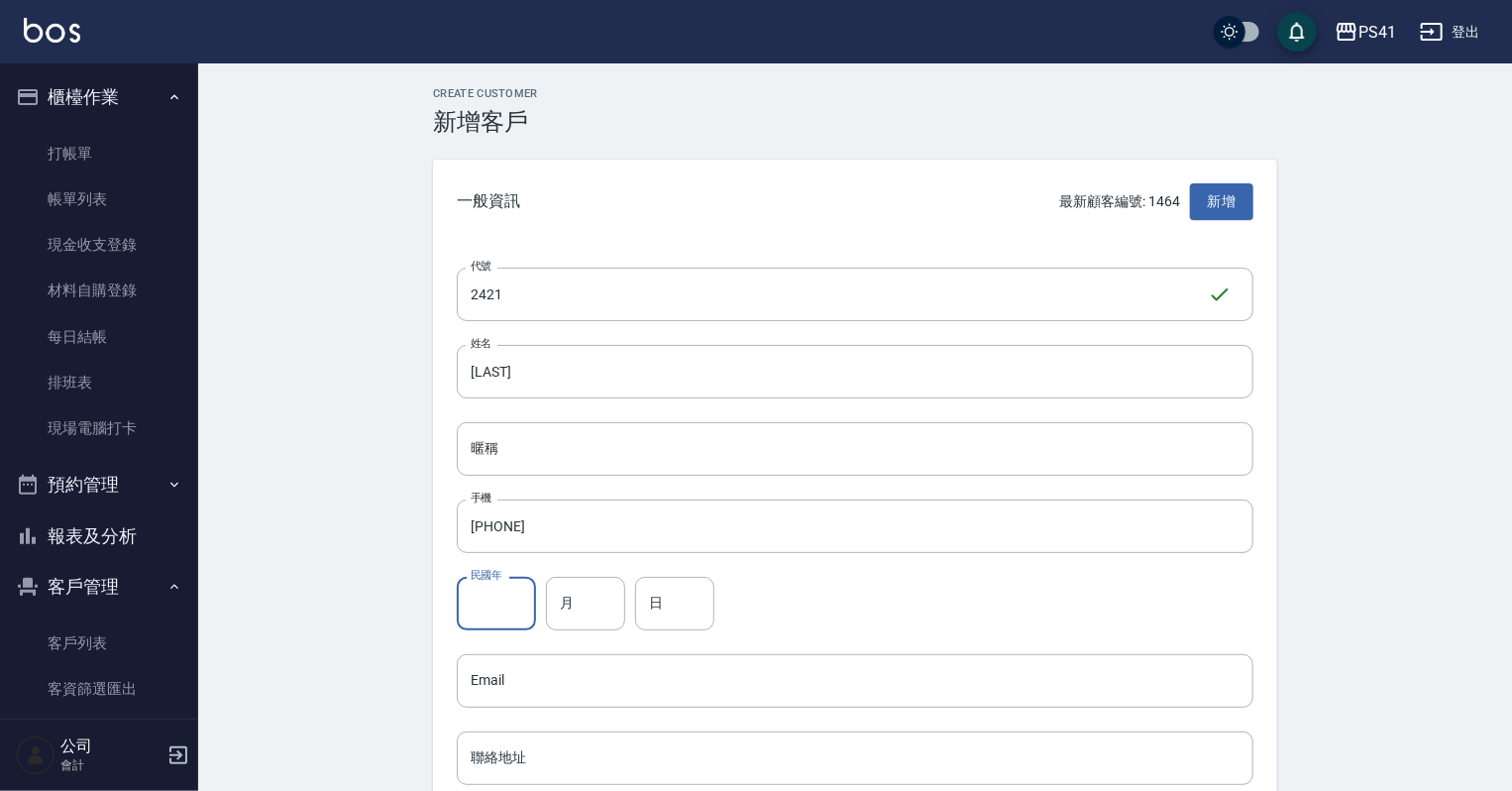 click on "民國年" at bounding box center (496, 604) 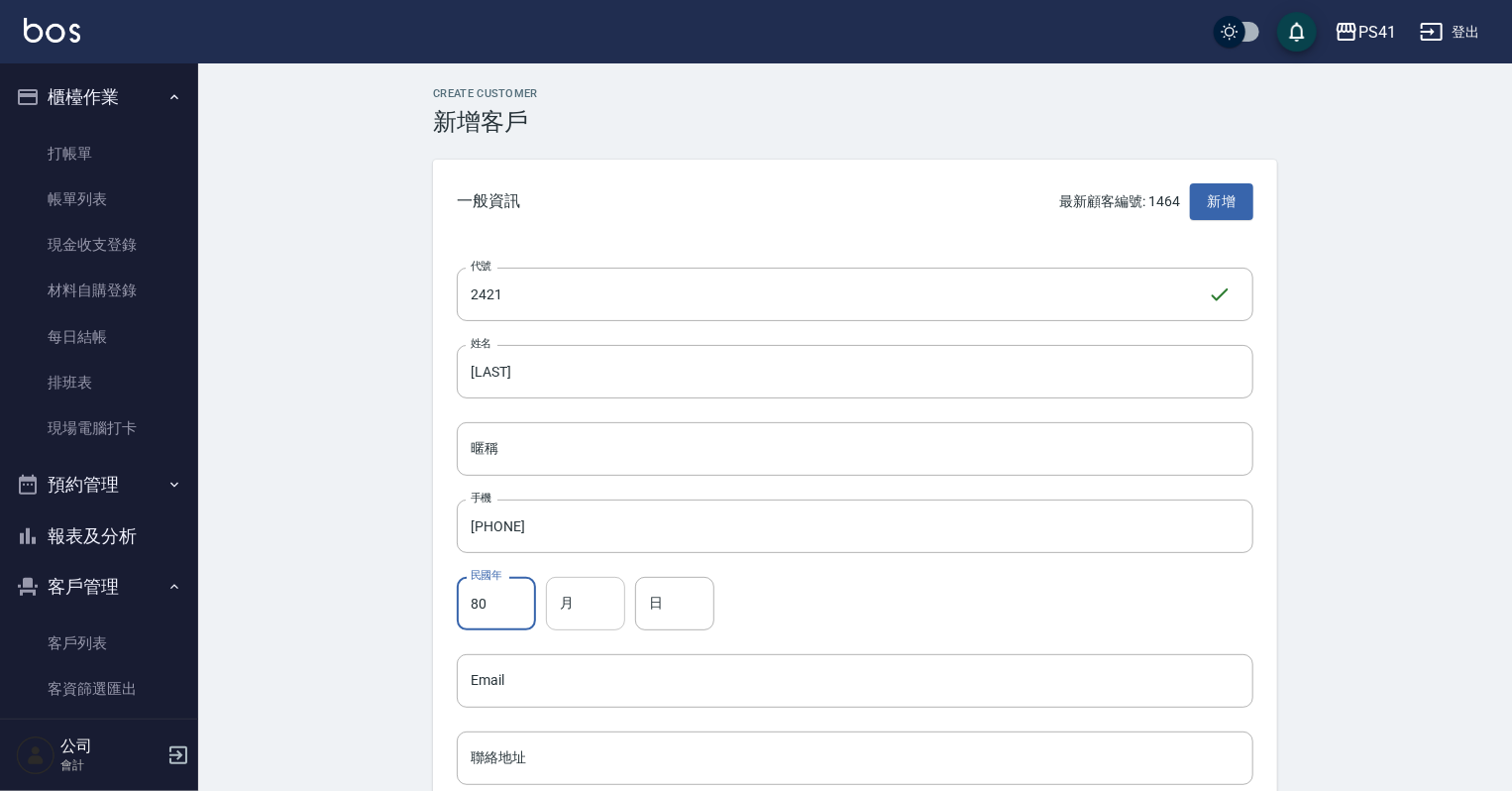 click on "月" at bounding box center [586, 604] 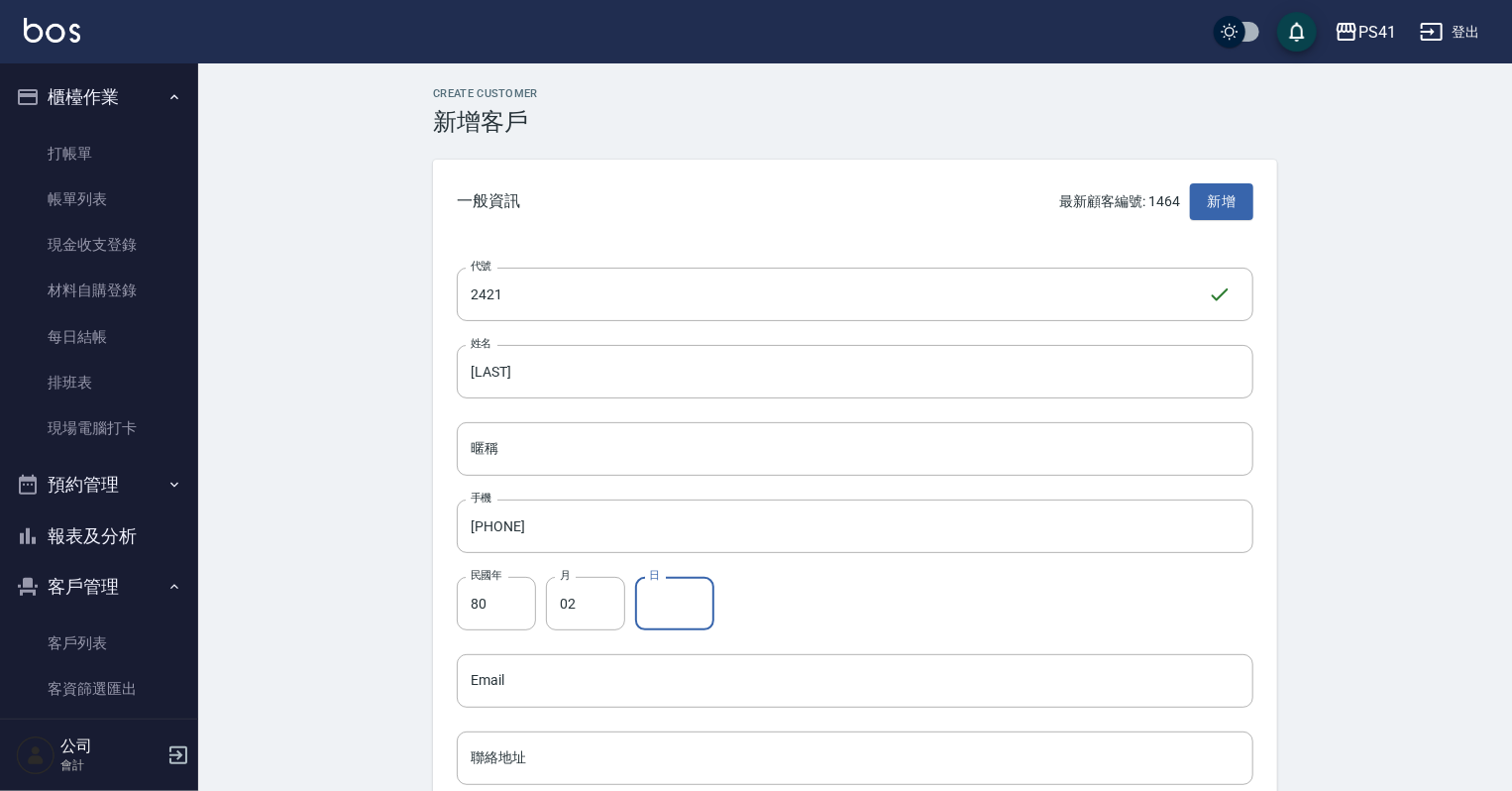 click on "日" at bounding box center (675, 604) 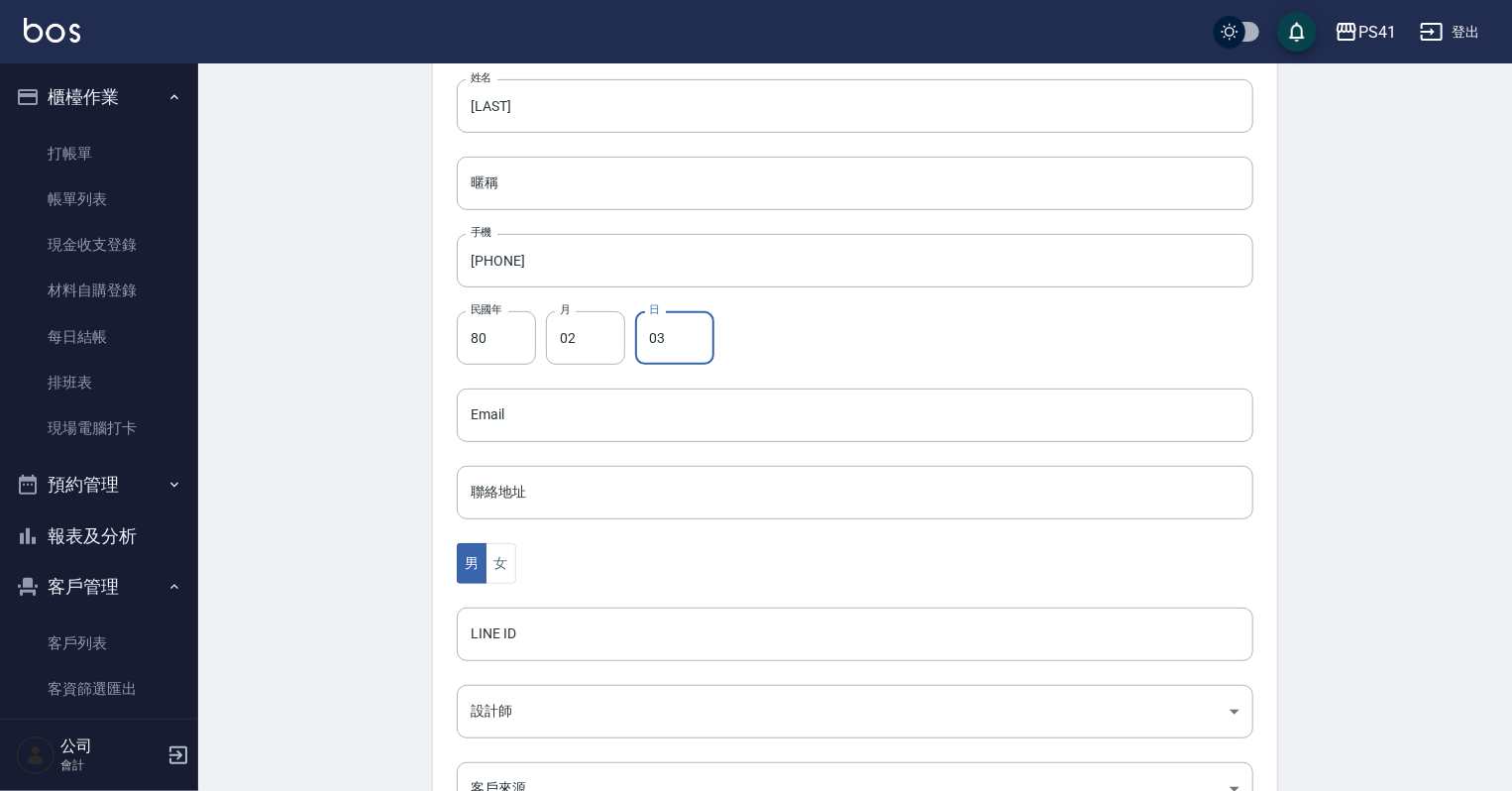 scroll, scrollTop: 317, scrollLeft: 0, axis: vertical 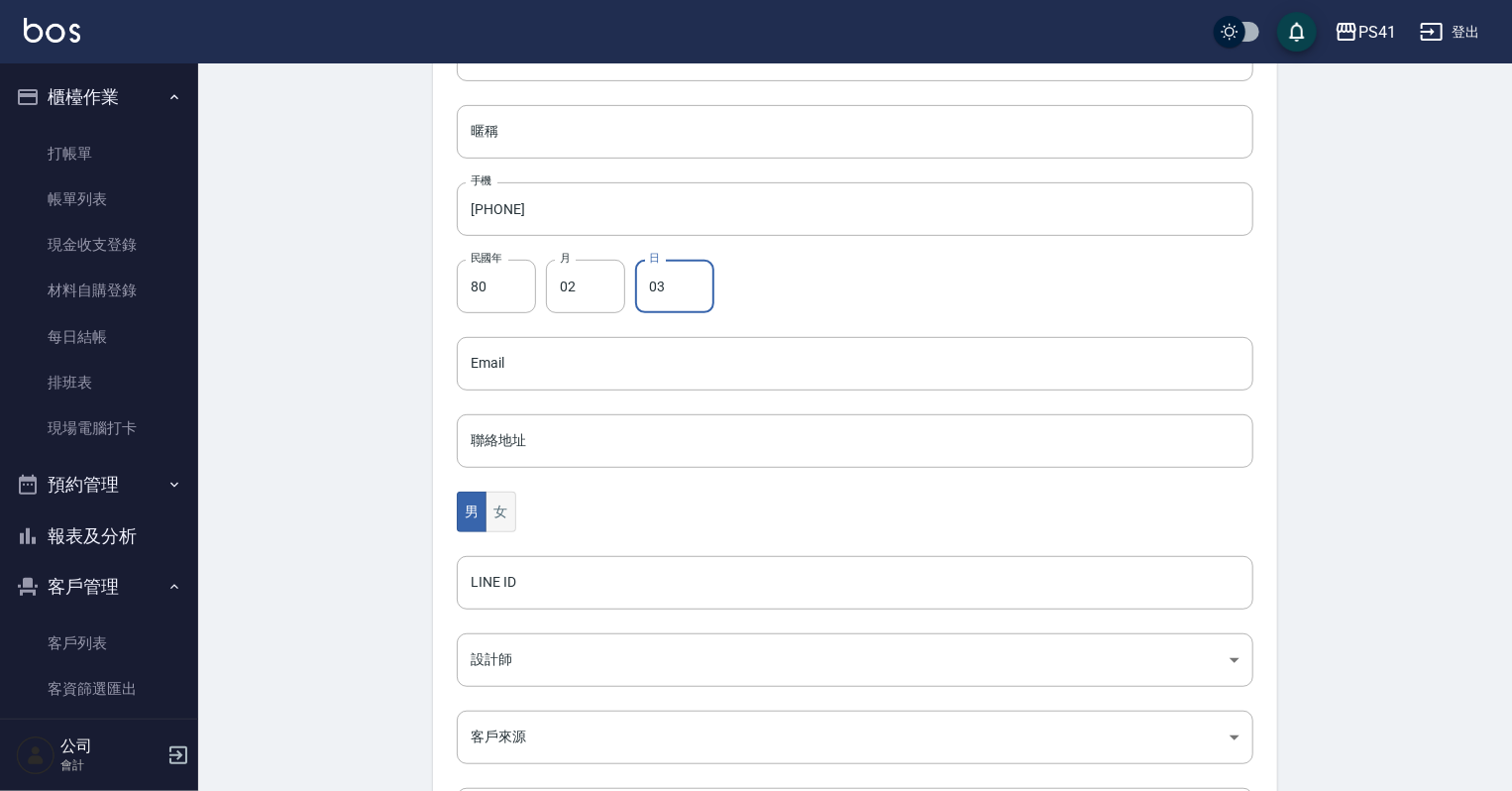 click on "女" at bounding box center [500, 511] 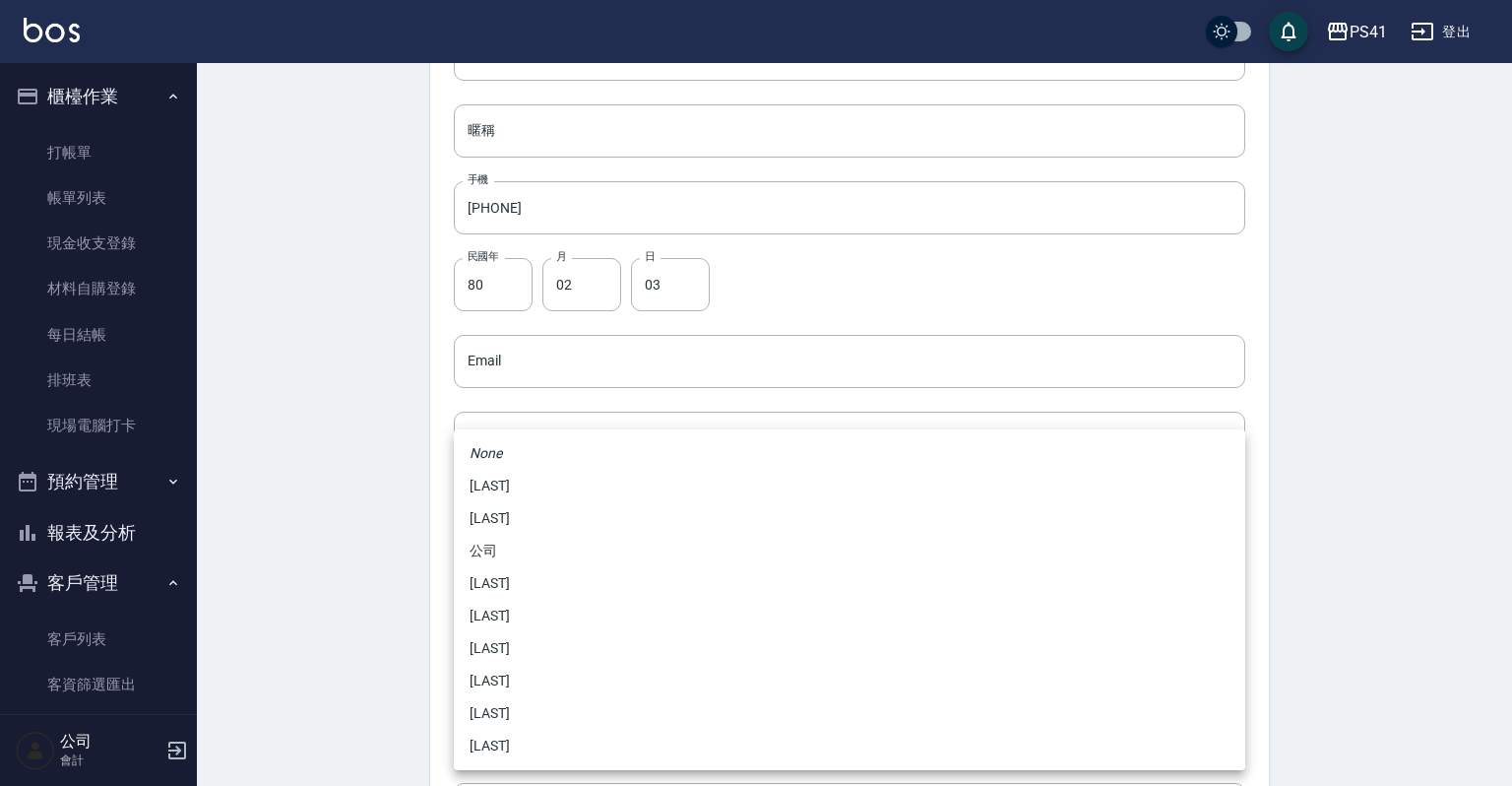 click on "PS41 登出 櫃檯作業 打帳單 帳單列表 現金收支登錄 材料自購登錄 每日結帳 排班表 現場電腦打卡 預約管理 預約管理 單日預約紀錄 單週預約紀錄 報表及分析 報表目錄 店家日報表 互助日報表 互助月報表 設計師日報表 設計師業績月報表 商品銷售排行榜 客戶管理 客戶列表 客資篩選匯出 卡券管理 行銷工具 活動發券明細 公司 會計 Create Customer 新增客戶 一般資訊 最新顧客編號: 1464 新增 代號 2421 ​ 代號 姓名 [LAST] 姓名 暱稱 暱稱 手機 [PHONE] 手機 民國年 80 民國年 月 02 月 日 03 日 Email Email 聯絡地址 聯絡地址 男 女 LINE ID LINE ID 設計師 ​ 設計師 客戶來源 ​ 客戶來源 備註 備註 新增 None [LAST] [LAST] 公司 [LAST] [LAST] [LAST] [LAST] [LAST]" at bounding box center (756, 326) 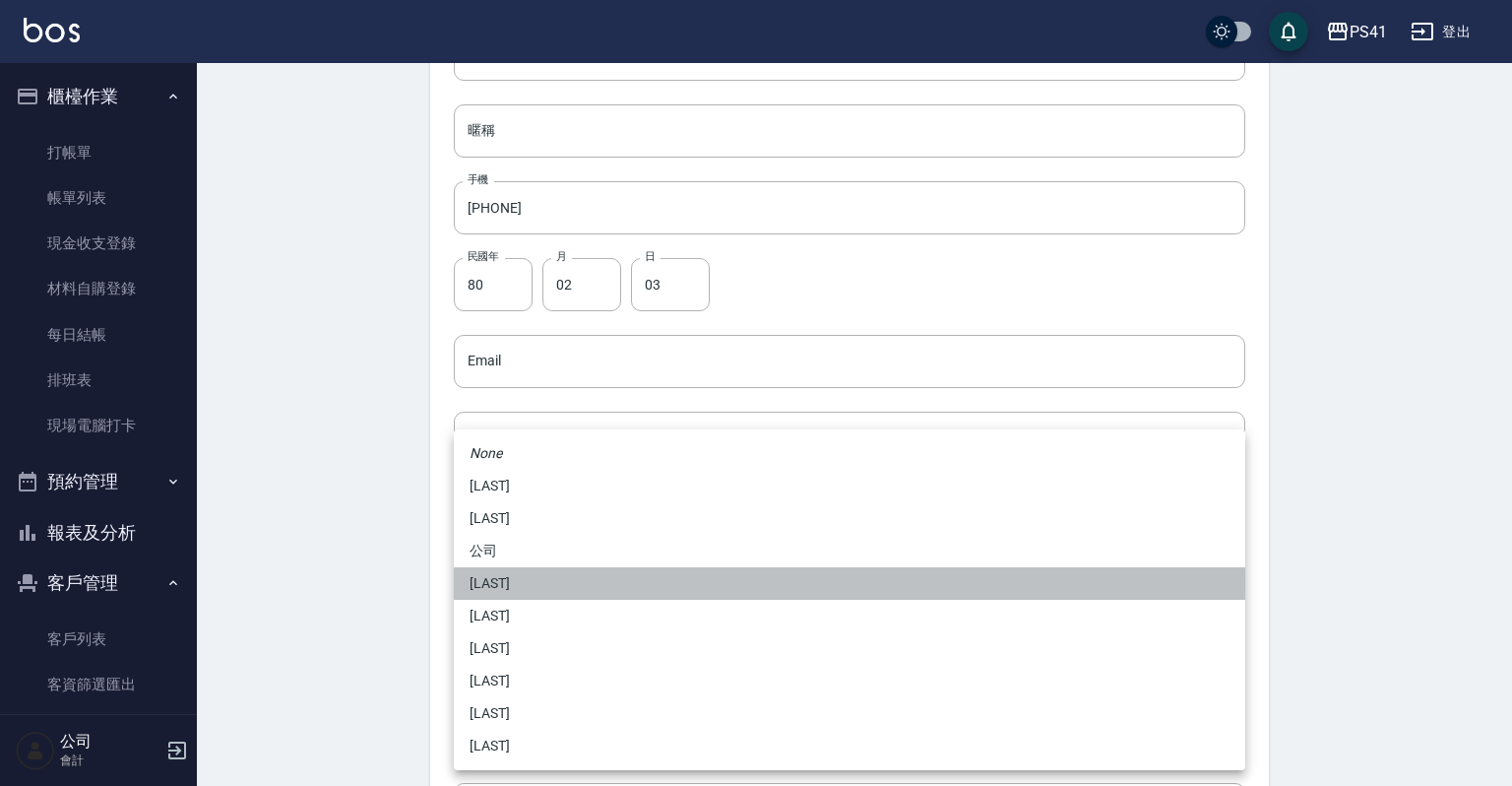 click on "[LAST]" at bounding box center [850, 583] 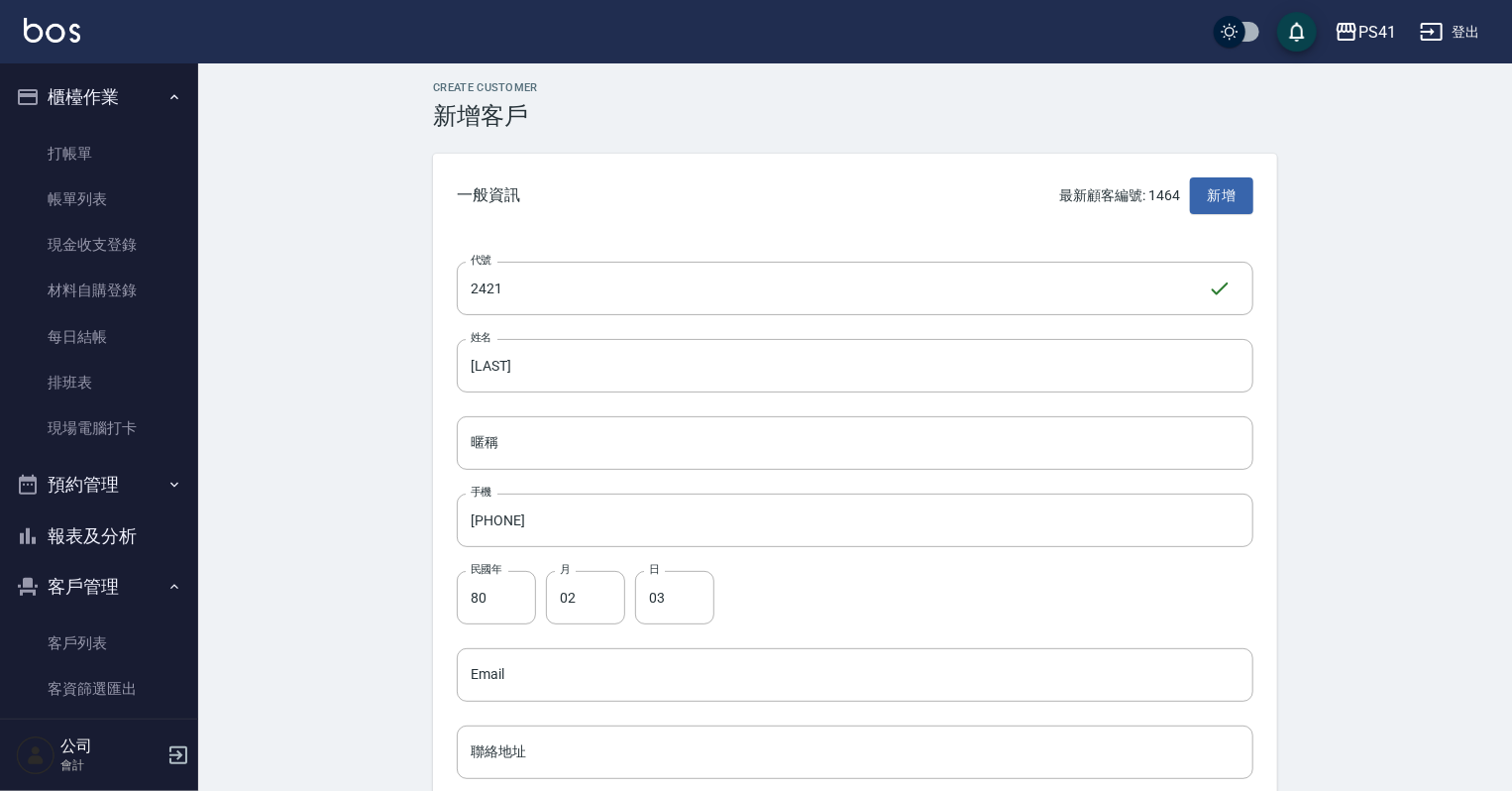 scroll, scrollTop: 499, scrollLeft: 0, axis: vertical 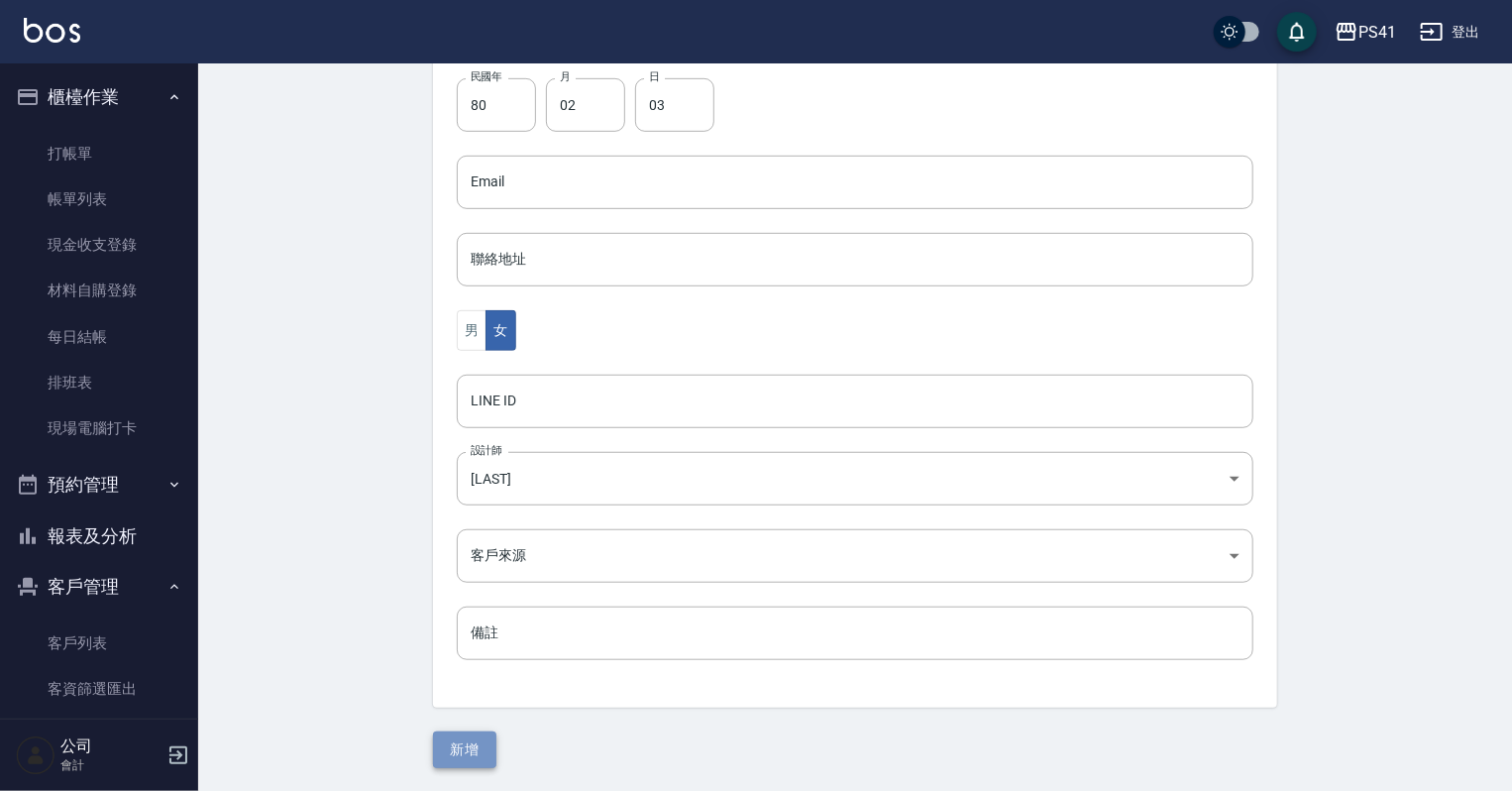 click on "新增" at bounding box center [465, 749] 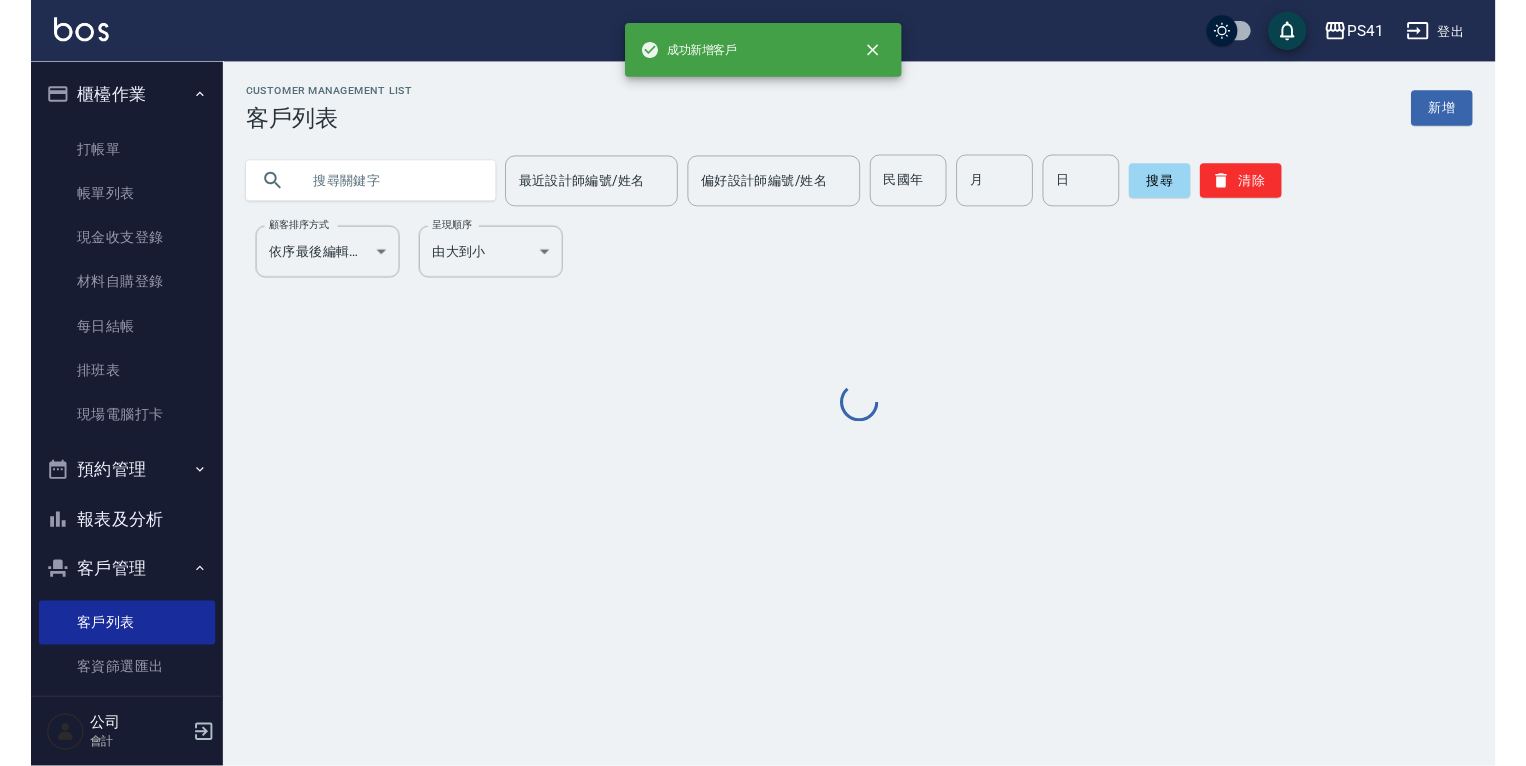 scroll, scrollTop: 0, scrollLeft: 0, axis: both 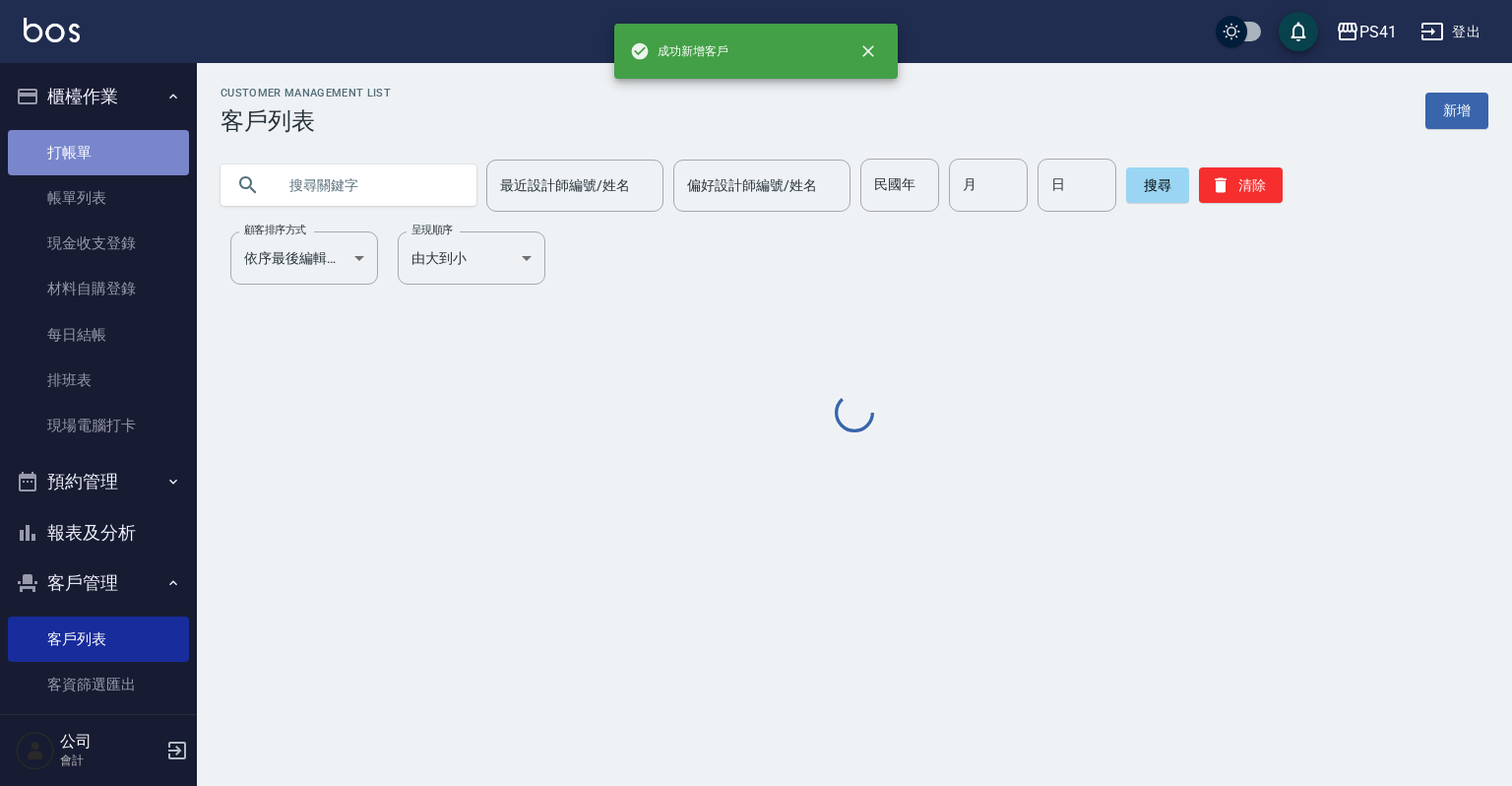 click on "打帳單" at bounding box center (98, 153) 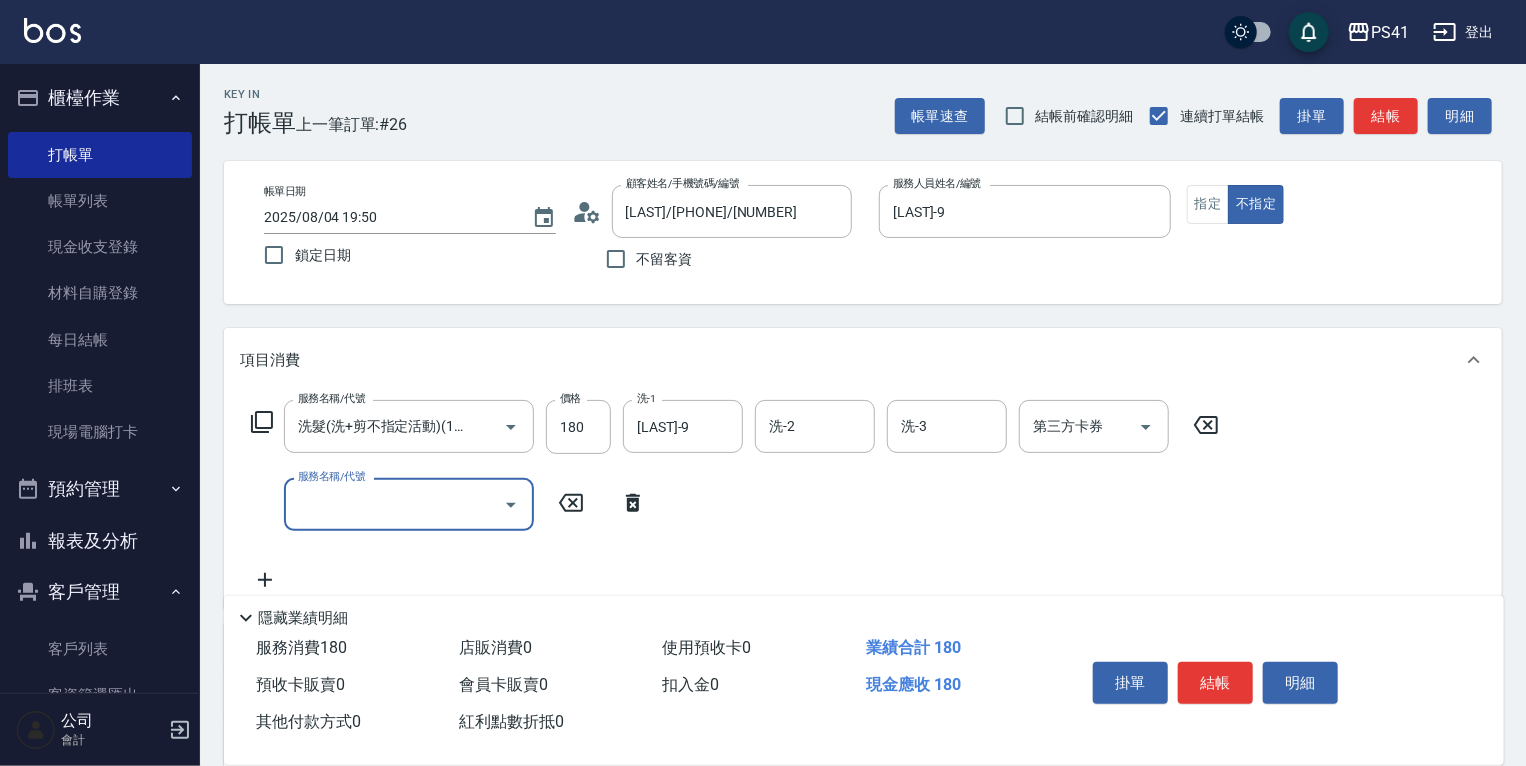 scroll, scrollTop: 0, scrollLeft: 0, axis: both 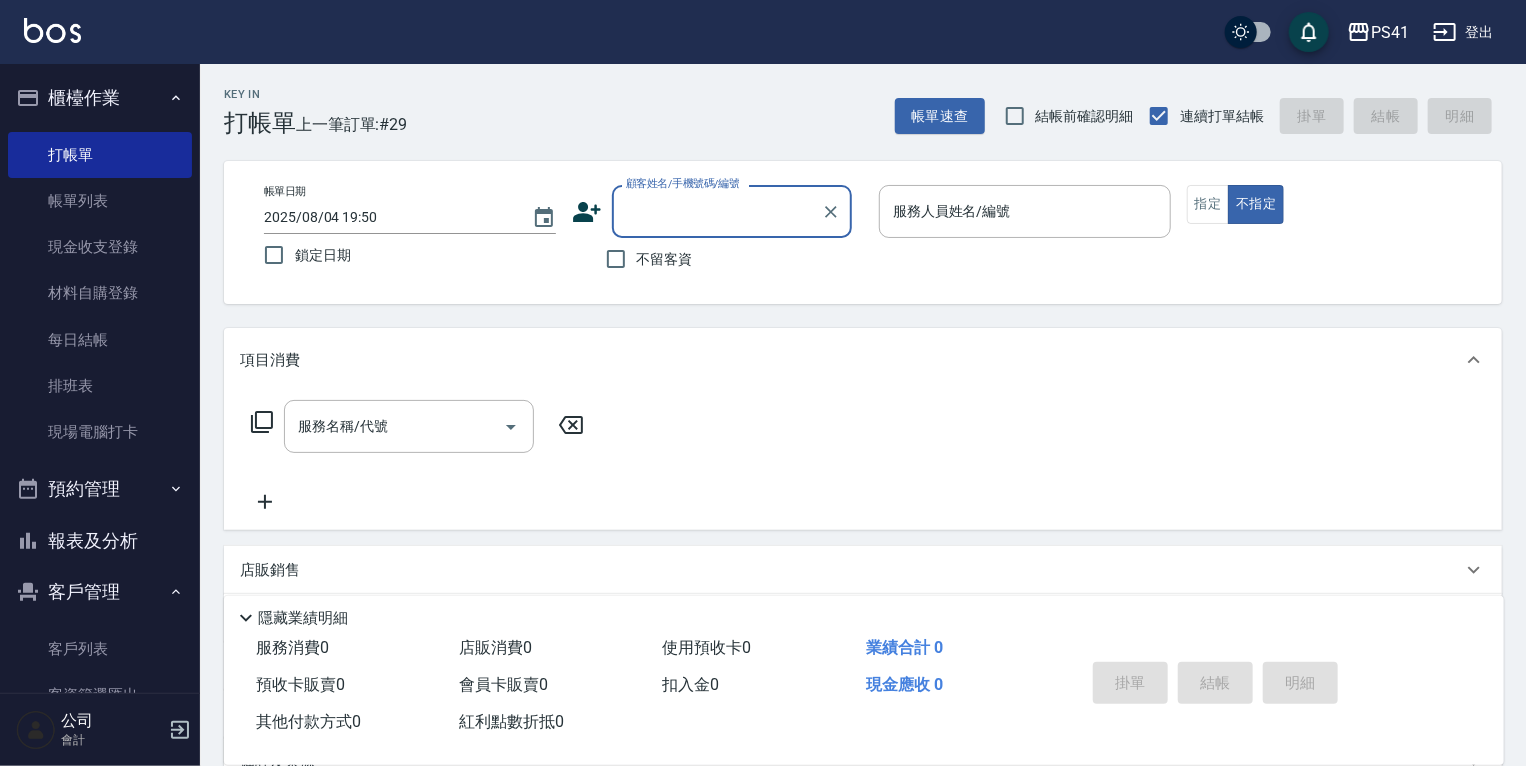drag, startPoint x: 52, startPoint y: 184, endPoint x: 536, endPoint y: 551, distance: 607.40845 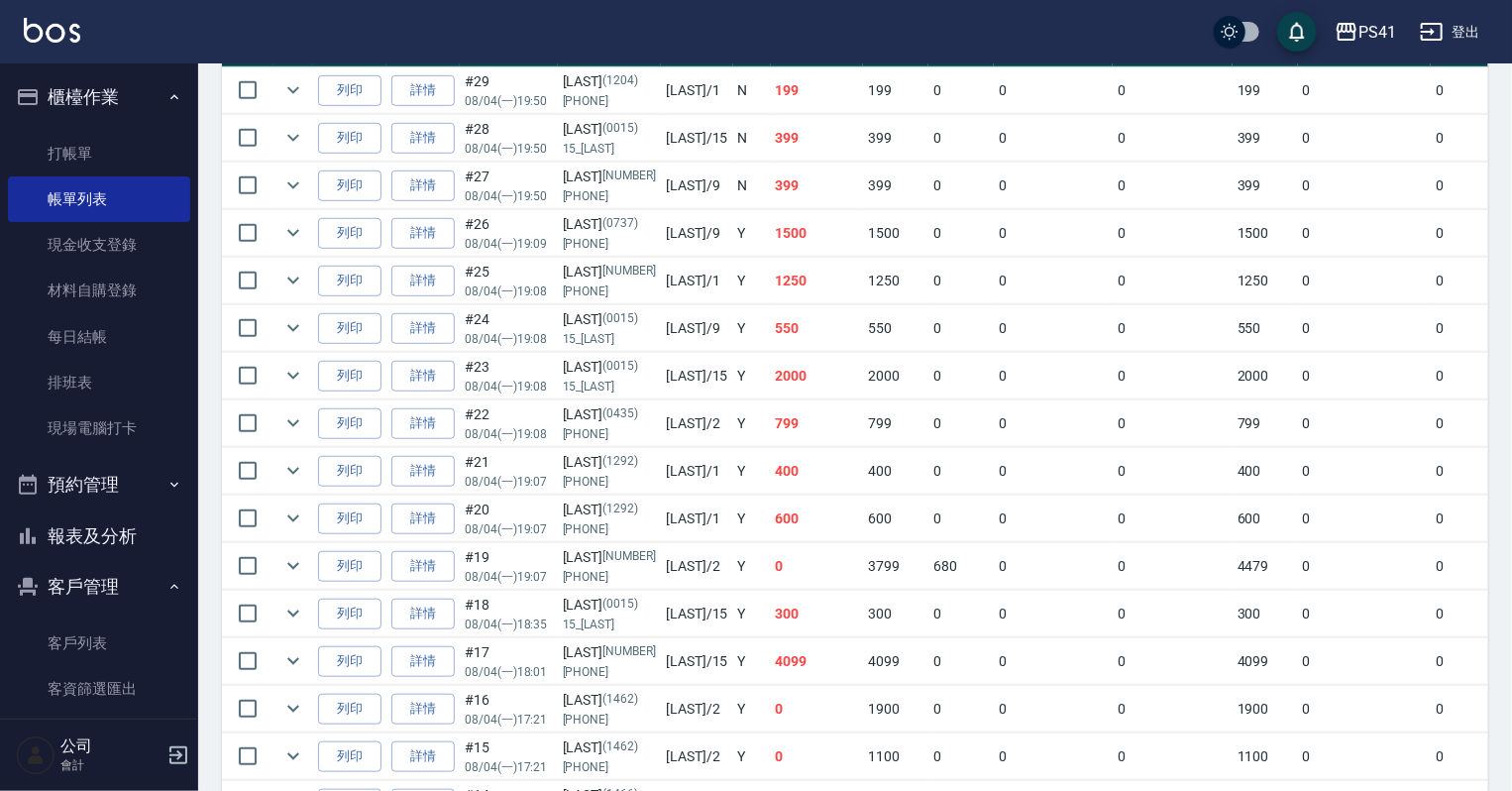 scroll, scrollTop: 555, scrollLeft: 0, axis: vertical 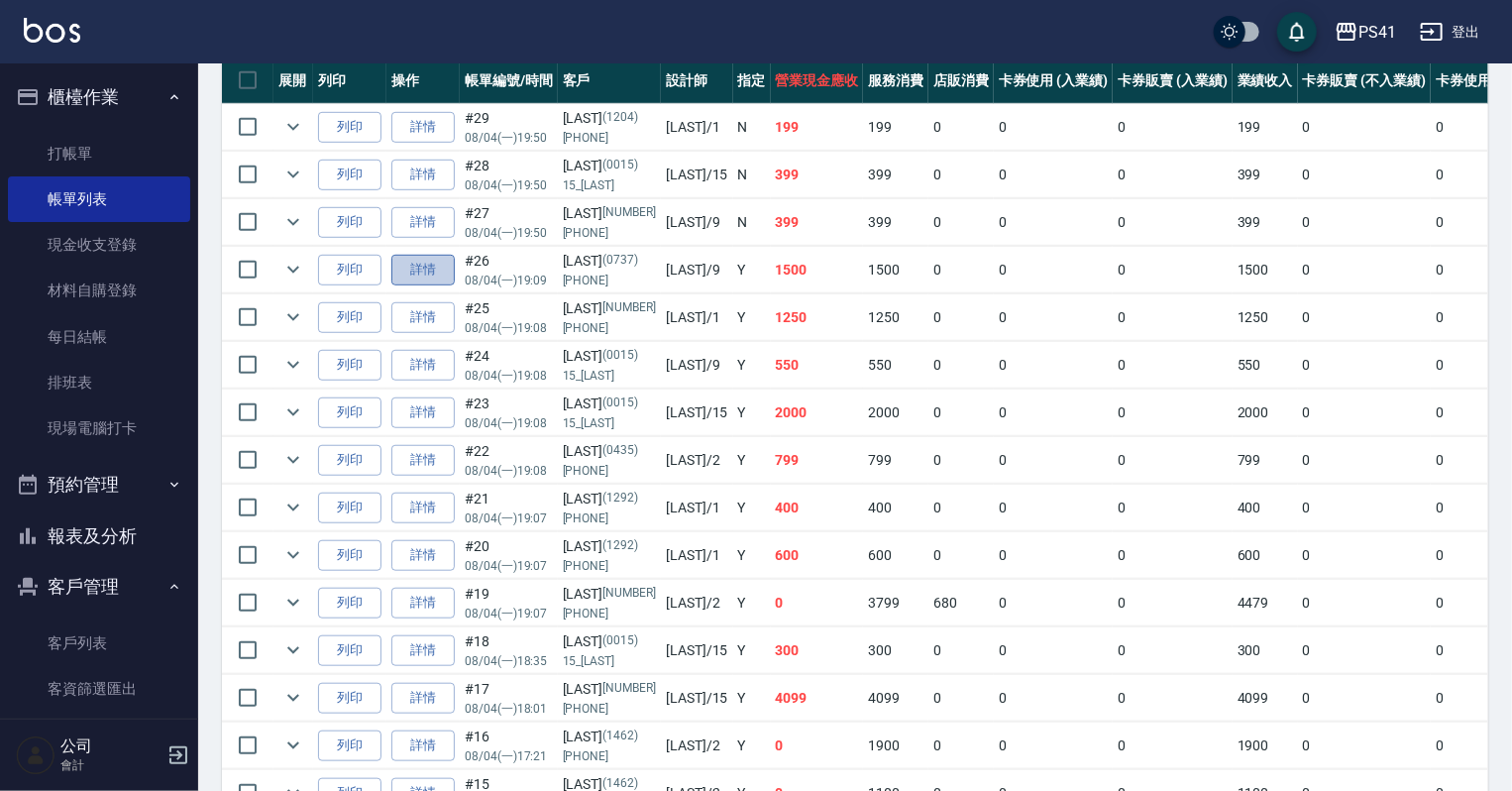 click on "詳情" at bounding box center (423, 270) 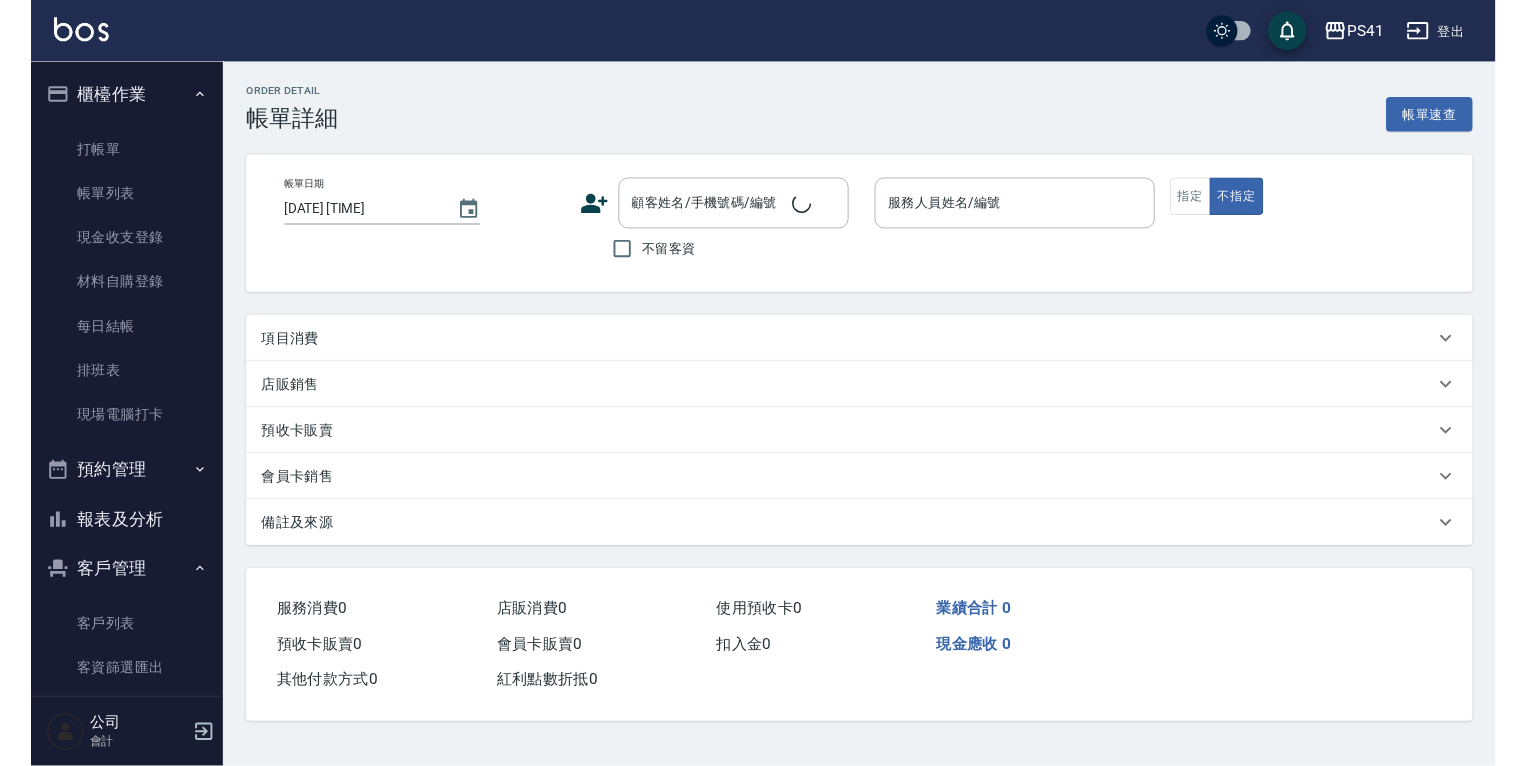 scroll, scrollTop: 0, scrollLeft: 0, axis: both 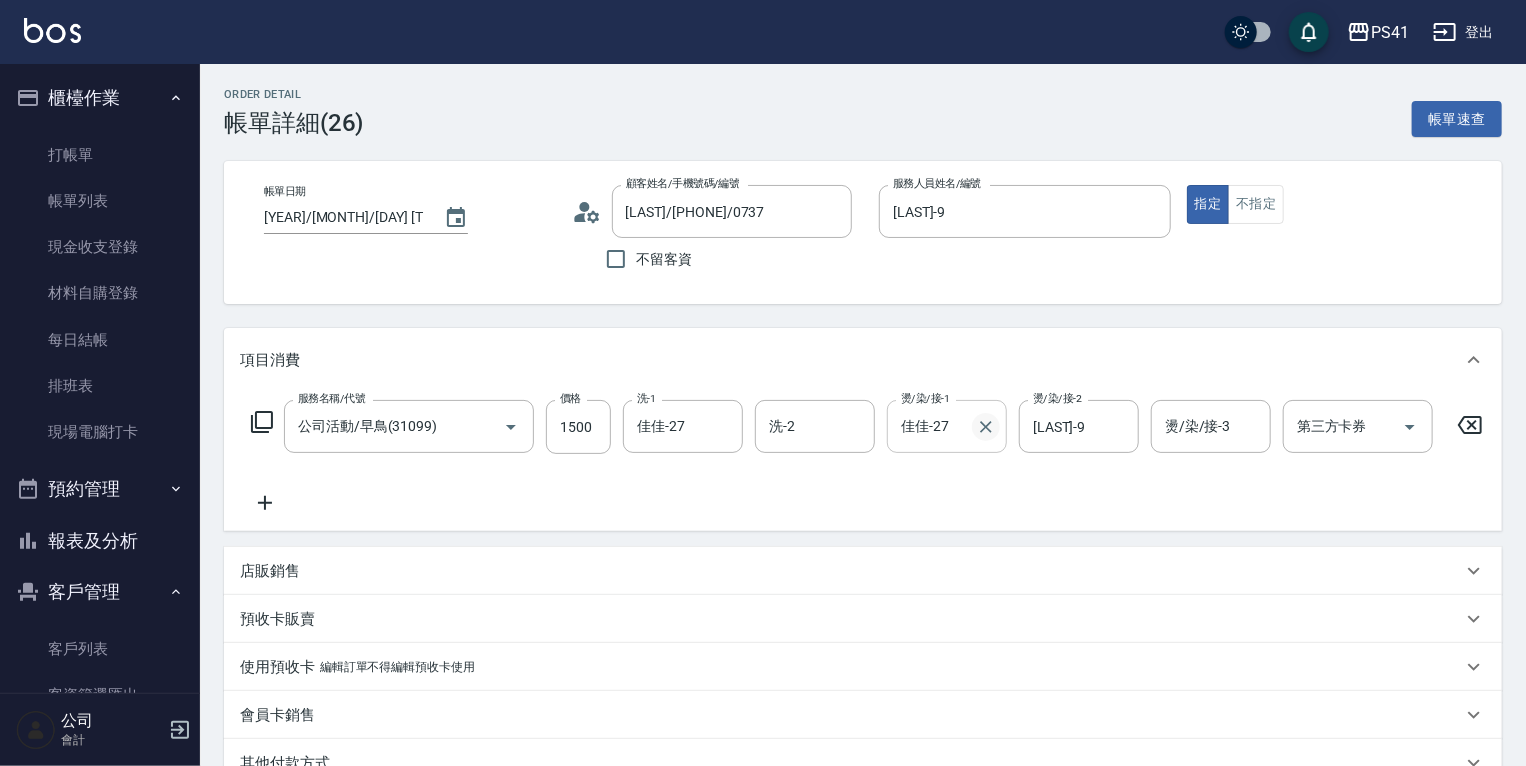 click 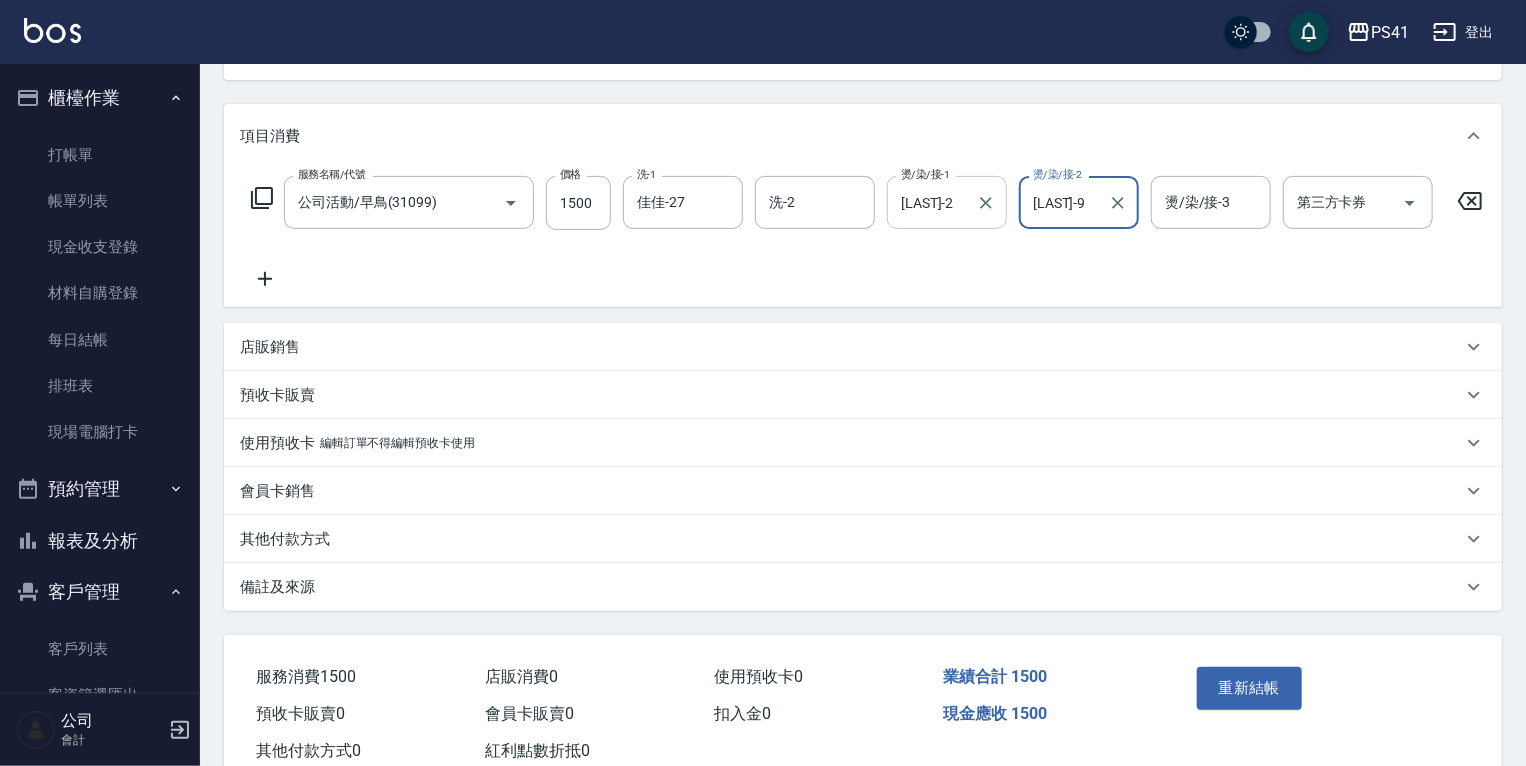 scroll, scrollTop: 240, scrollLeft: 0, axis: vertical 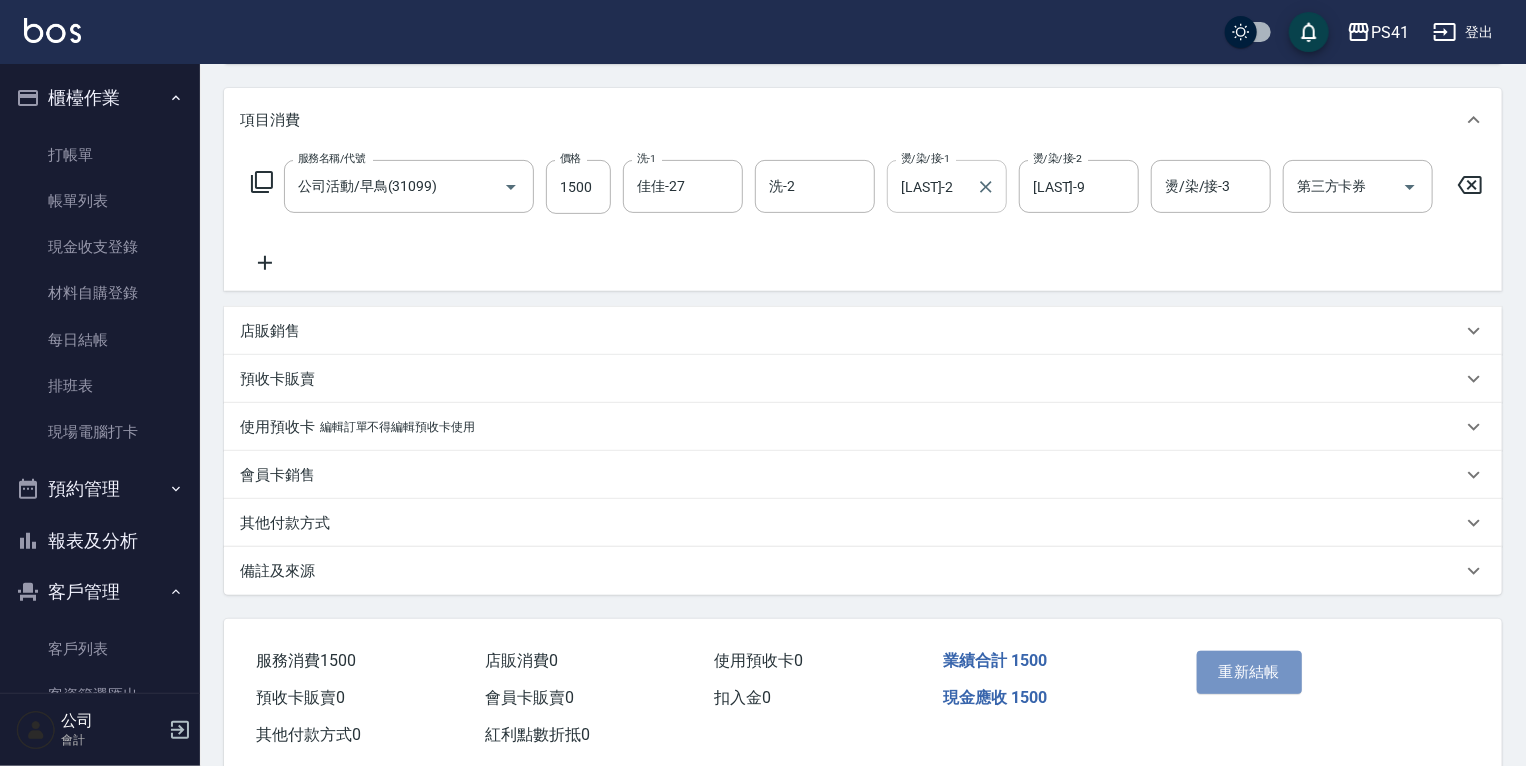 click on "重新結帳" at bounding box center (1250, 672) 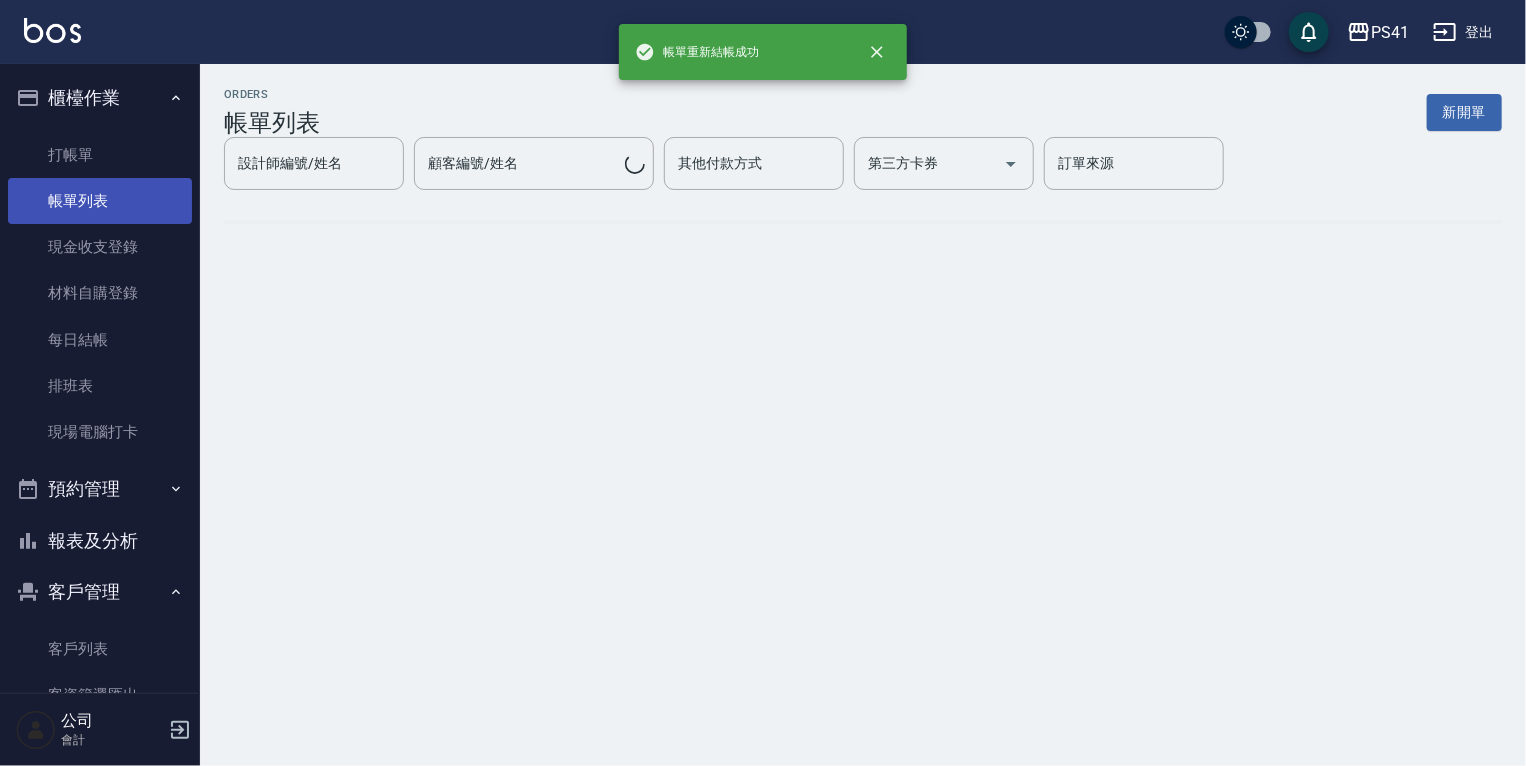 scroll, scrollTop: 0, scrollLeft: 0, axis: both 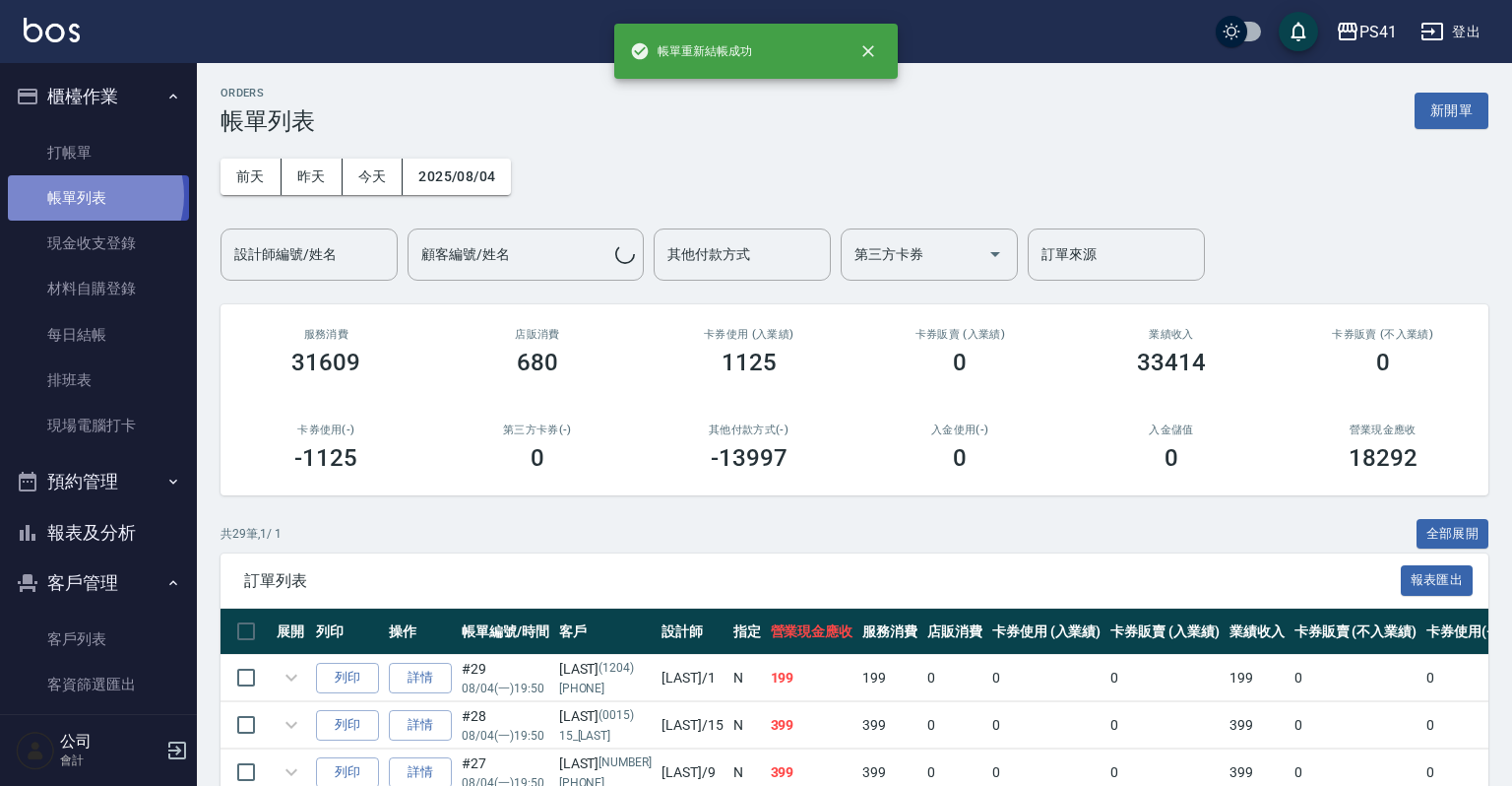 click on "帳單列表" at bounding box center [98, 198] 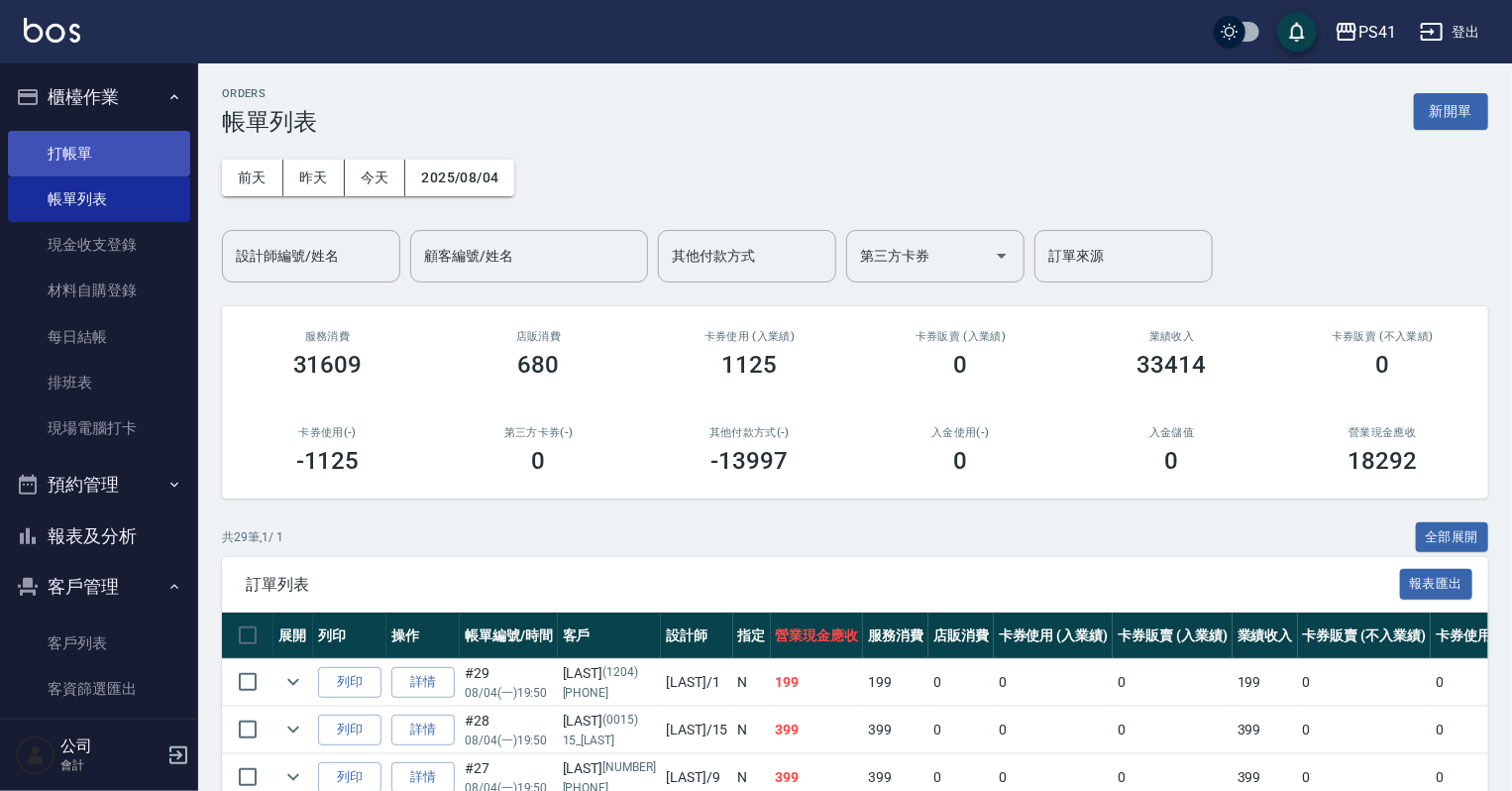 click on "打帳單" at bounding box center [99, 154] 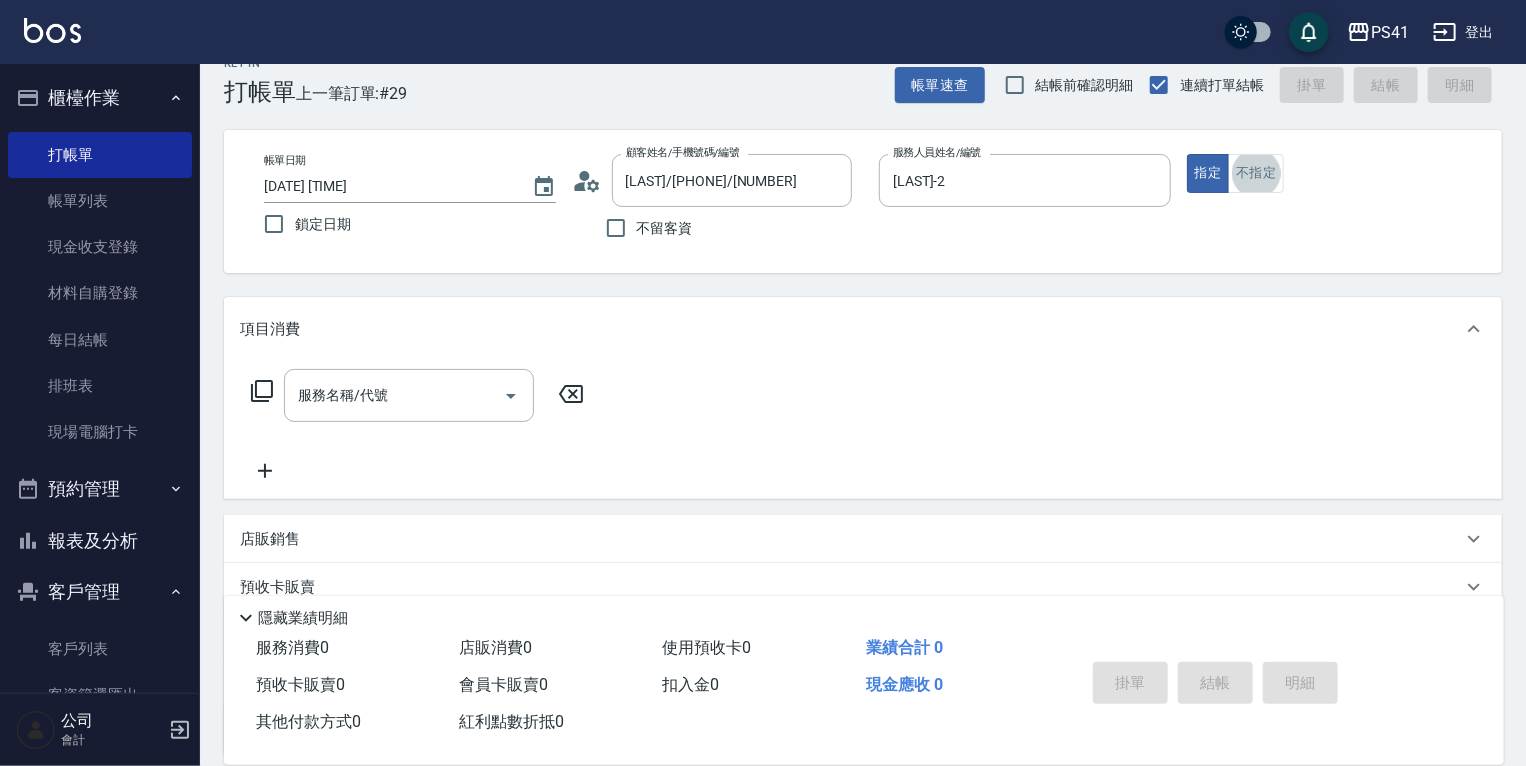 scroll, scrollTop: 32, scrollLeft: 0, axis: vertical 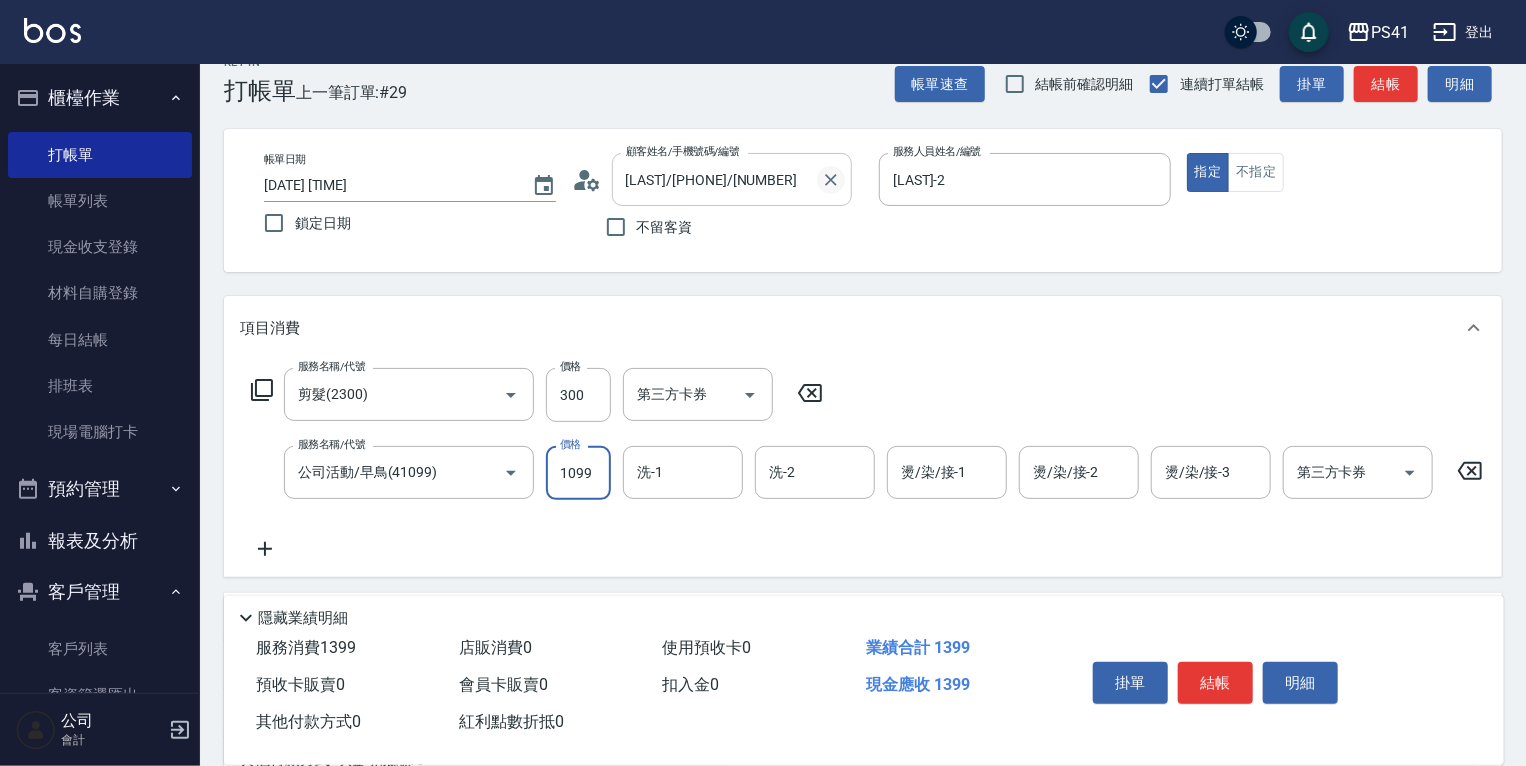 click 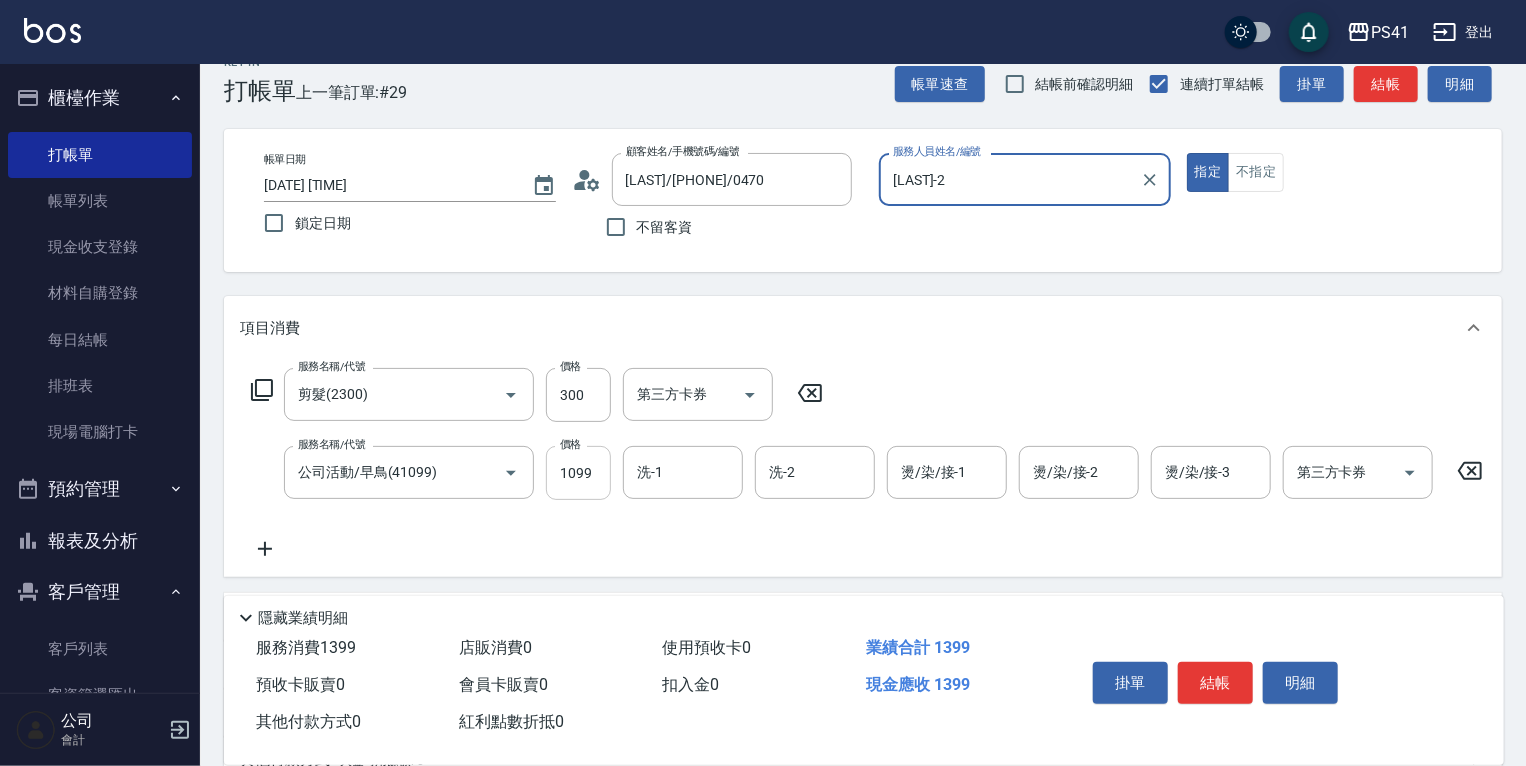 click on "1099" at bounding box center (578, 473) 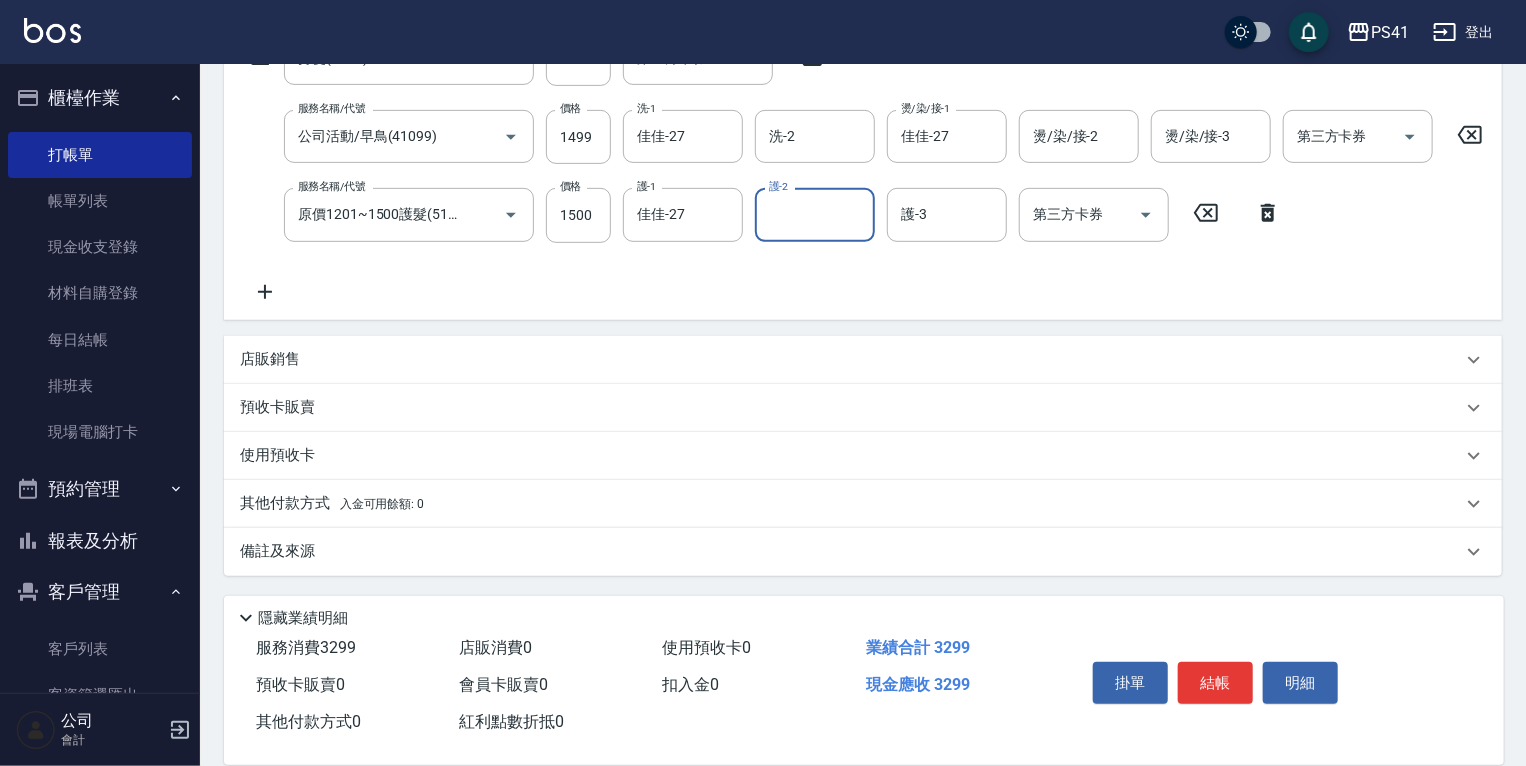 scroll, scrollTop: 379, scrollLeft: 0, axis: vertical 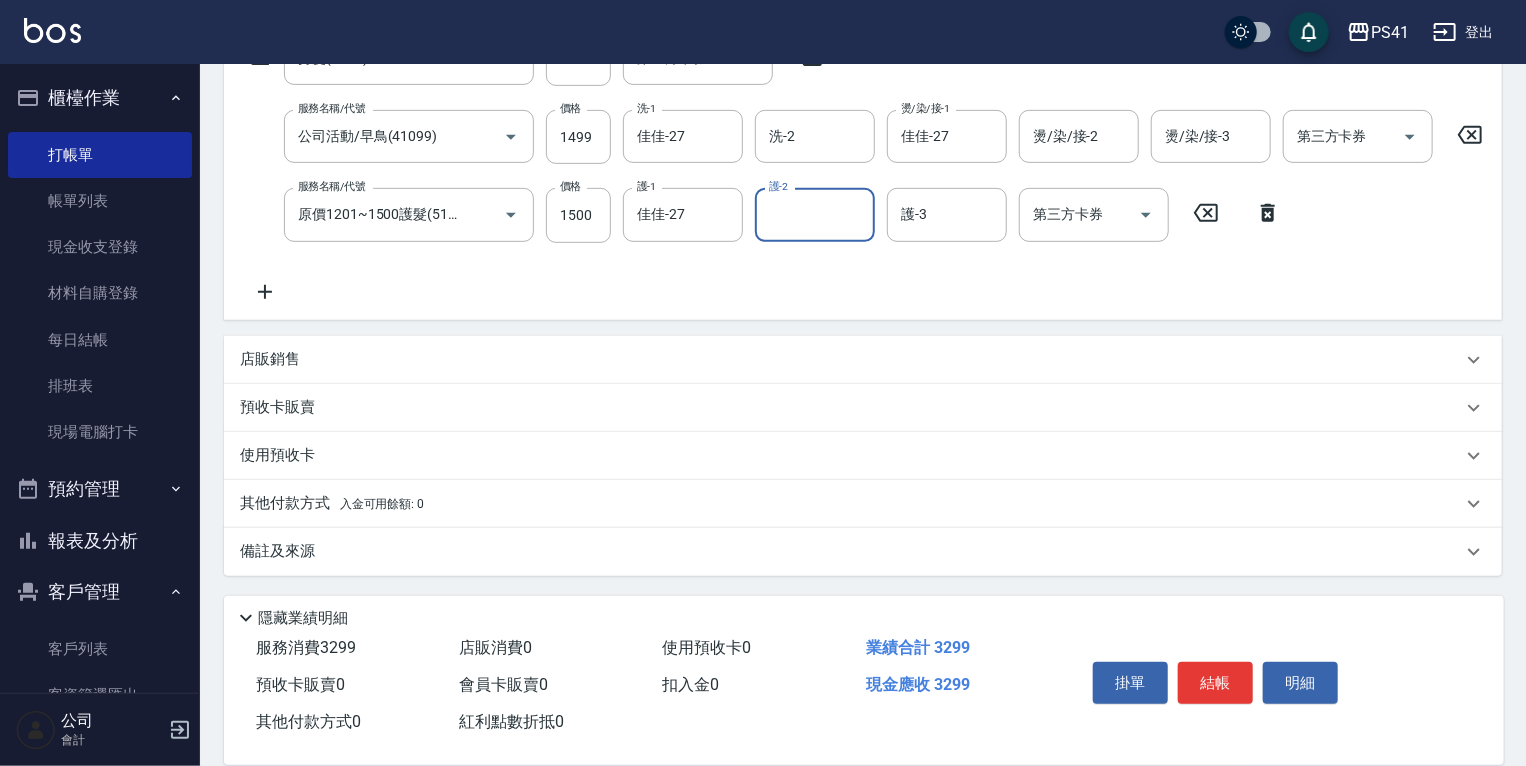 click on "其他付款方式 入金可用餘額: 0" at bounding box center [851, 504] 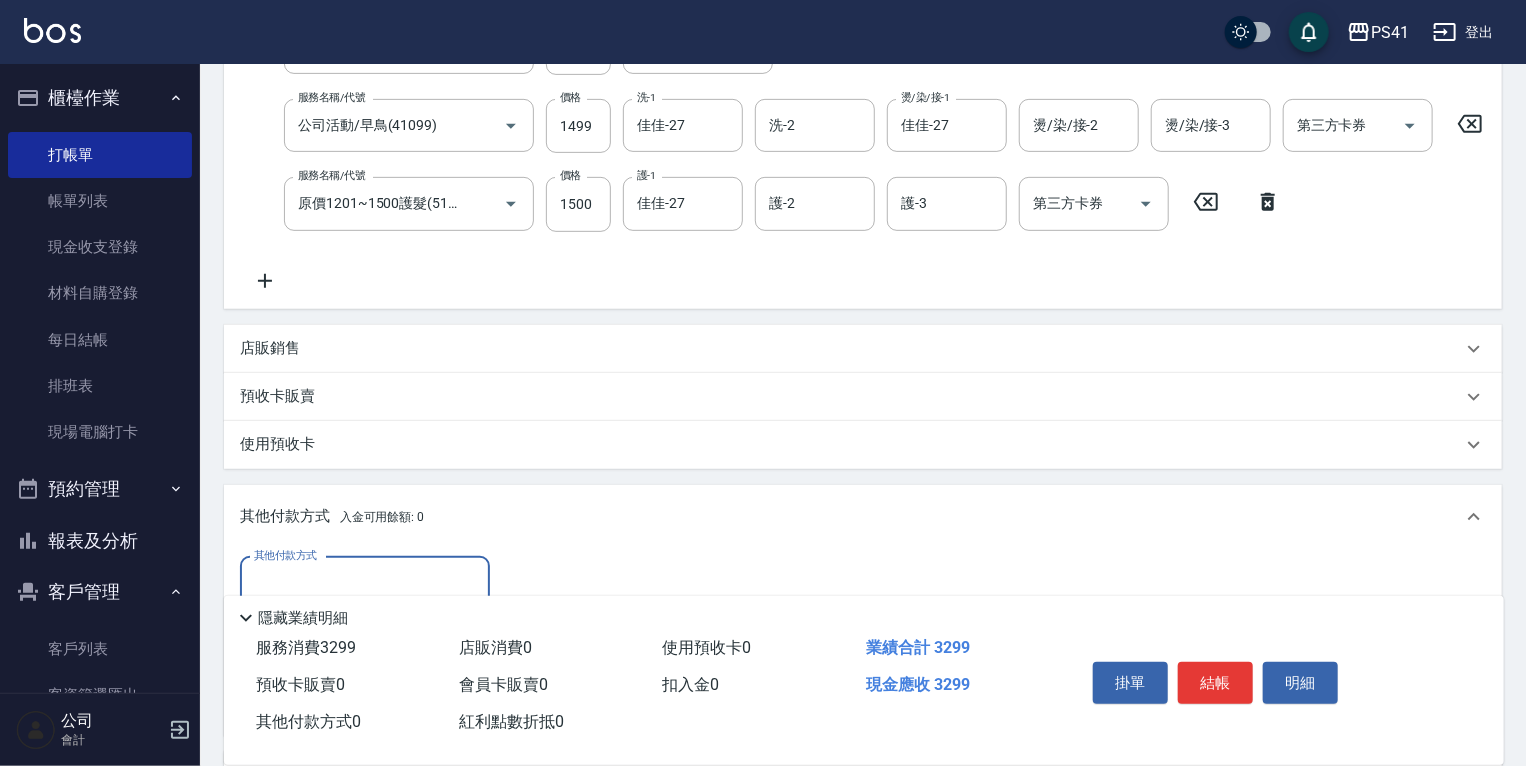 scroll, scrollTop: 34, scrollLeft: 0, axis: vertical 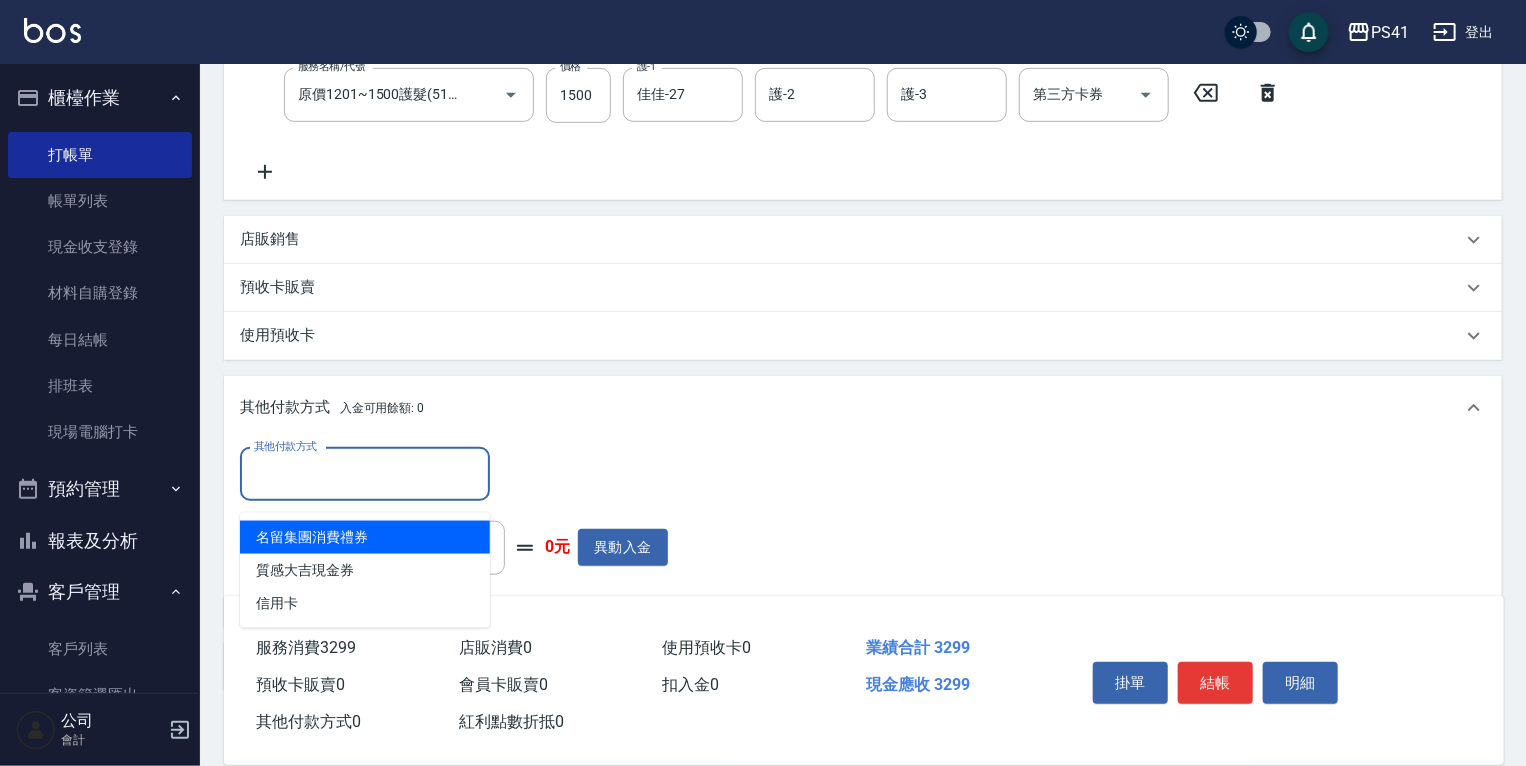 drag, startPoint x: 394, startPoint y: 486, endPoint x: 370, endPoint y: 589, distance: 105.75916 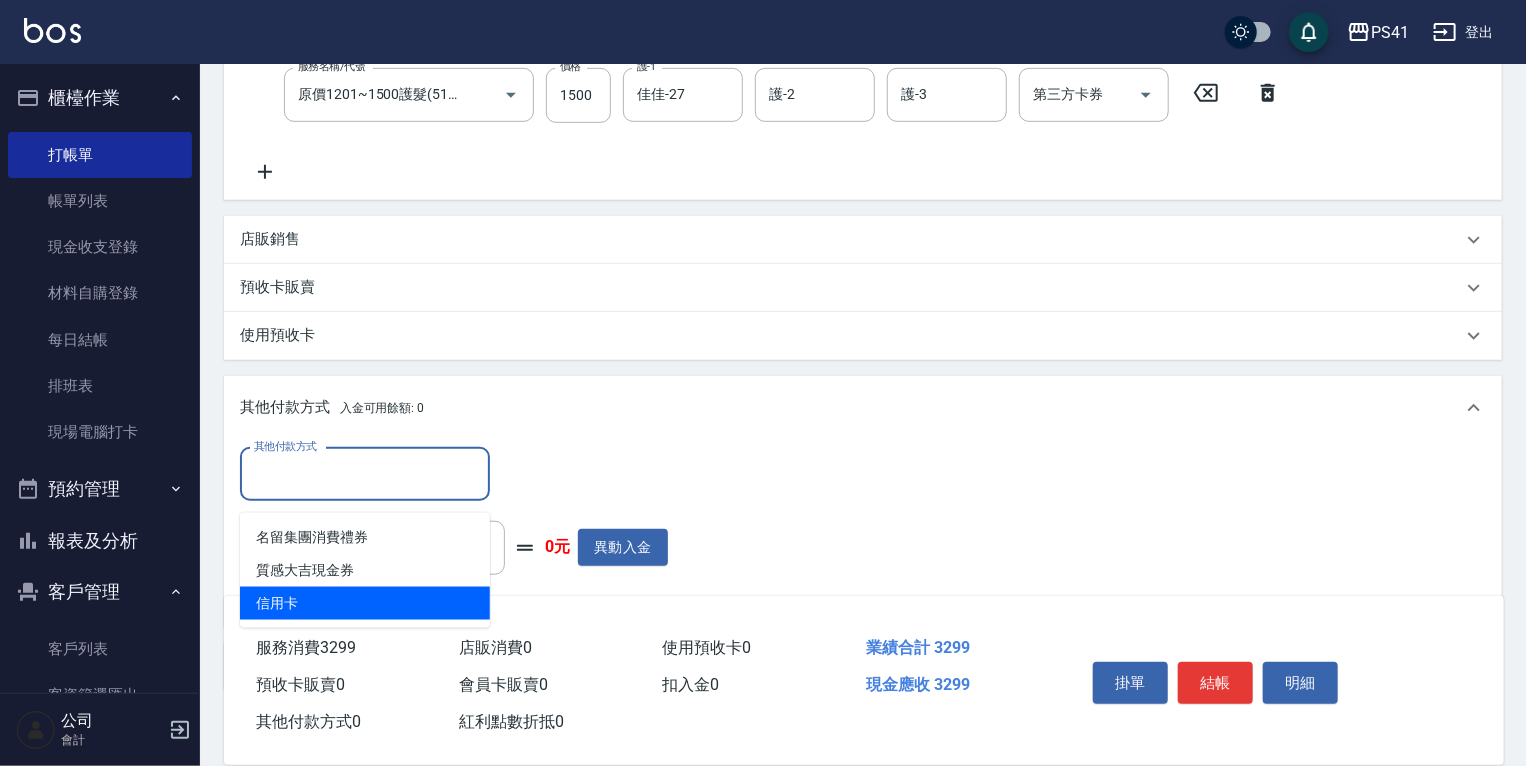 click on "信用卡" at bounding box center (365, 603) 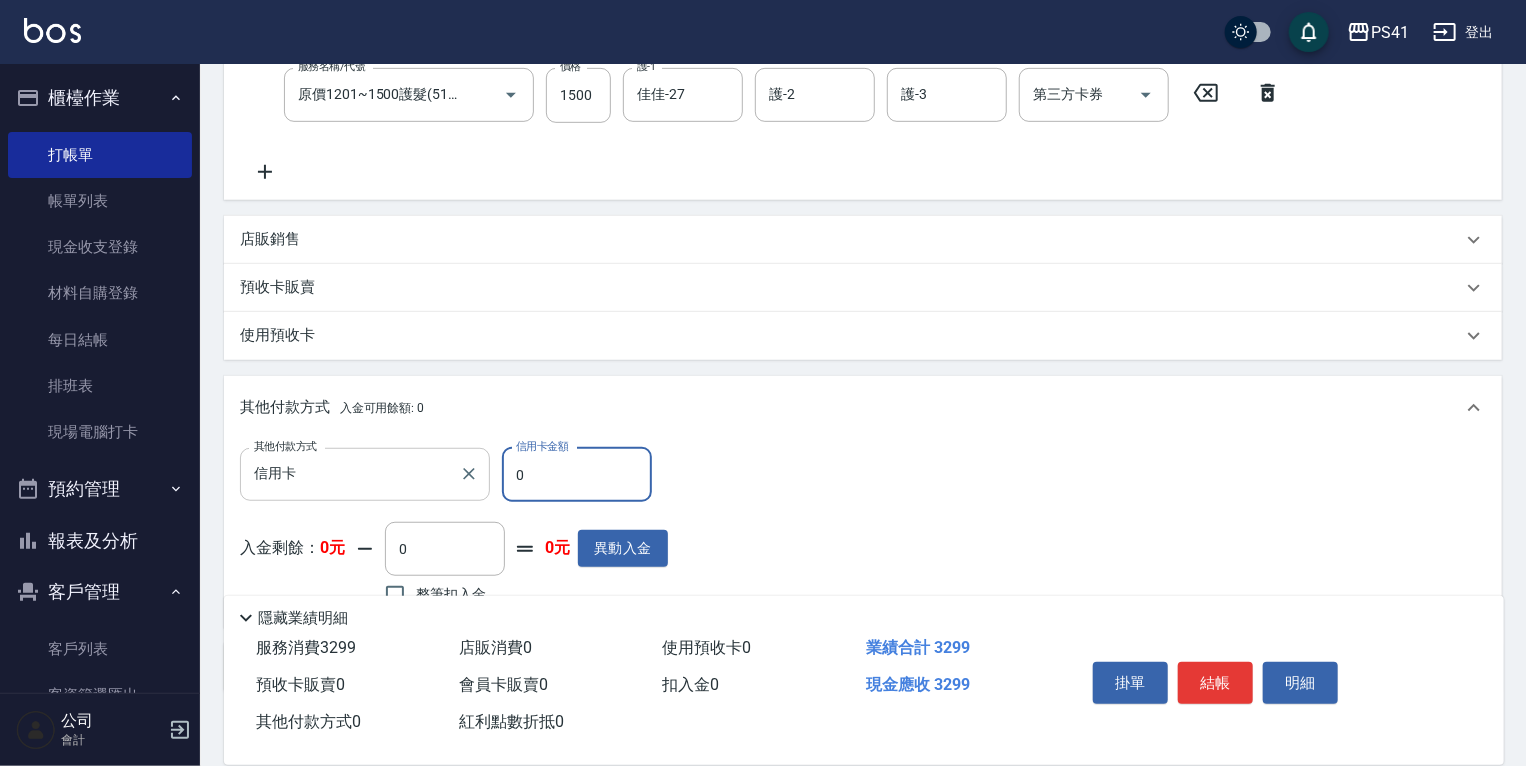 drag, startPoint x: 536, startPoint y: 498, endPoint x: 282, endPoint y: 504, distance: 254.07086 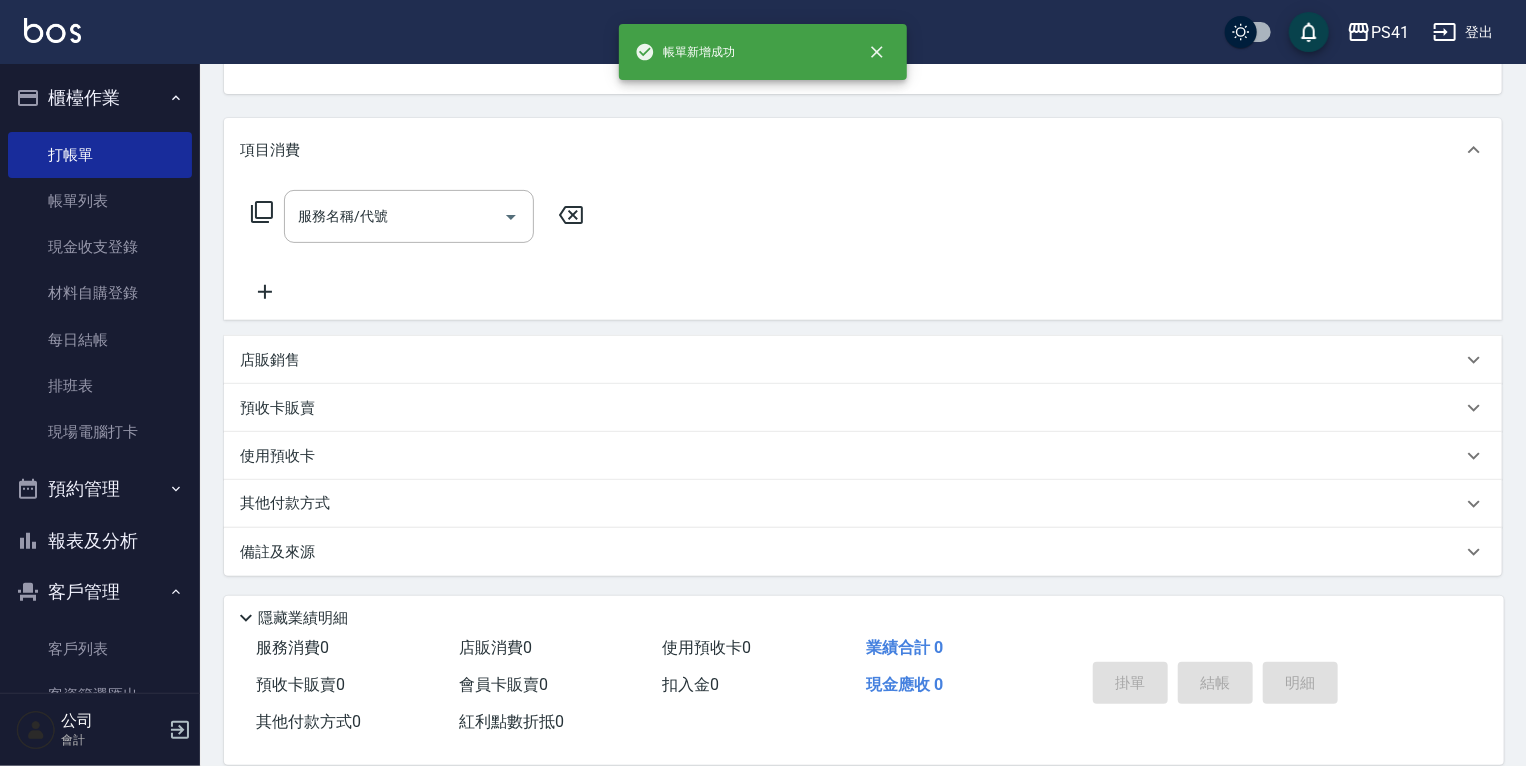 scroll, scrollTop: 0, scrollLeft: 0, axis: both 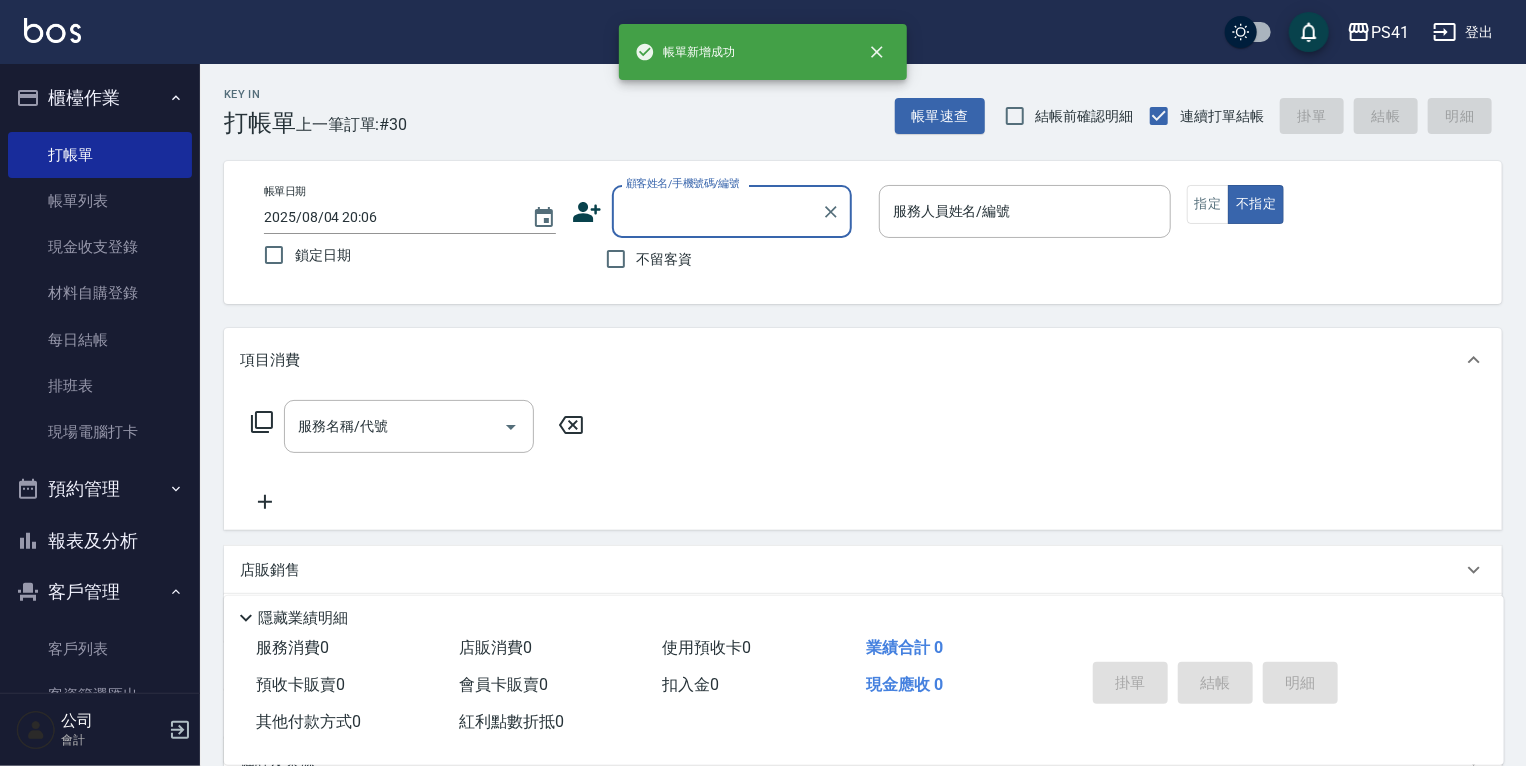 click on "報表及分析" at bounding box center (100, 541) 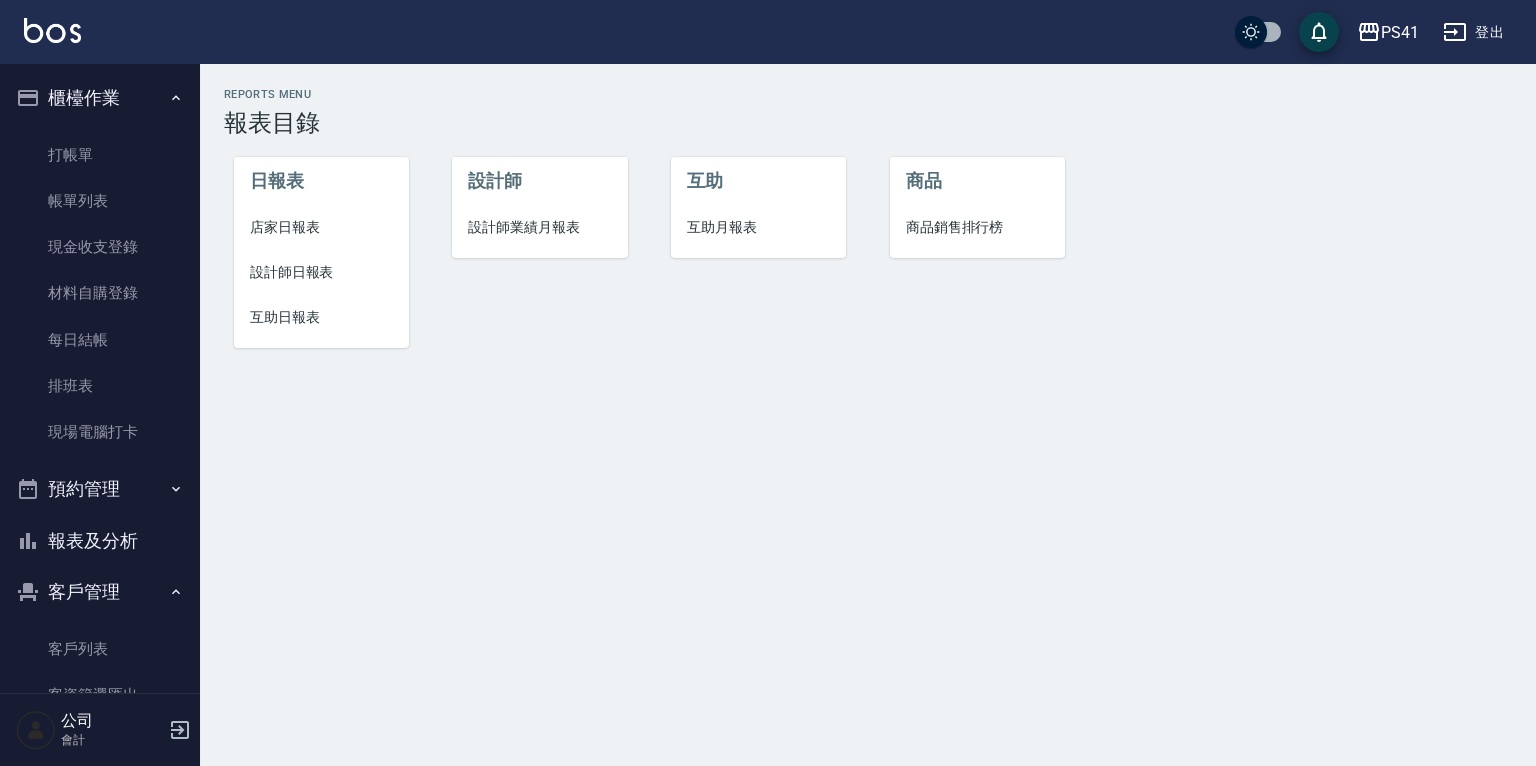 click on "店家日報表" at bounding box center [321, 227] 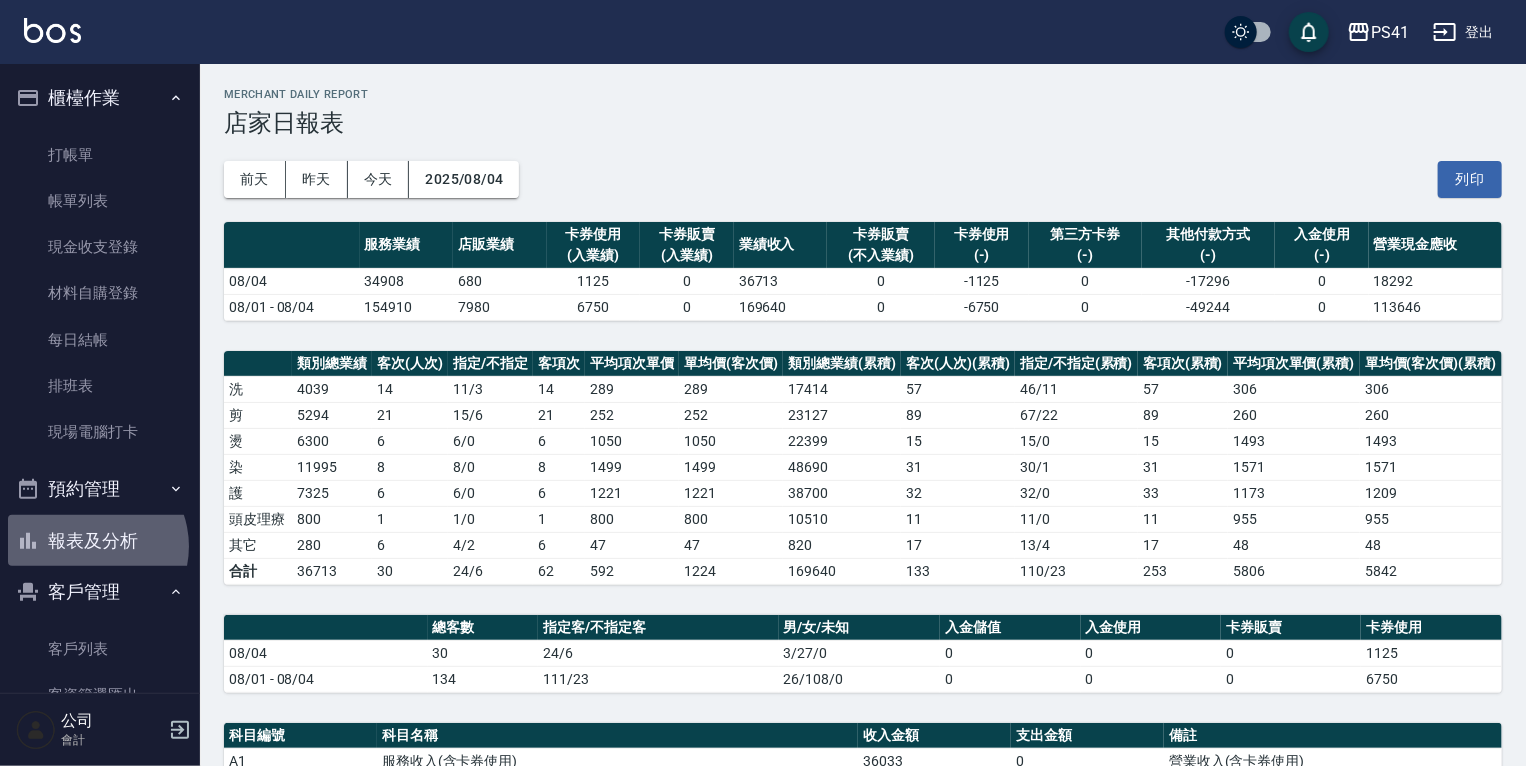 click on "報表及分析" at bounding box center (100, 541) 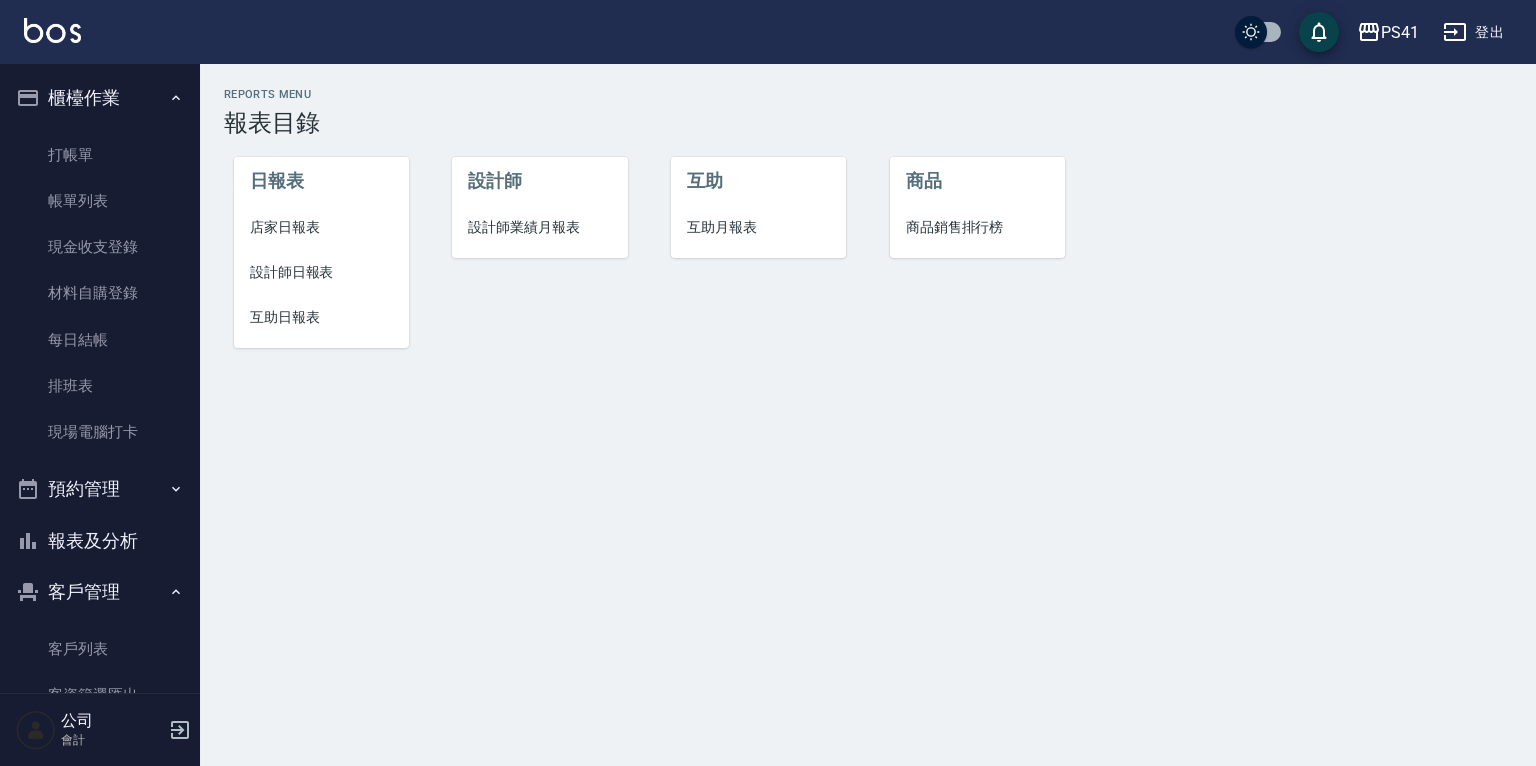 click on "店家日報表" at bounding box center [321, 227] 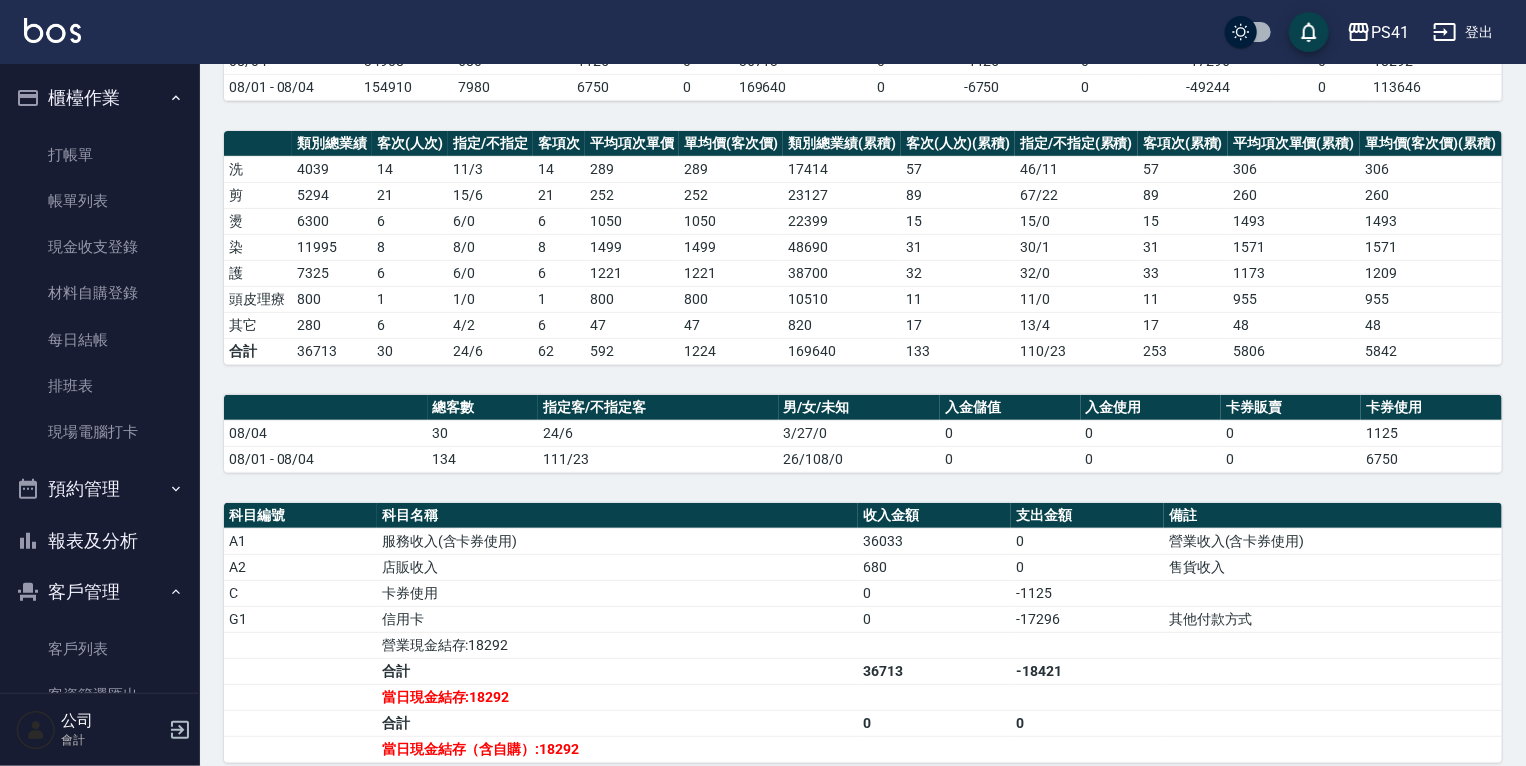 scroll, scrollTop: 19, scrollLeft: 0, axis: vertical 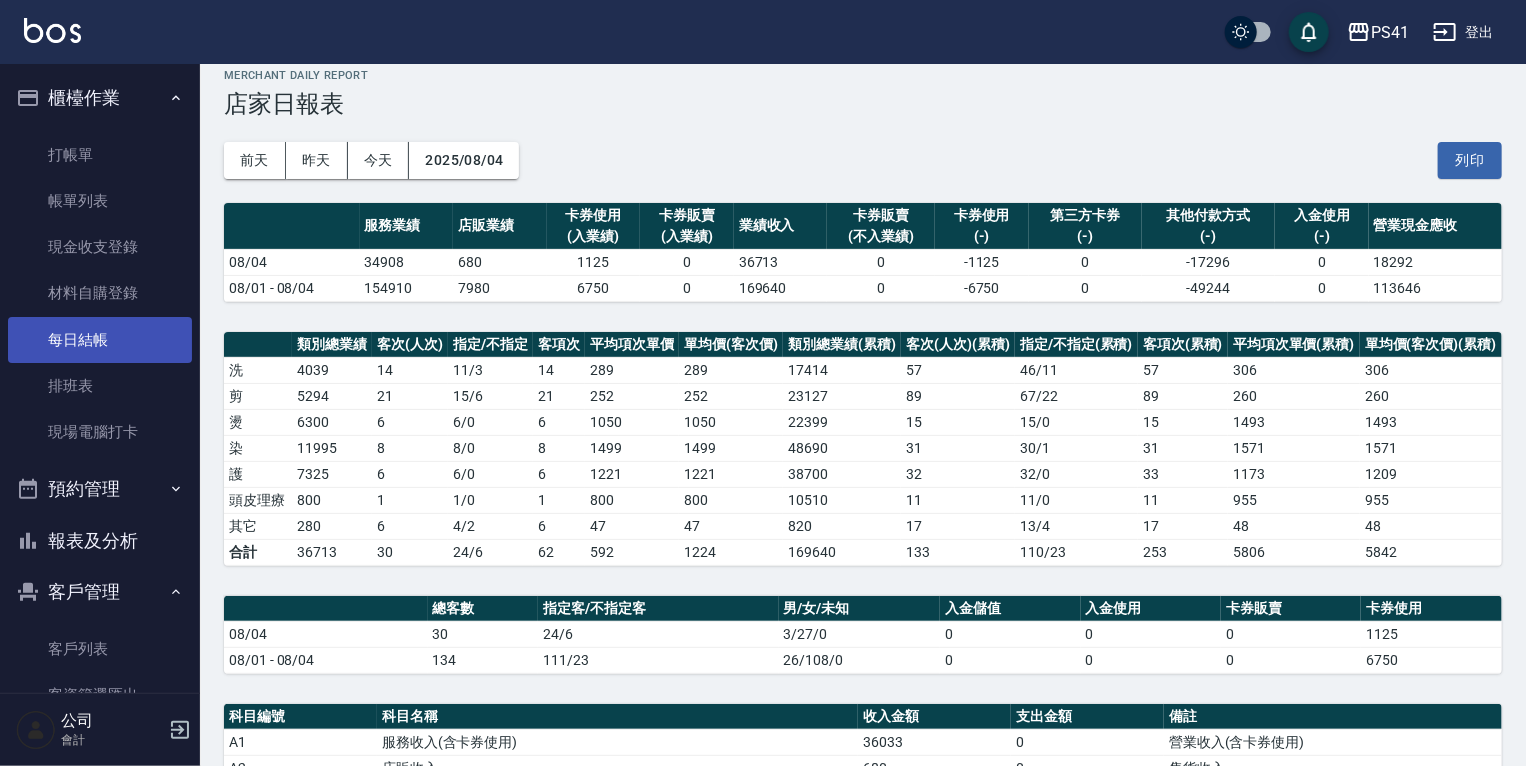 click on "每日結帳" at bounding box center (100, 340) 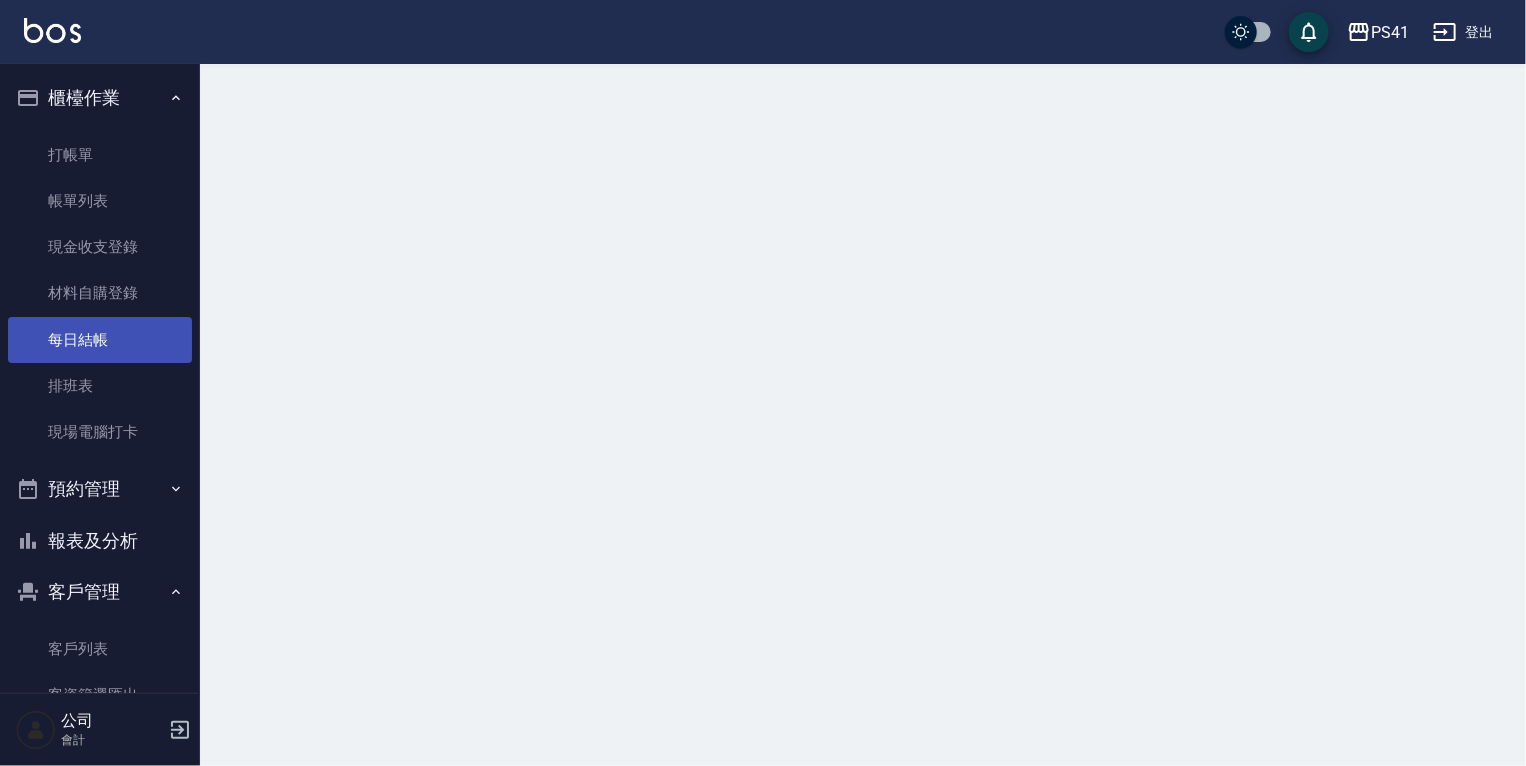 scroll, scrollTop: 0, scrollLeft: 0, axis: both 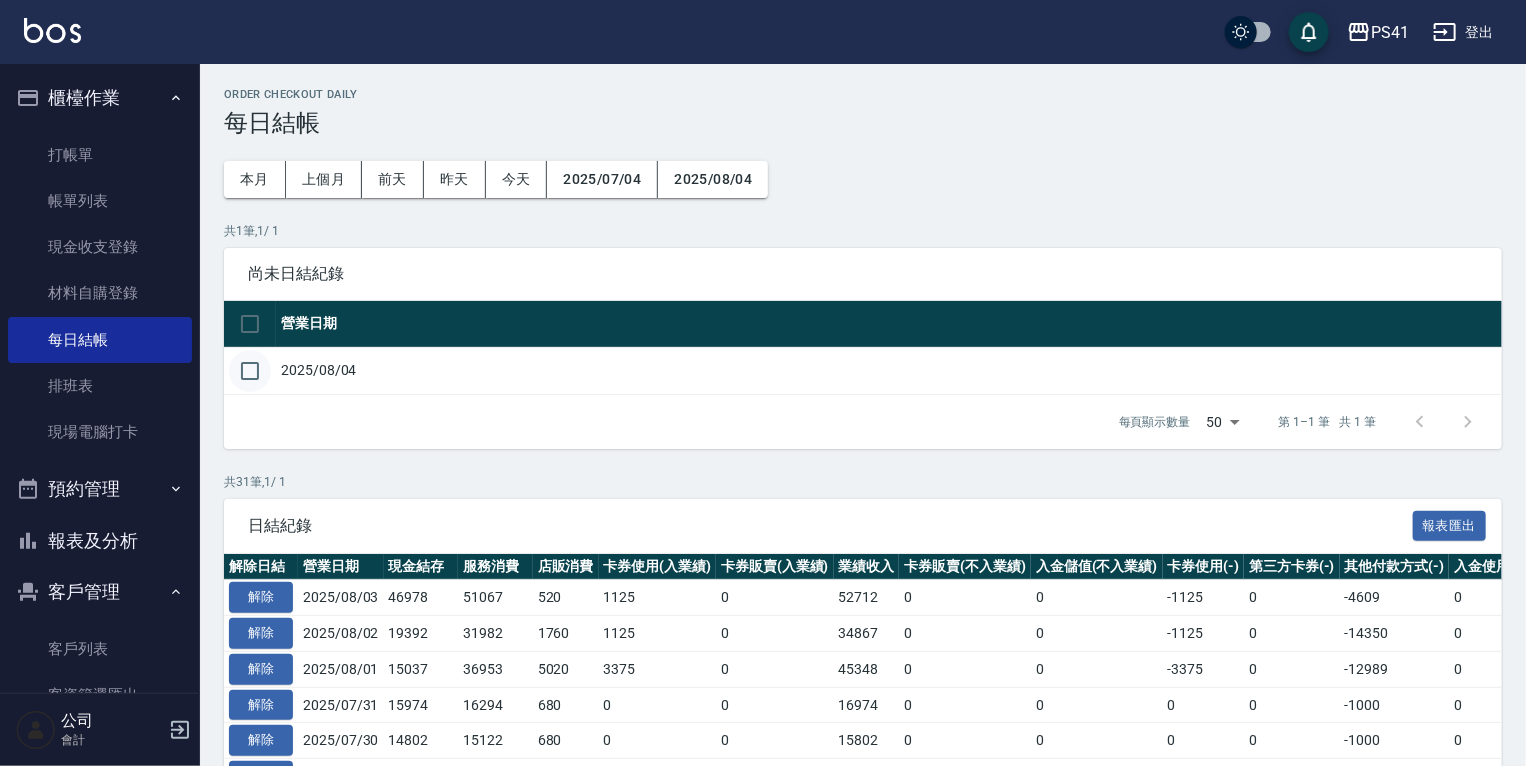click at bounding box center [250, 371] 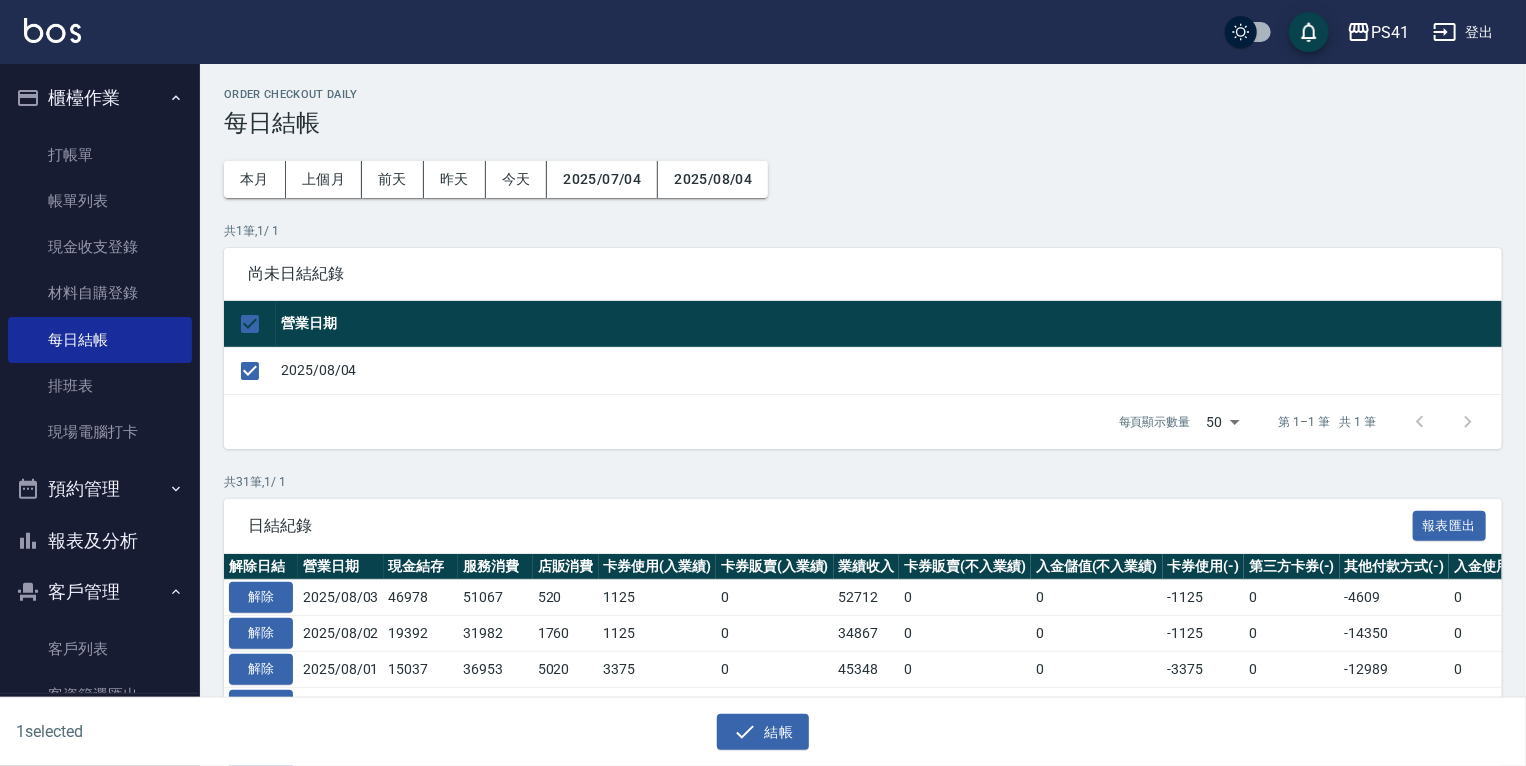 click on "1  selected 結帳" at bounding box center [763, 732] 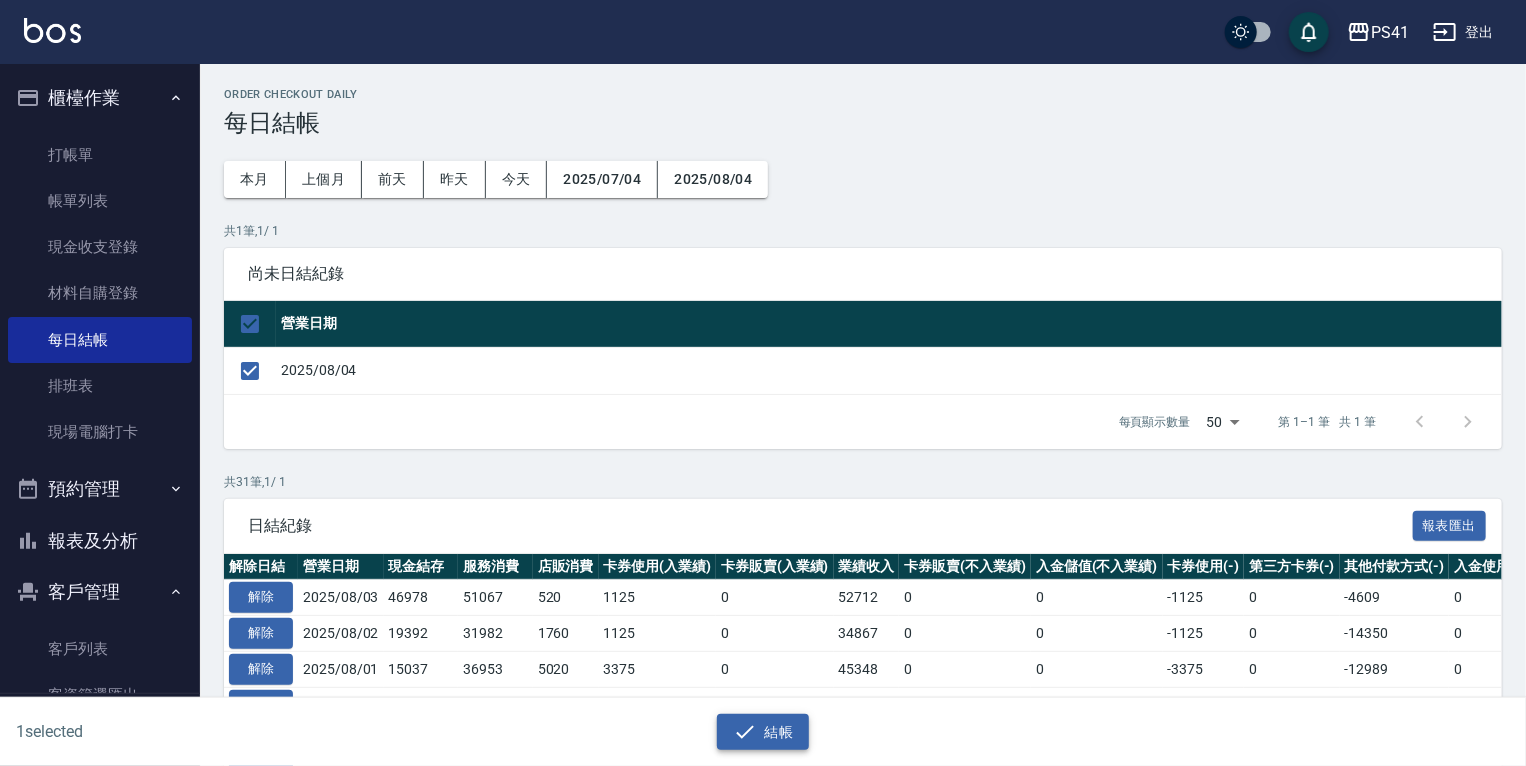 click on "結帳" at bounding box center [763, 732] 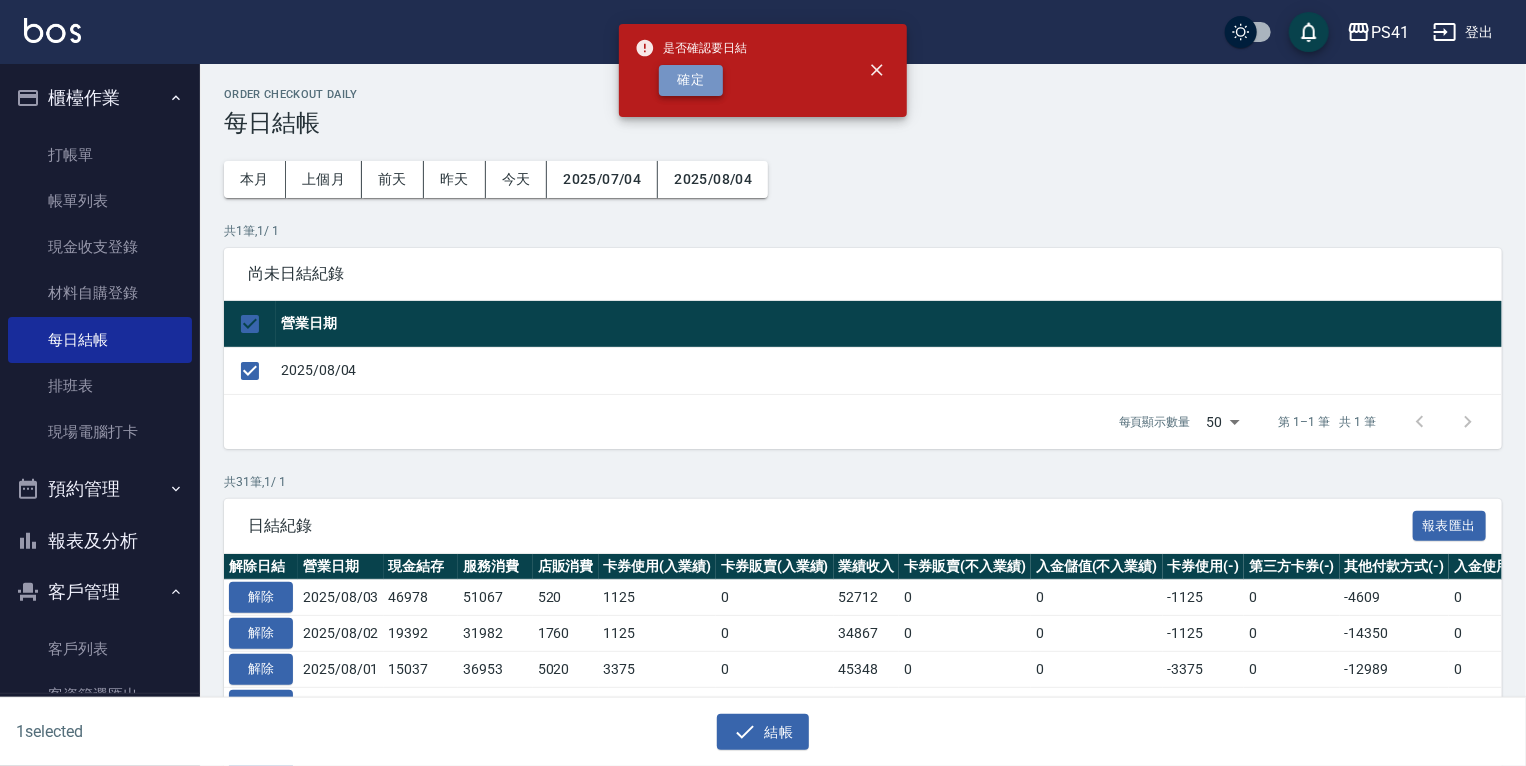 click on "確定" at bounding box center (691, 80) 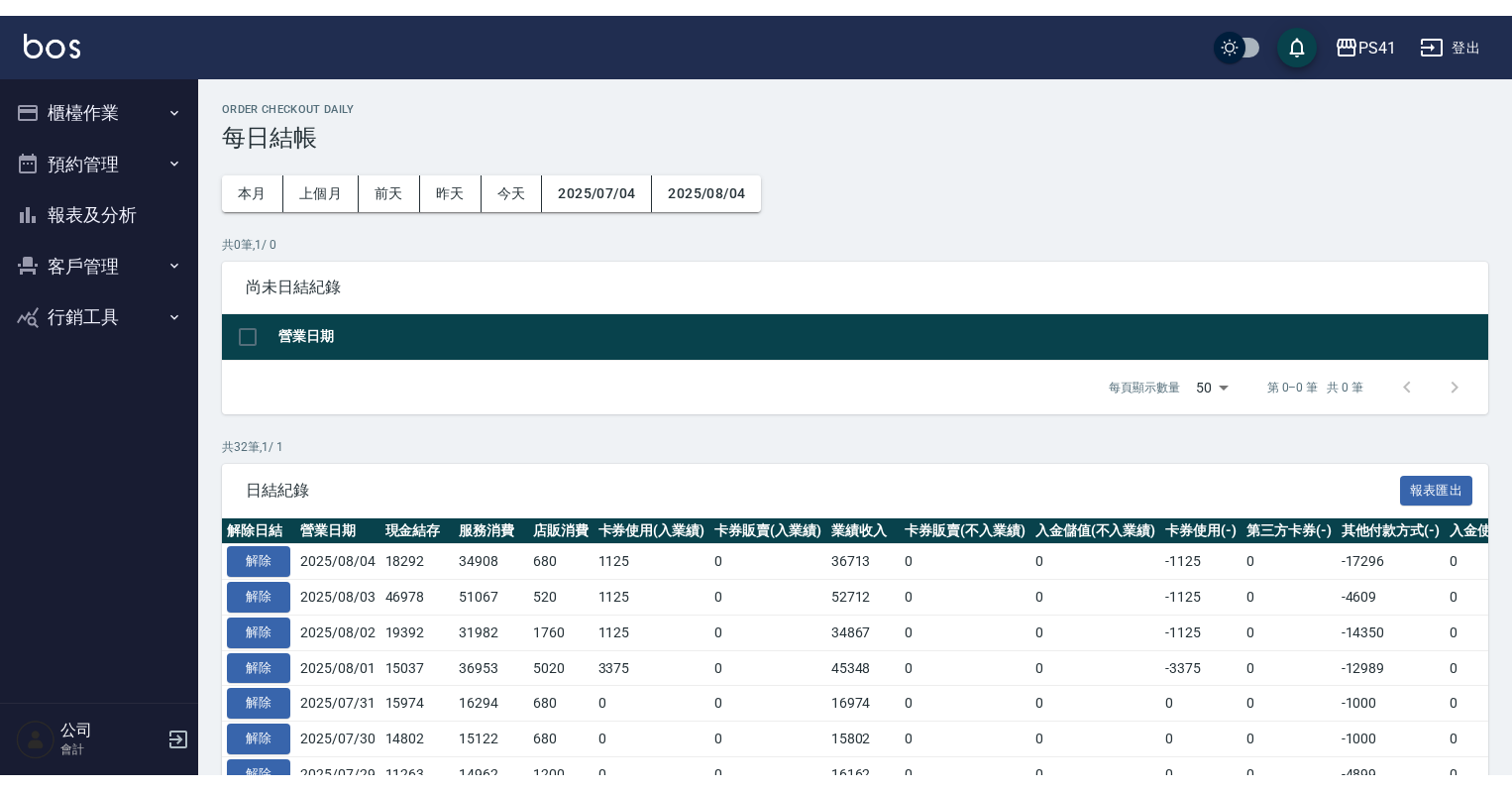 scroll, scrollTop: 0, scrollLeft: 0, axis: both 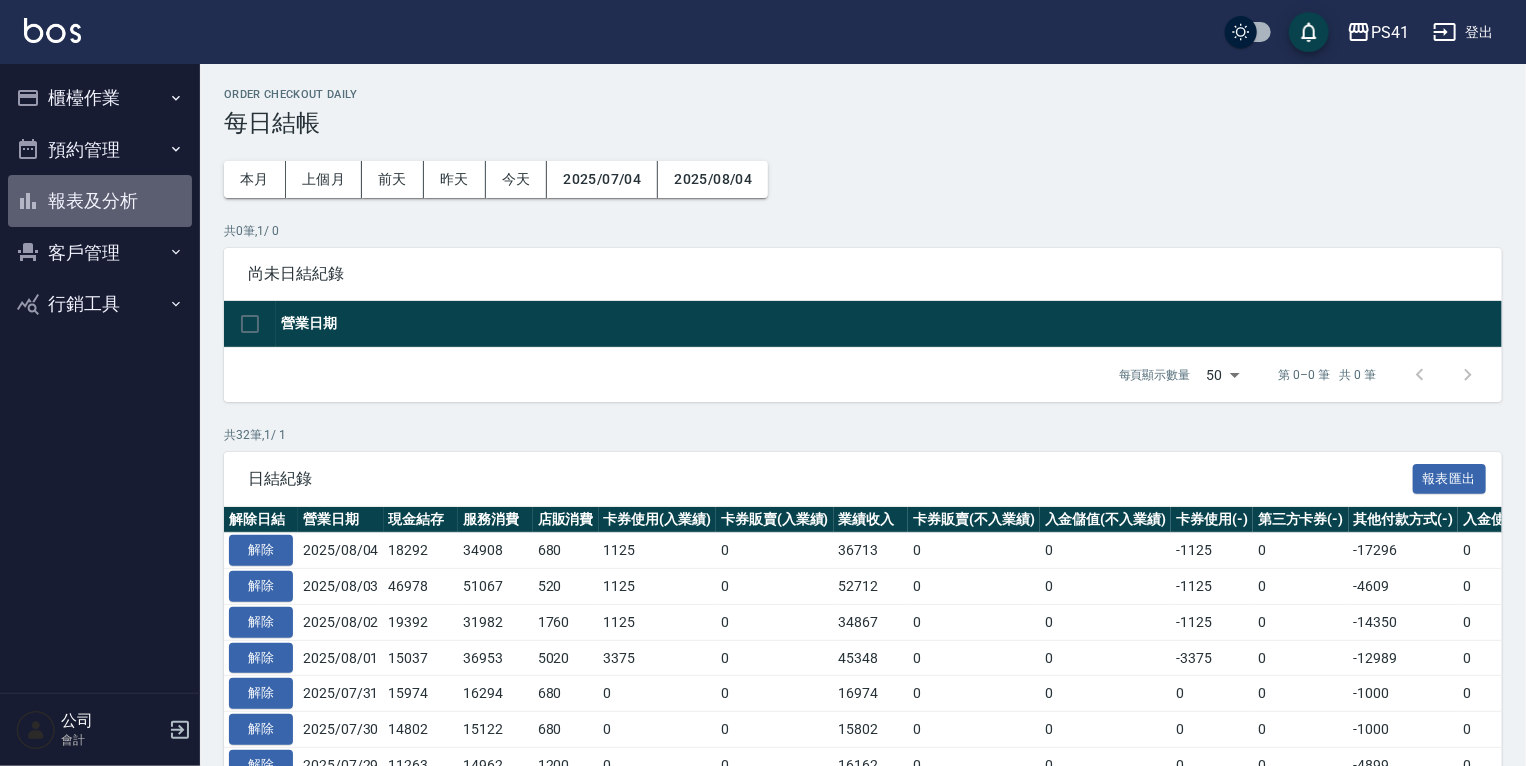 click on "報表及分析" at bounding box center [100, 201] 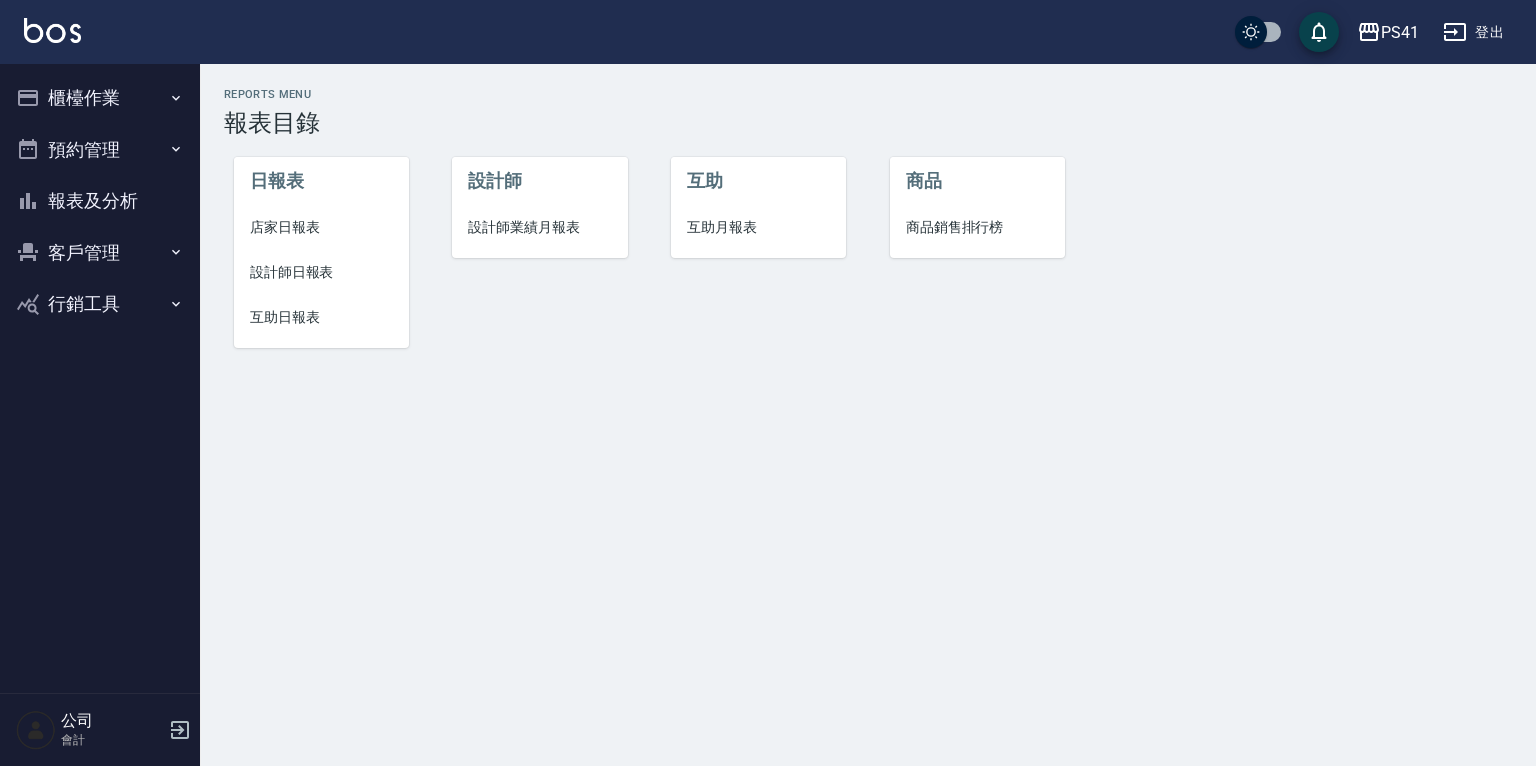 click on "設計師日報表" at bounding box center [321, 272] 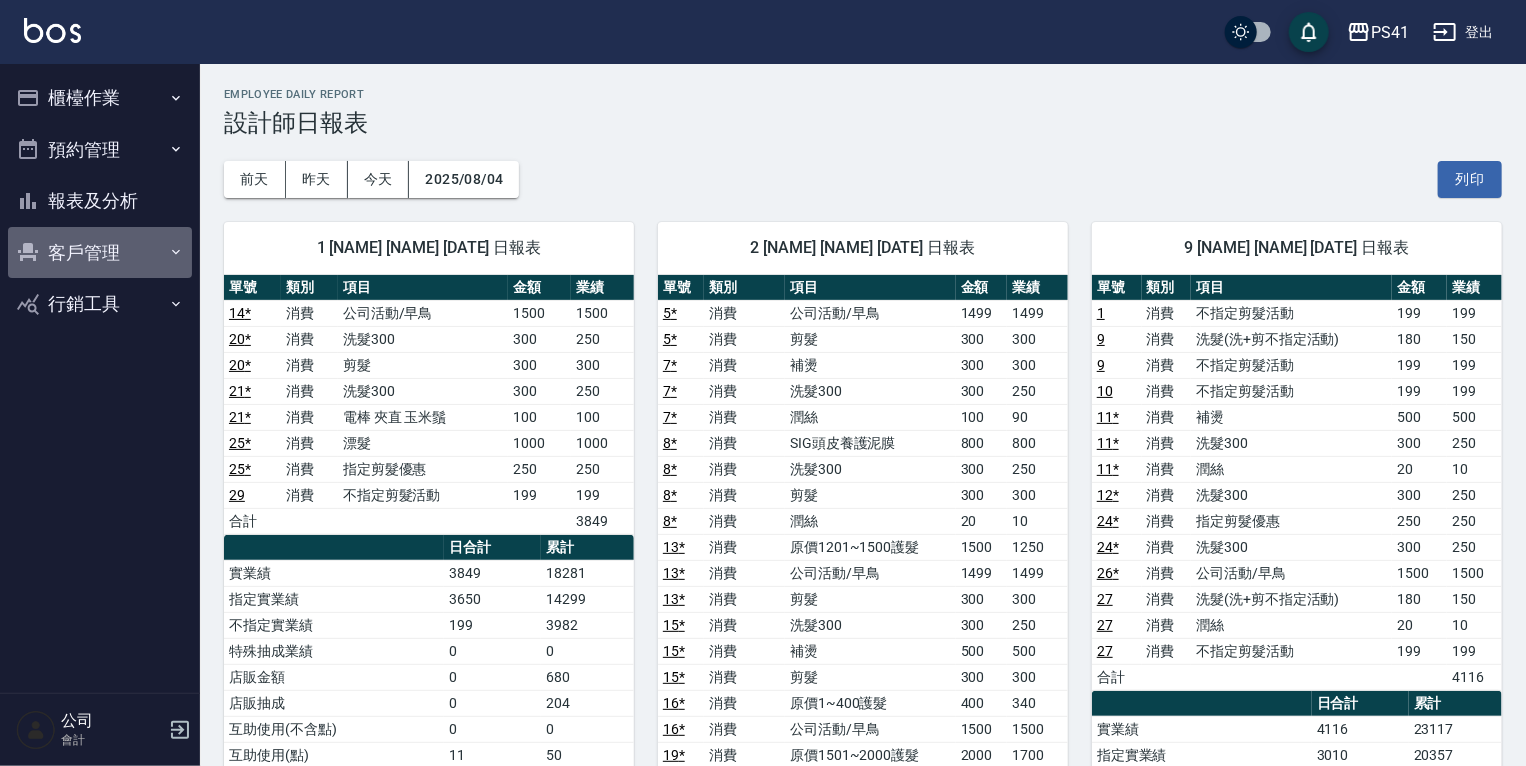 click on "客戶管理" at bounding box center (100, 253) 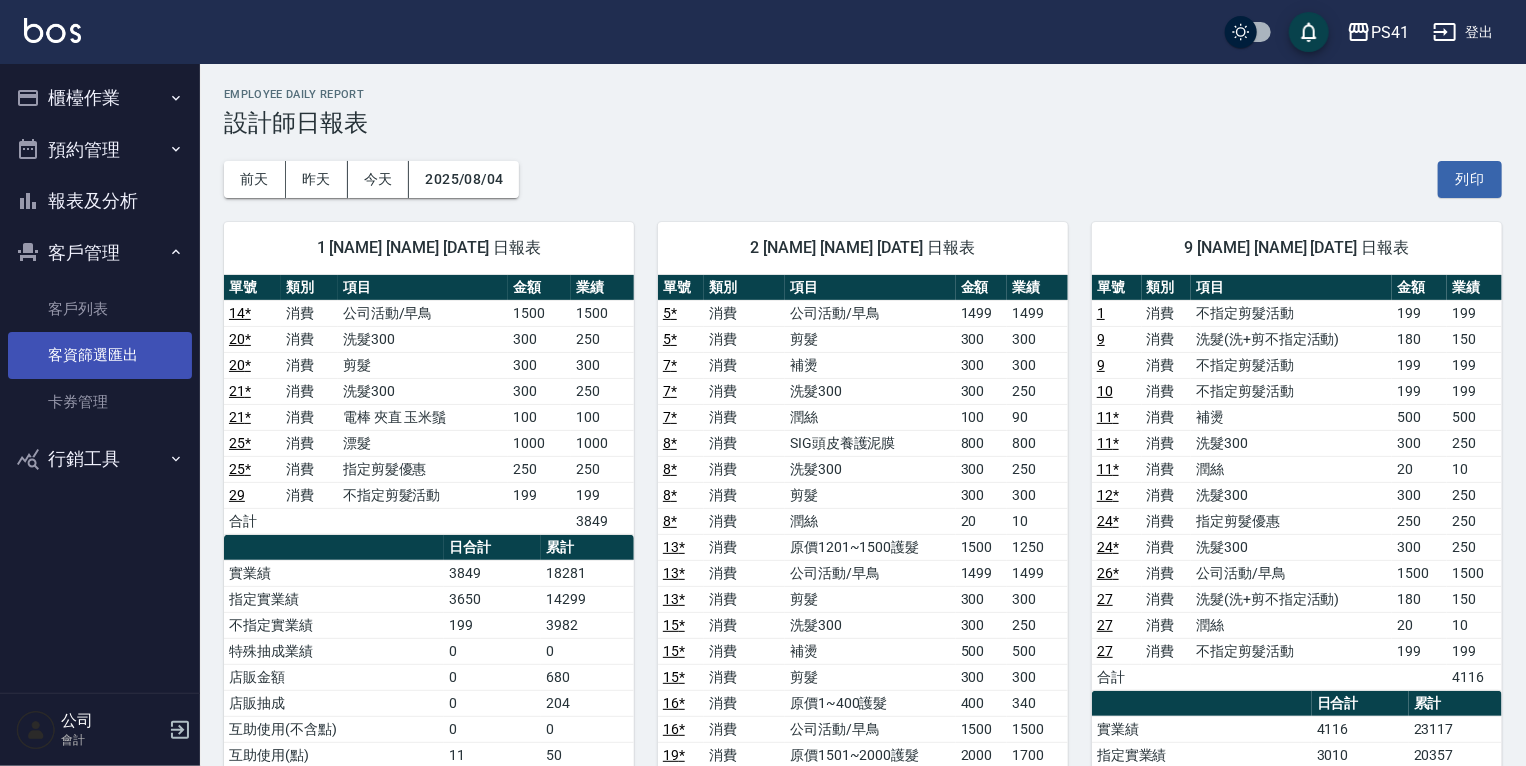 drag, startPoint x: 106, startPoint y: 302, endPoint x: 106, endPoint y: 334, distance: 32 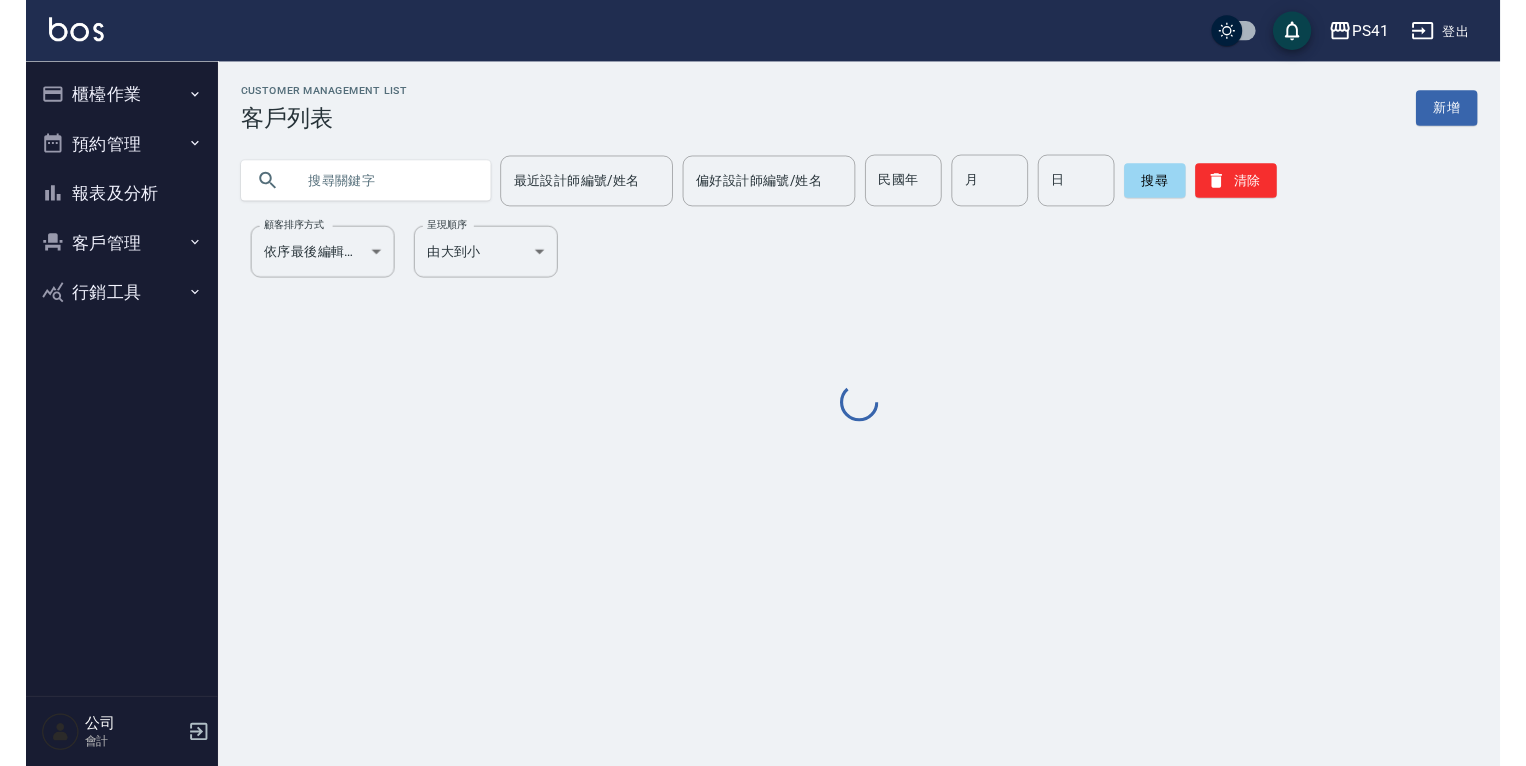 scroll, scrollTop: 0, scrollLeft: 0, axis: both 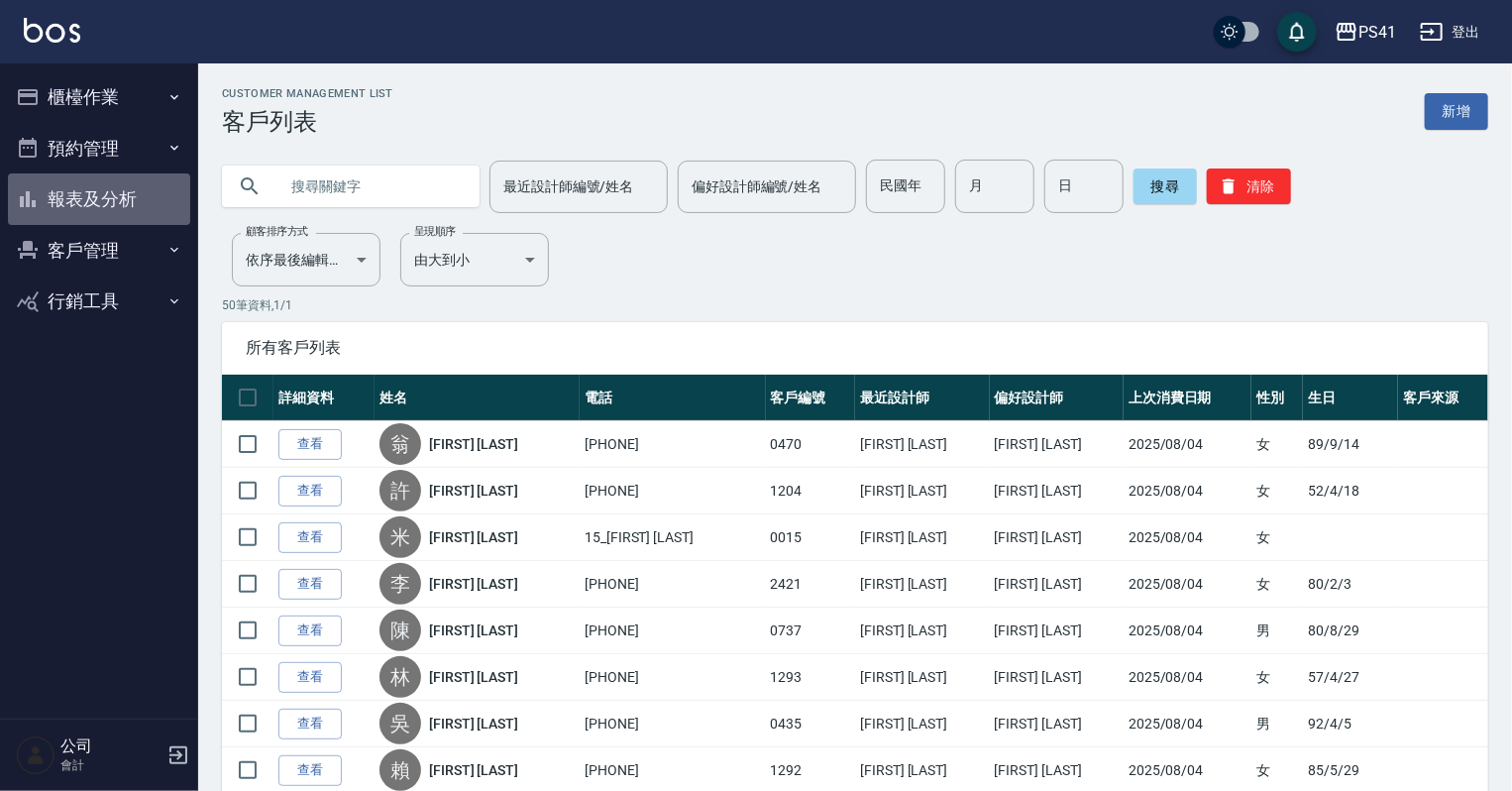 click on "報表及分析" at bounding box center [99, 199] 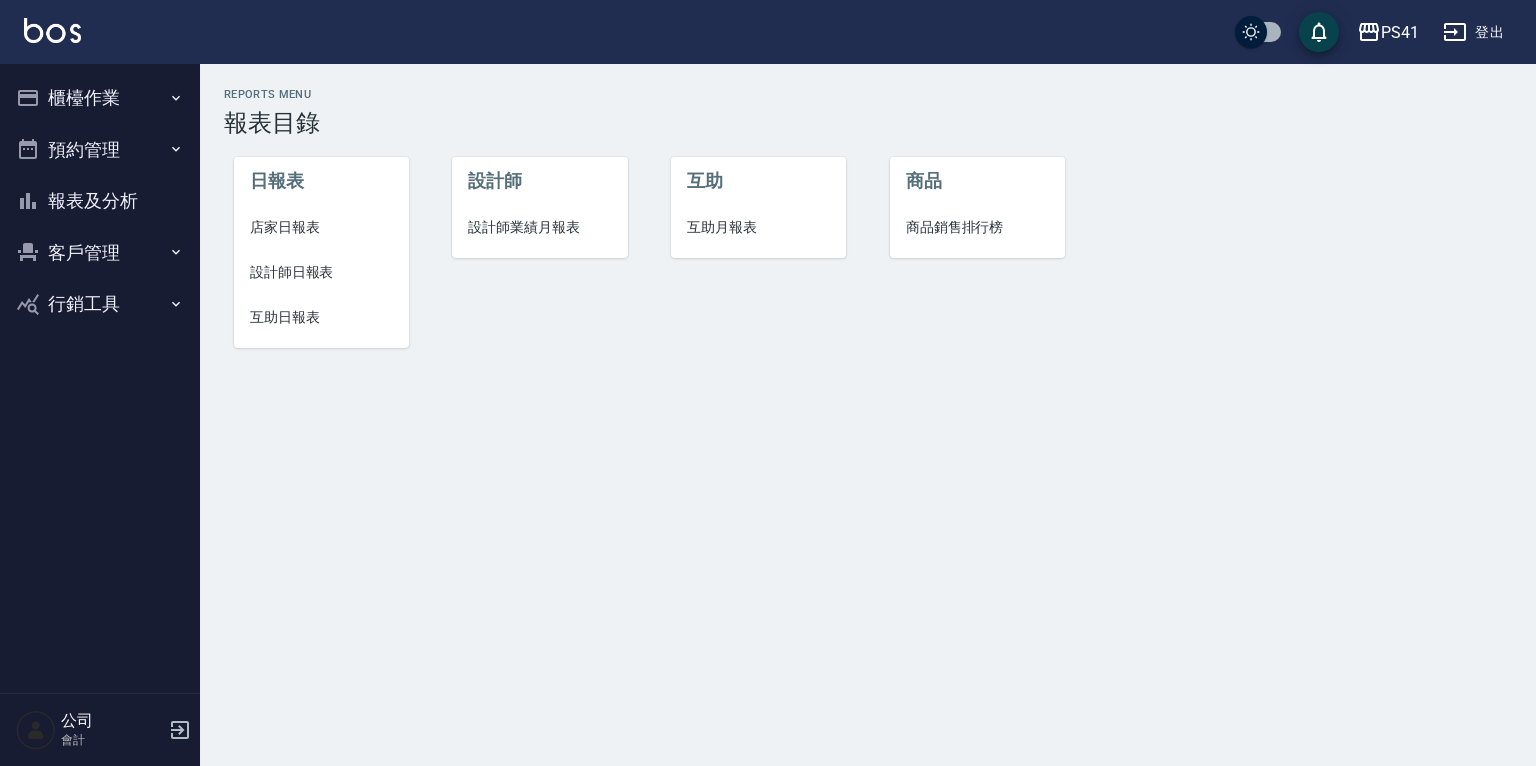 click on "店家日報表" at bounding box center [321, 227] 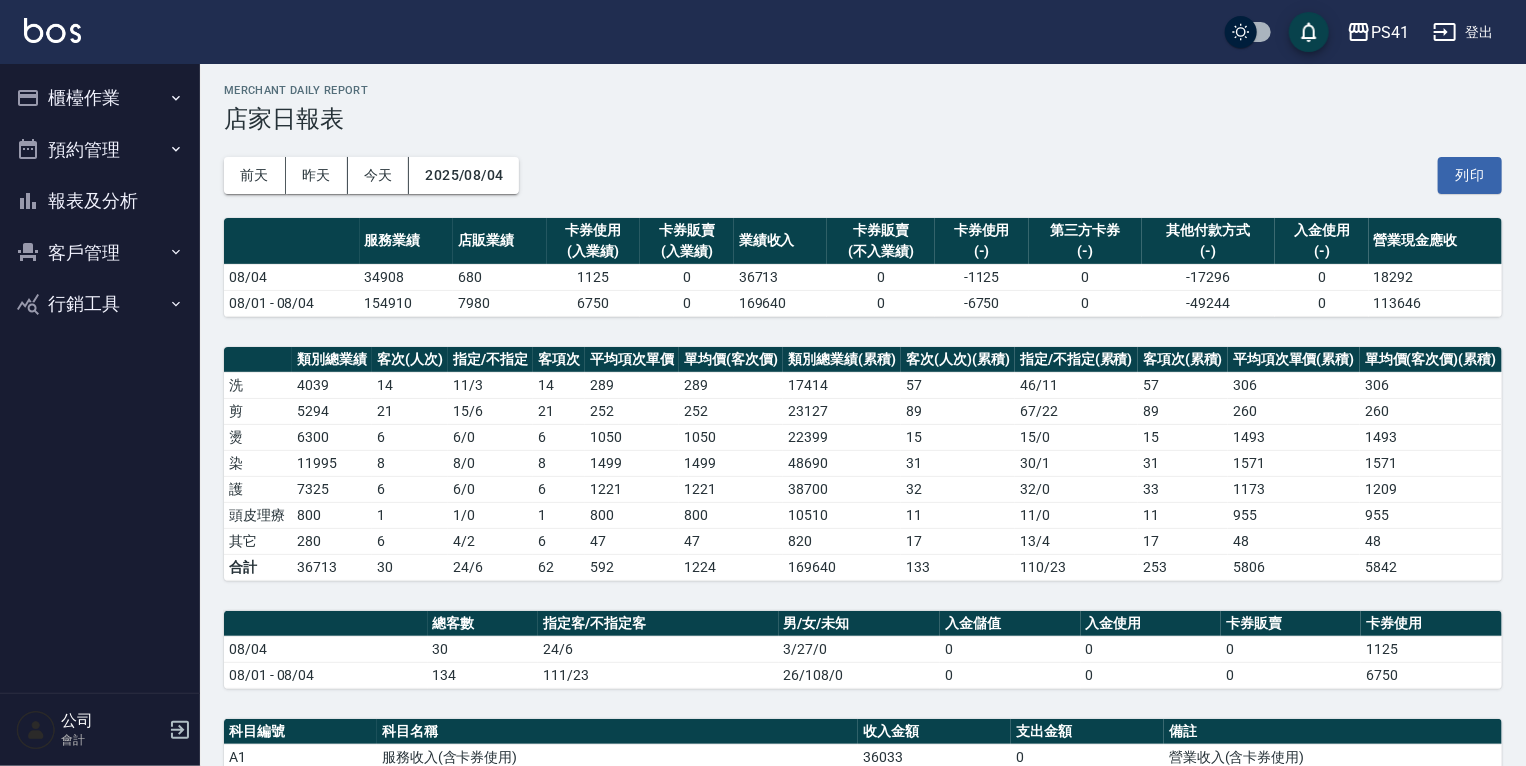 scroll, scrollTop: 0, scrollLeft: 0, axis: both 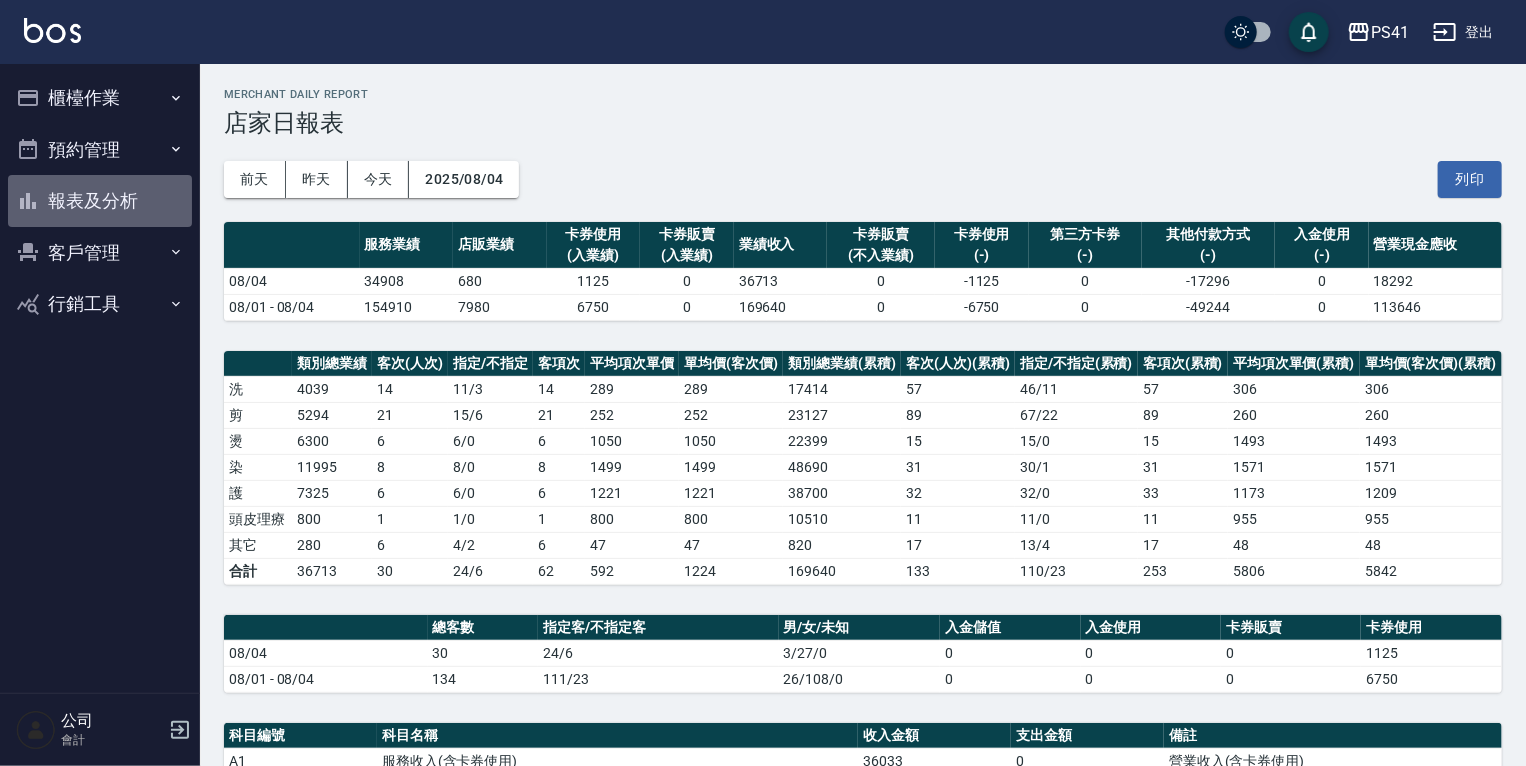 click on "報表及分析" at bounding box center (100, 201) 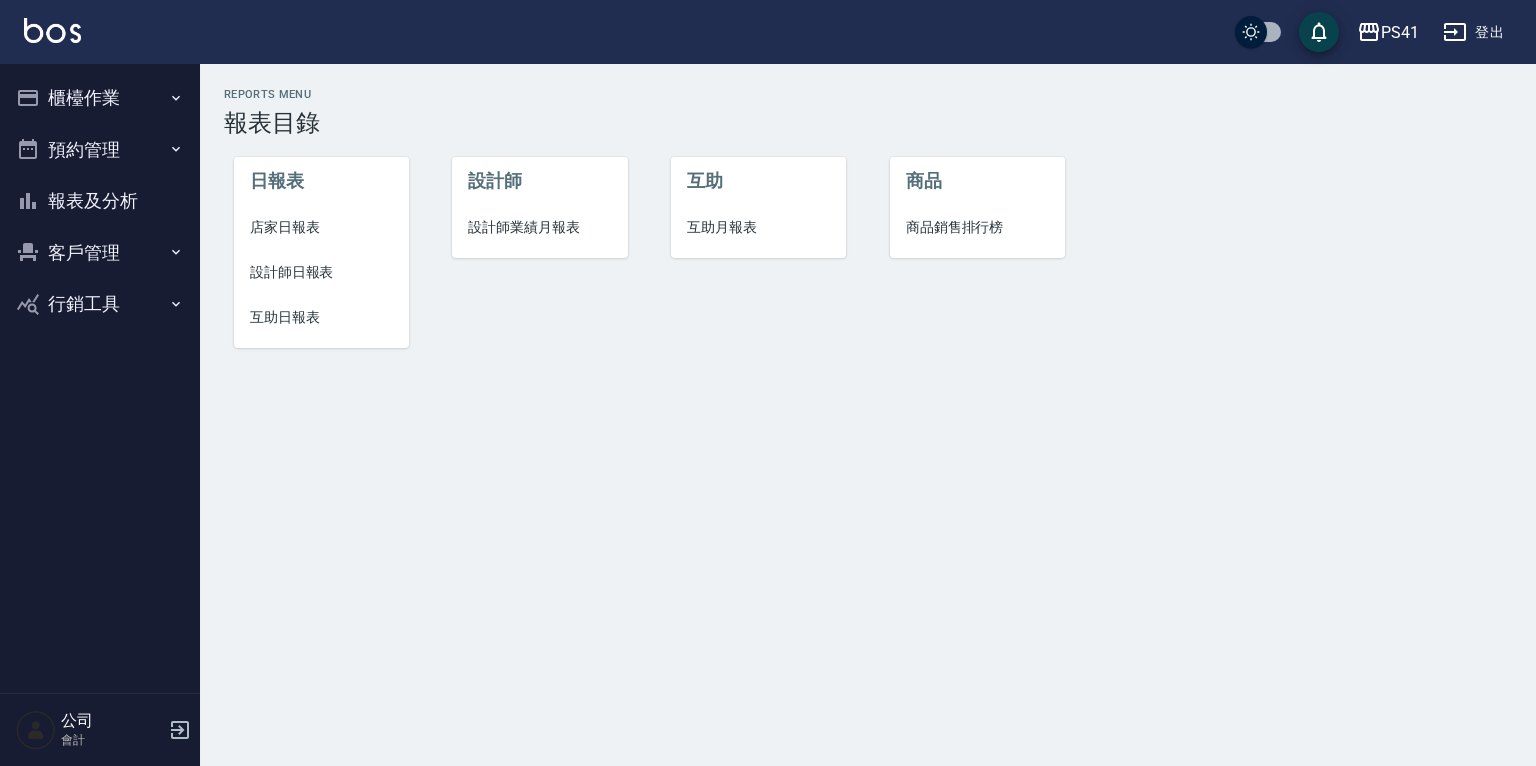 click on "設計師日報表" at bounding box center [321, 272] 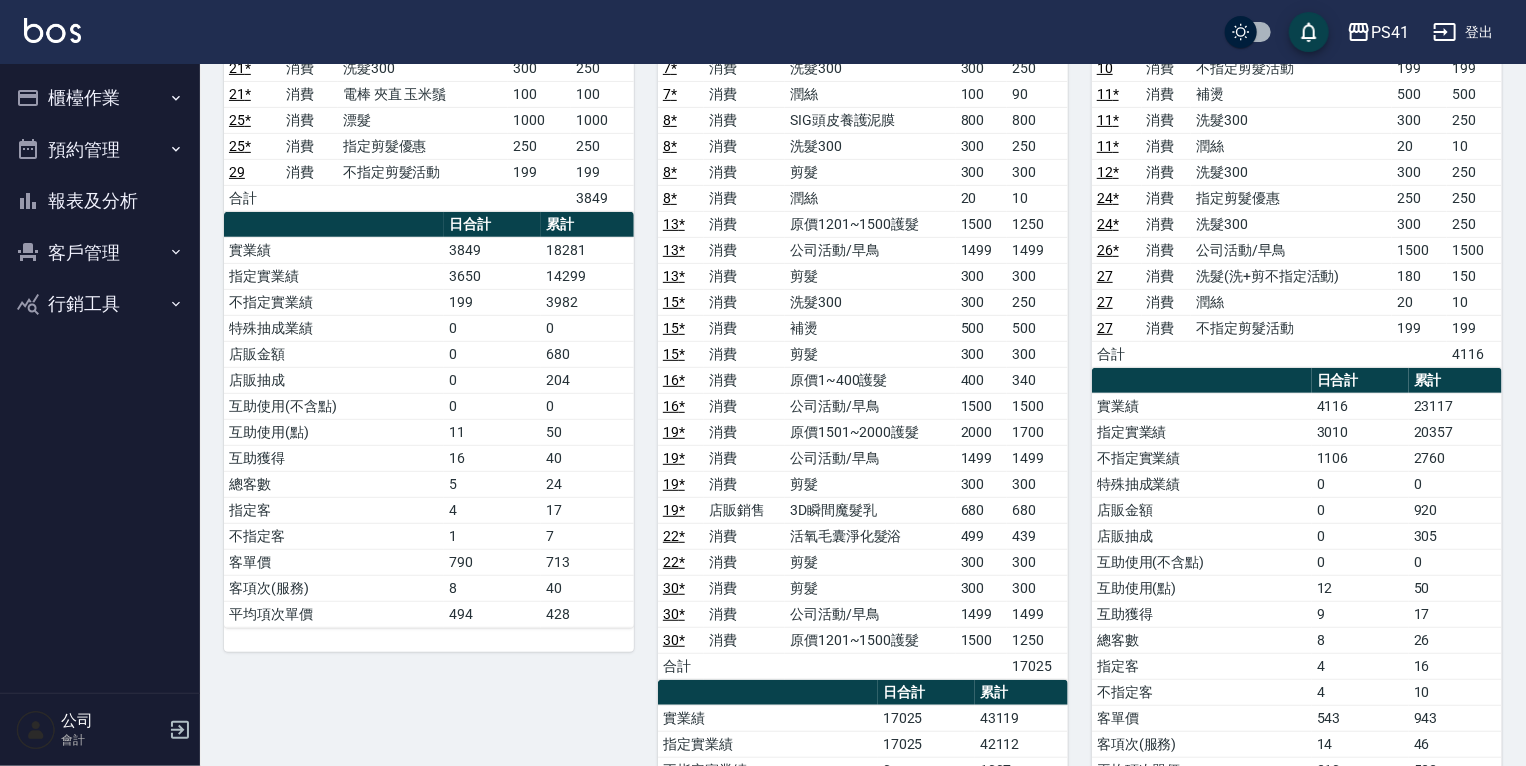 scroll, scrollTop: 320, scrollLeft: 0, axis: vertical 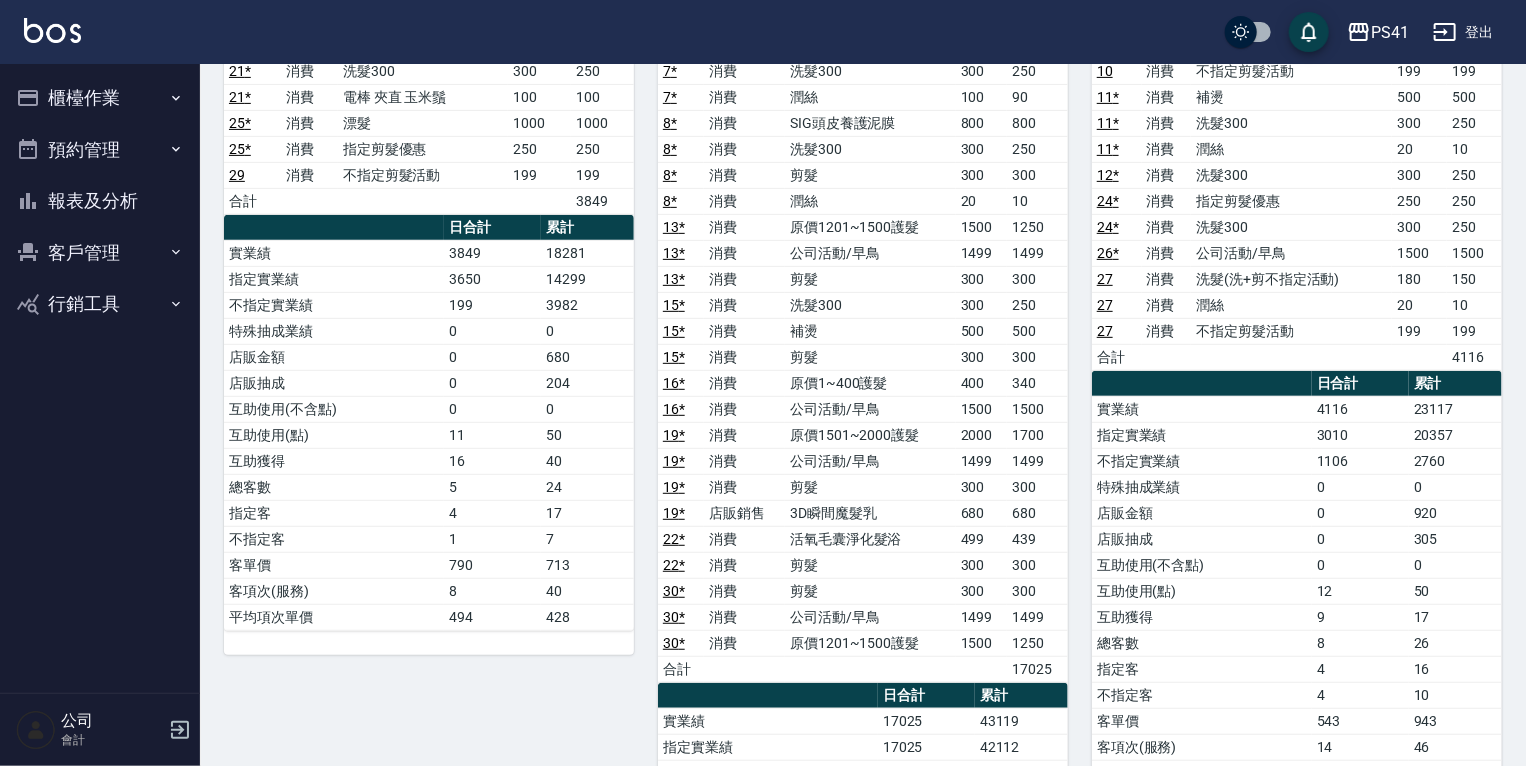 click on "報表及分析" at bounding box center [100, 201] 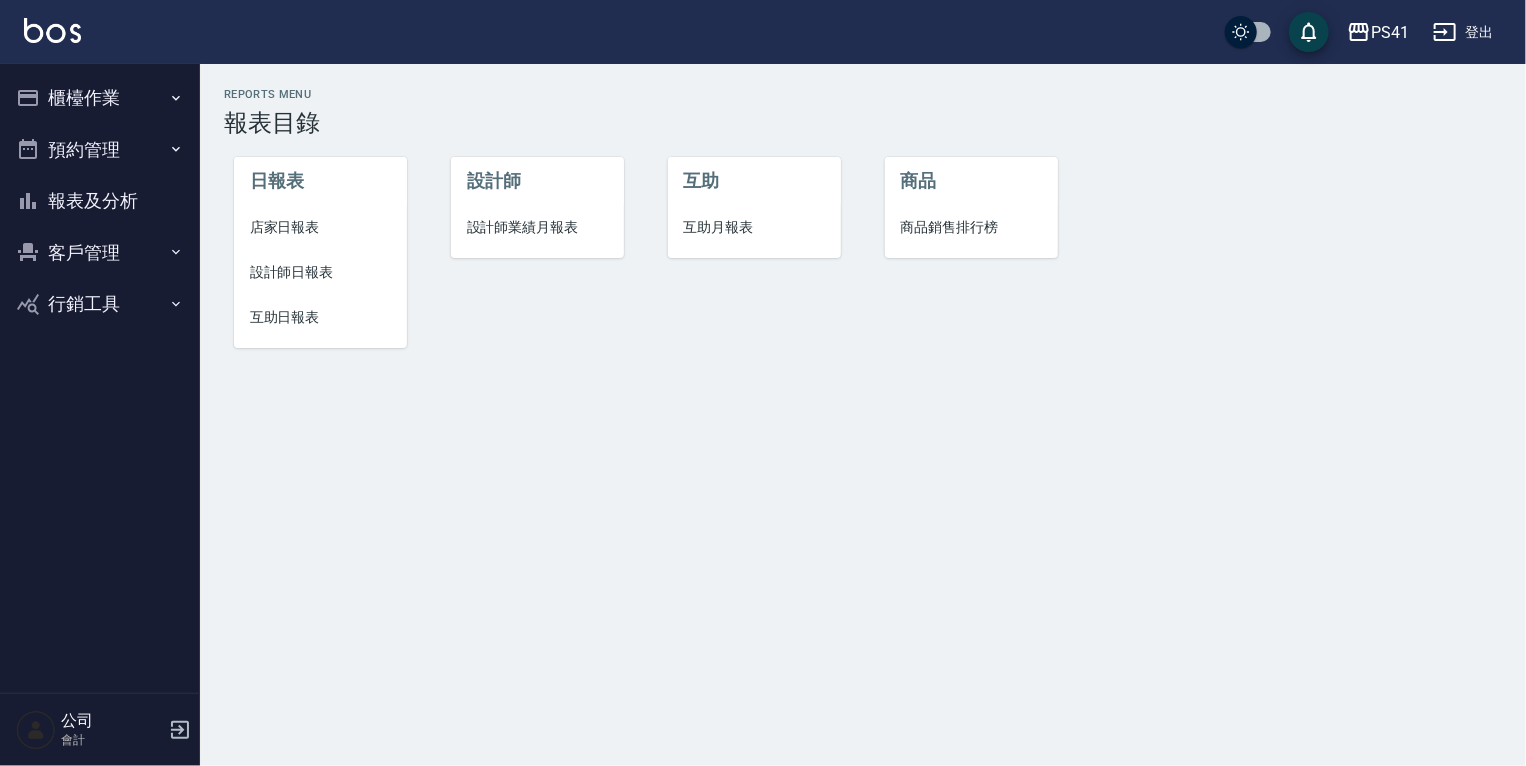 scroll, scrollTop: 0, scrollLeft: 0, axis: both 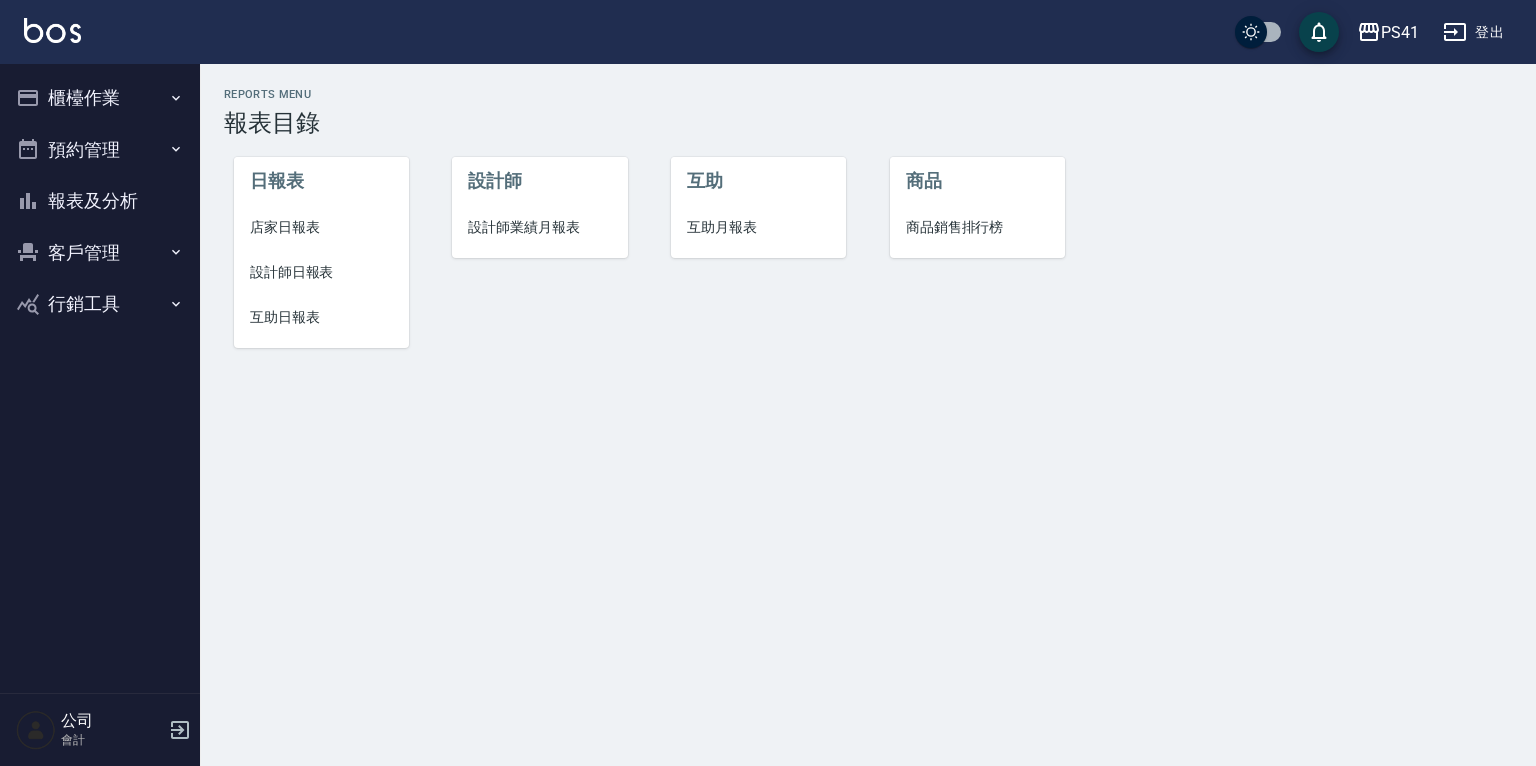 click on "互助日報表" at bounding box center (321, 317) 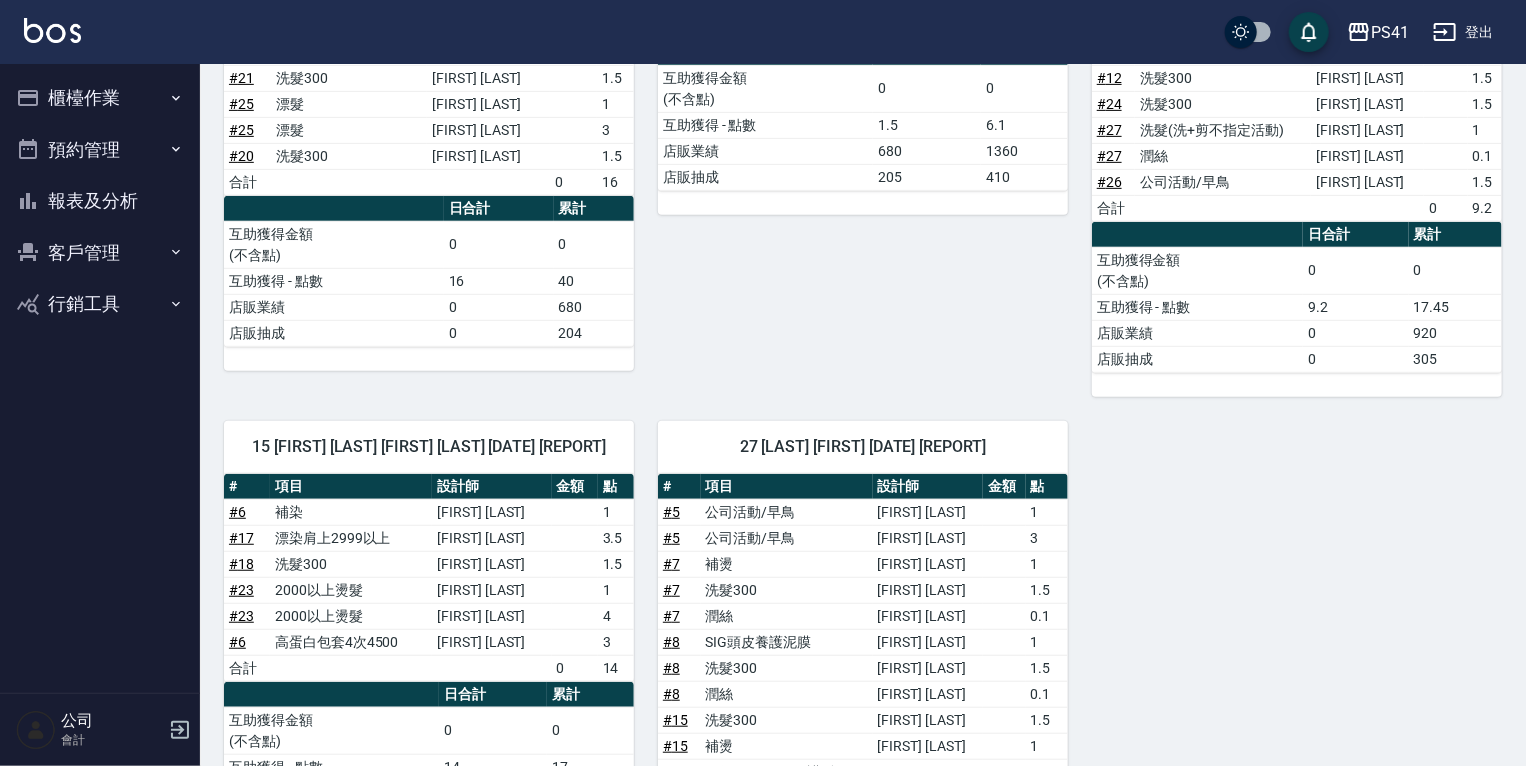 scroll, scrollTop: 320, scrollLeft: 0, axis: vertical 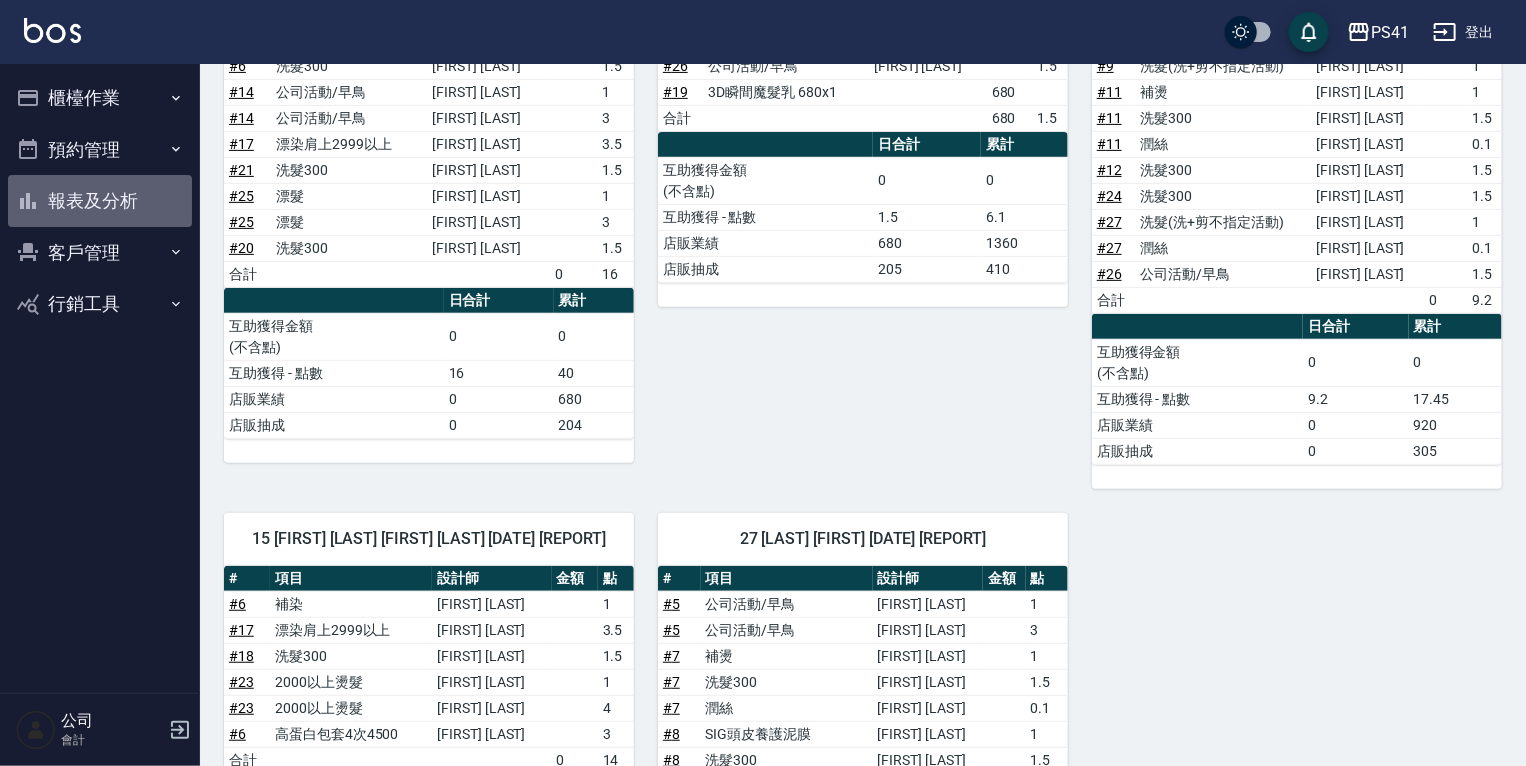 click on "報表及分析" at bounding box center [100, 201] 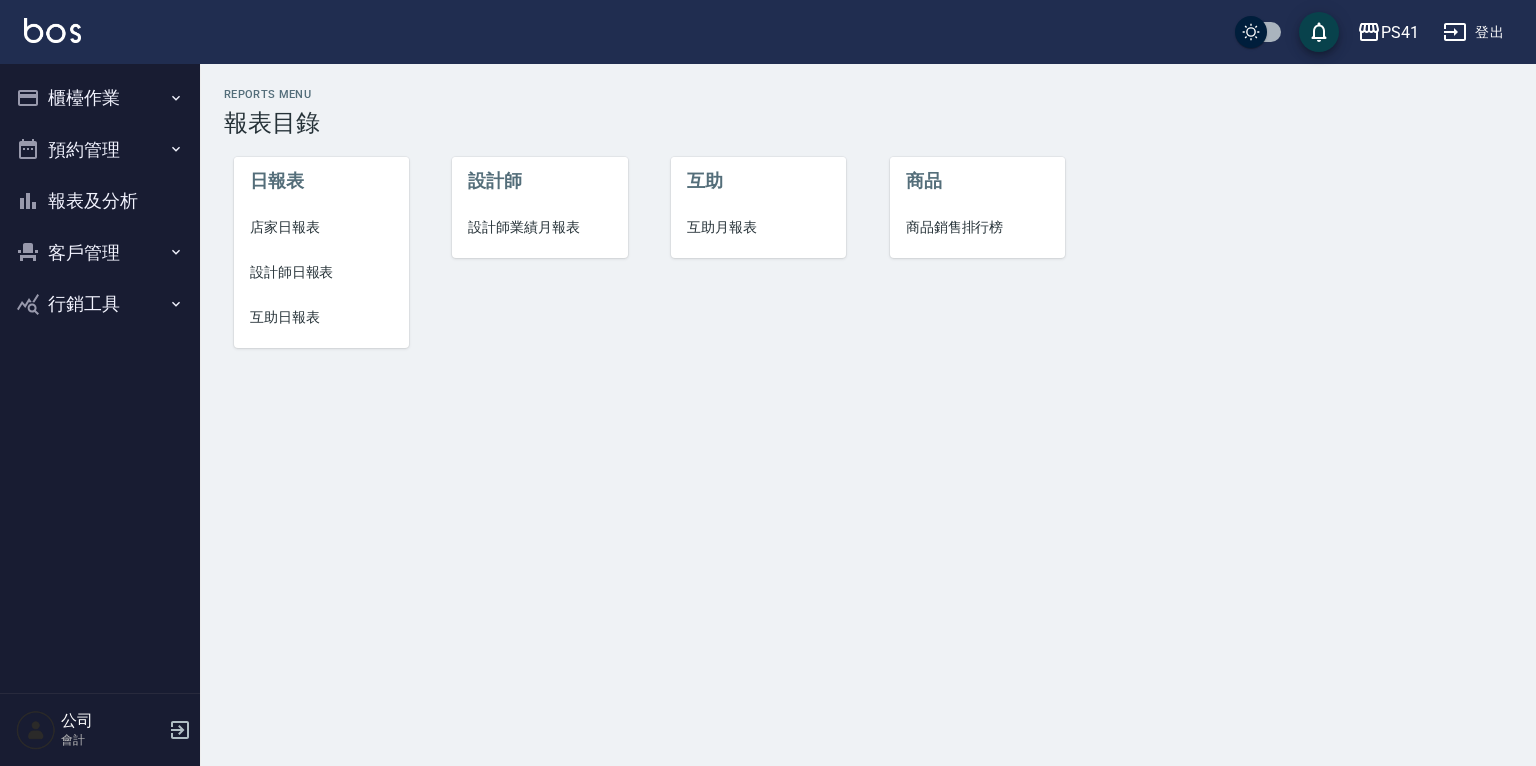 click on "互助月報表" at bounding box center [758, 227] 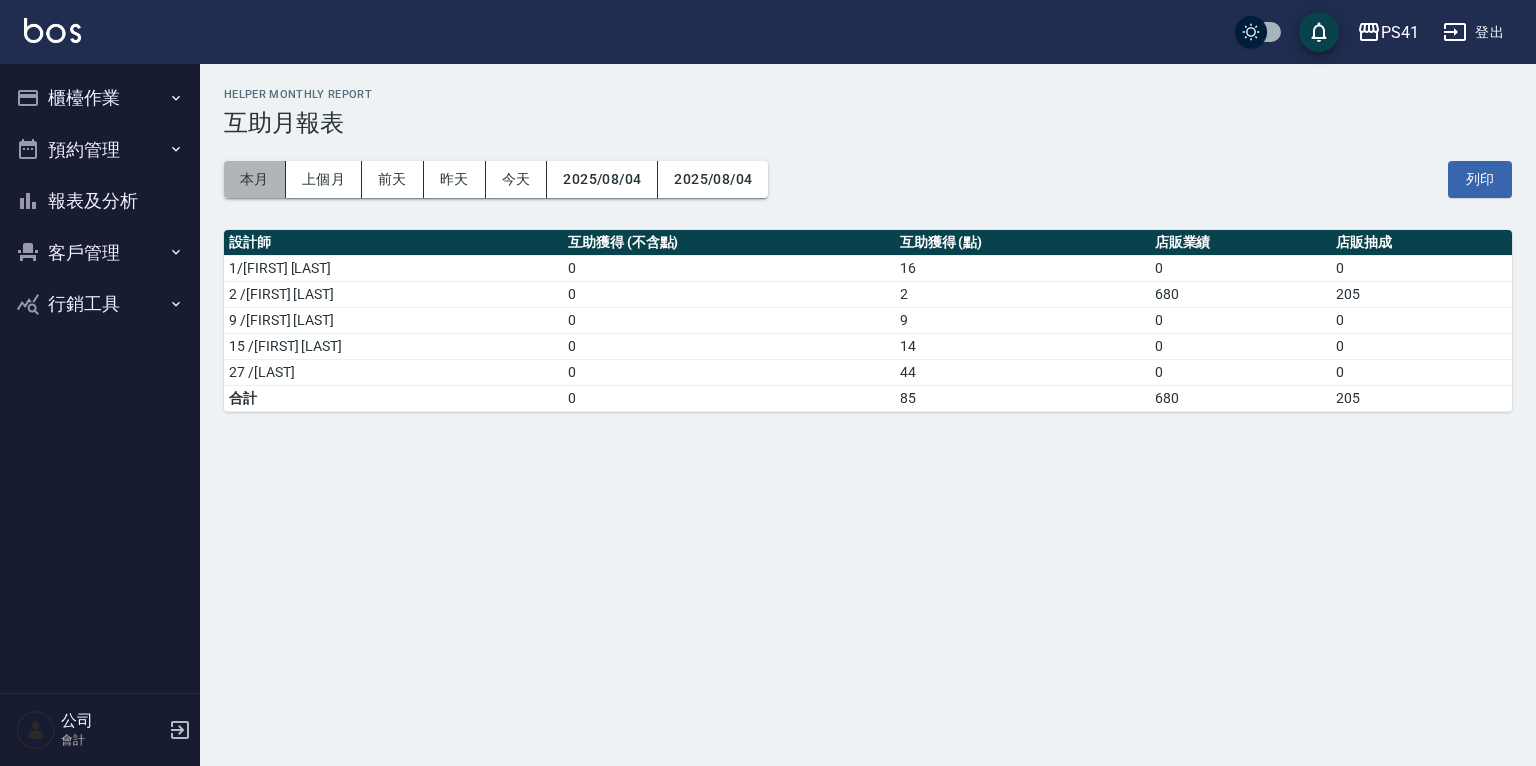 click on "本月" at bounding box center (255, 179) 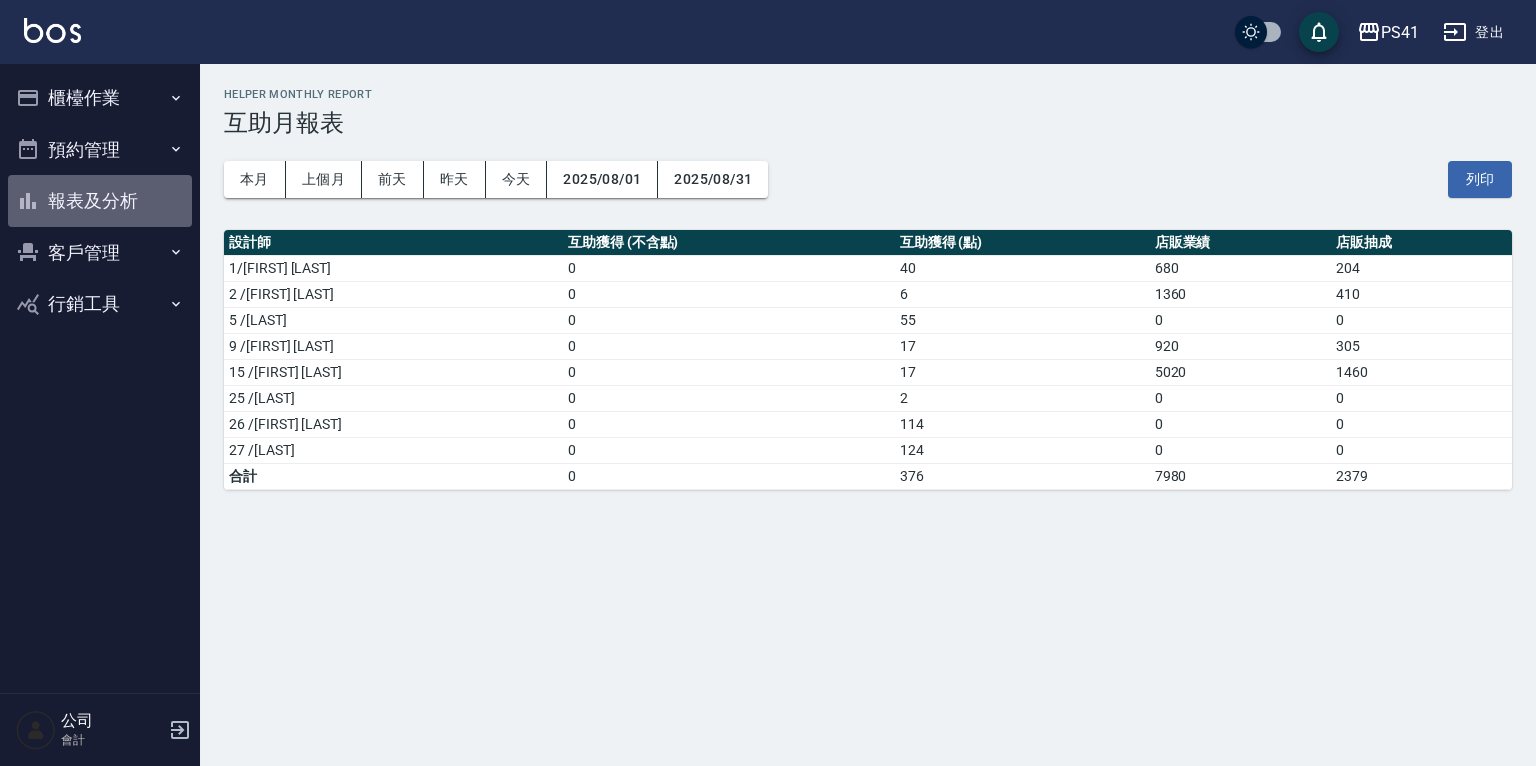click on "報表及分析" at bounding box center [100, 201] 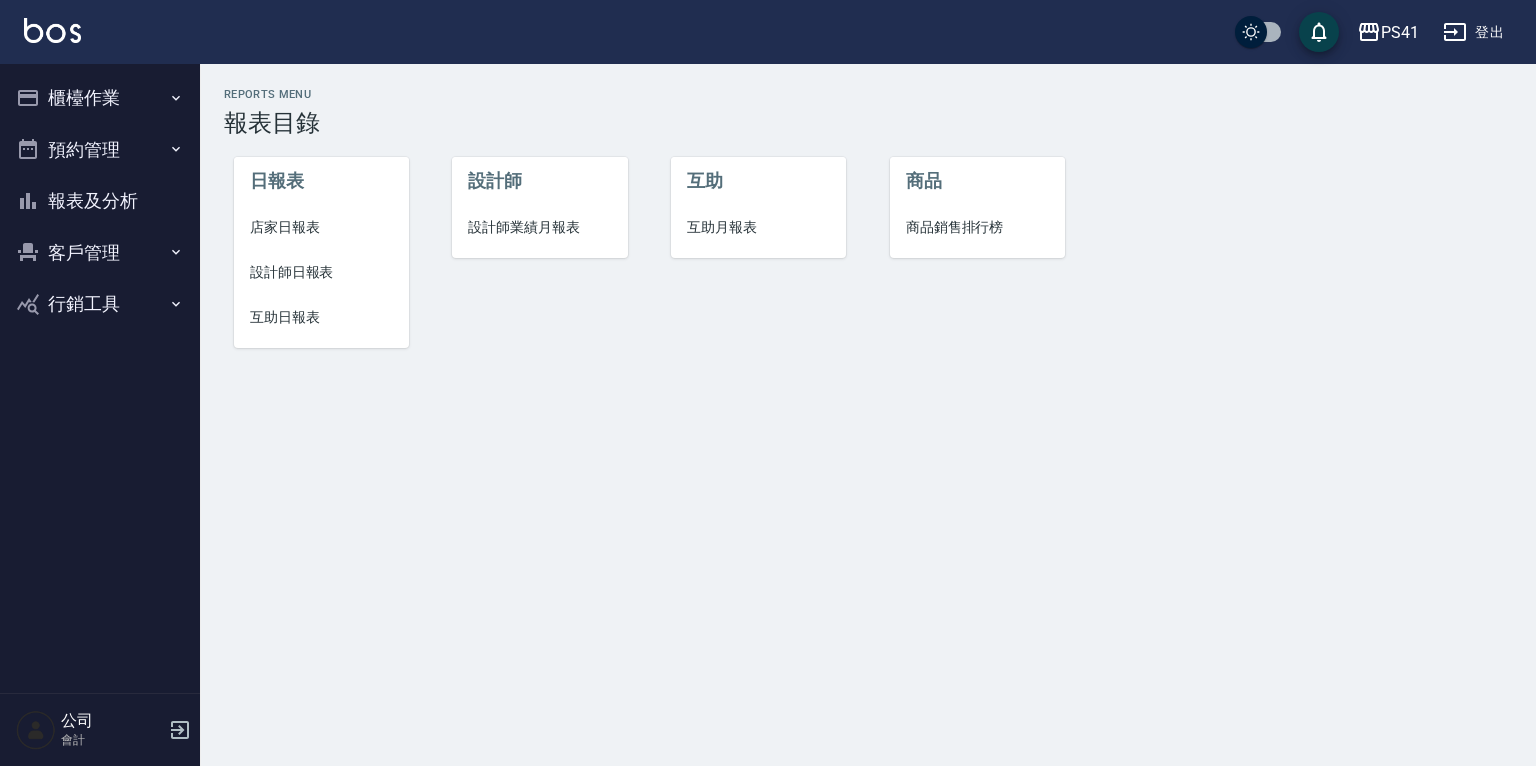 click on "設計師業績月報表" at bounding box center [539, 227] 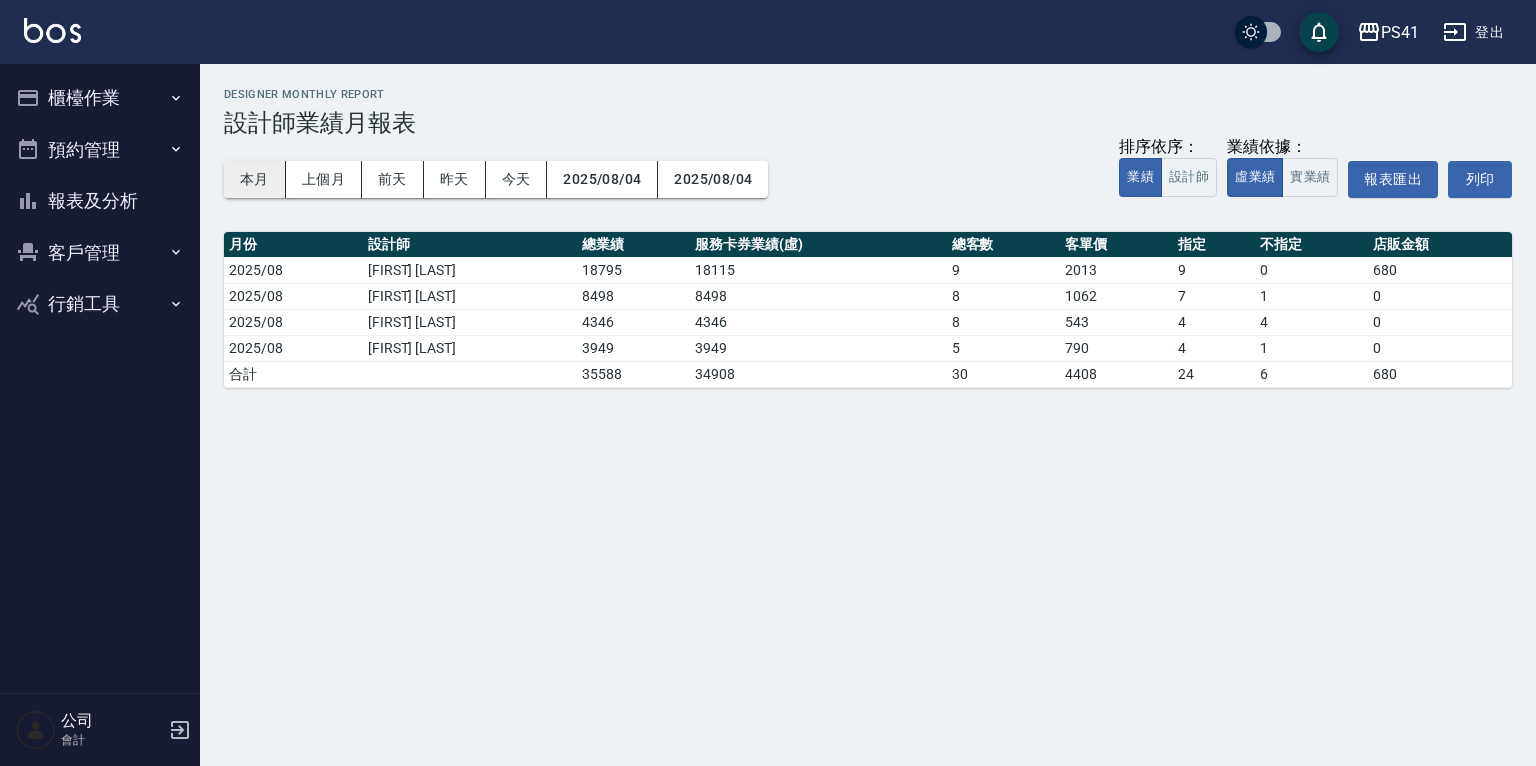 click on "本月" at bounding box center (255, 179) 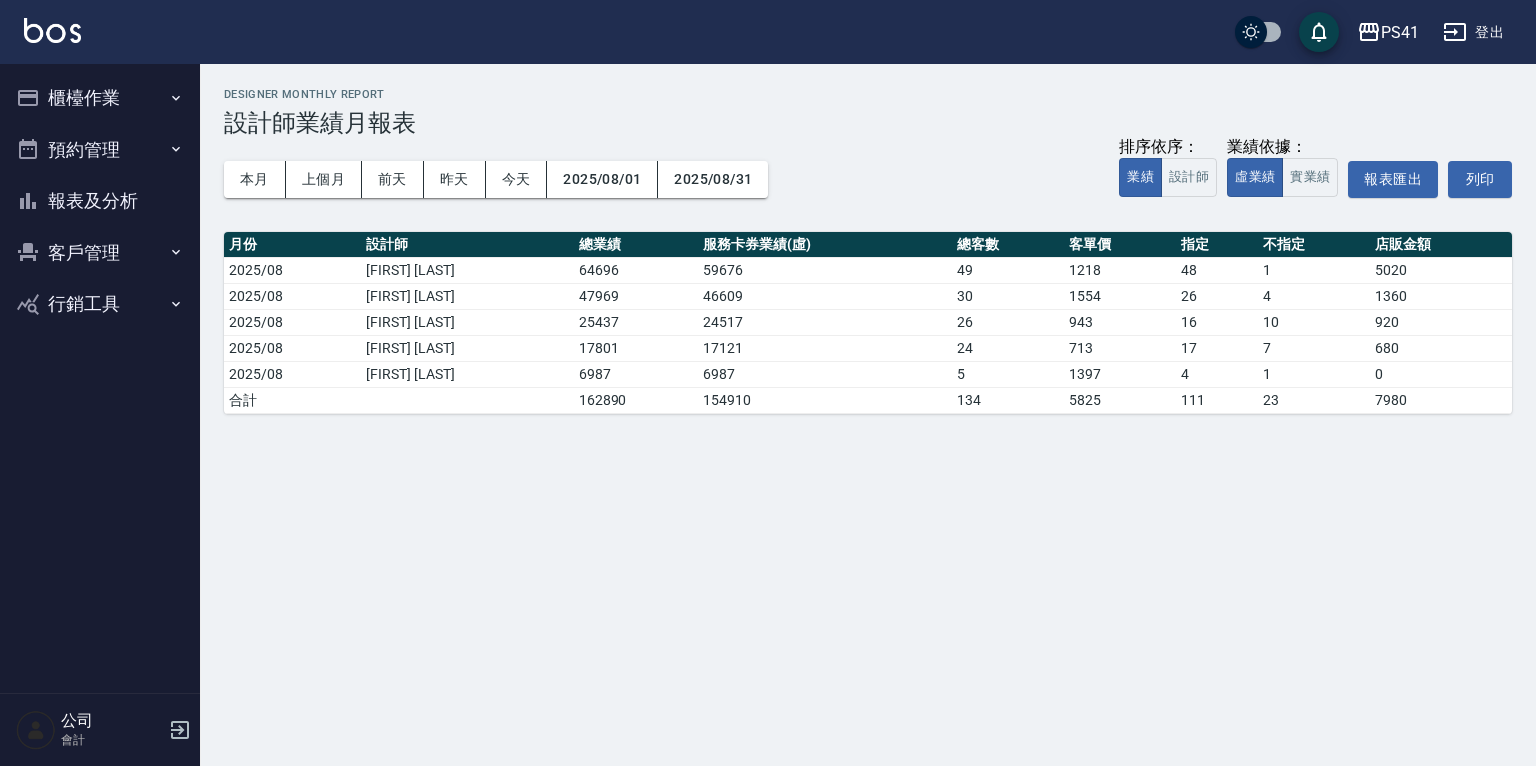 click on "報表及分析" at bounding box center (100, 201) 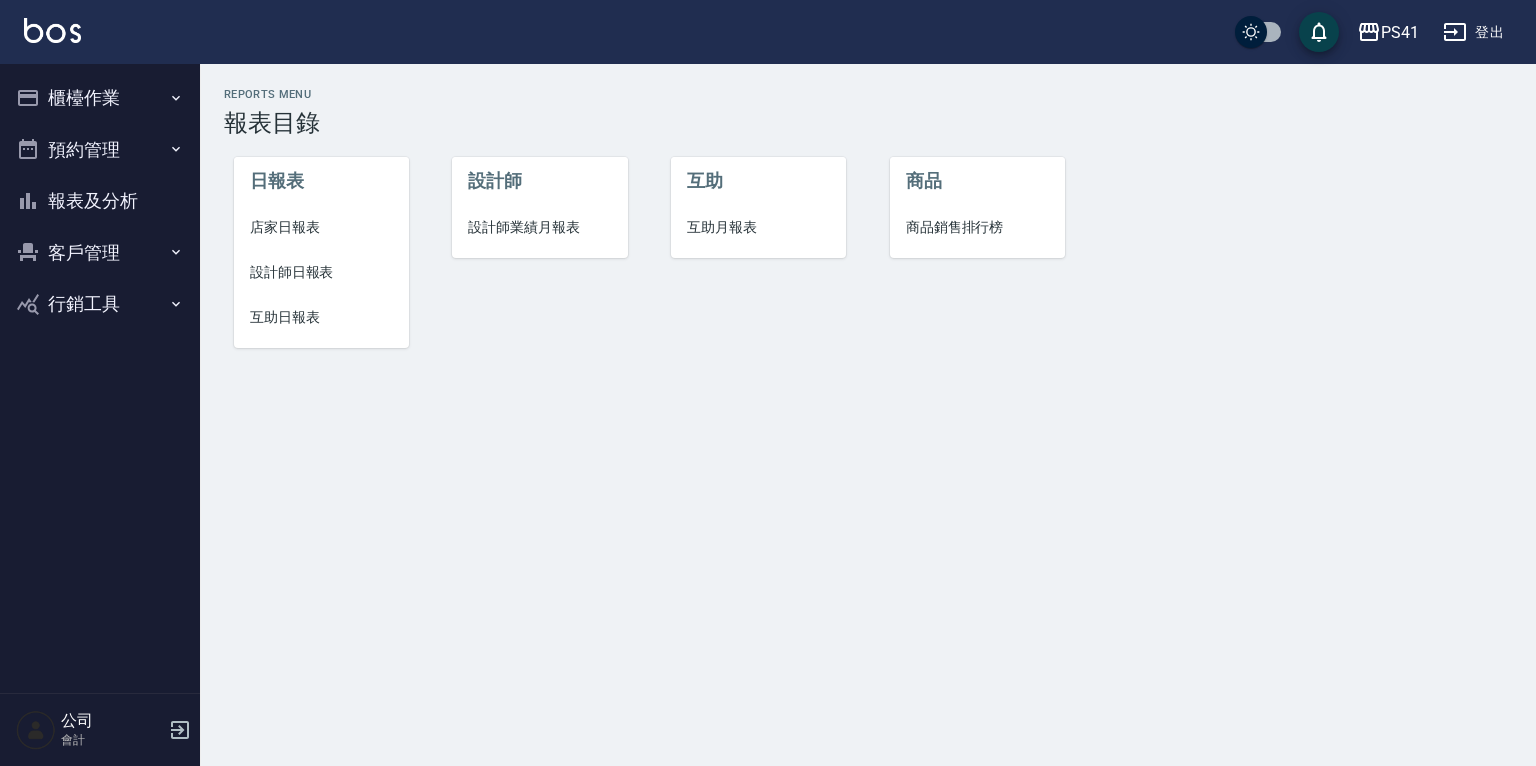 click on "互助日報表" at bounding box center (321, 317) 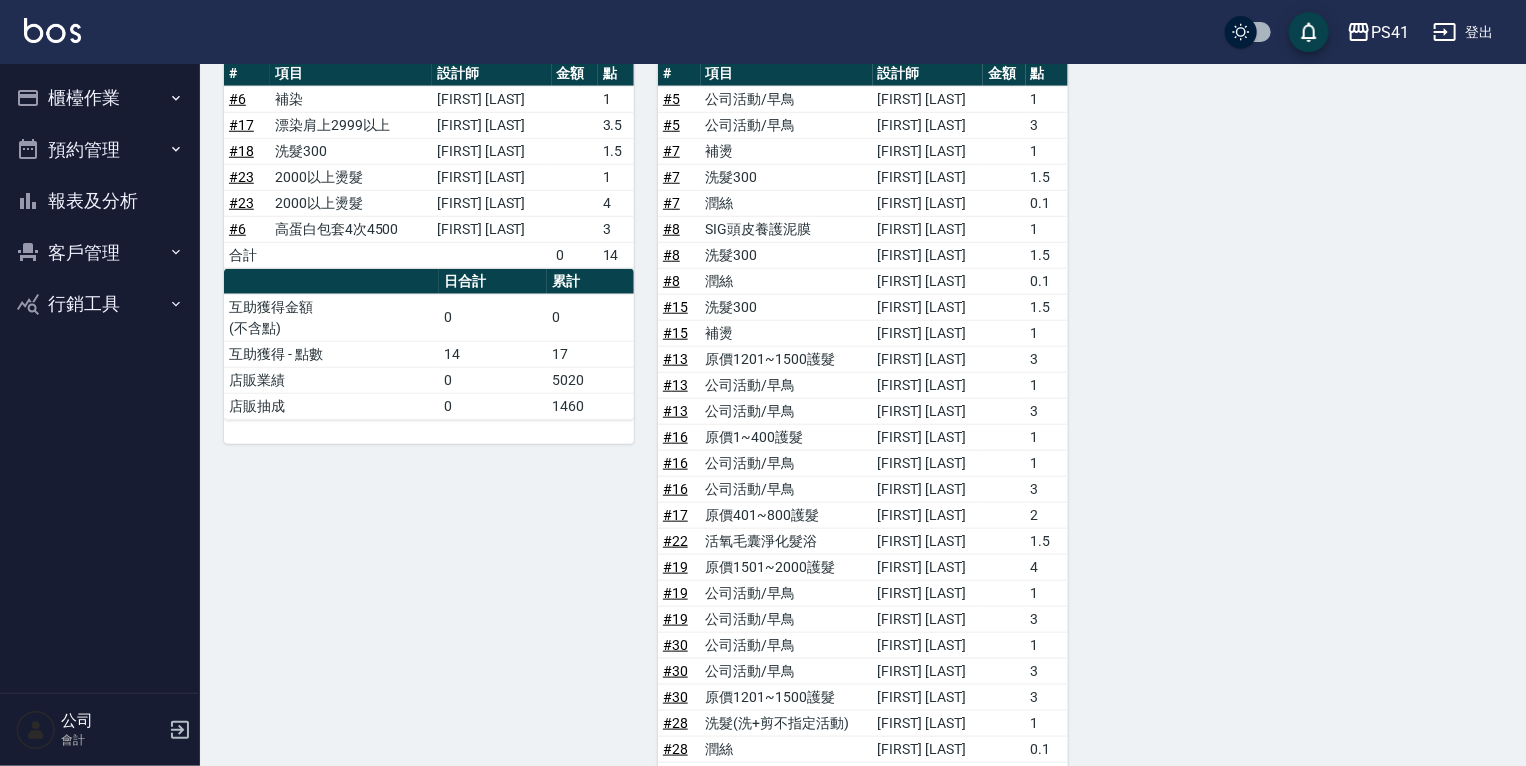 scroll, scrollTop: 800, scrollLeft: 0, axis: vertical 